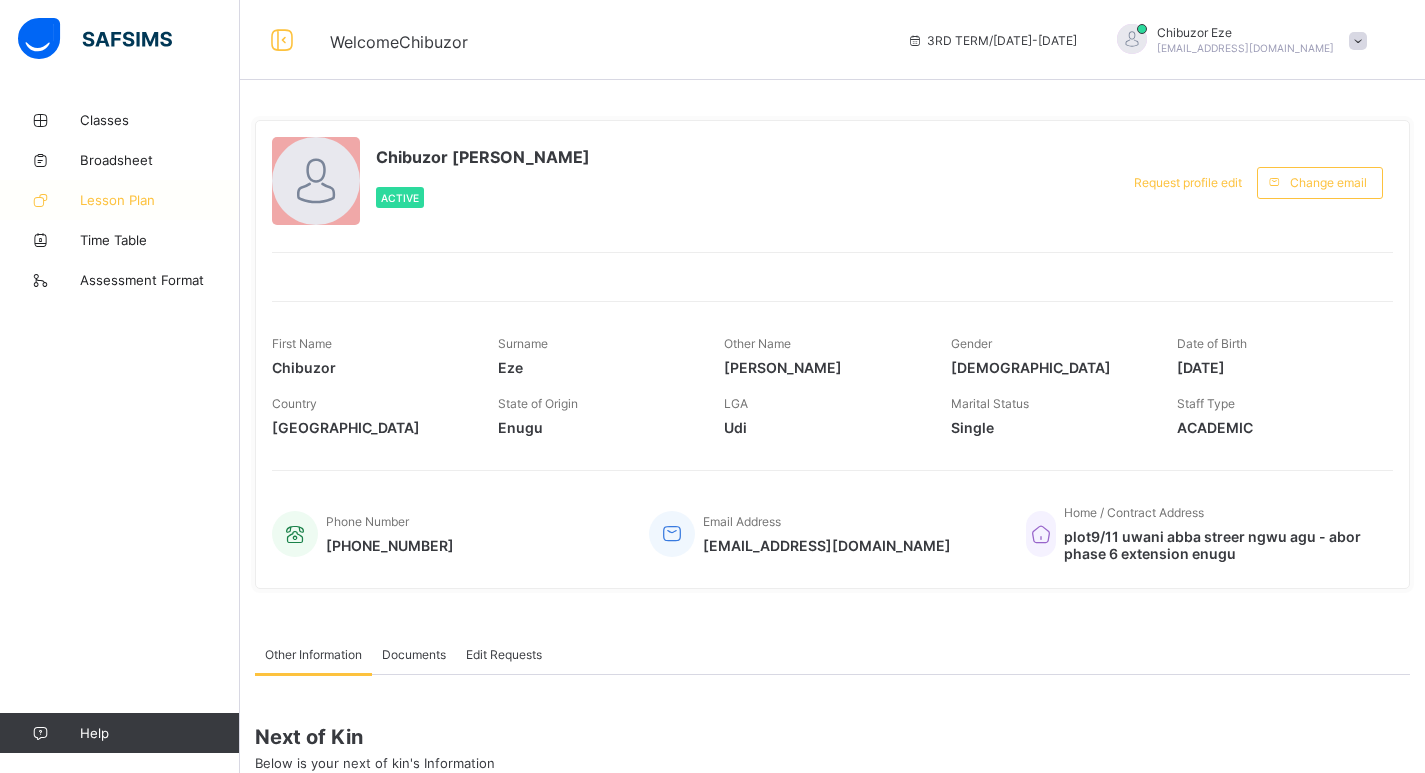 scroll, scrollTop: 0, scrollLeft: 0, axis: both 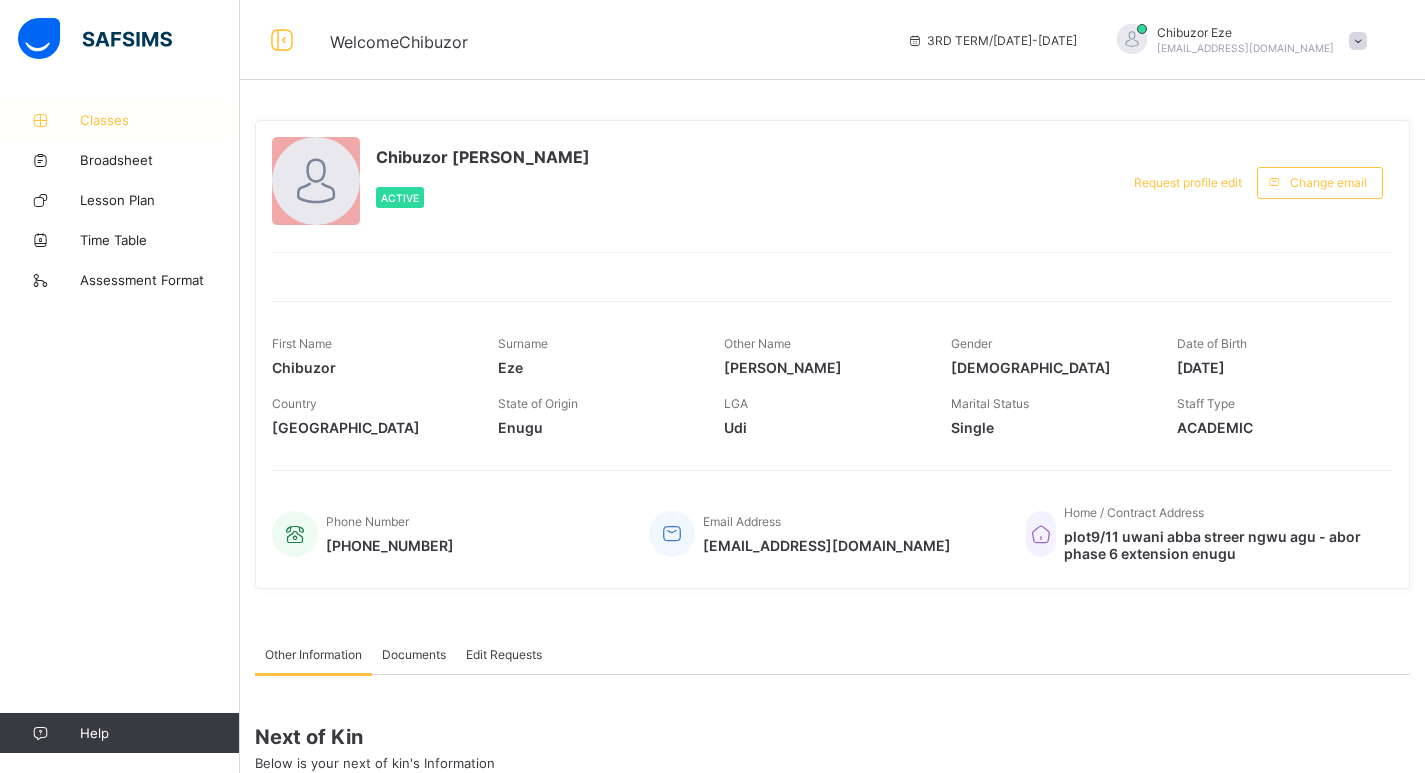 click on "Classes" at bounding box center [120, 120] 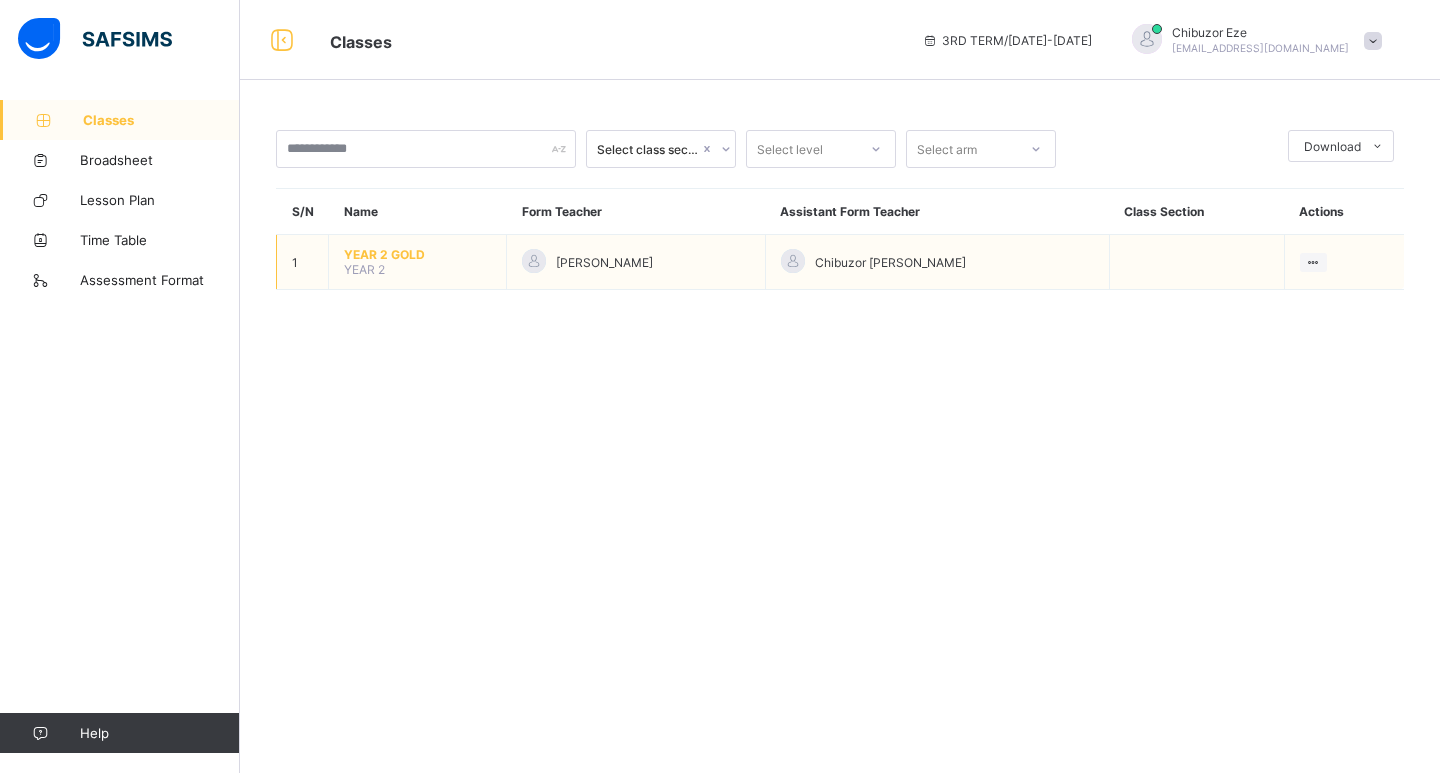click on "YEAR 2" at bounding box center (364, 269) 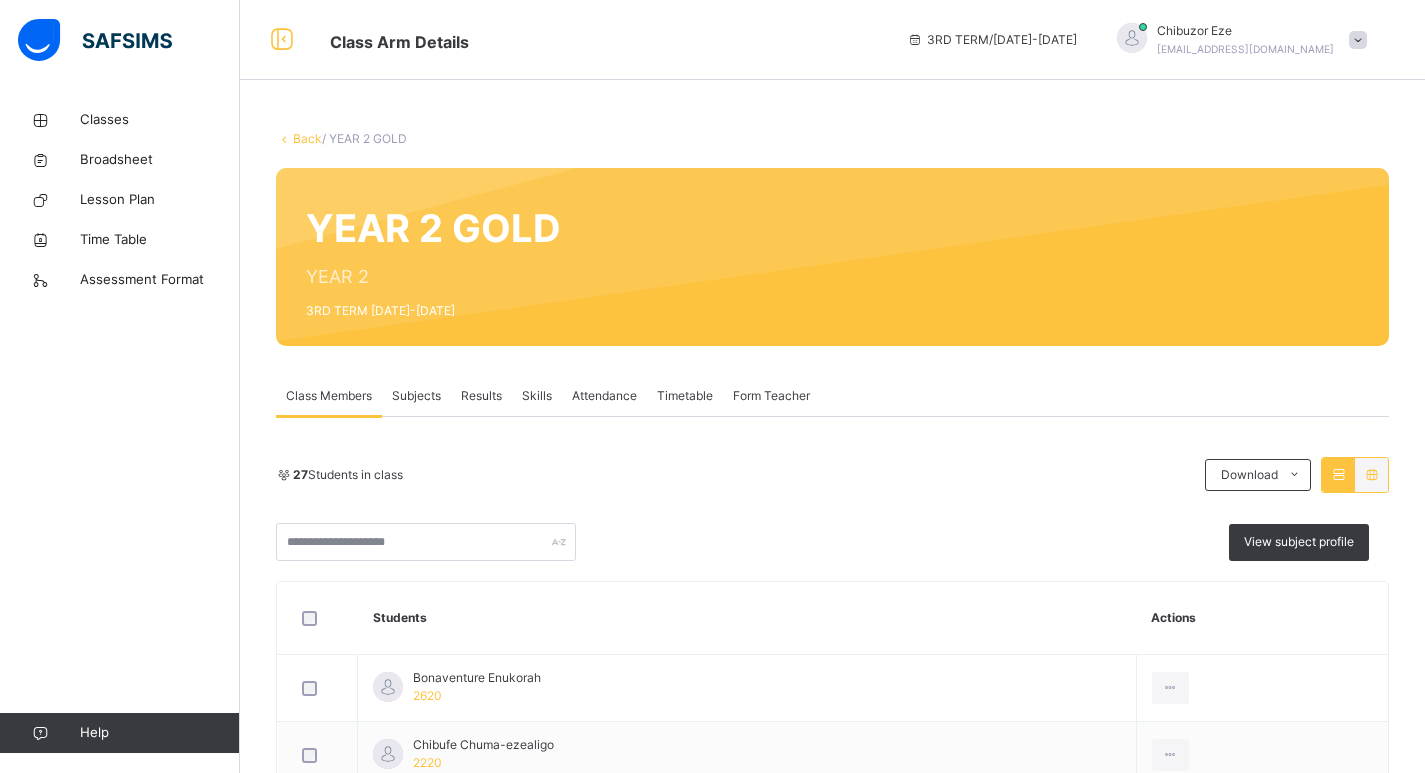 click on "Subjects" at bounding box center [416, 396] 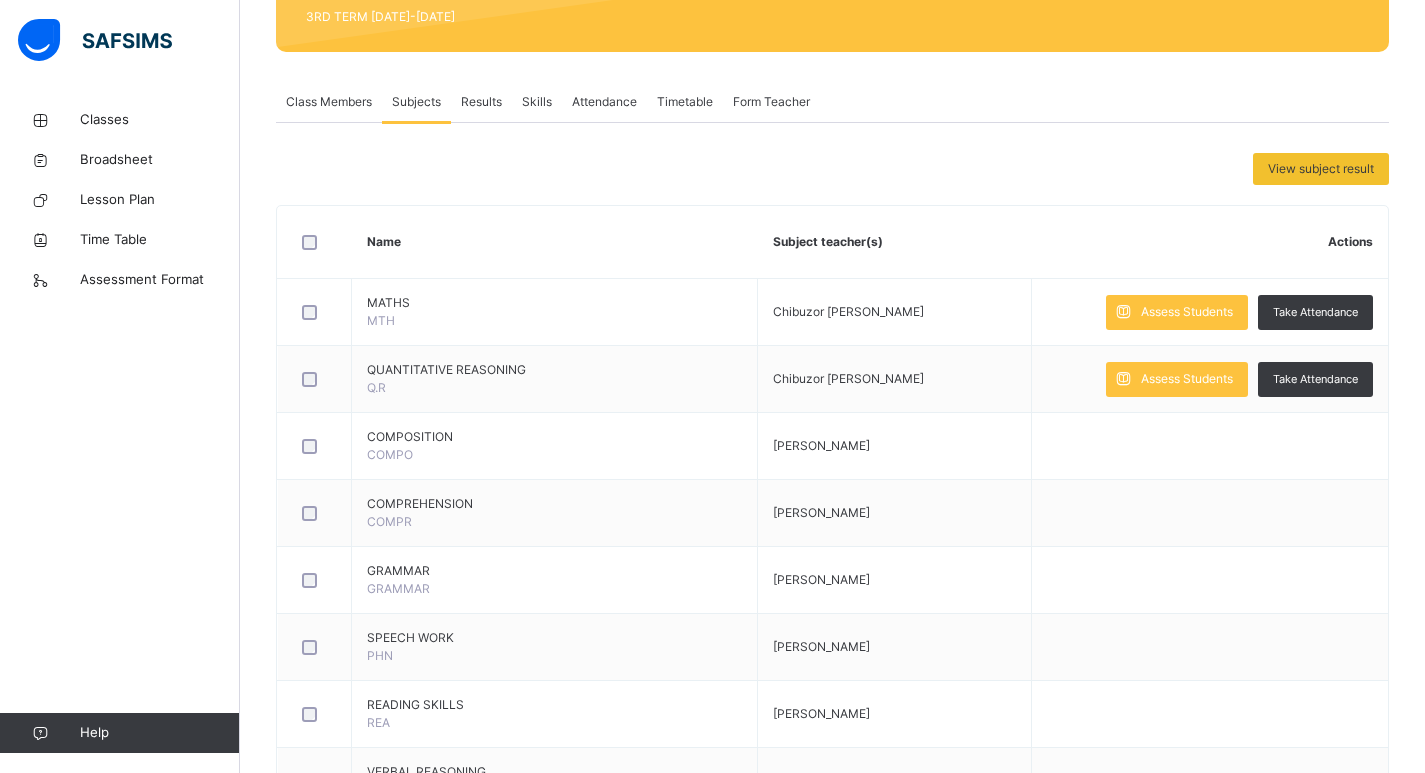 scroll, scrollTop: 300, scrollLeft: 0, axis: vertical 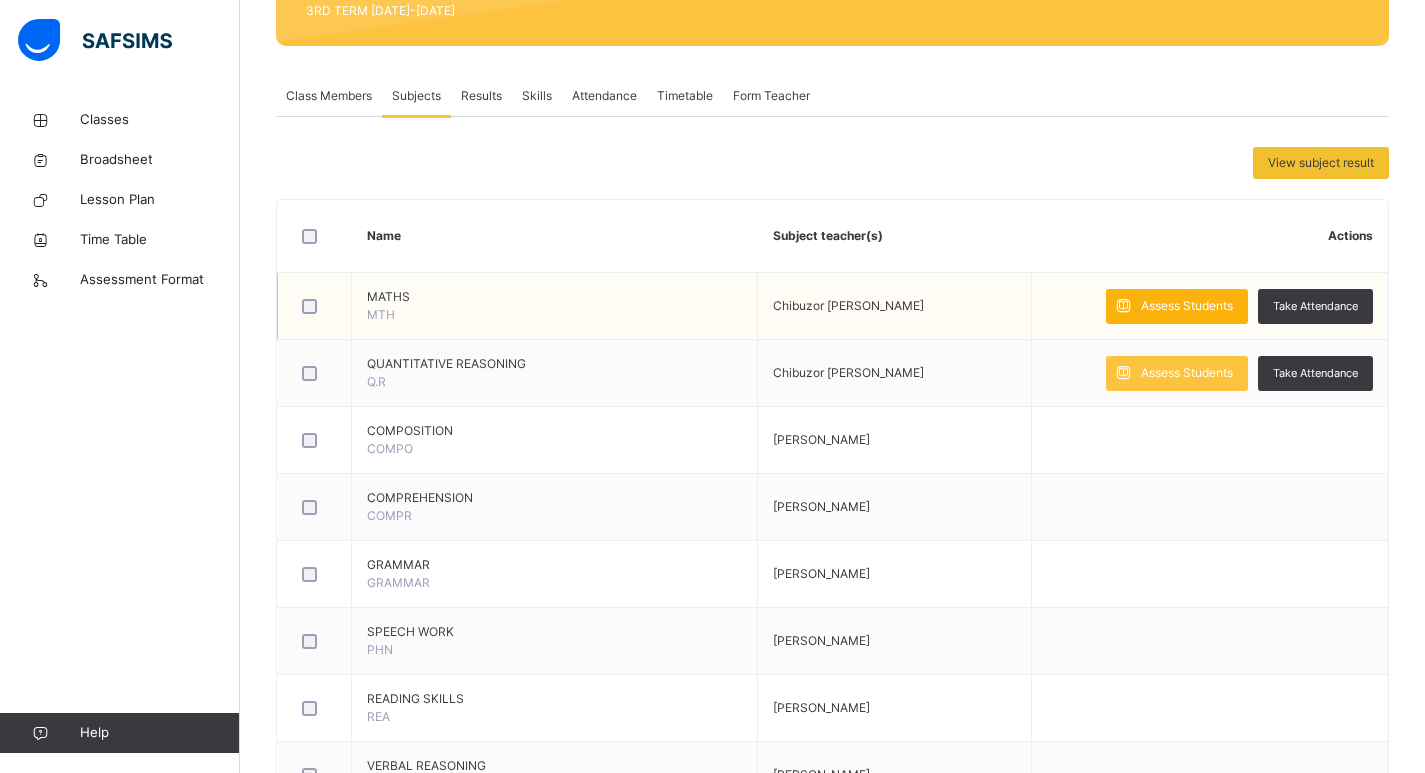 click on "Assess Students" at bounding box center [1177, 306] 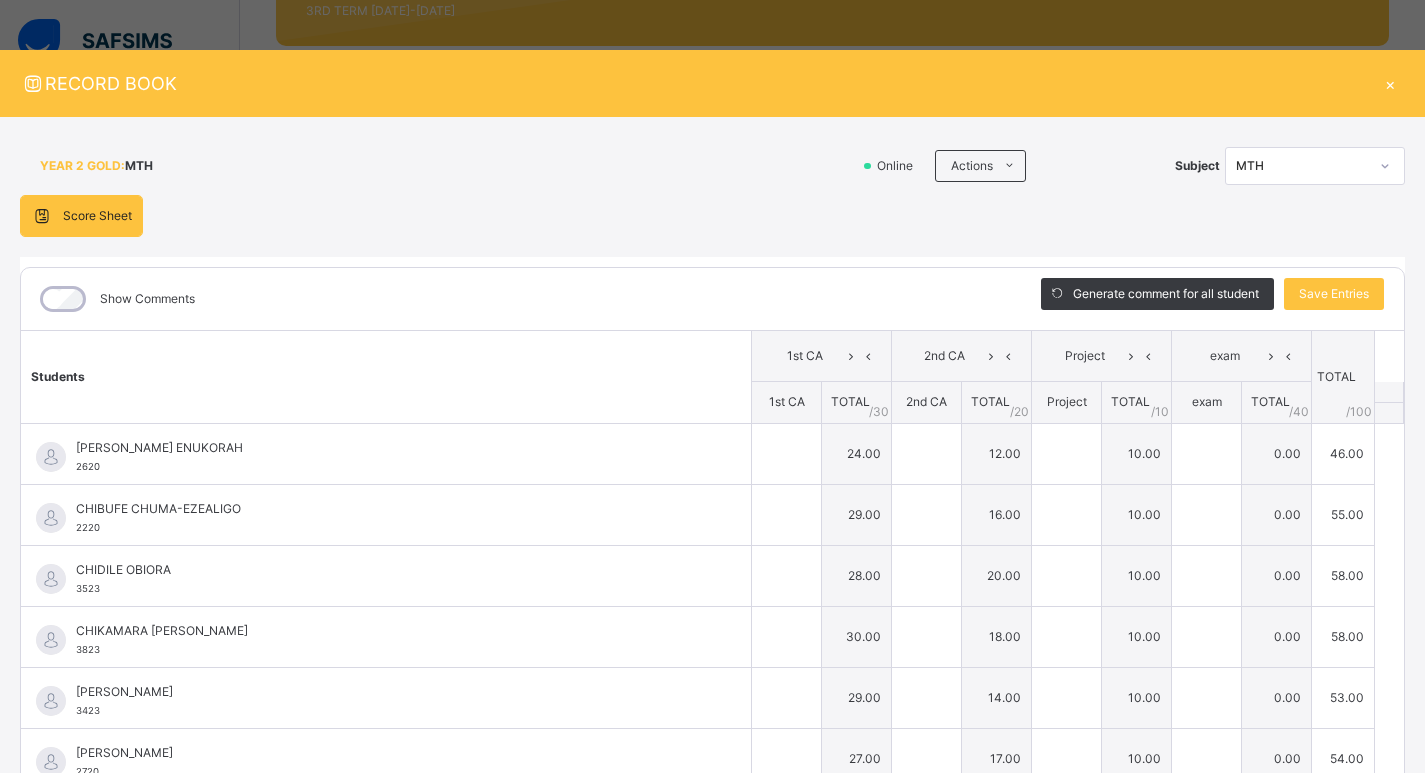 type on "**" 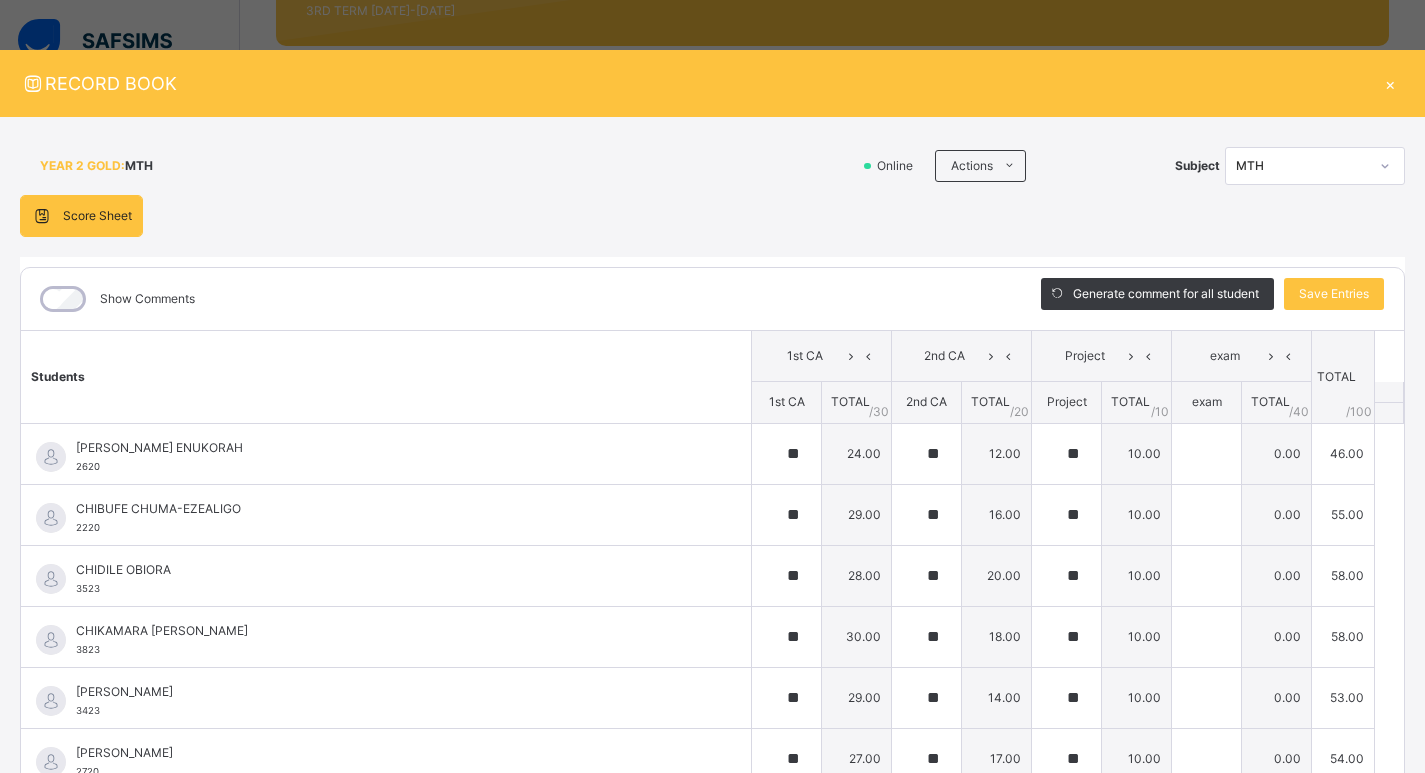 type on "**" 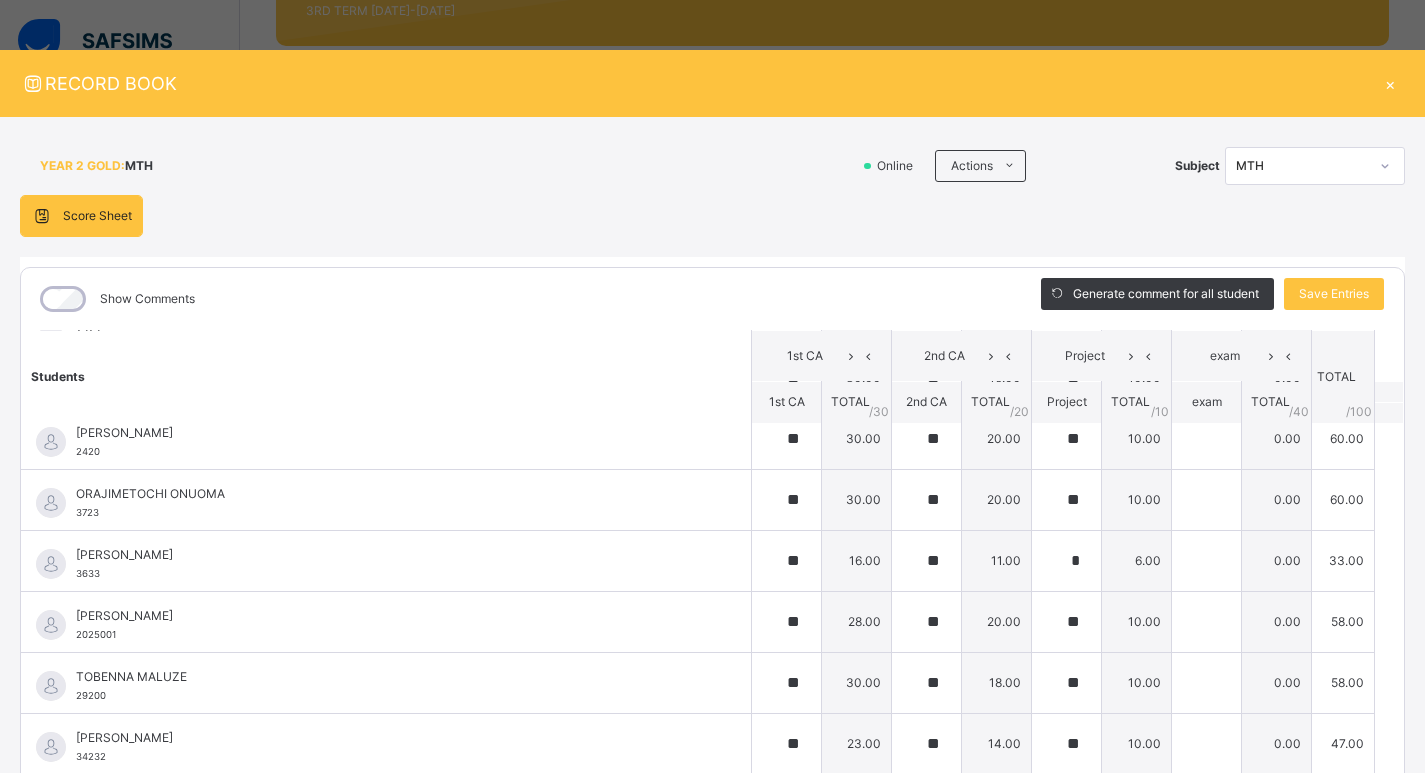 scroll, scrollTop: 1200, scrollLeft: 0, axis: vertical 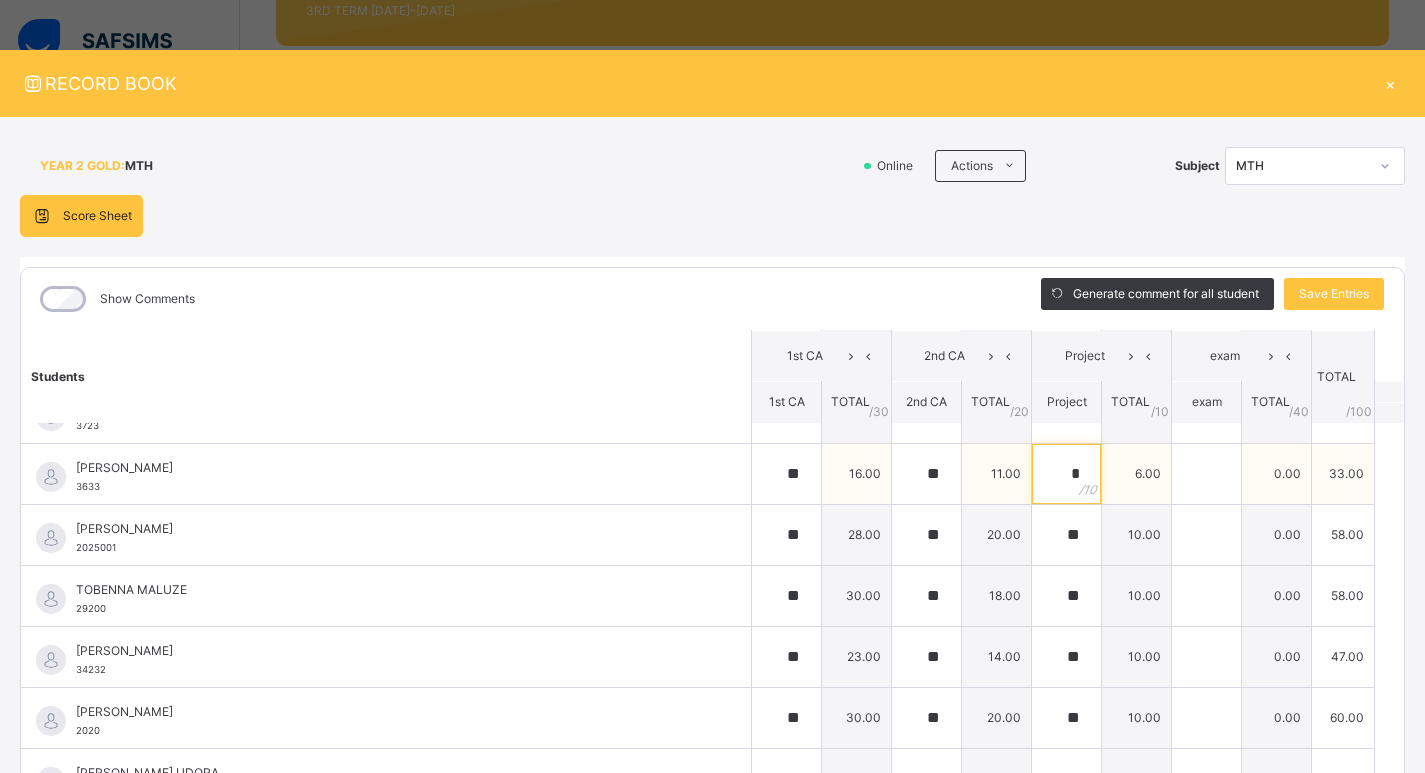 click on "*" at bounding box center (1066, 474) 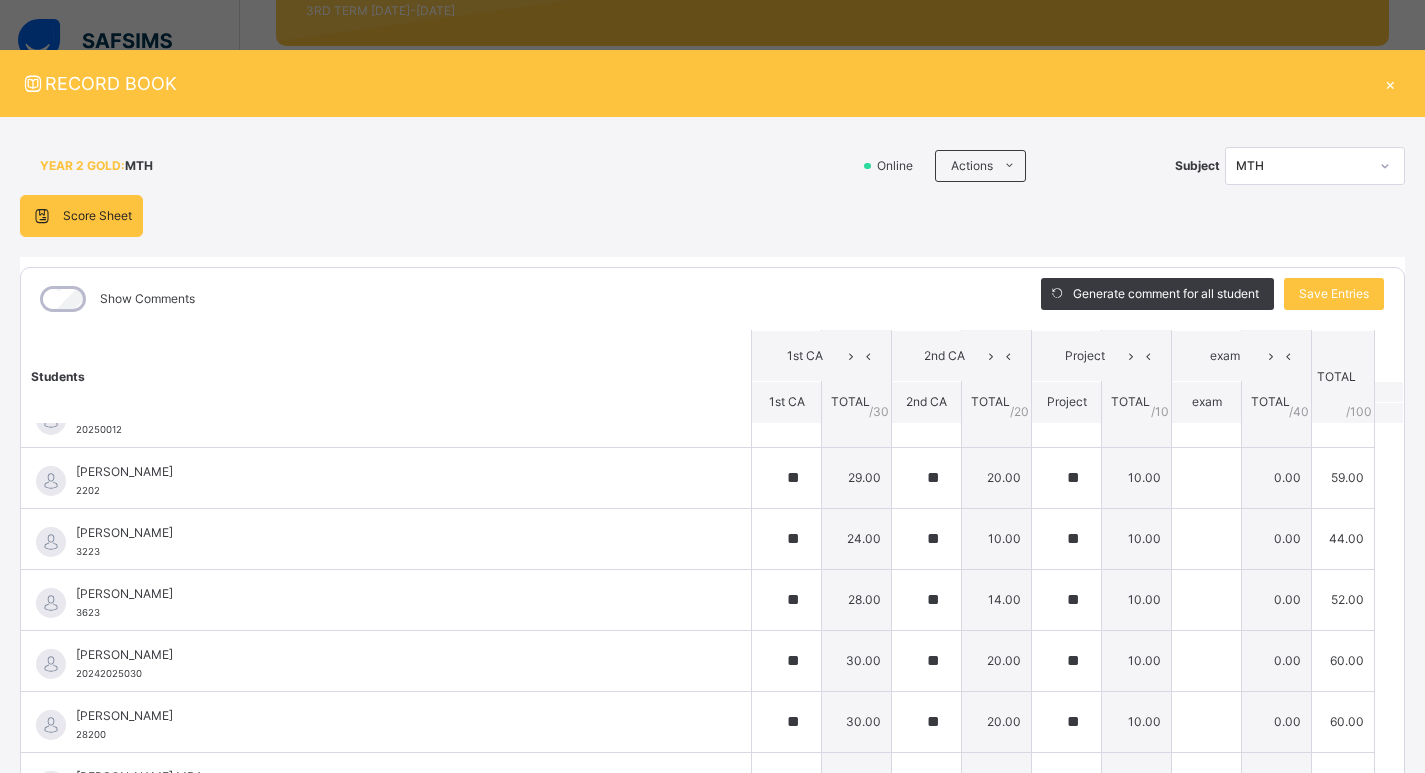 scroll, scrollTop: 0, scrollLeft: 0, axis: both 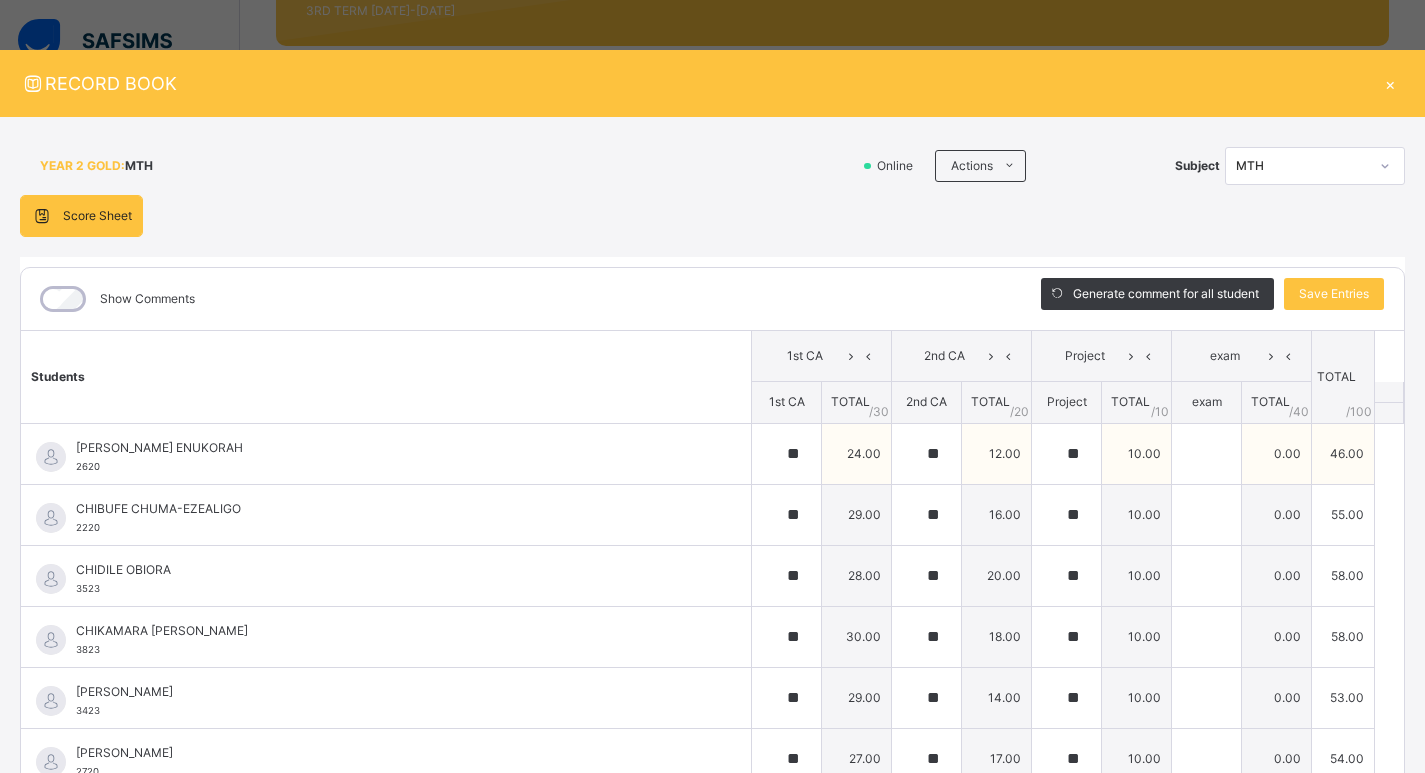 type on "*" 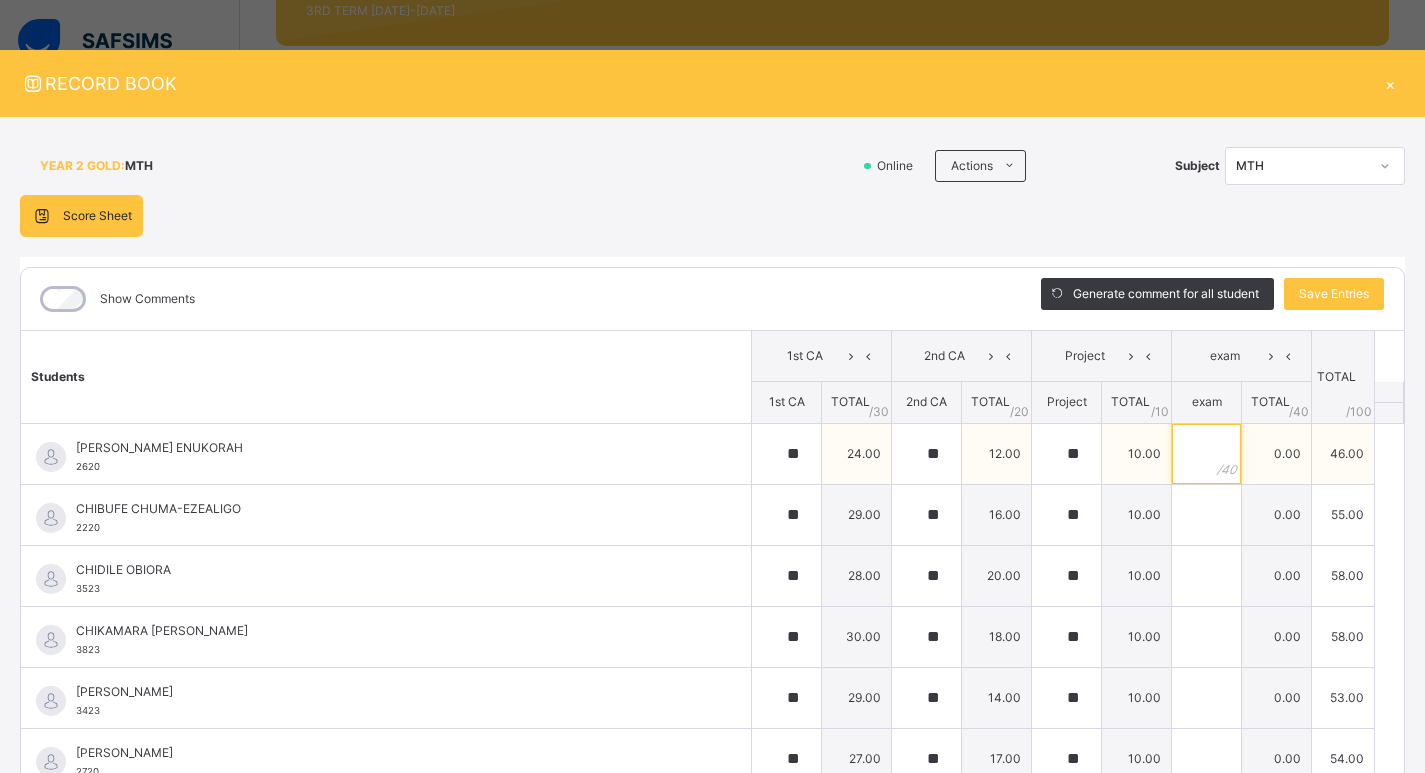 click at bounding box center [1206, 454] 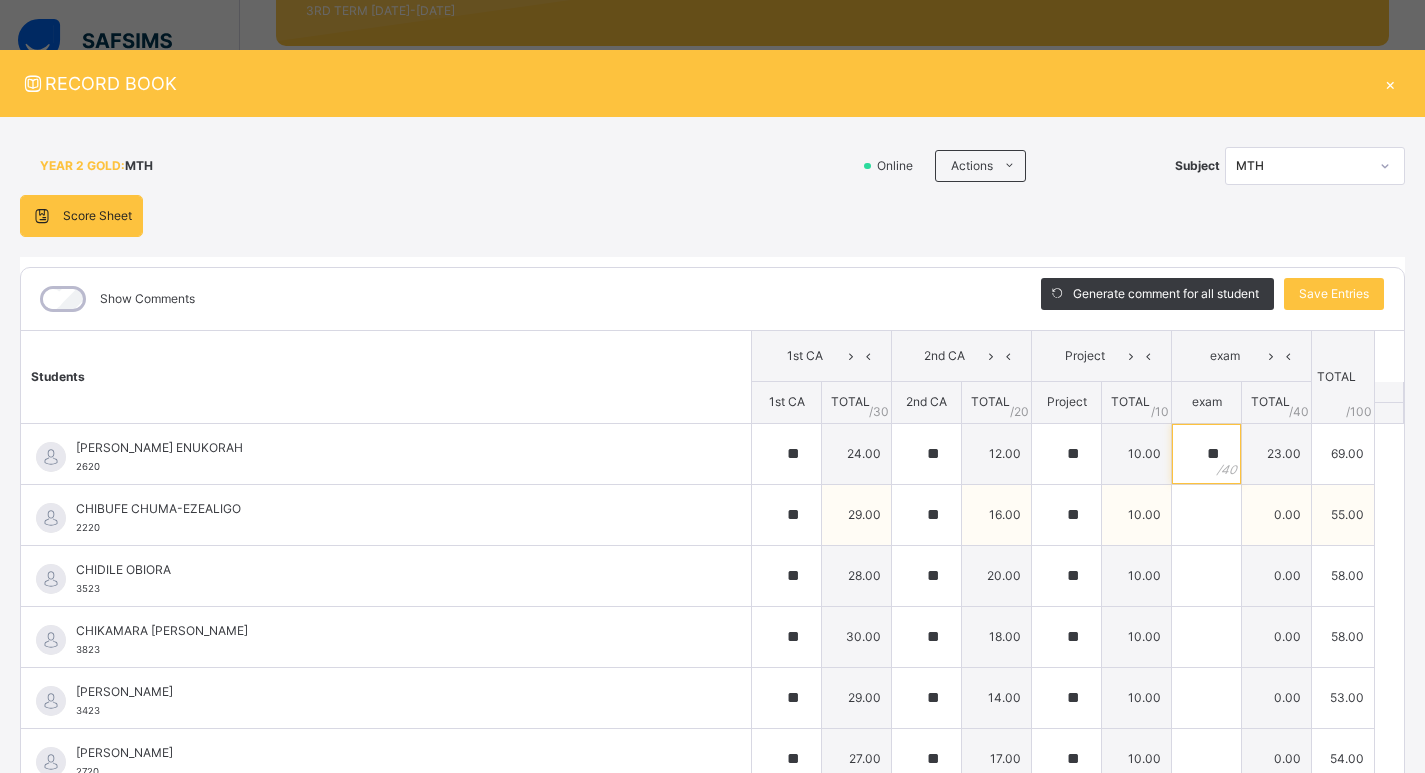type on "**" 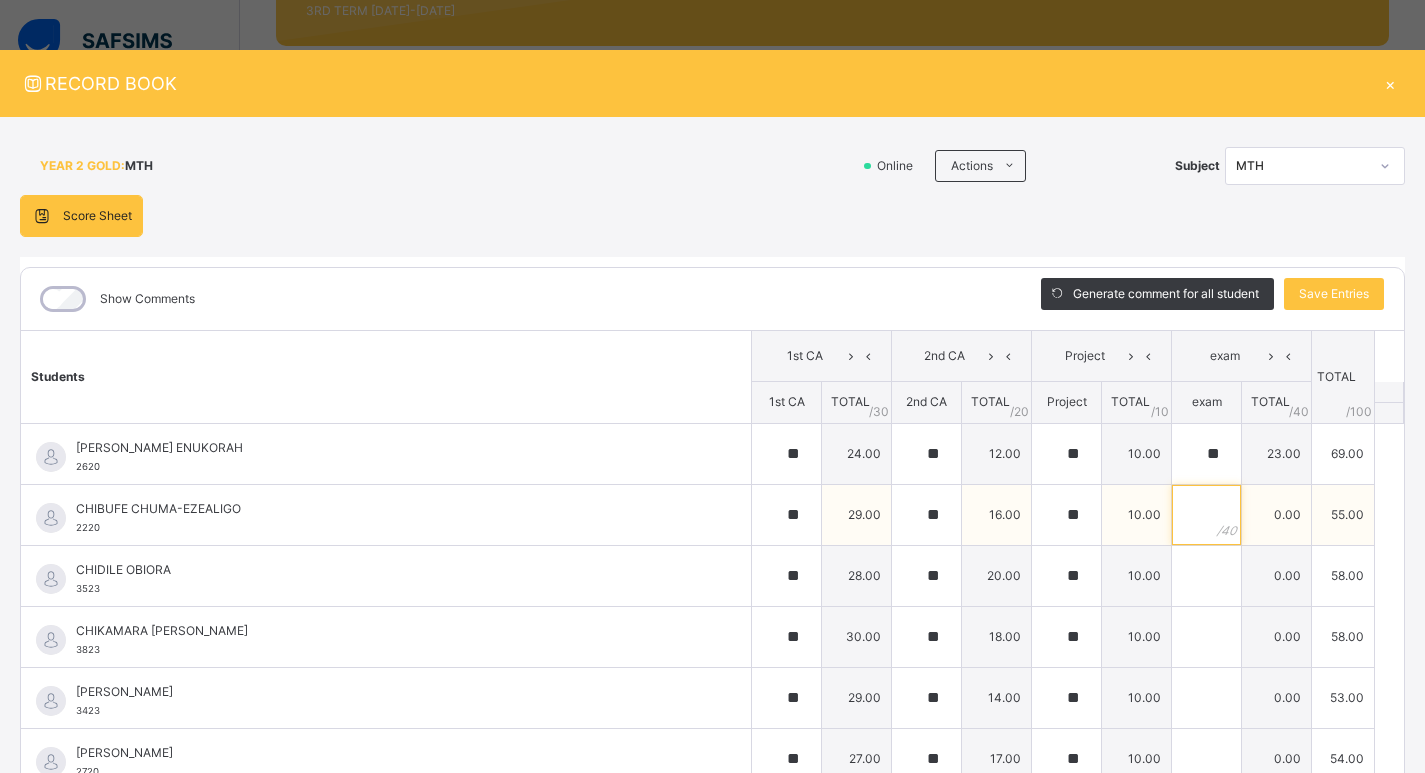 click at bounding box center (1206, 515) 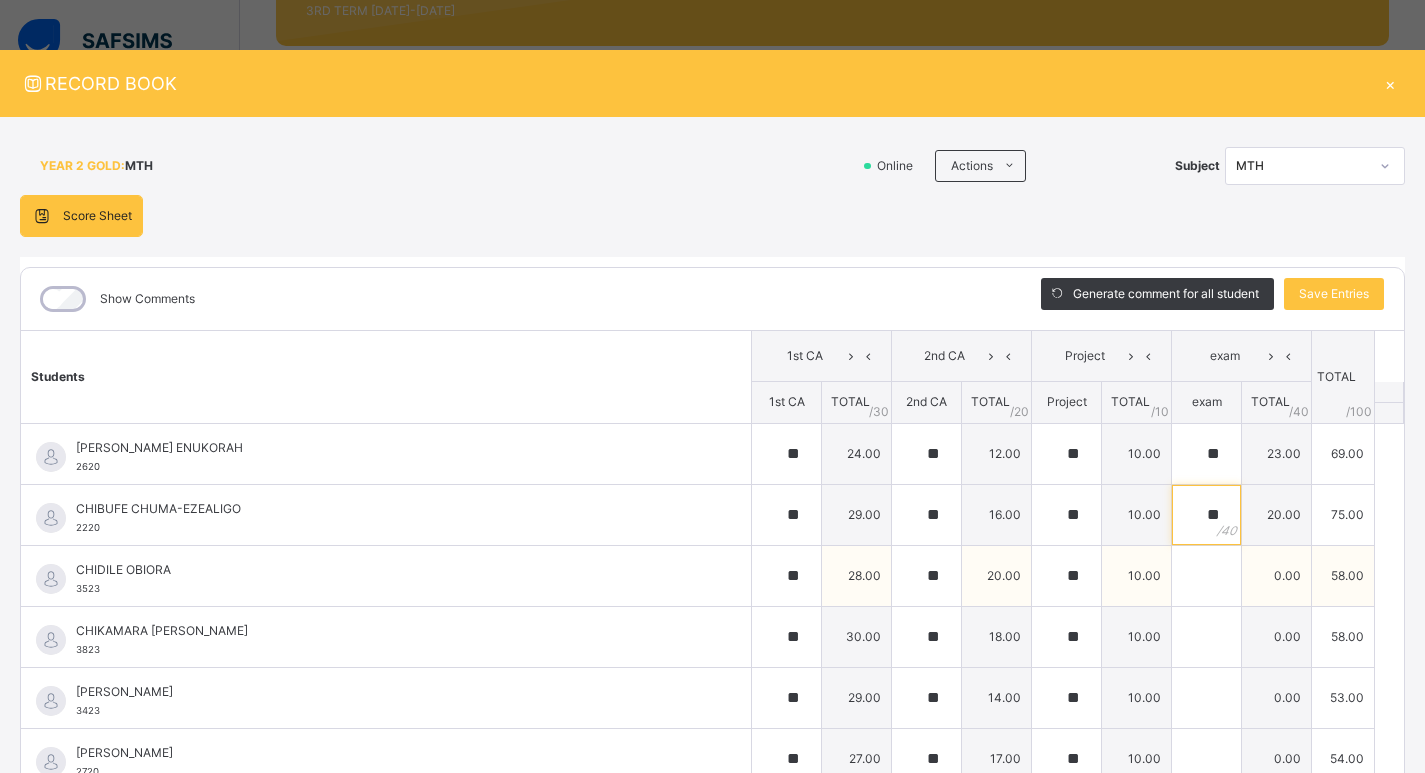 type on "**" 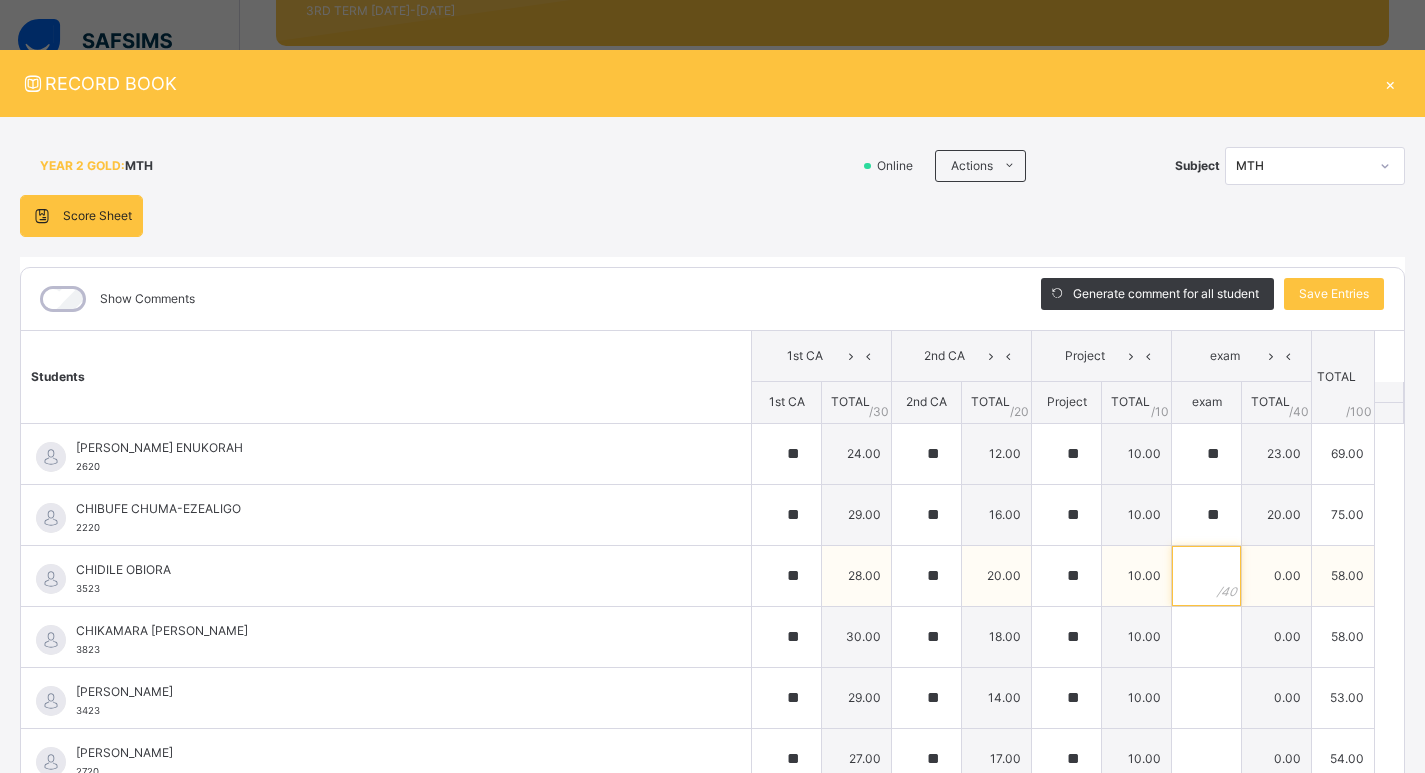 click at bounding box center [1206, 576] 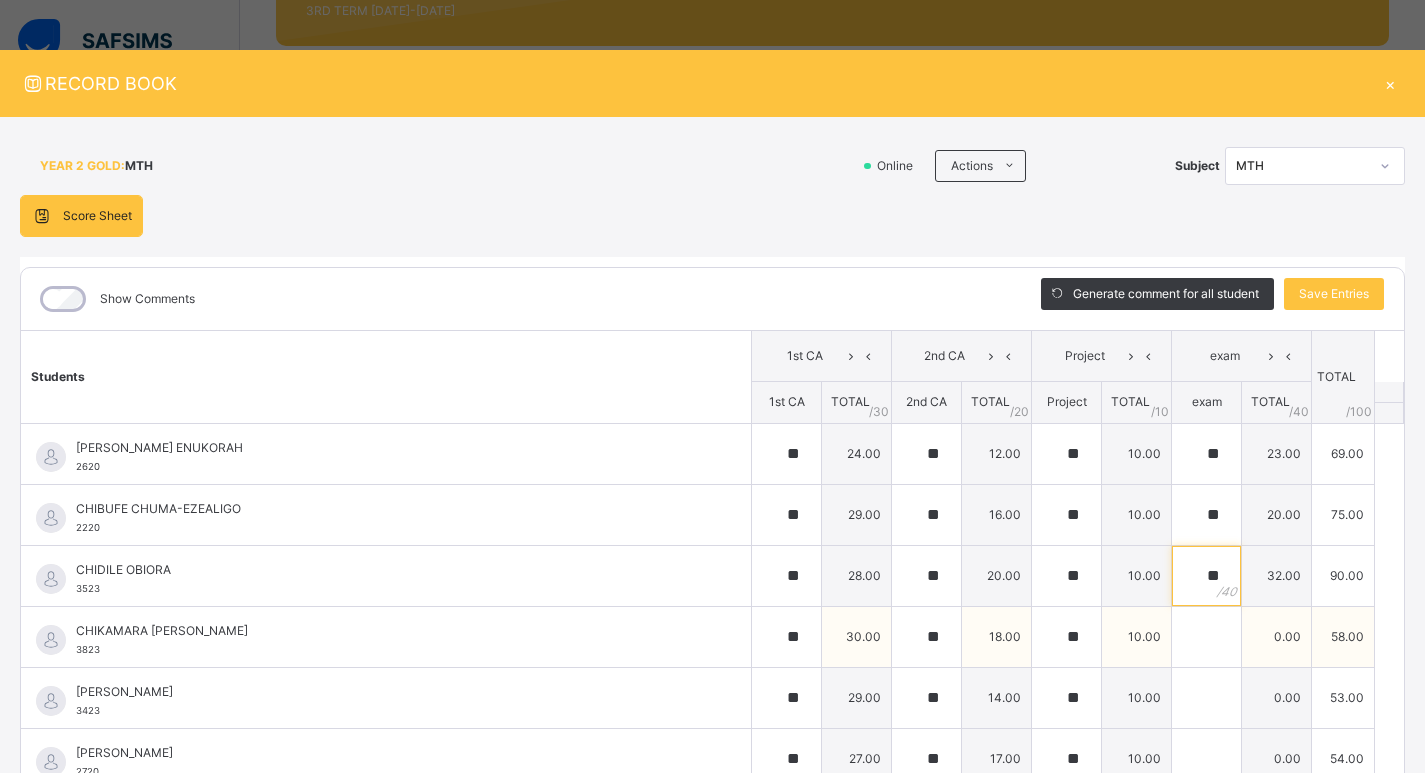 type on "**" 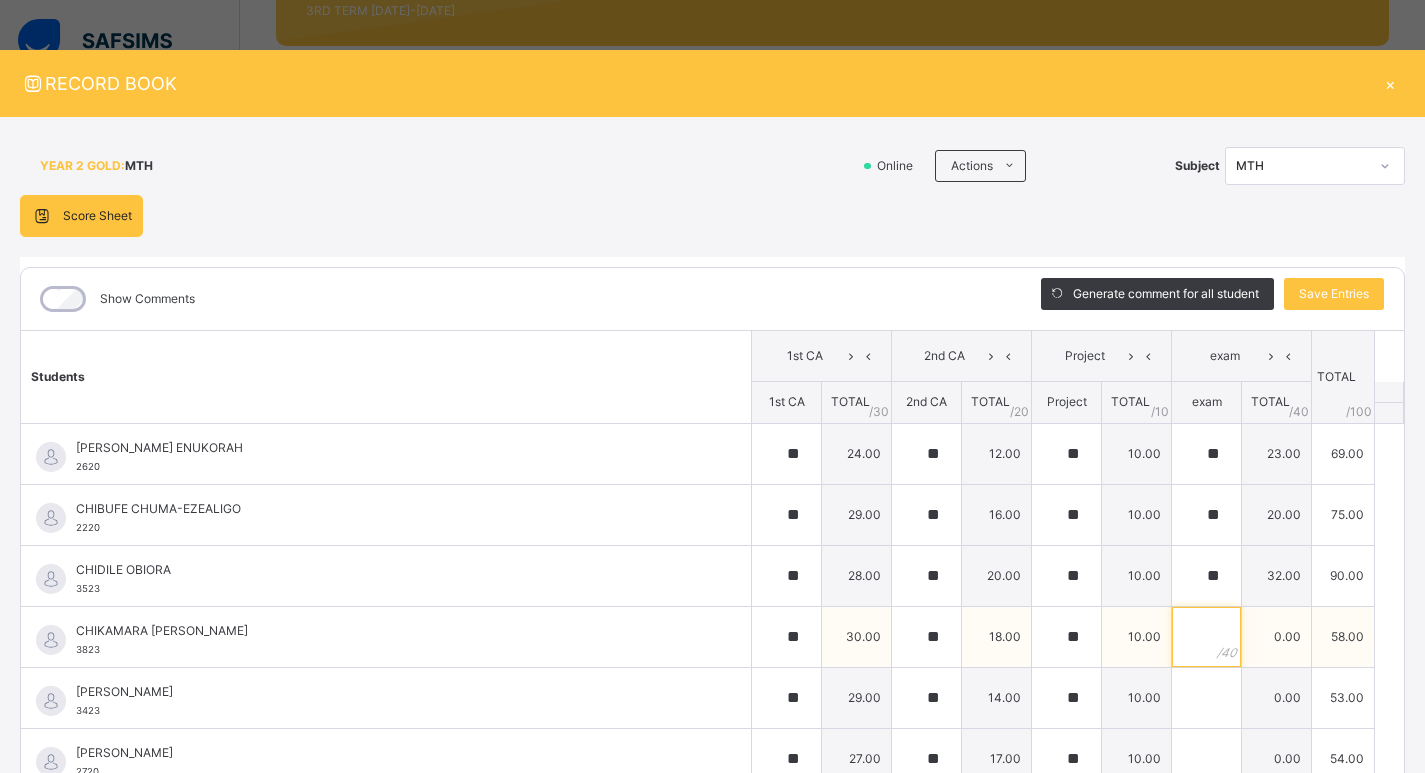 click at bounding box center [1206, 637] 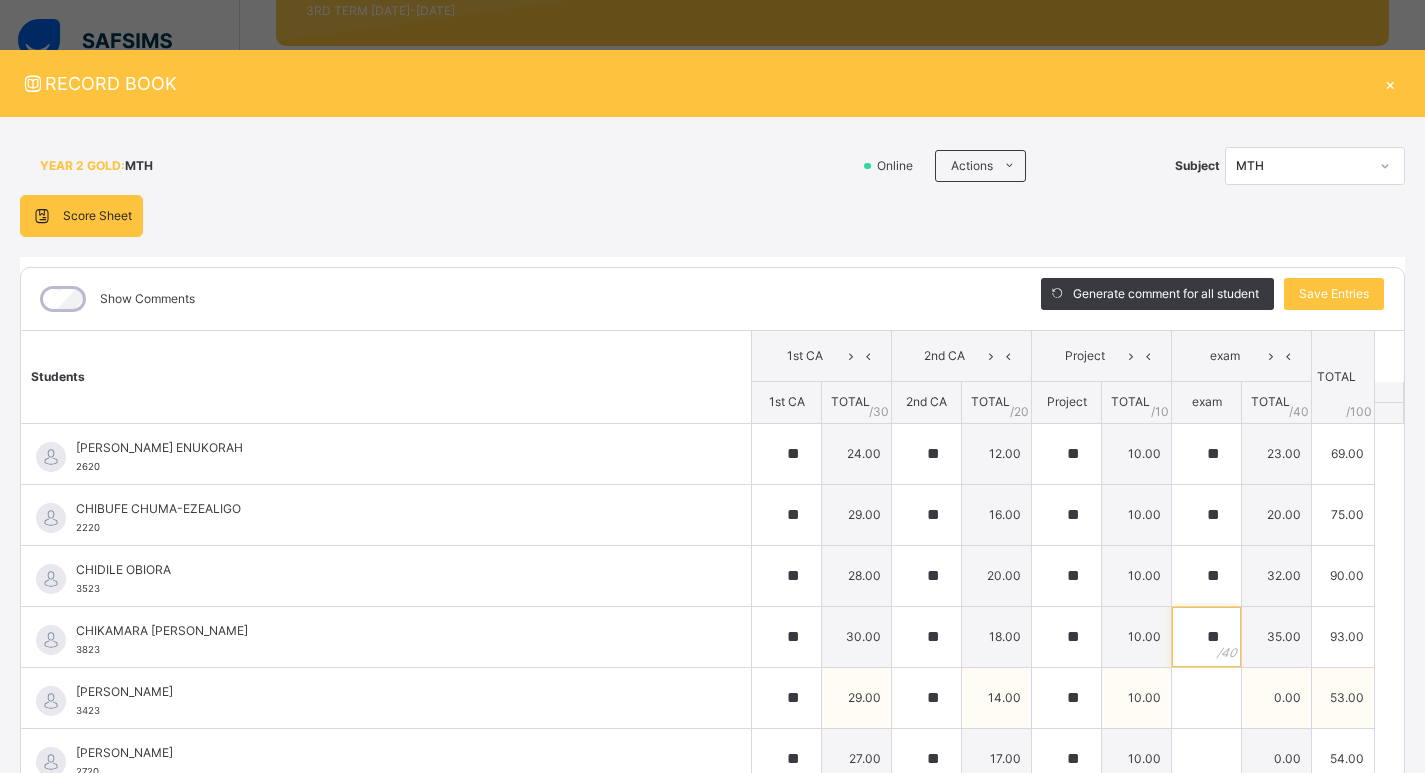 type on "**" 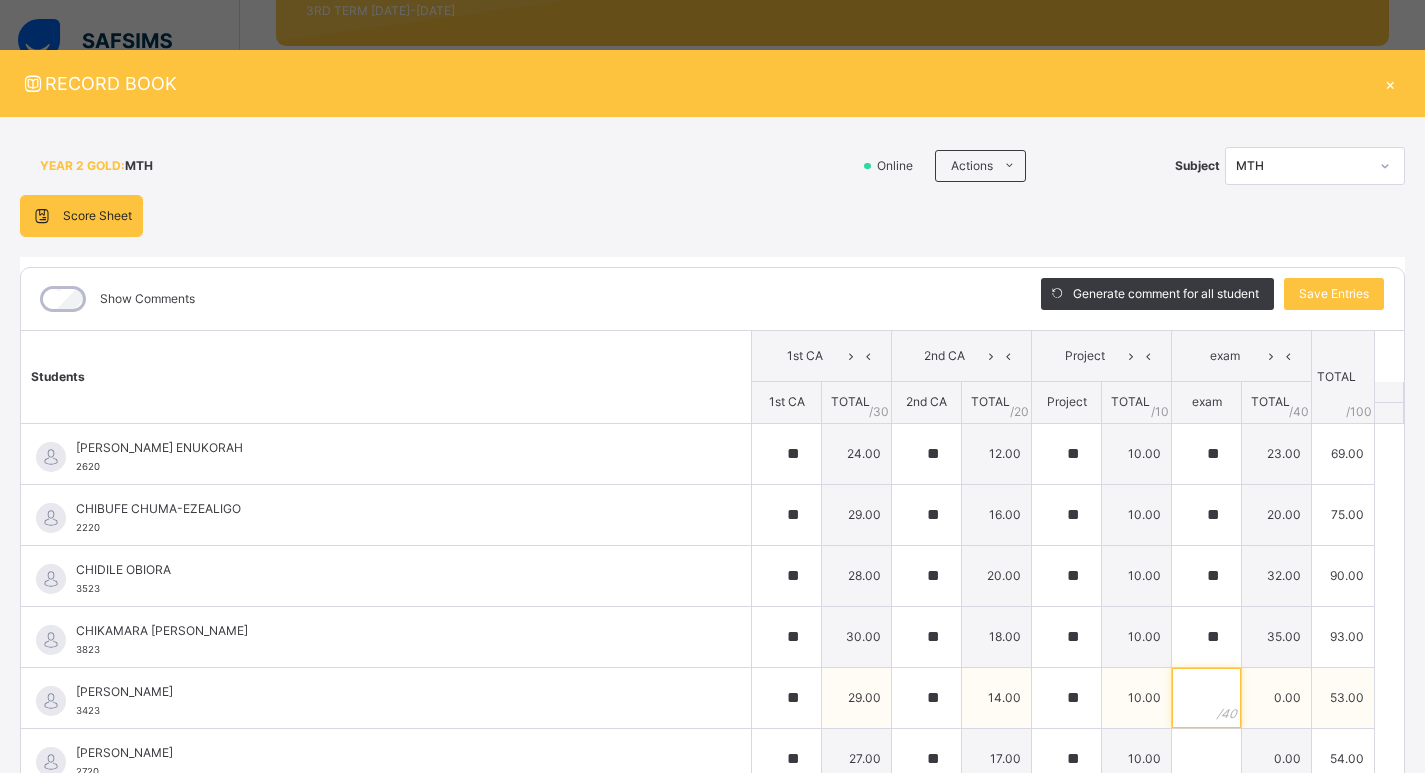 click at bounding box center [1206, 698] 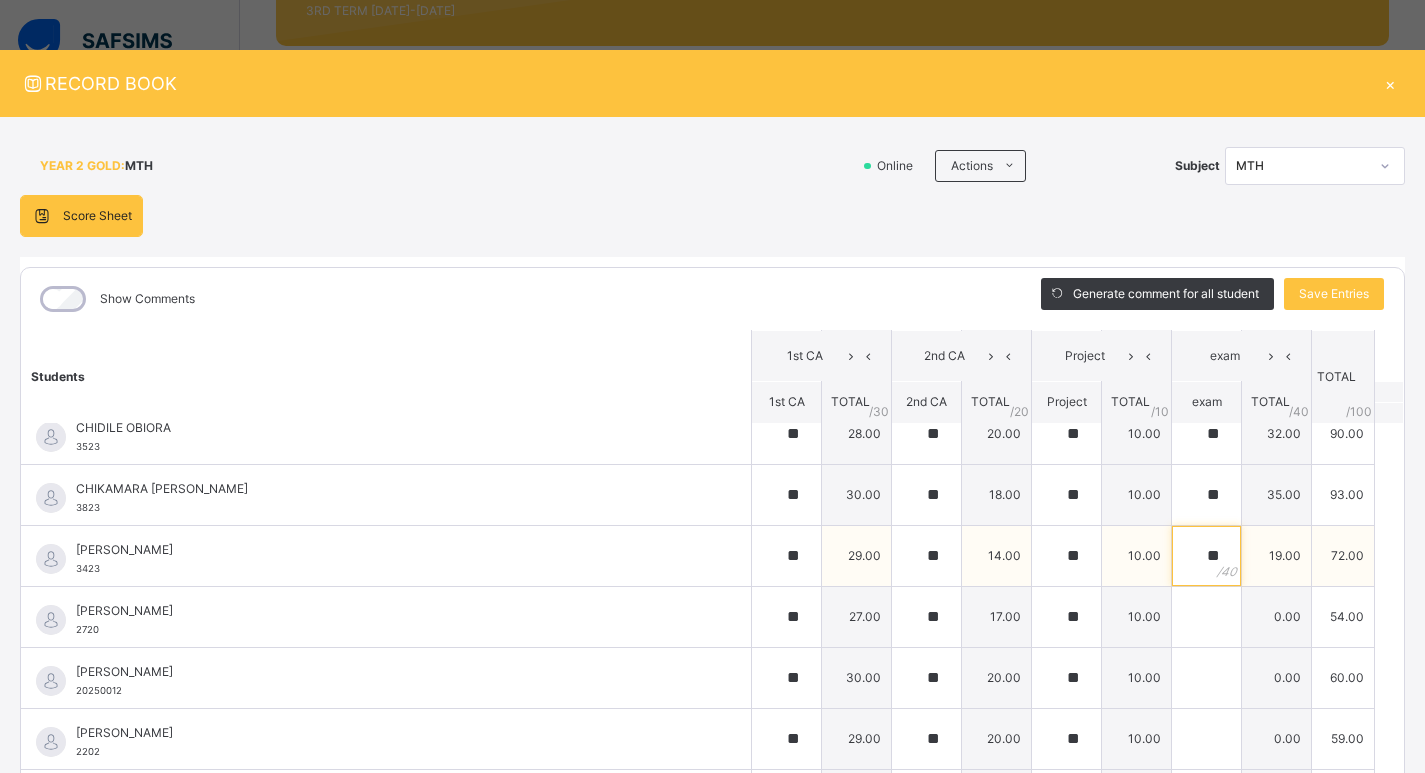 scroll, scrollTop: 200, scrollLeft: 0, axis: vertical 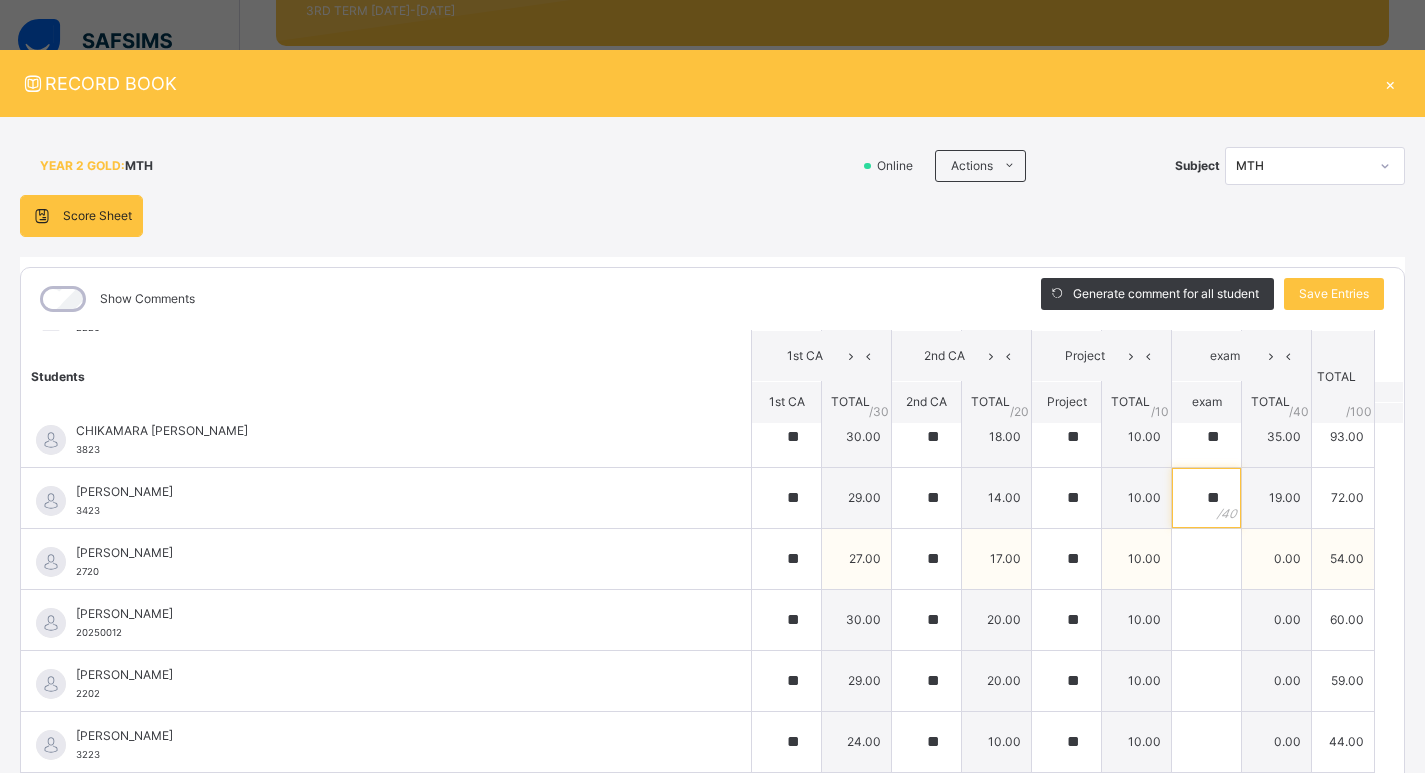 type on "**" 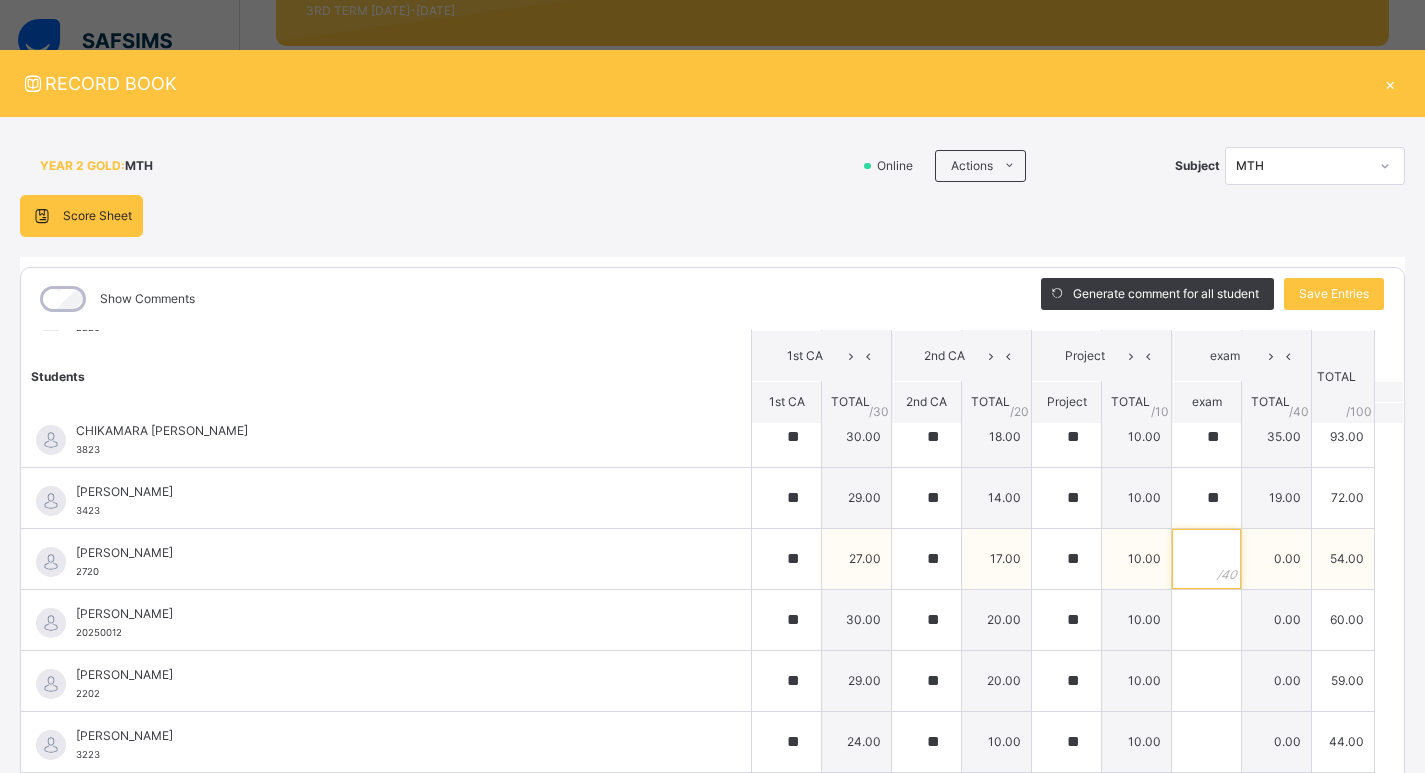 click at bounding box center (1206, 559) 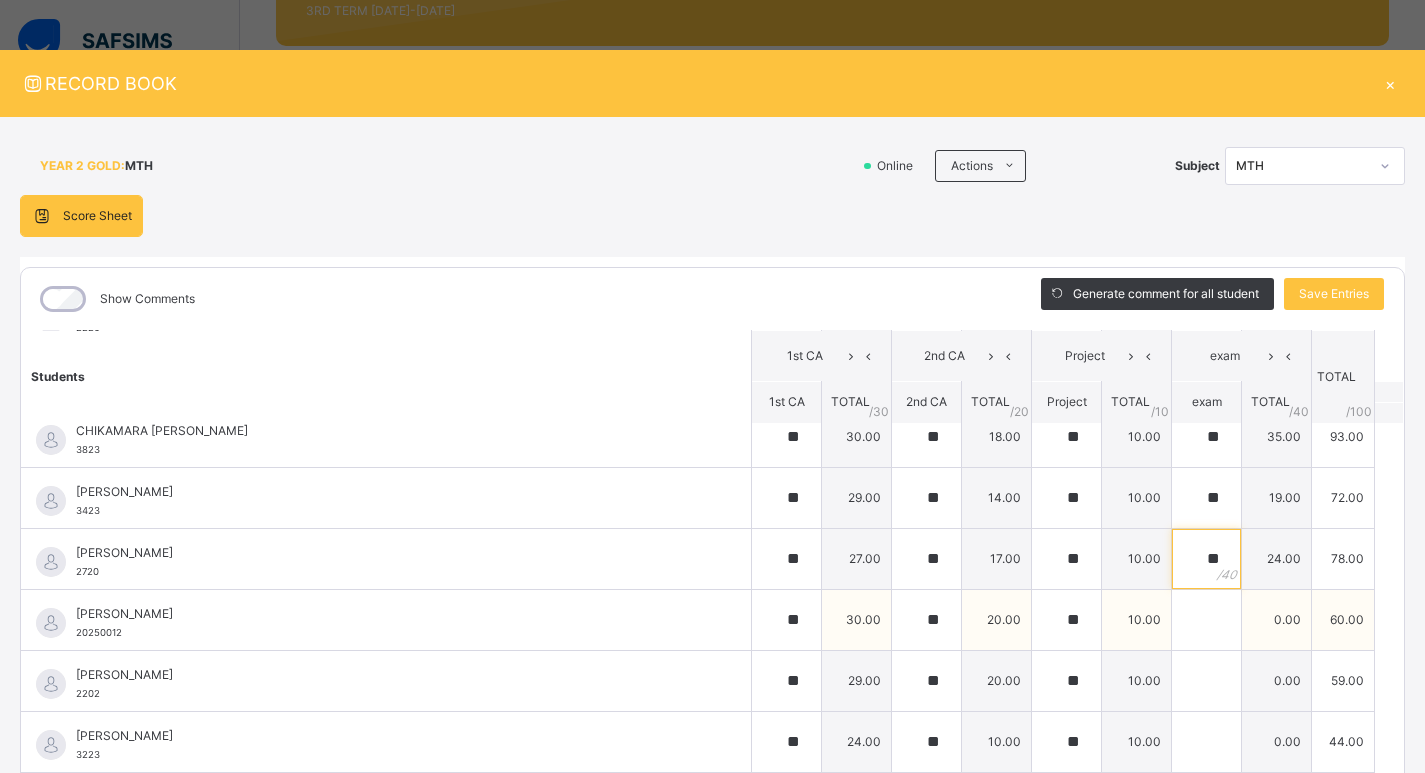 type on "**" 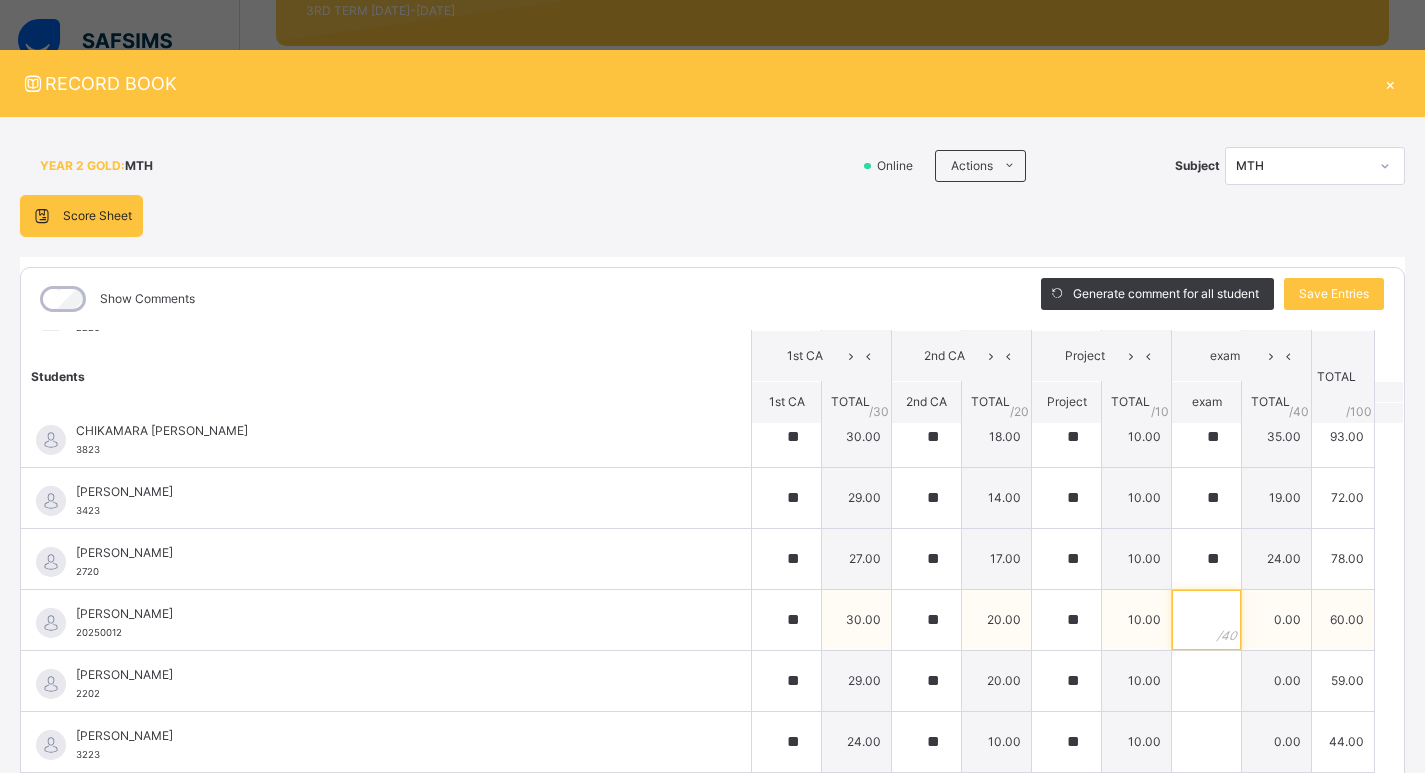 click at bounding box center (1206, 620) 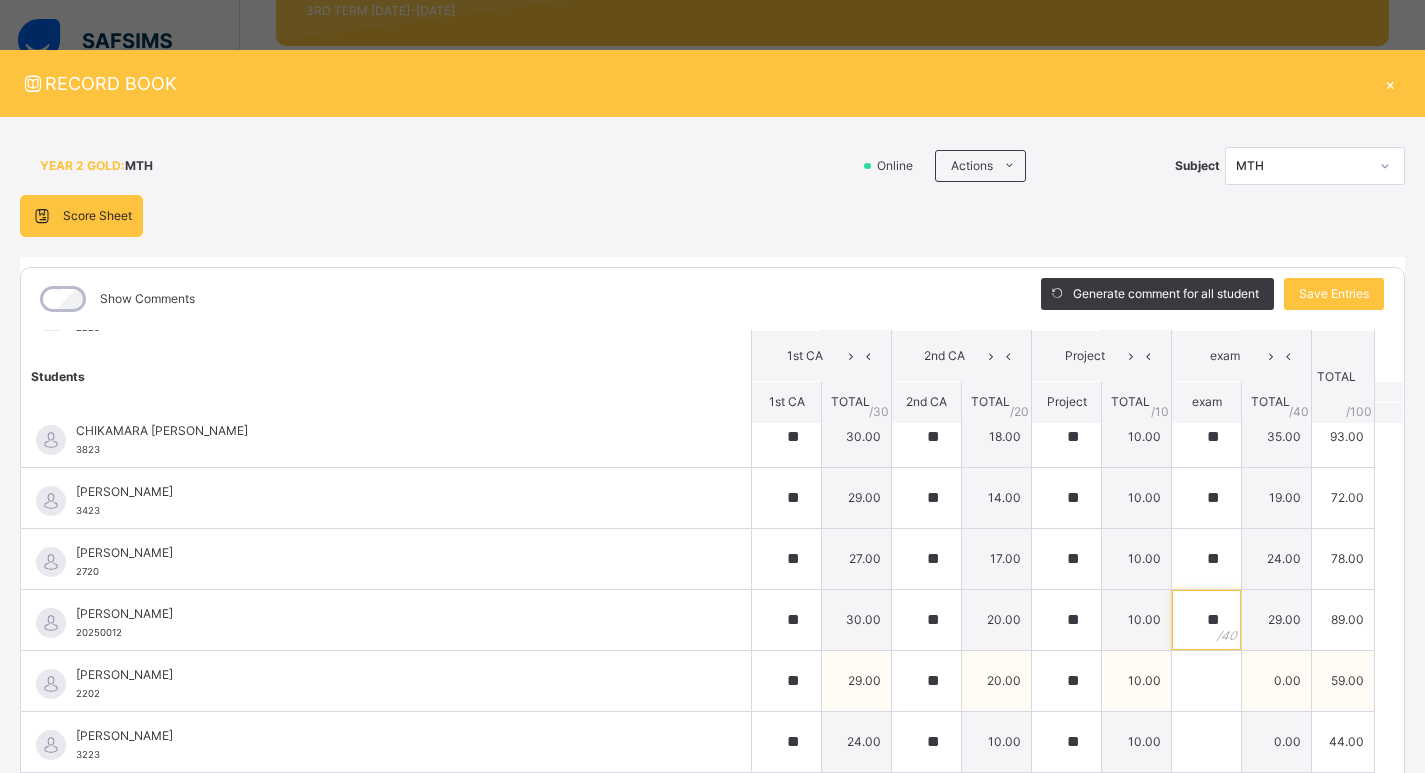 type on "**" 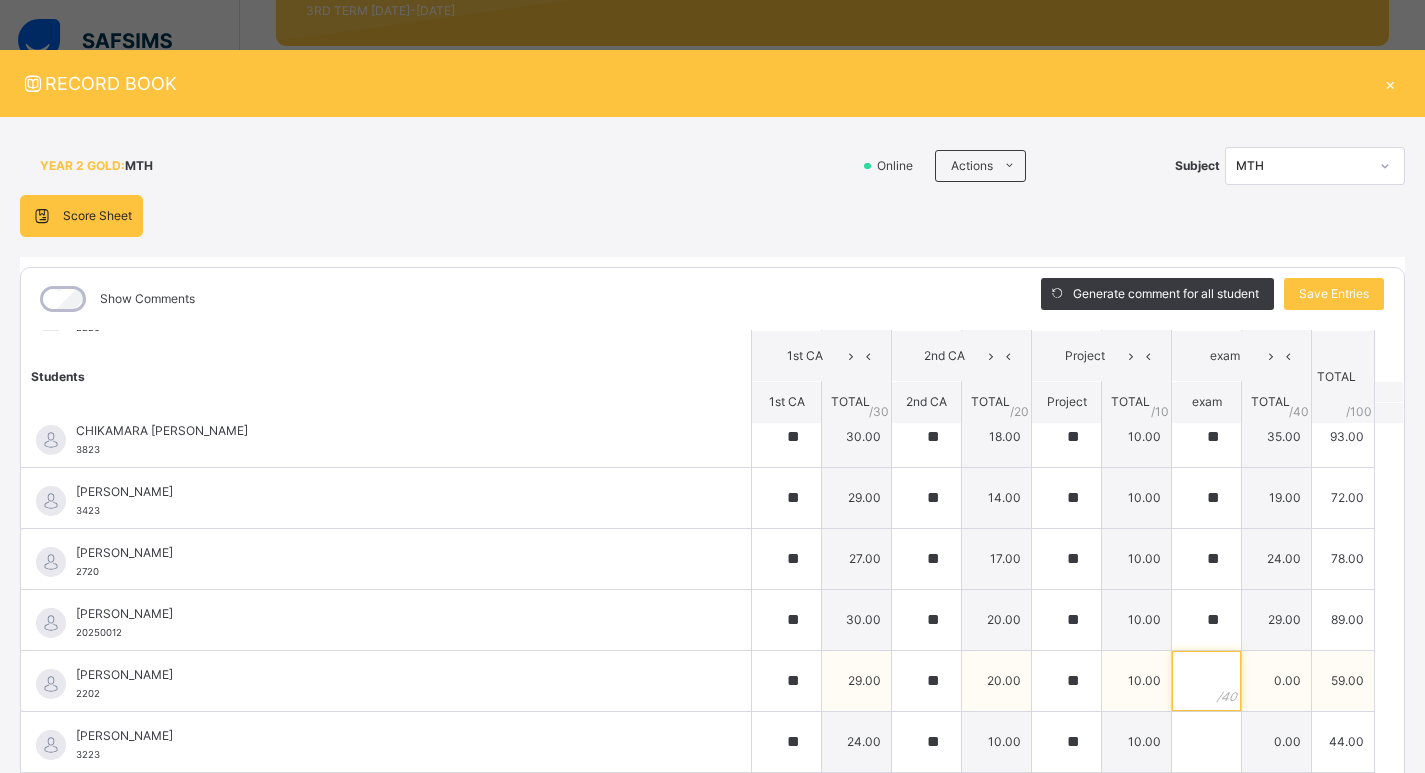 click at bounding box center [1206, 681] 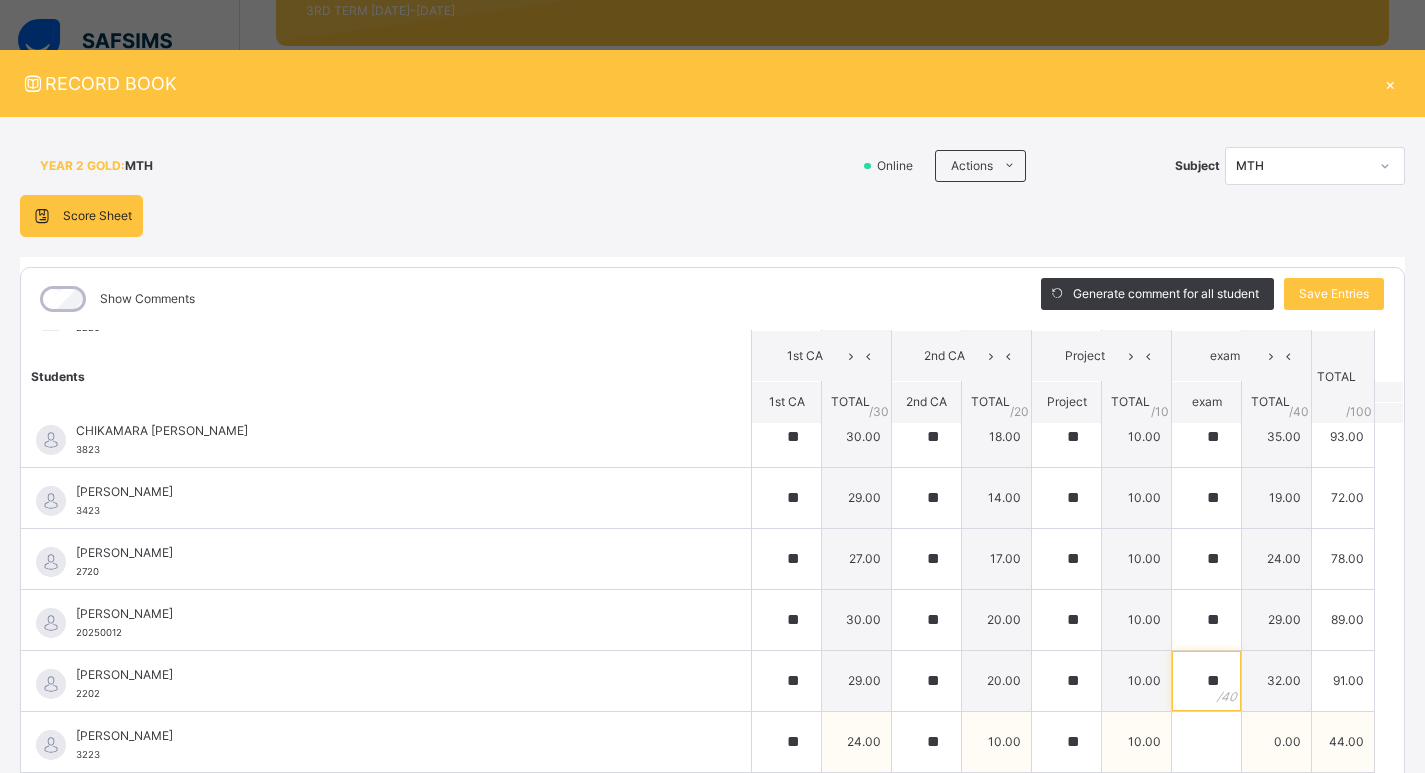 type on "**" 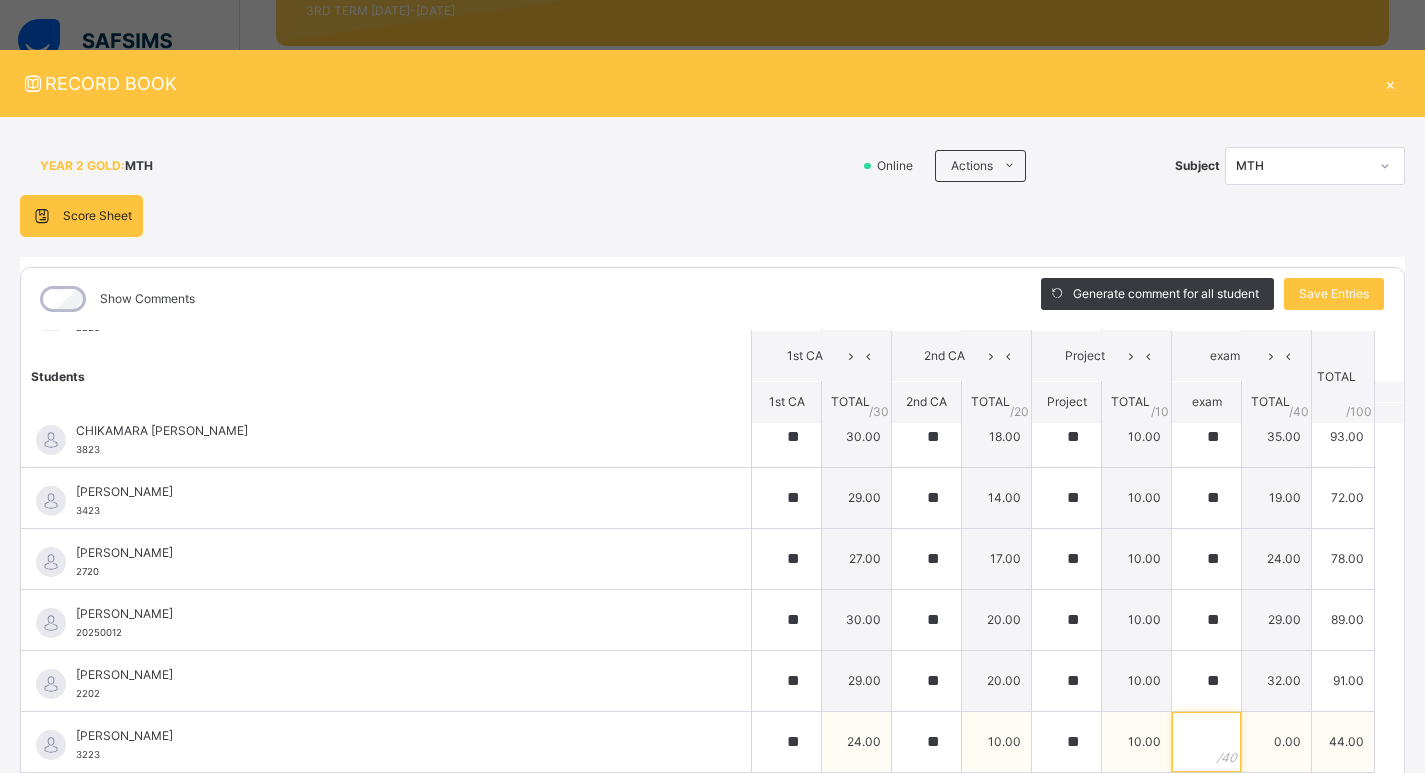 click at bounding box center (1206, 742) 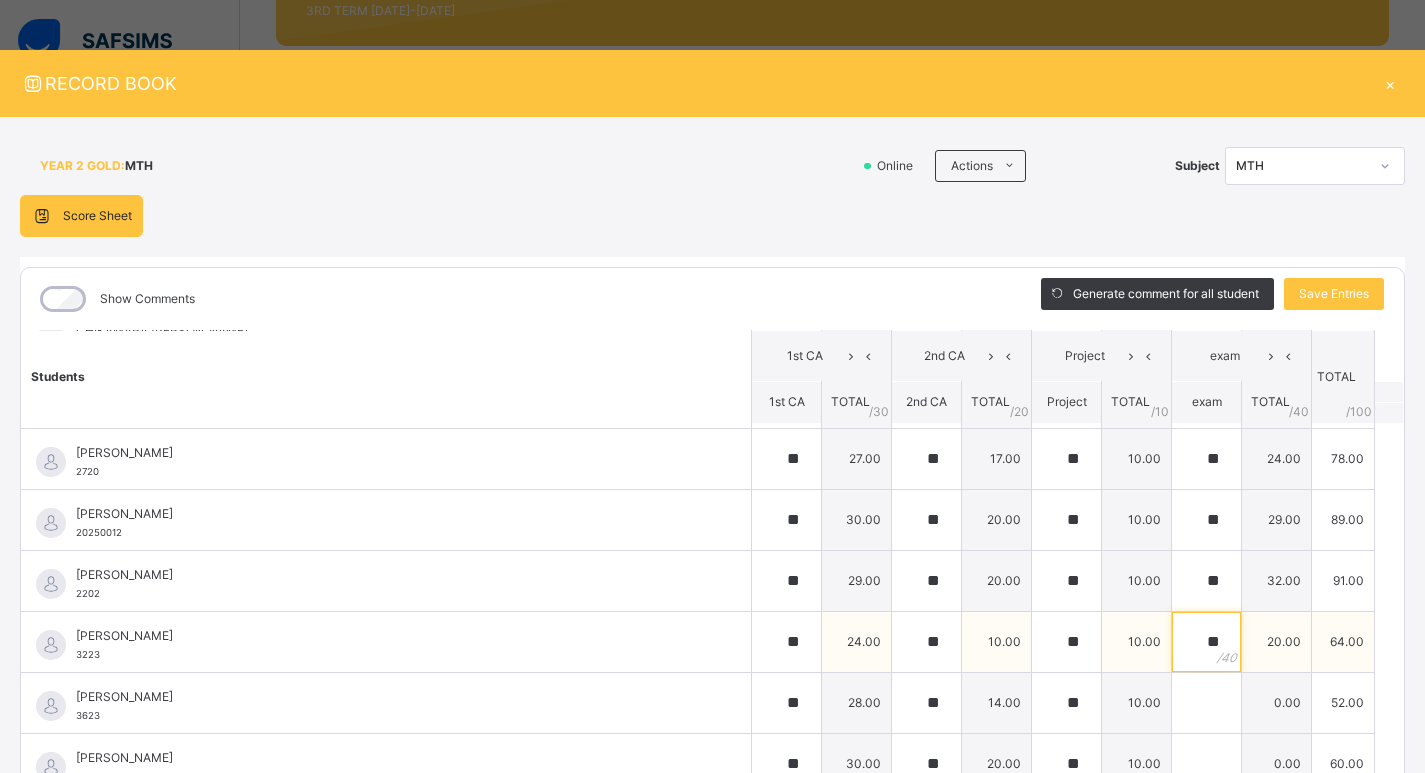 scroll, scrollTop: 400, scrollLeft: 0, axis: vertical 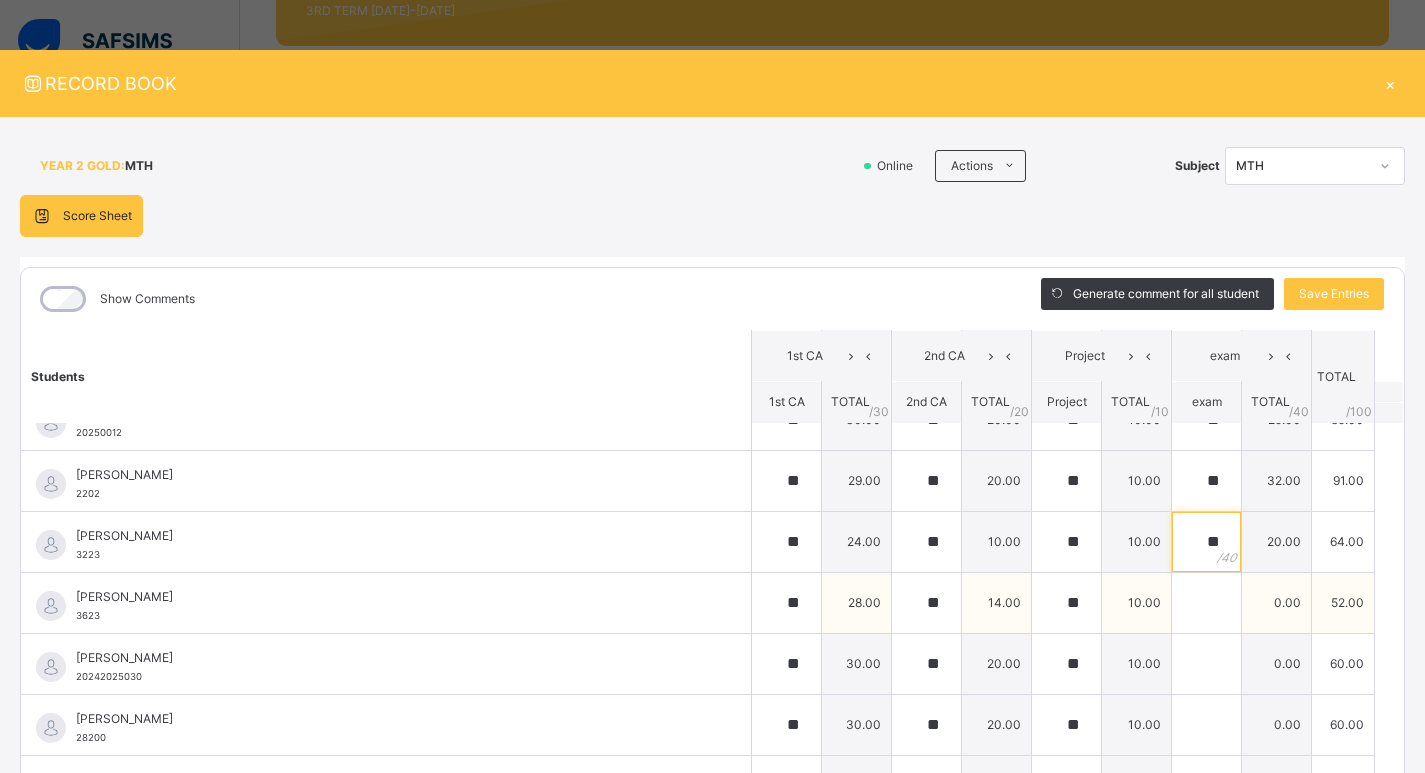 type on "**" 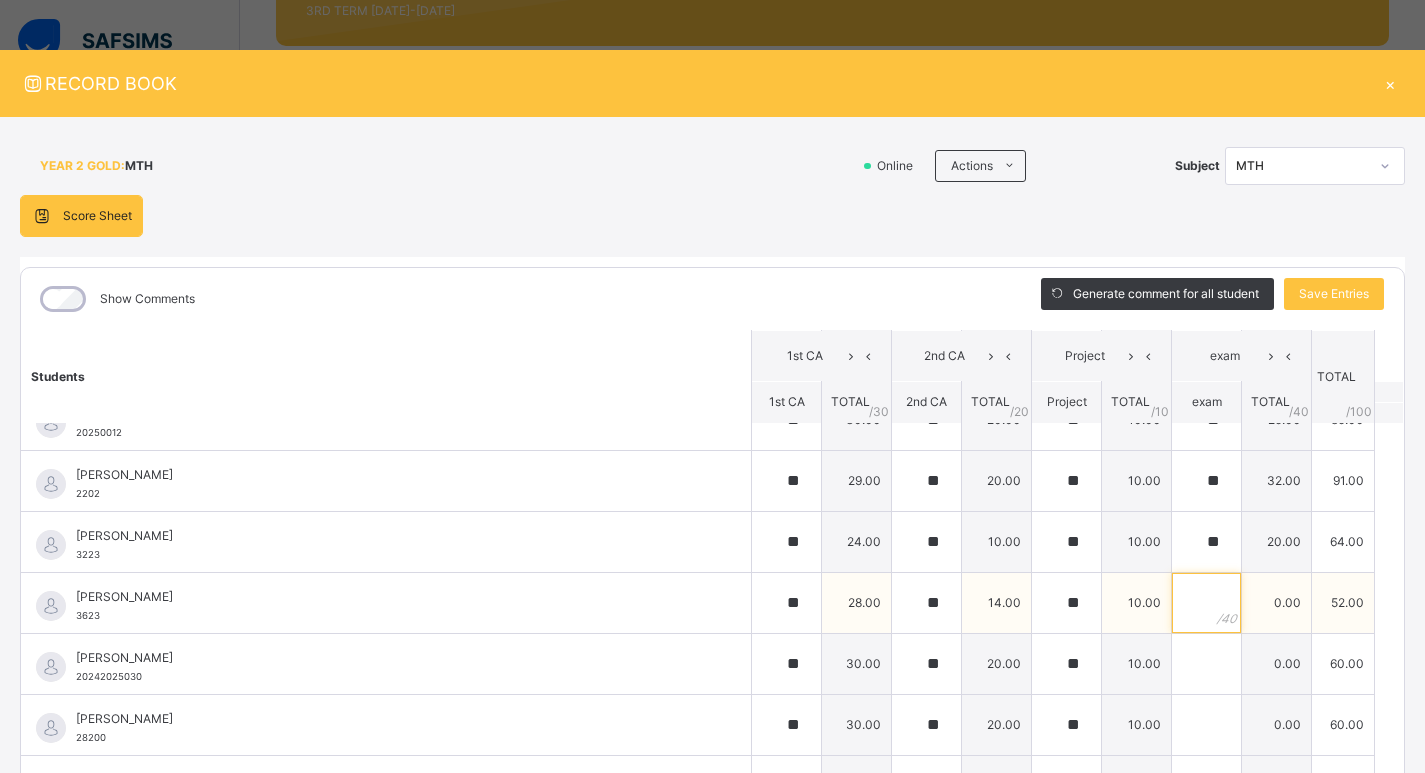 click at bounding box center [1206, 603] 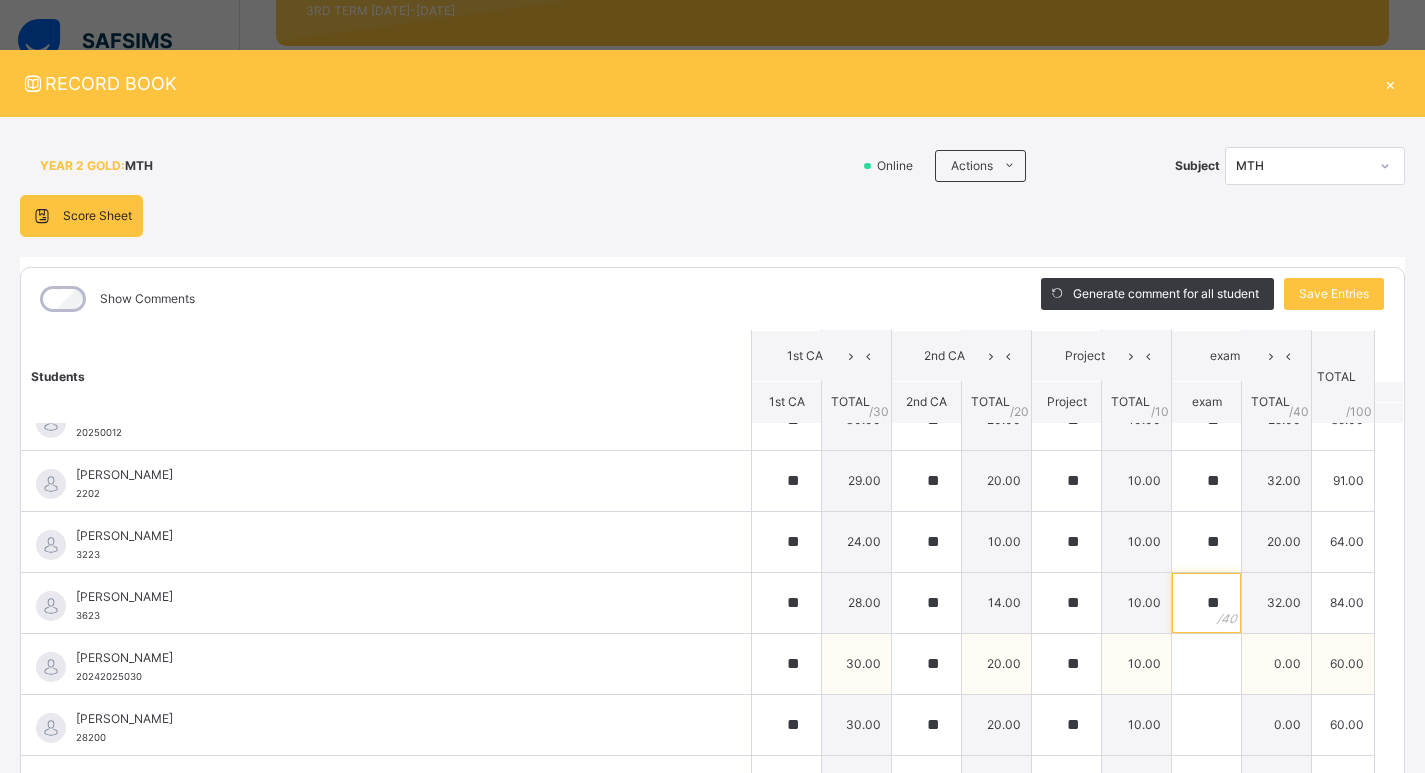 type on "**" 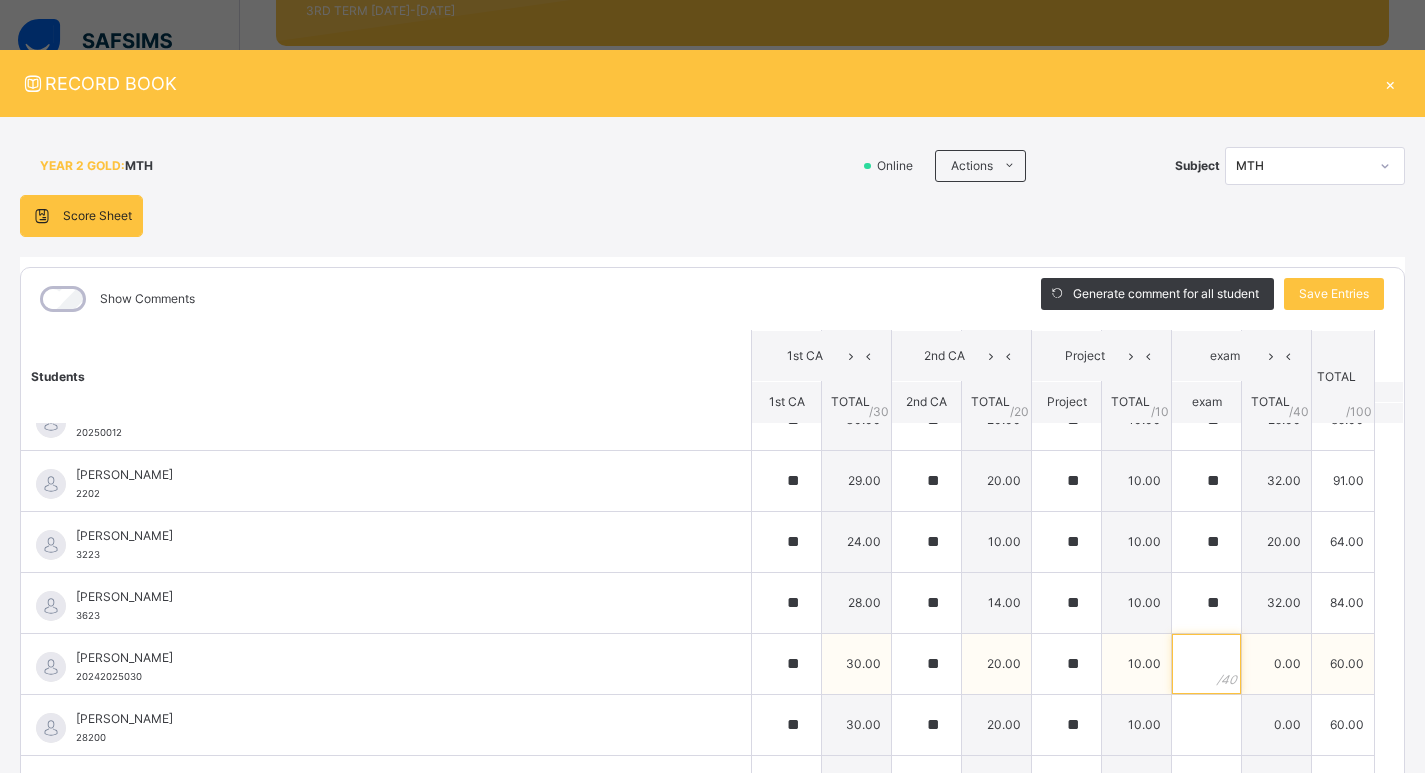 click at bounding box center (1206, 664) 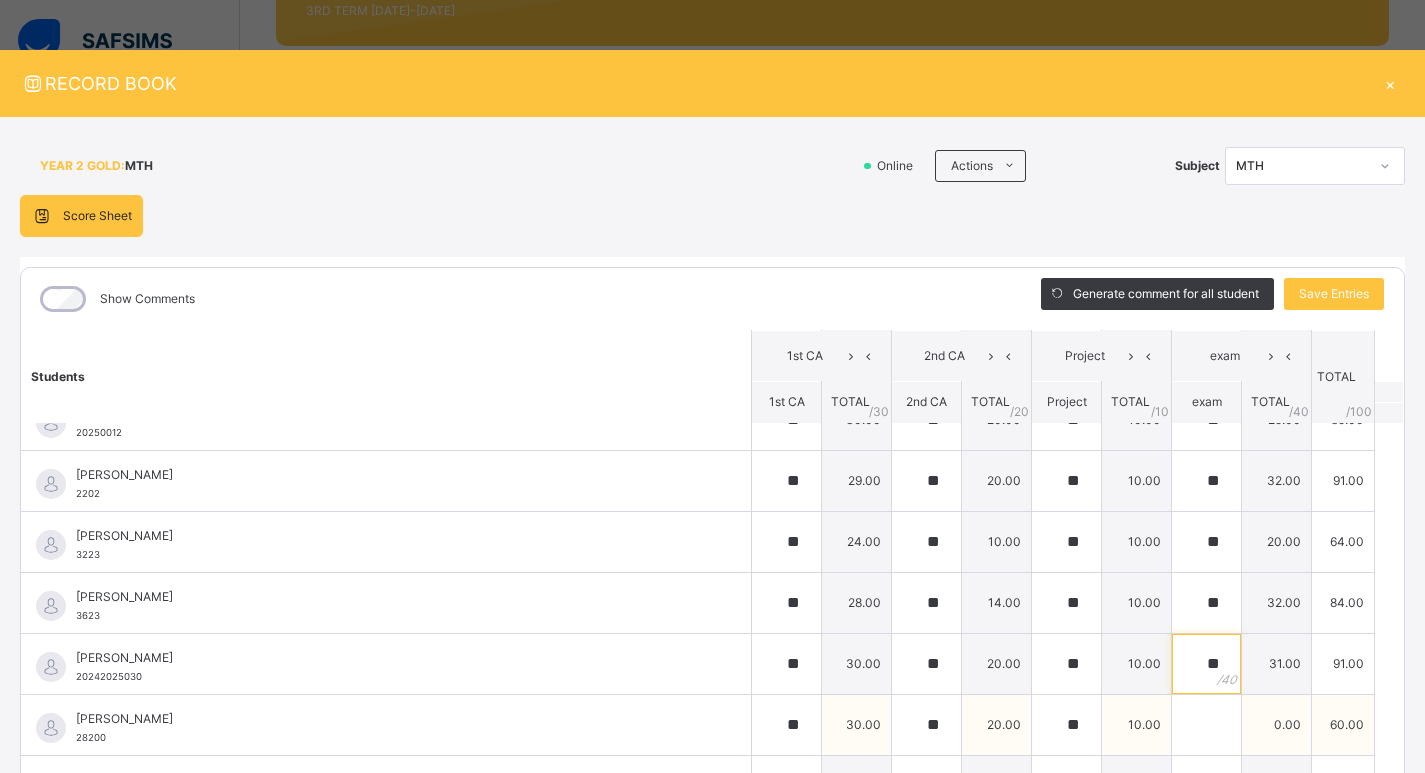 type on "**" 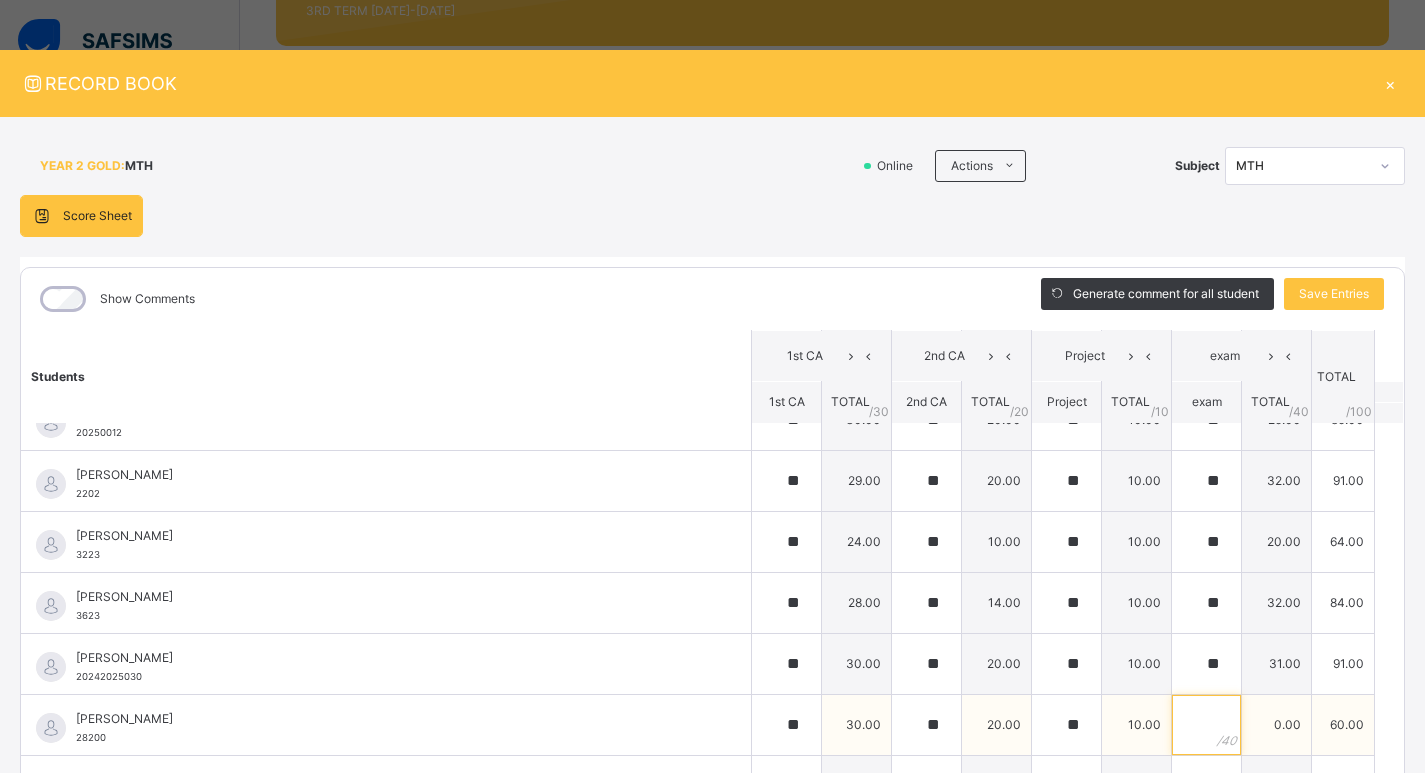 click at bounding box center (1206, 725) 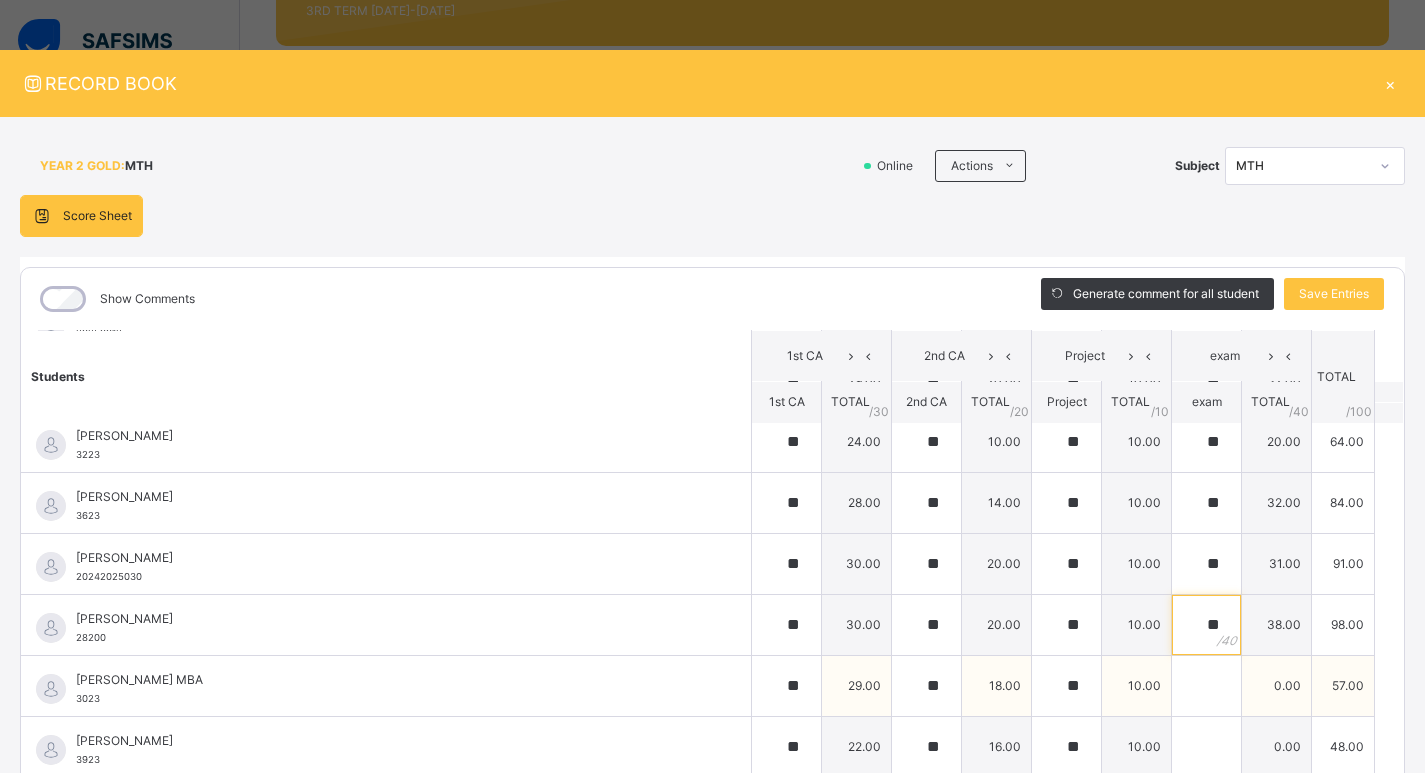 scroll, scrollTop: 600, scrollLeft: 0, axis: vertical 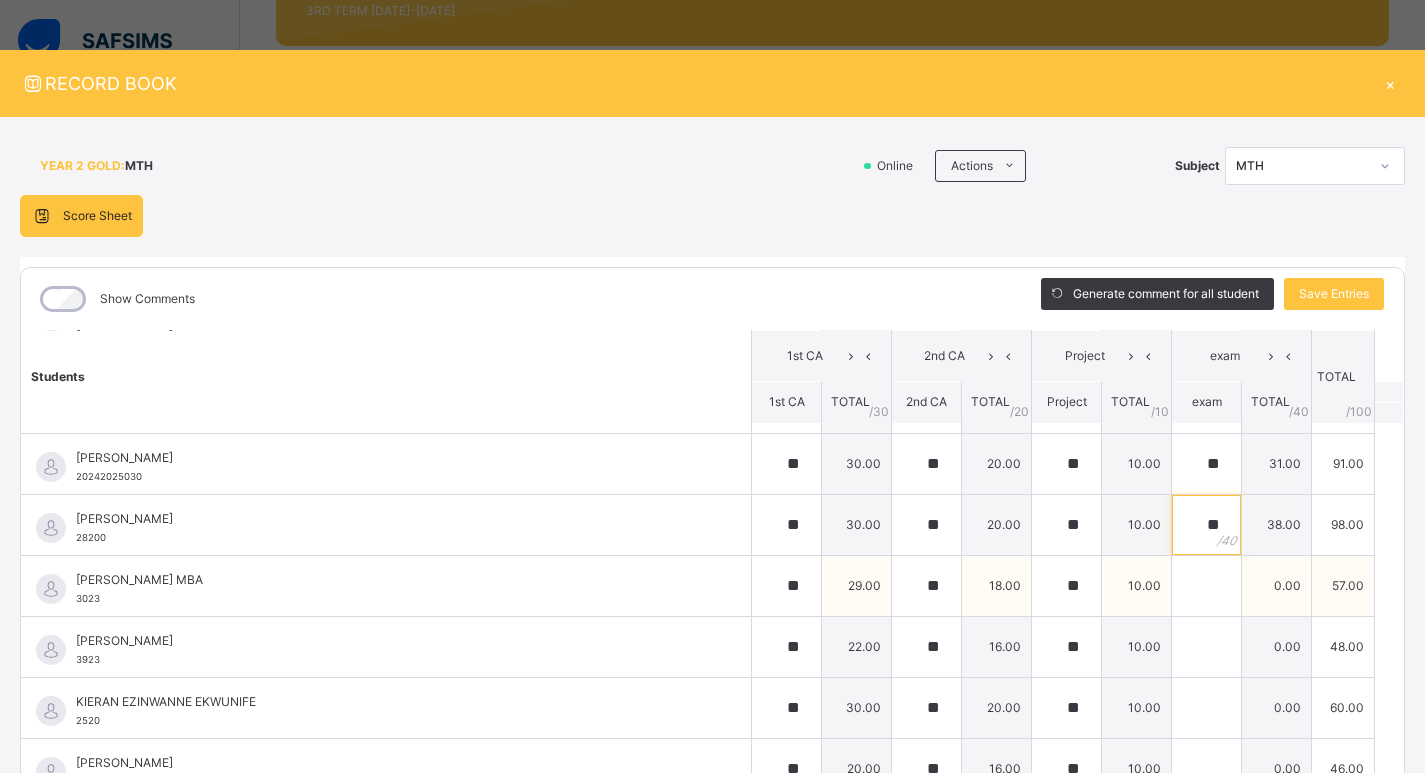 type on "**" 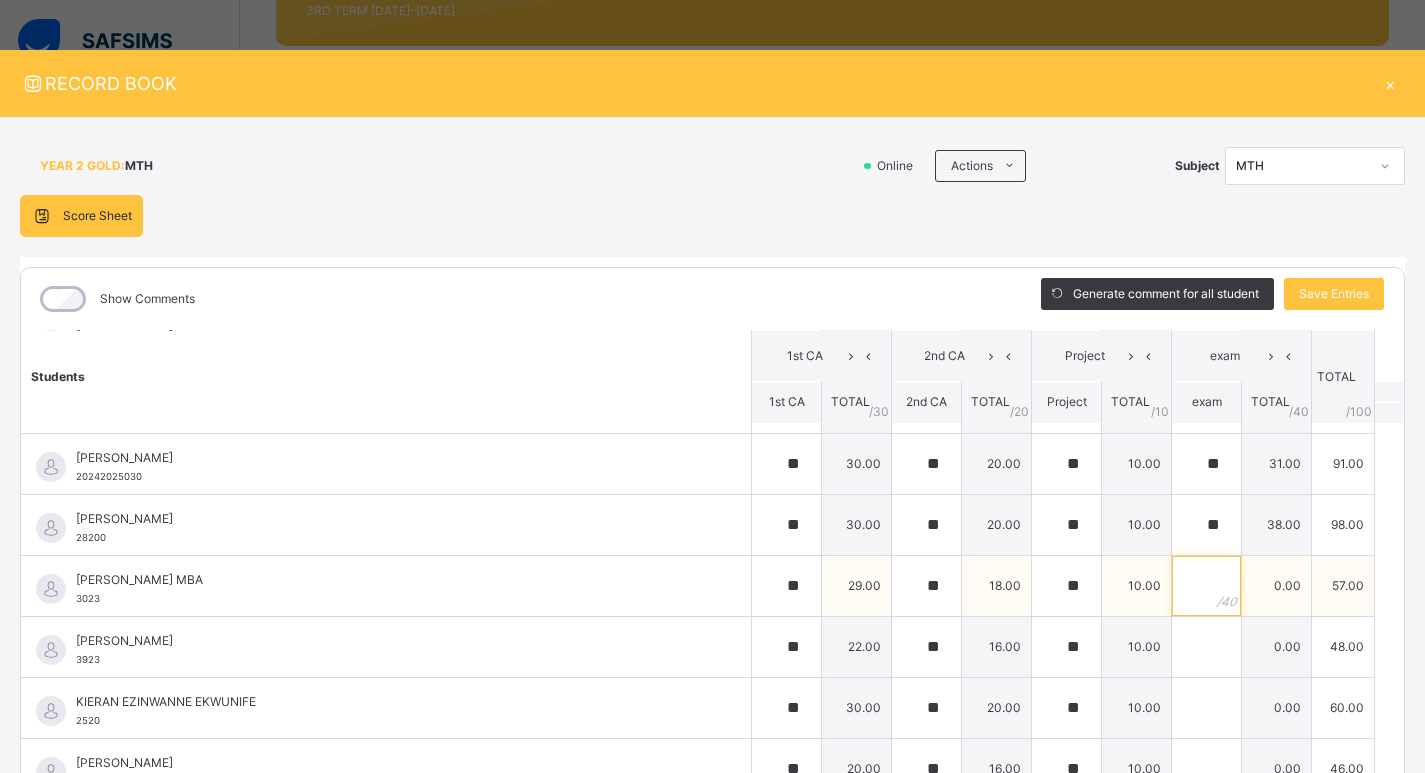 click at bounding box center (1206, 586) 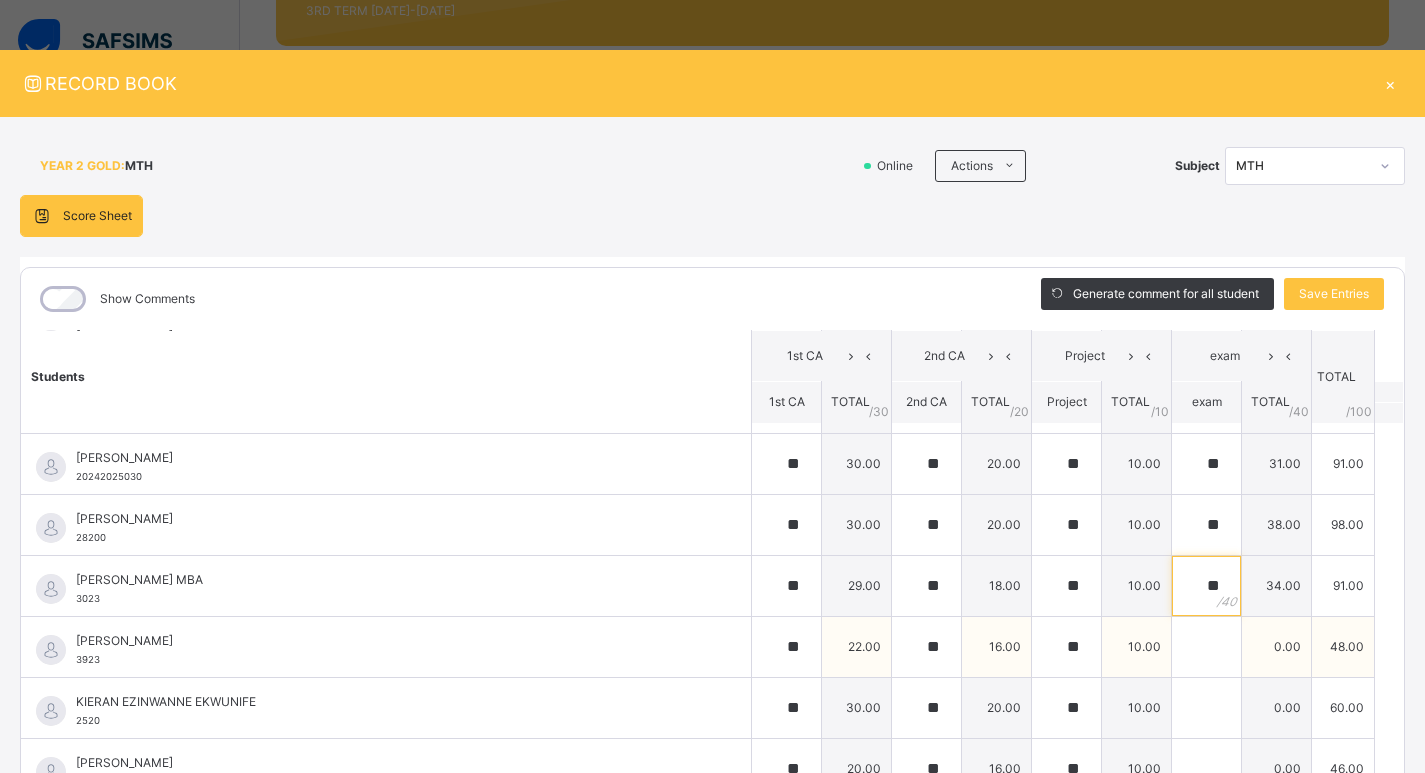 type on "**" 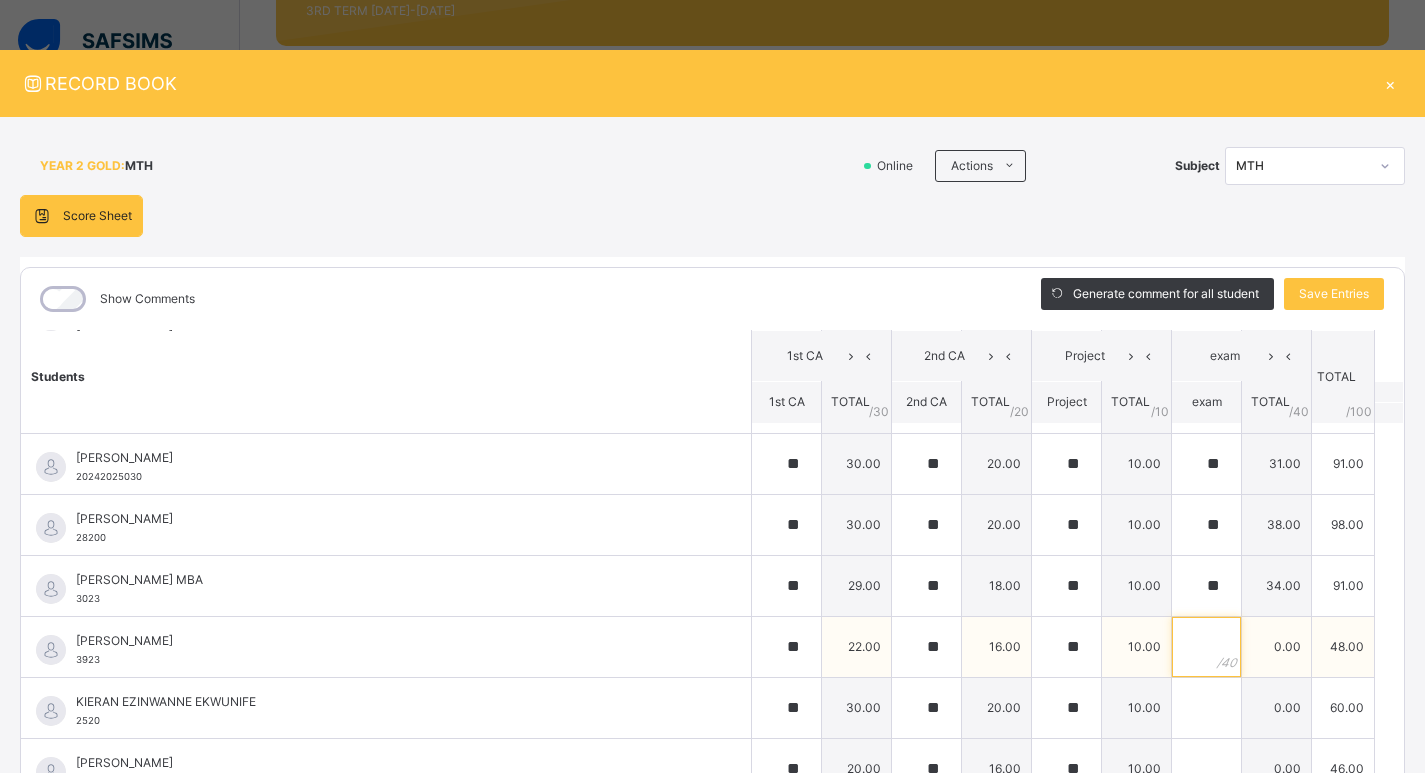 click at bounding box center (1206, 647) 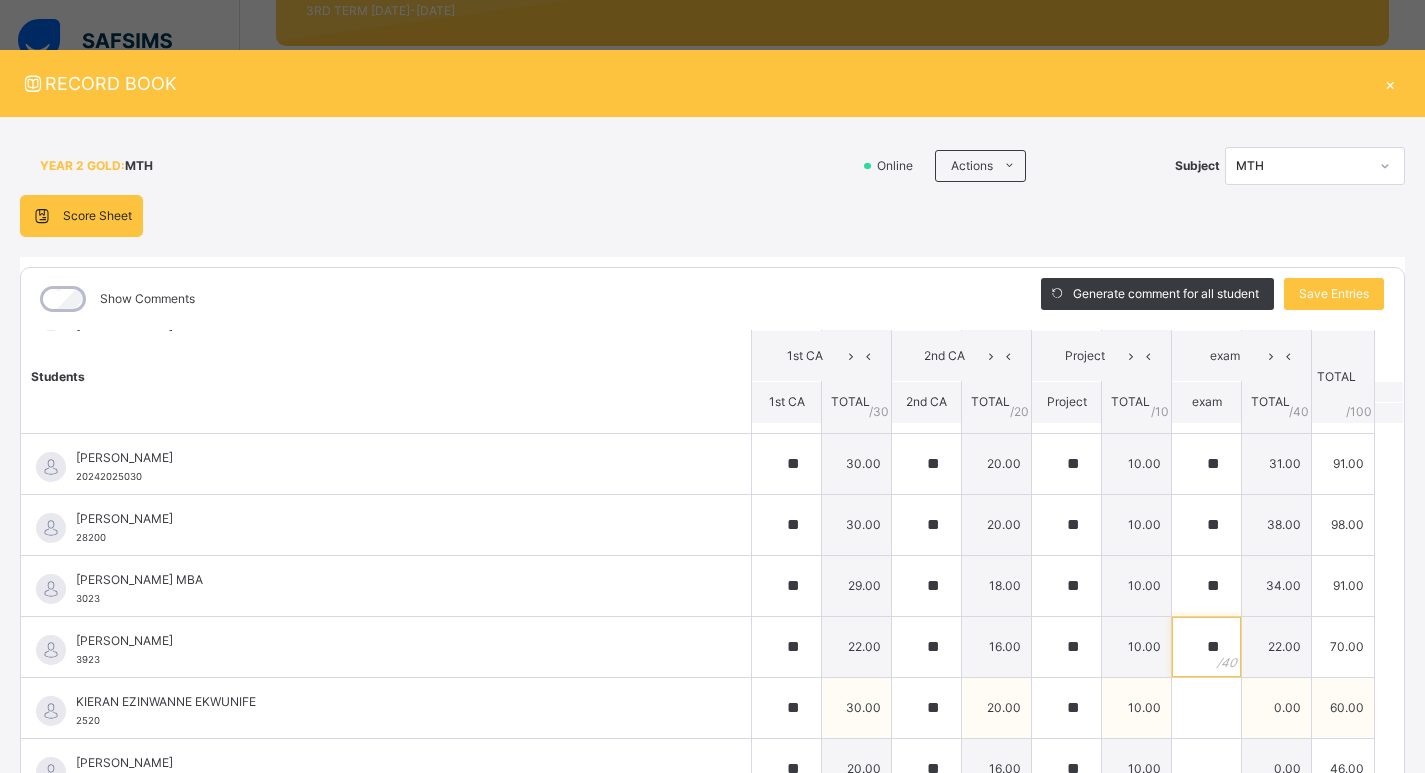type on "**" 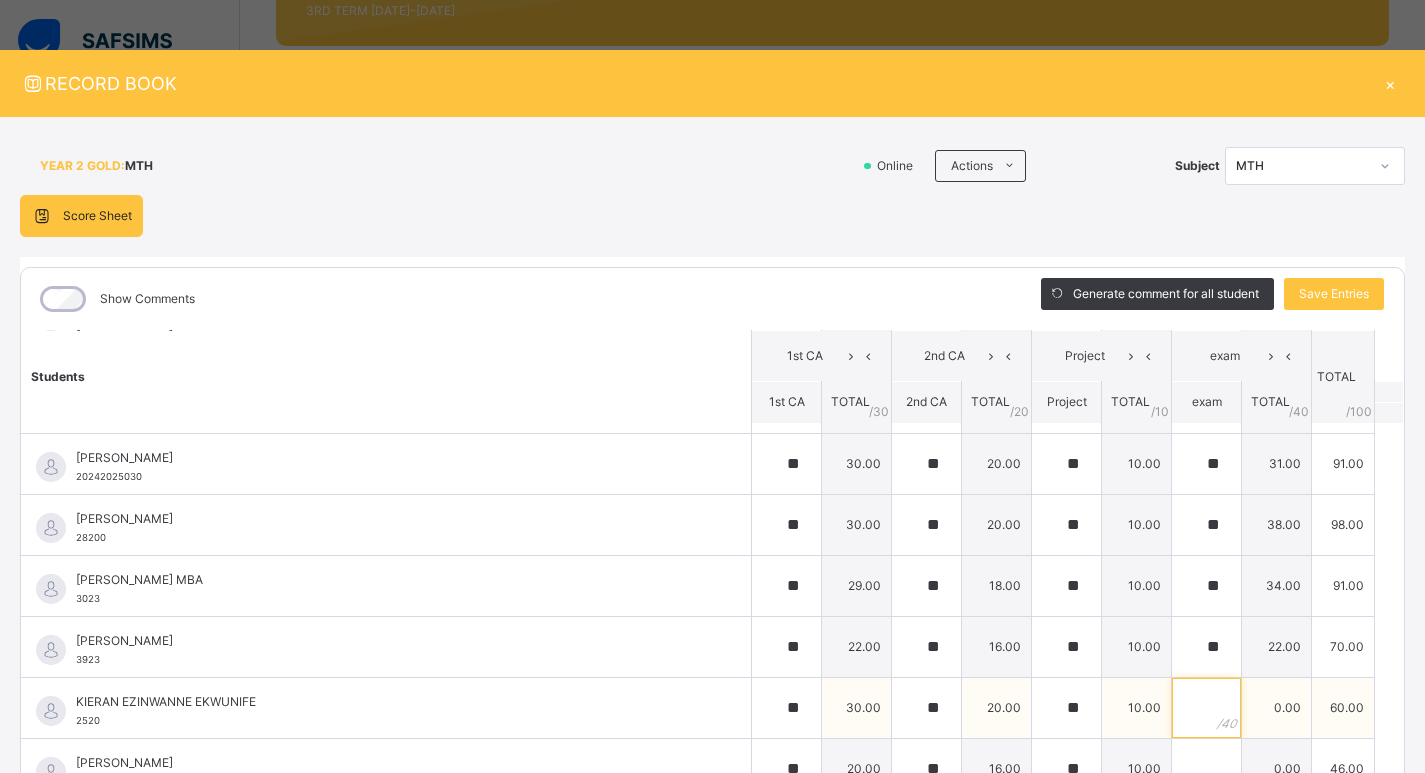 click at bounding box center [1206, 708] 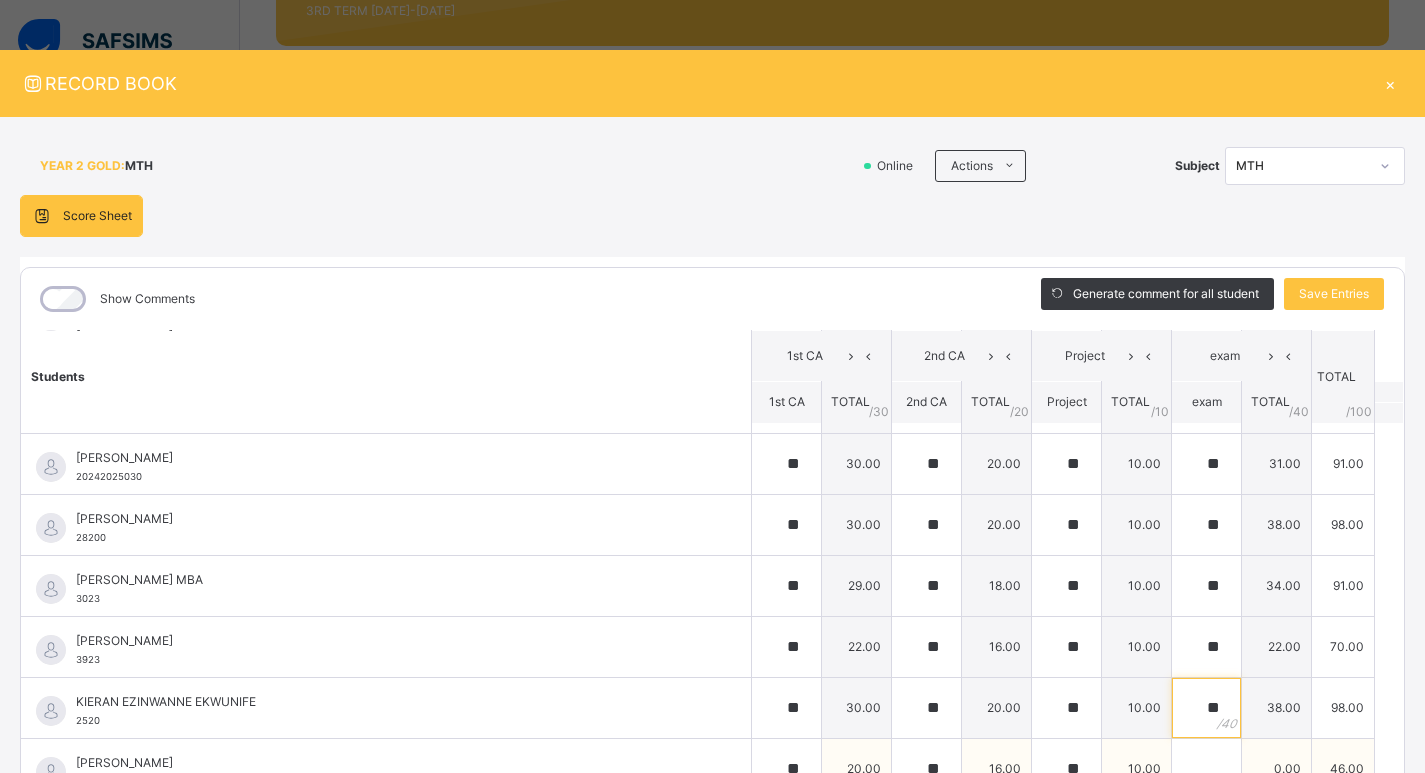 type on "**" 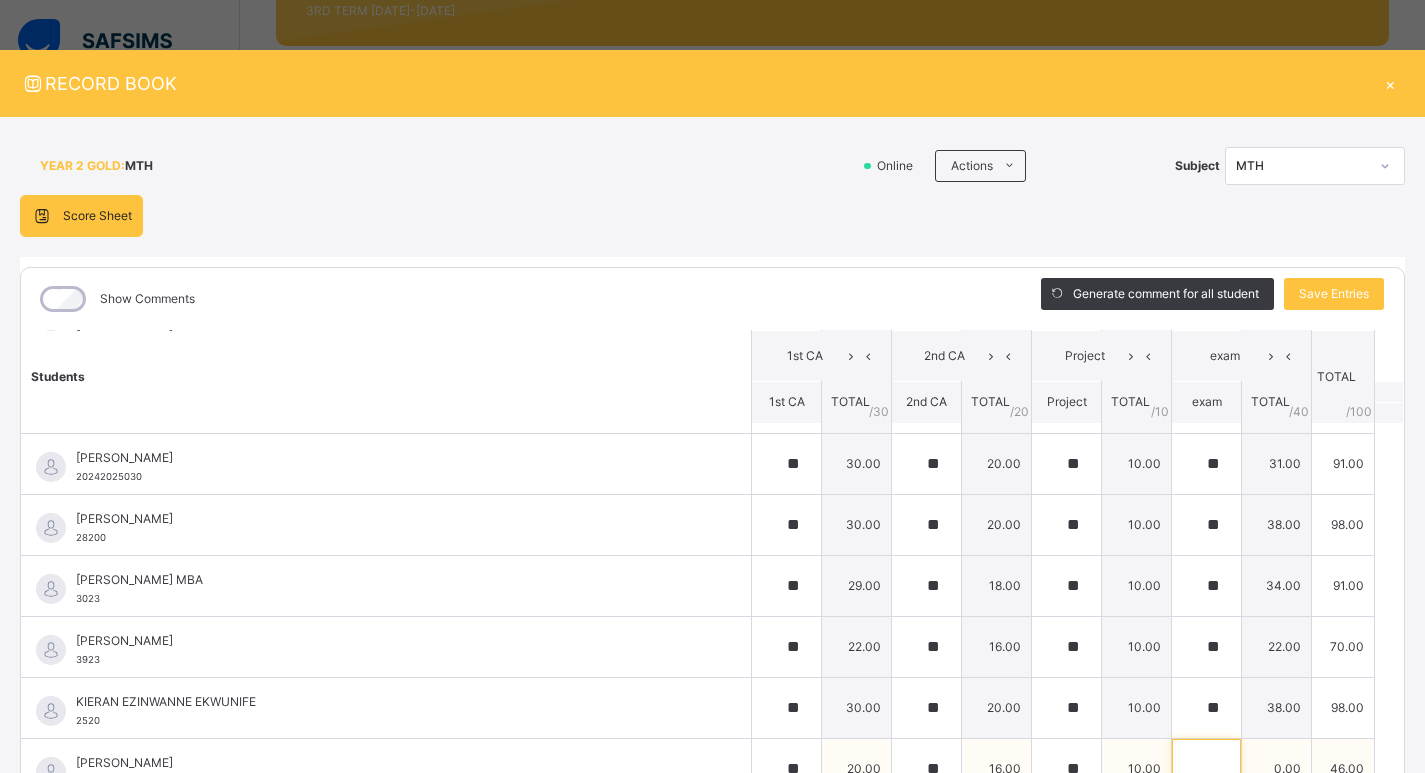 click at bounding box center (1206, 769) 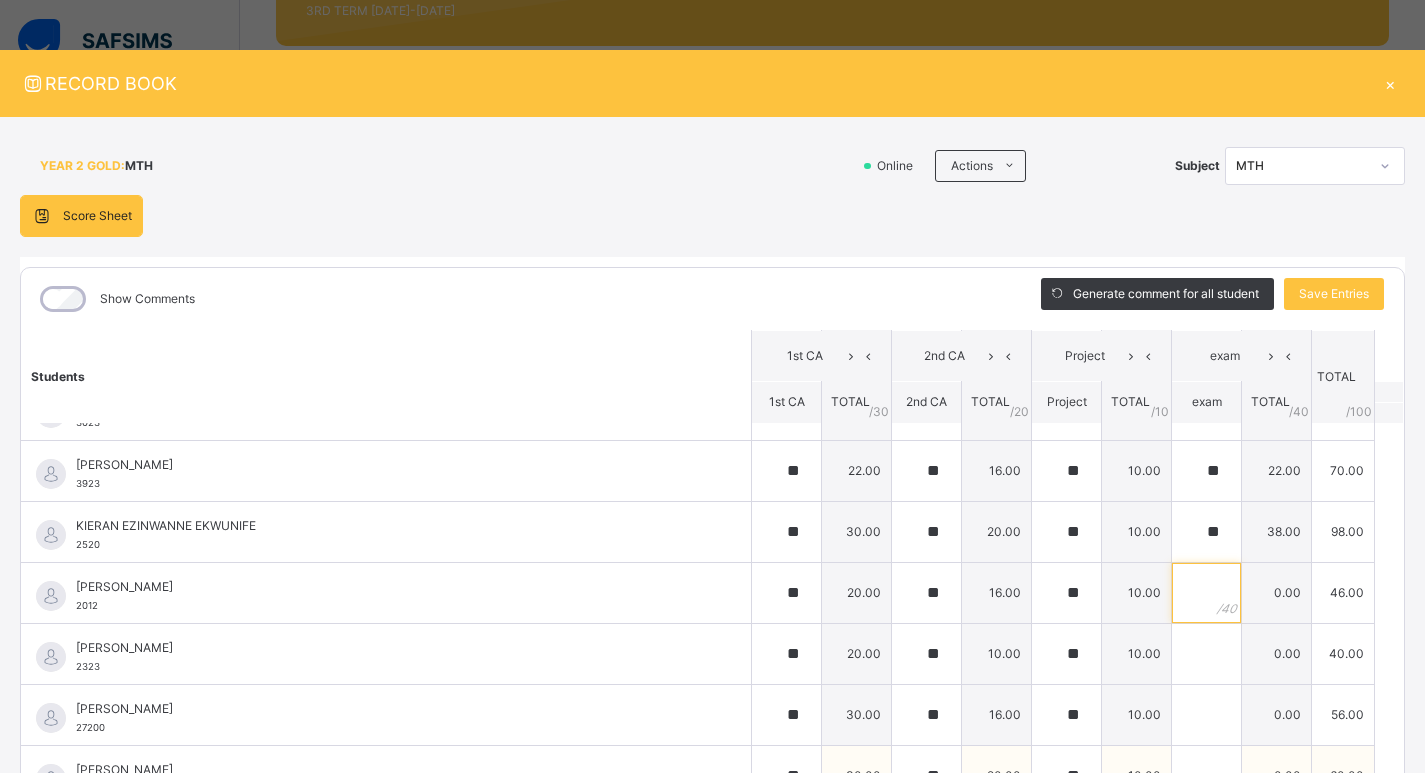scroll, scrollTop: 800, scrollLeft: 0, axis: vertical 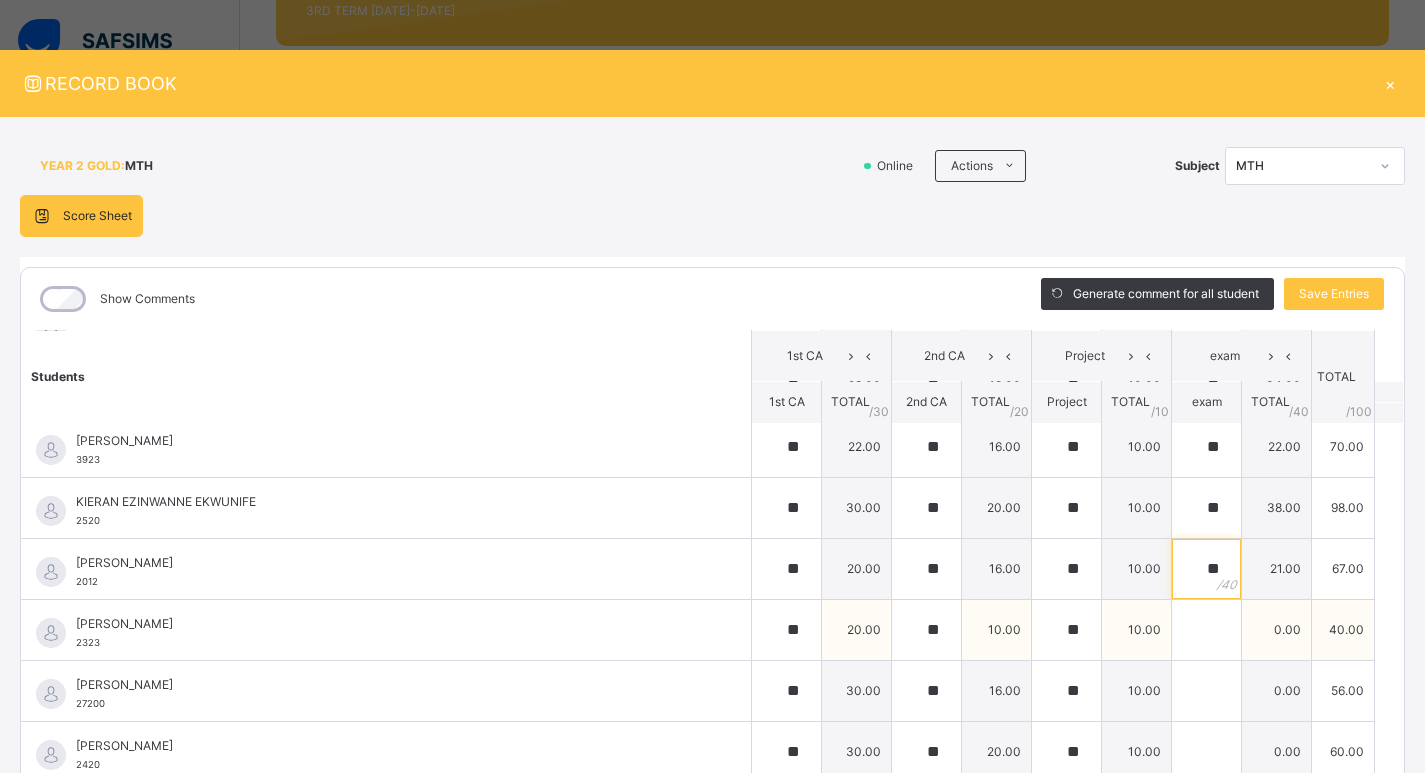 type on "**" 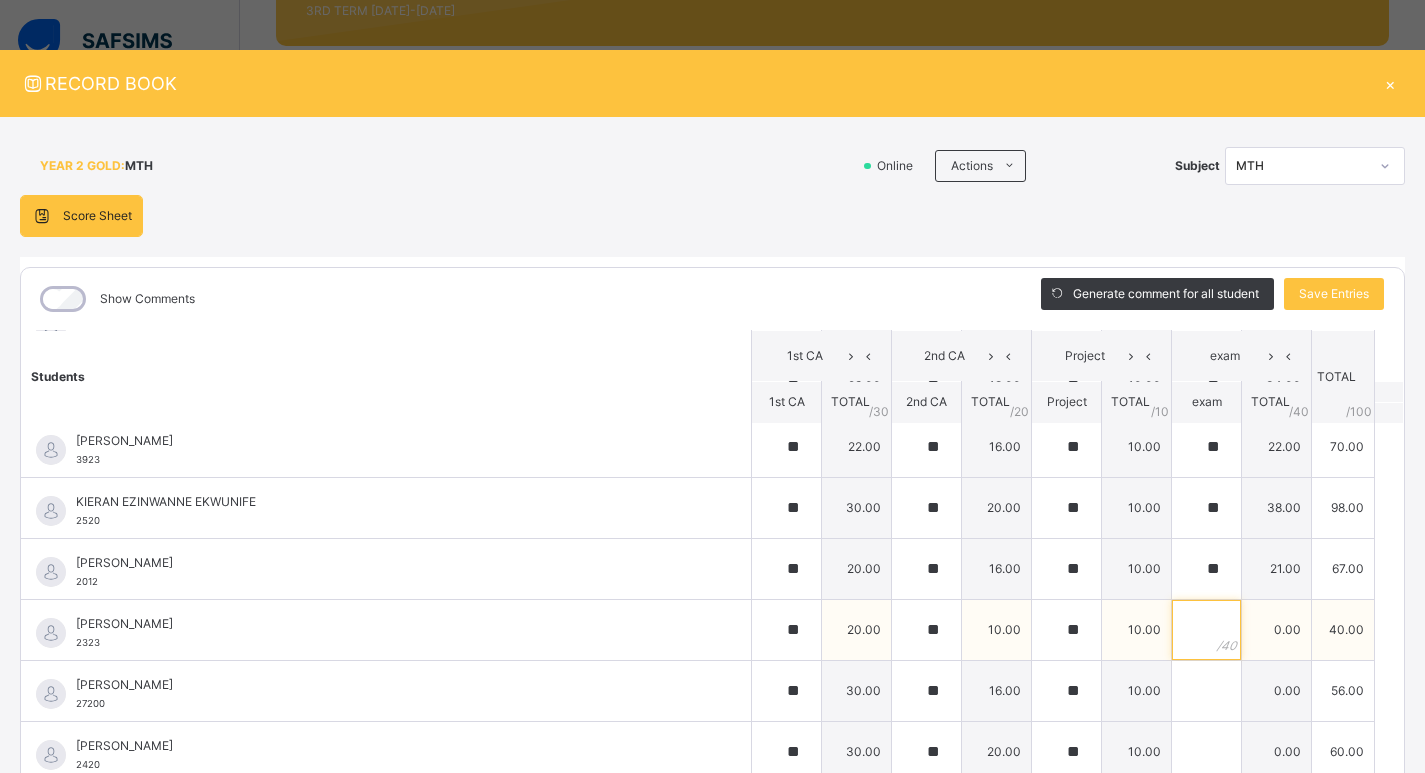 click at bounding box center [1206, 630] 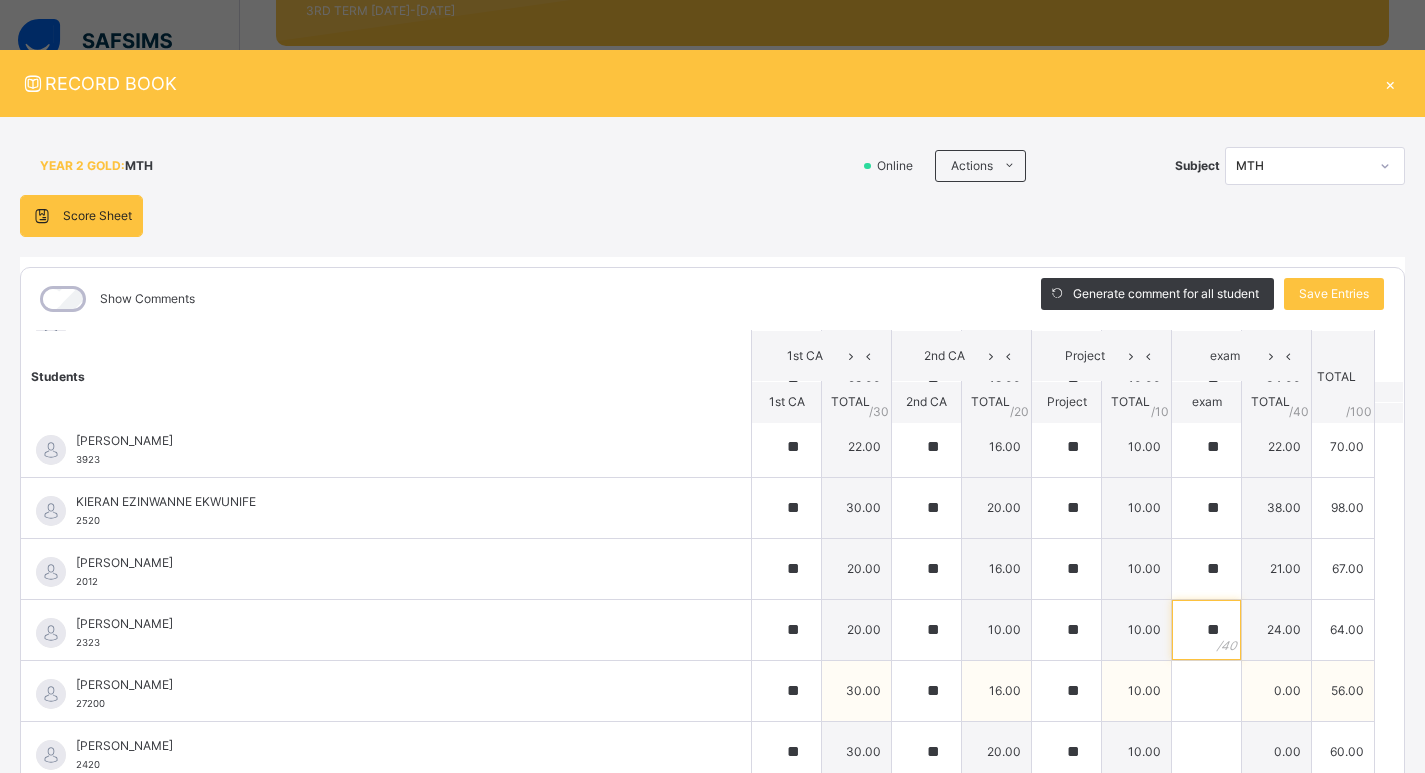 type on "**" 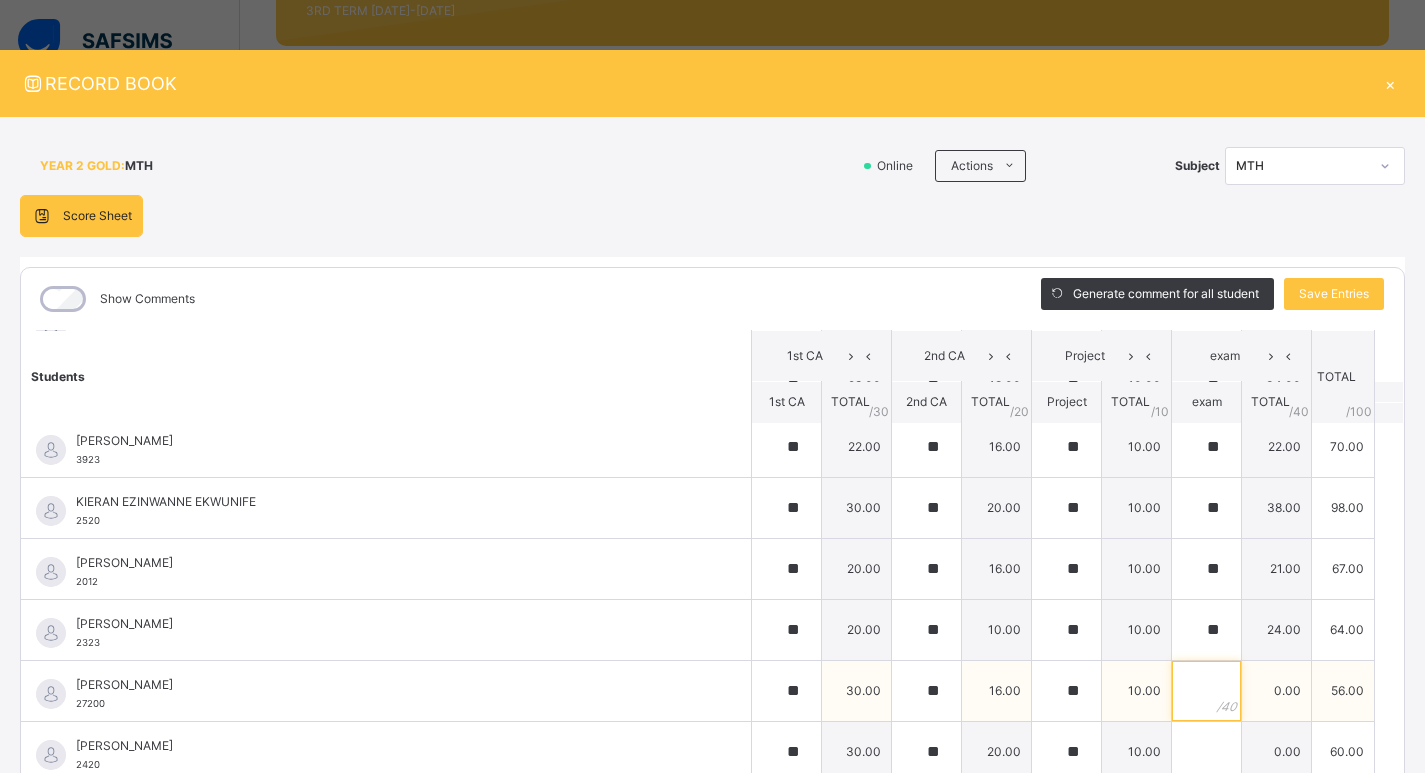 click at bounding box center (1206, 691) 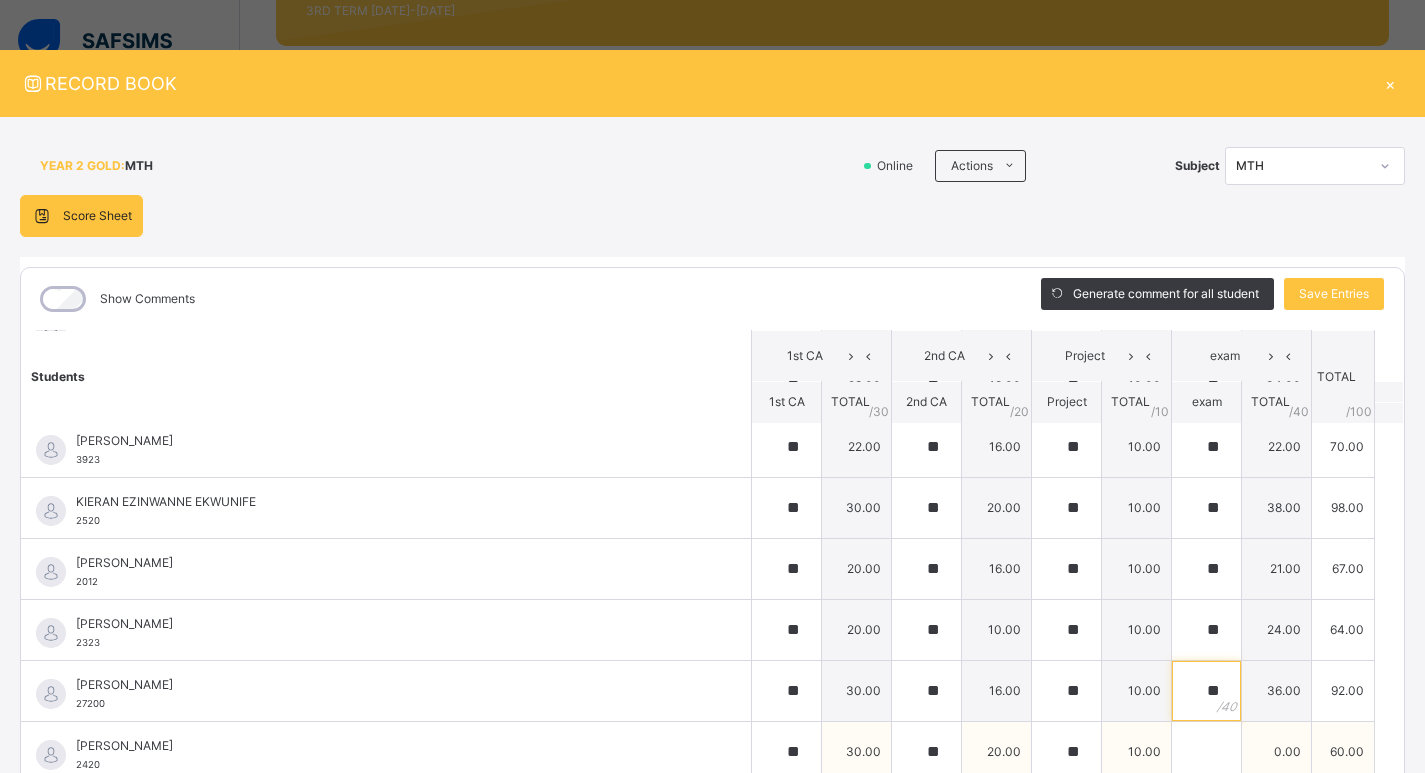 type on "**" 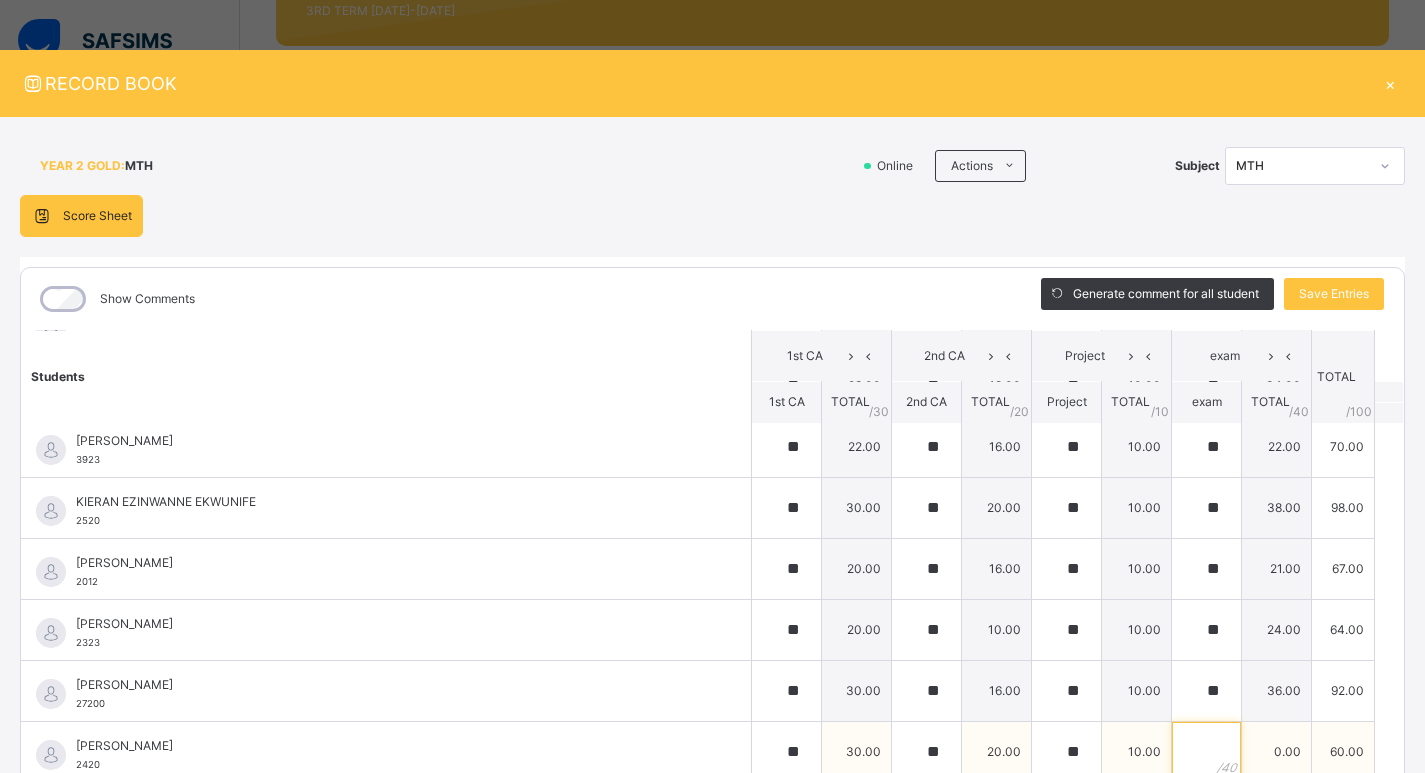 click at bounding box center (1206, 752) 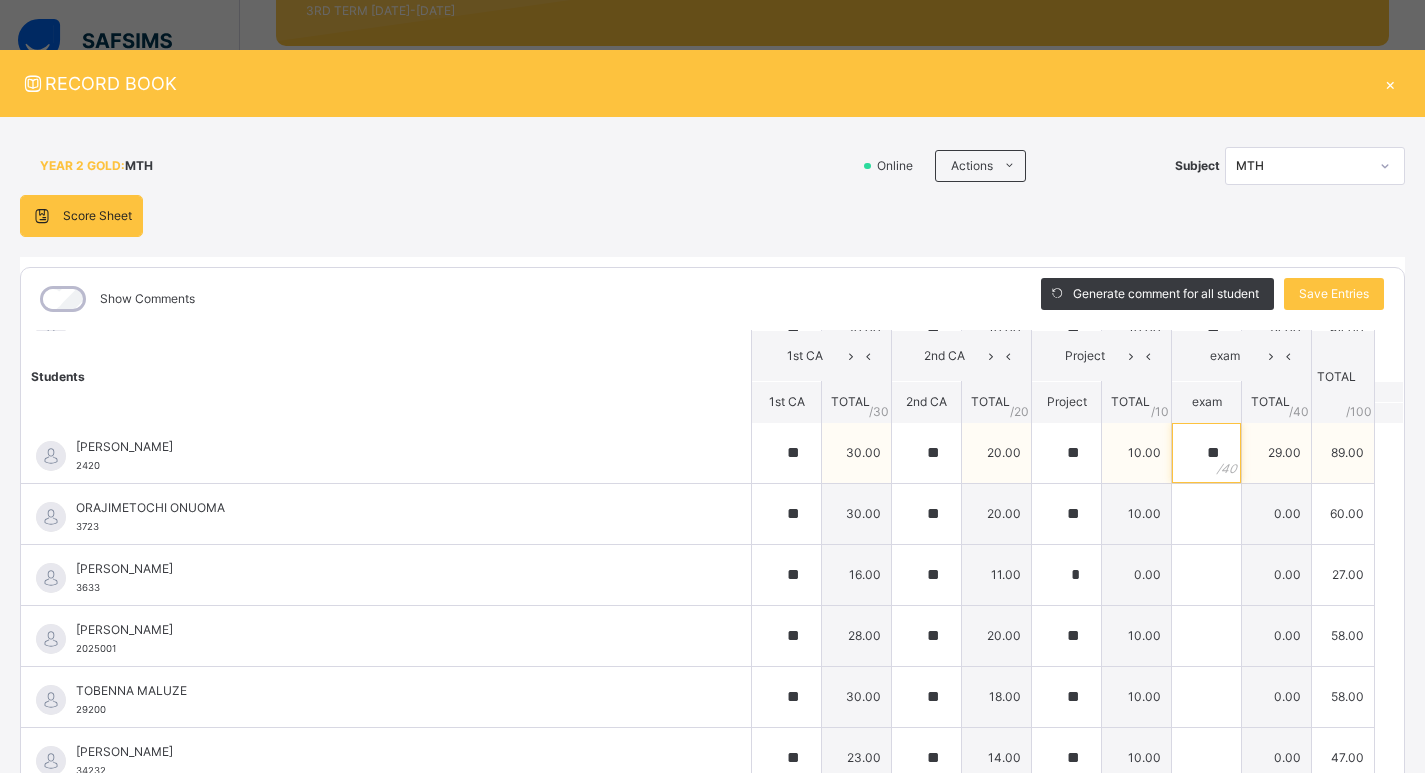 scroll, scrollTop: 1100, scrollLeft: 0, axis: vertical 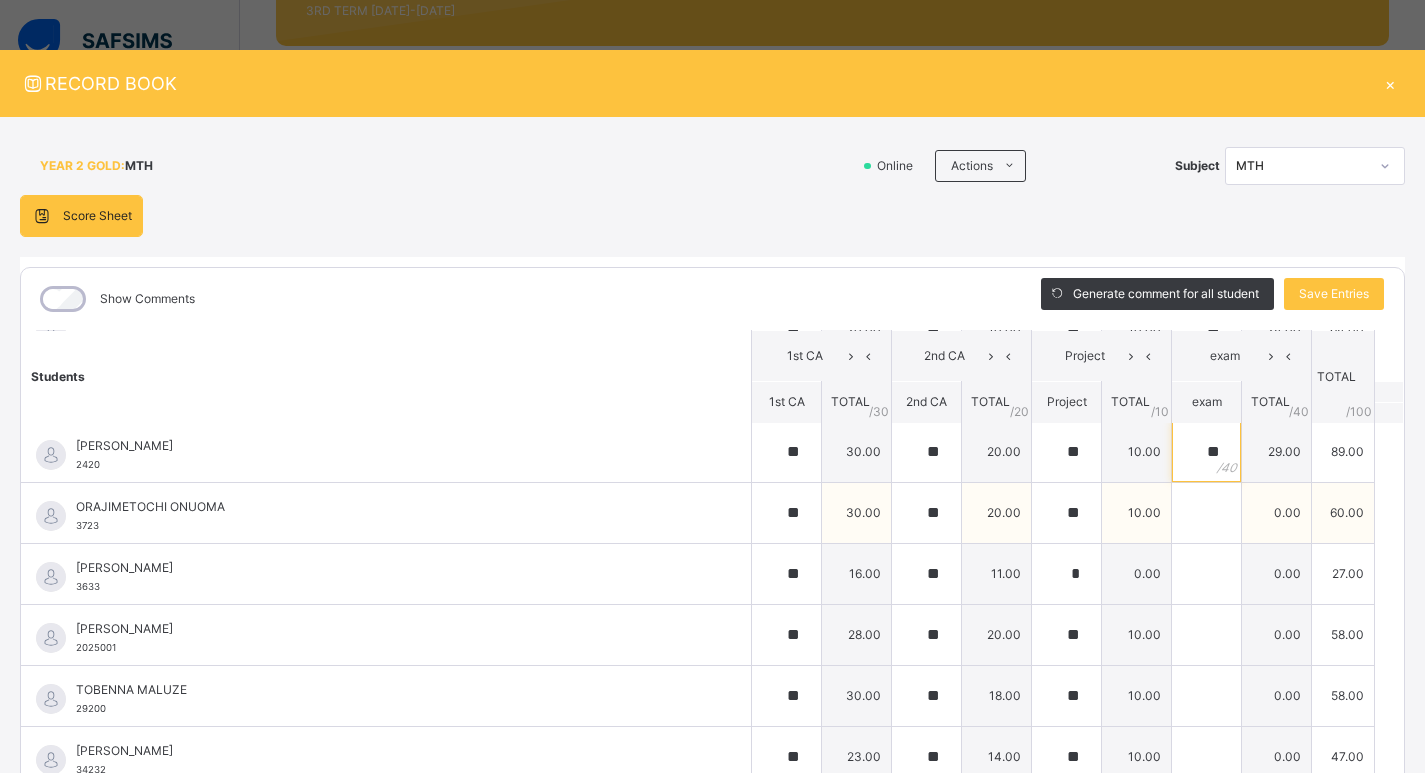 type on "**" 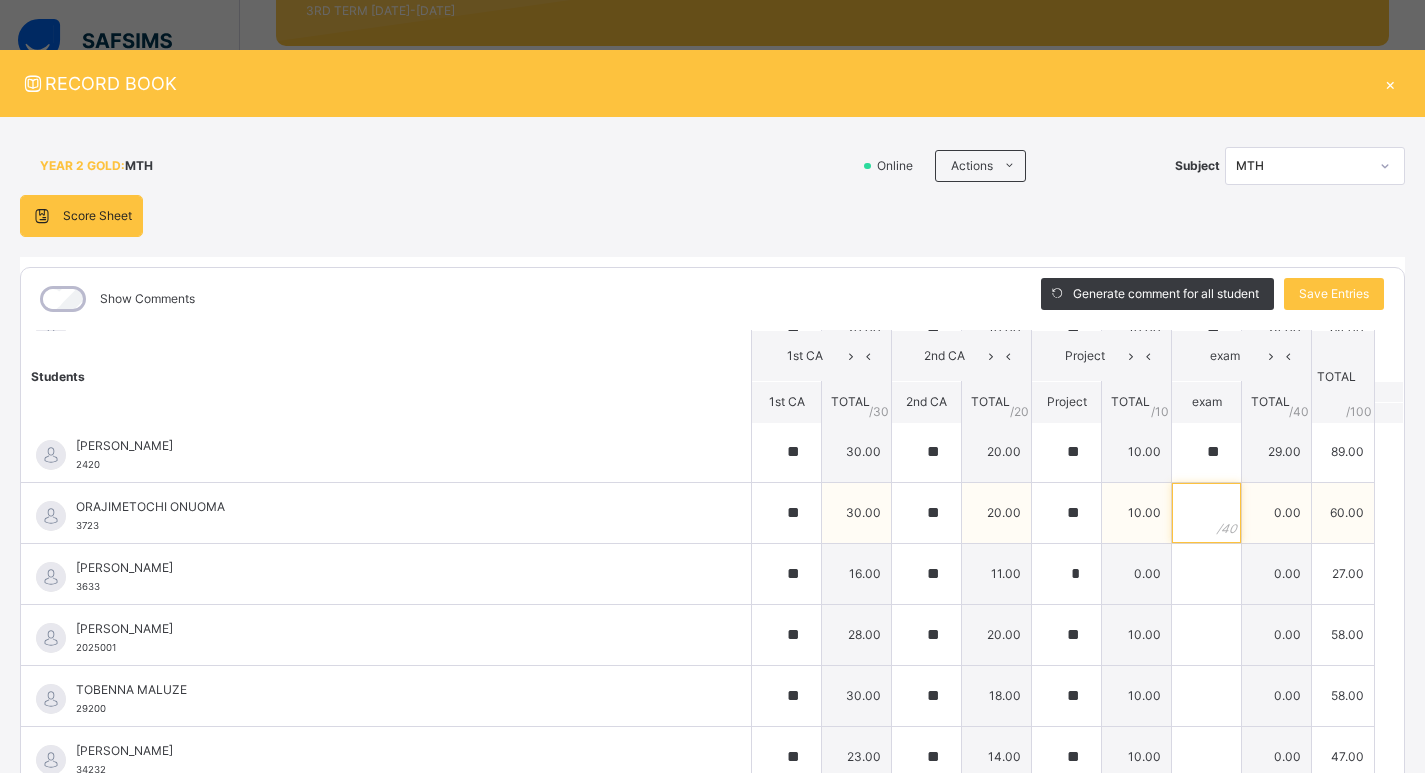 click at bounding box center [1206, 513] 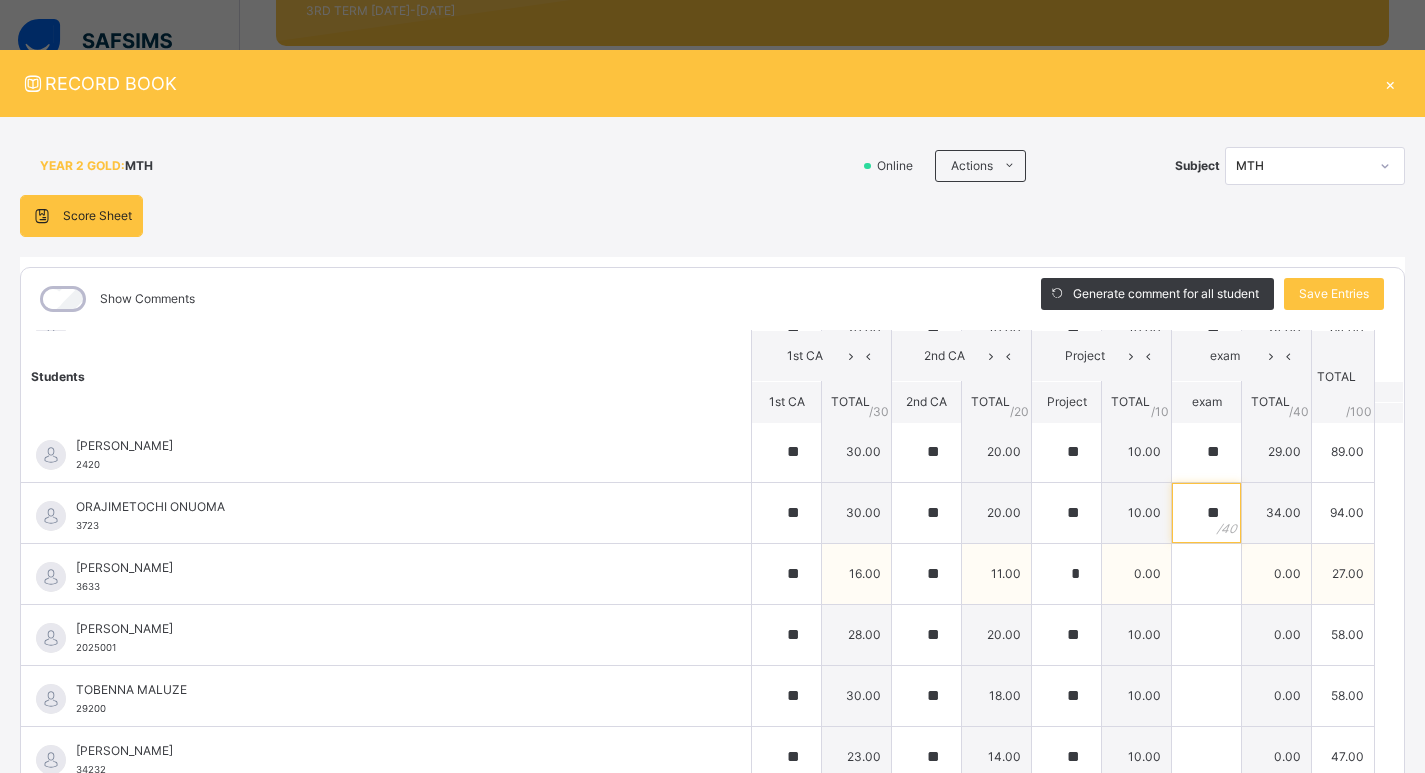 type on "**" 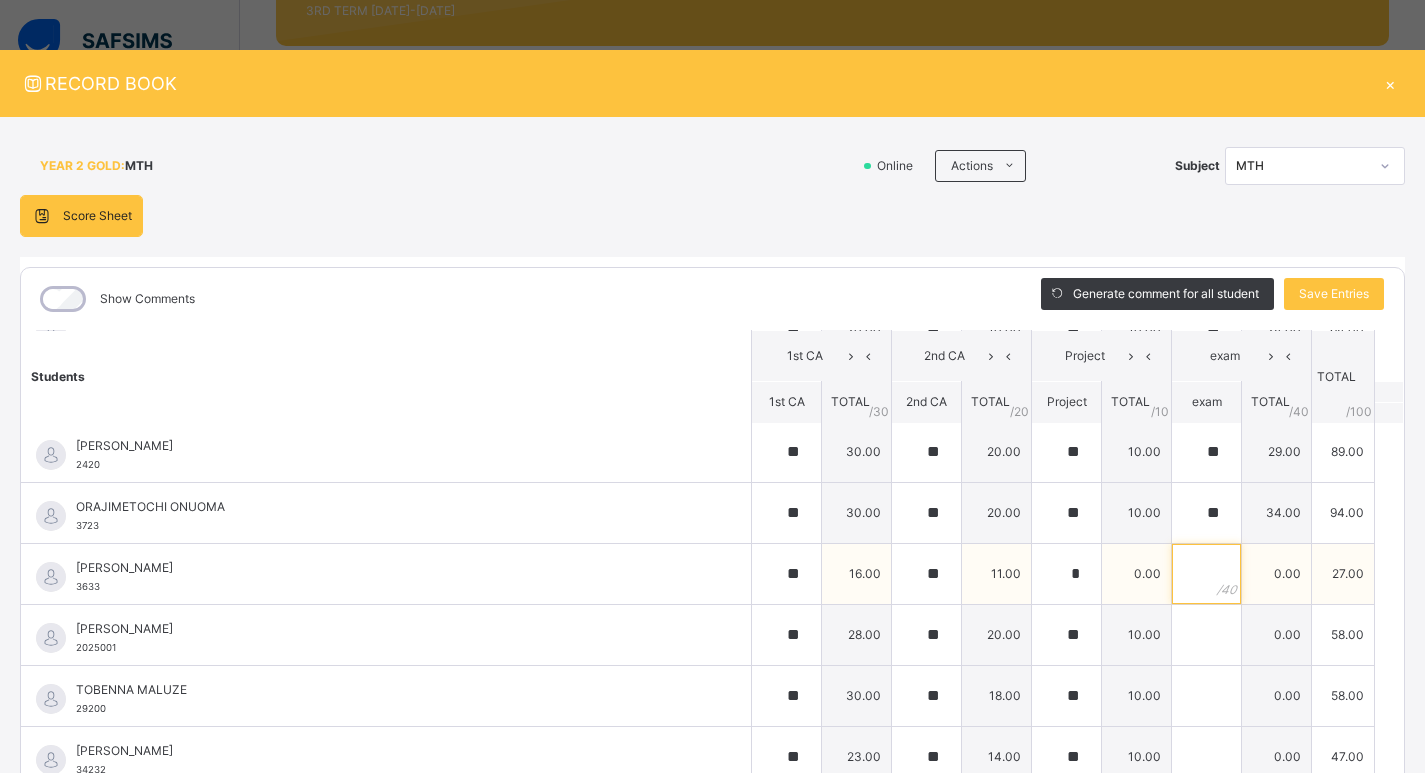 click at bounding box center (1206, 574) 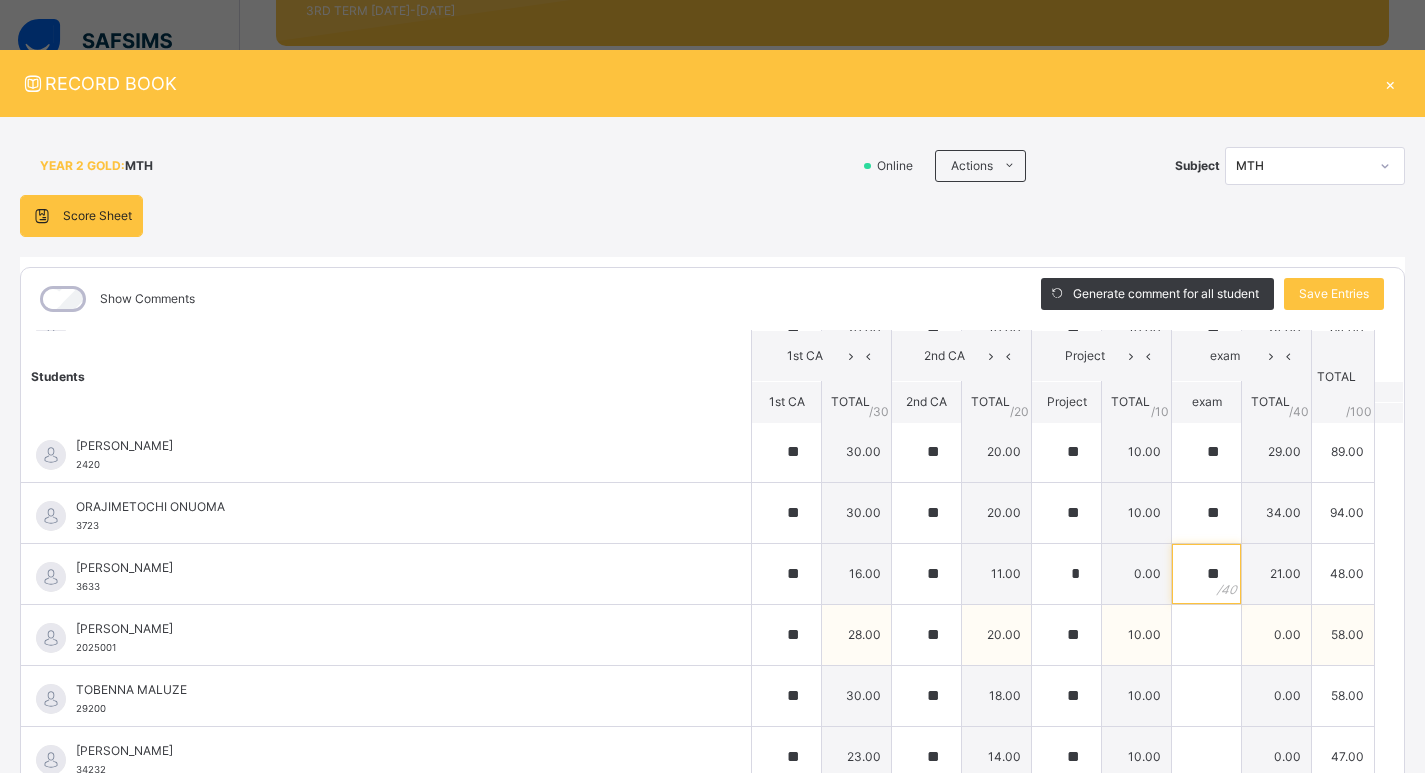 type on "**" 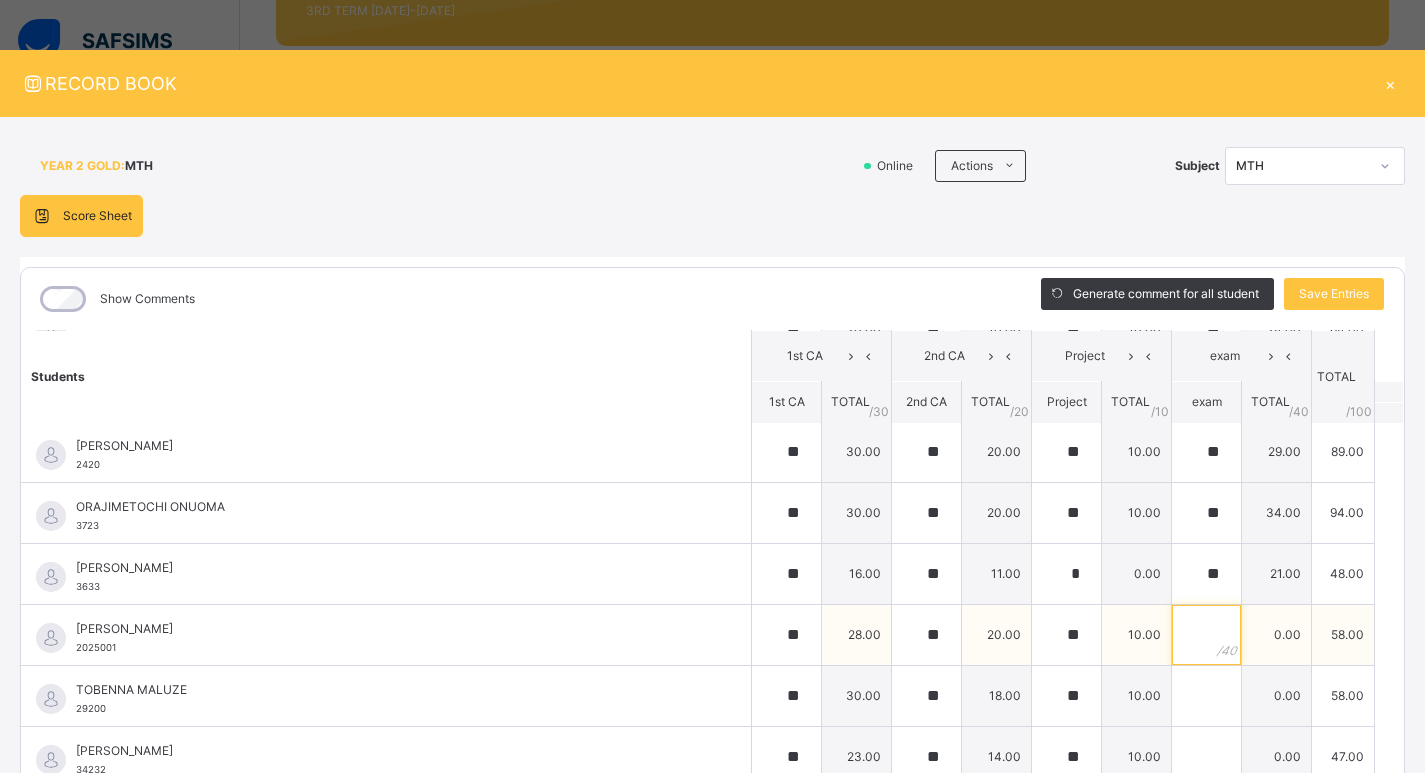 click at bounding box center (1206, 635) 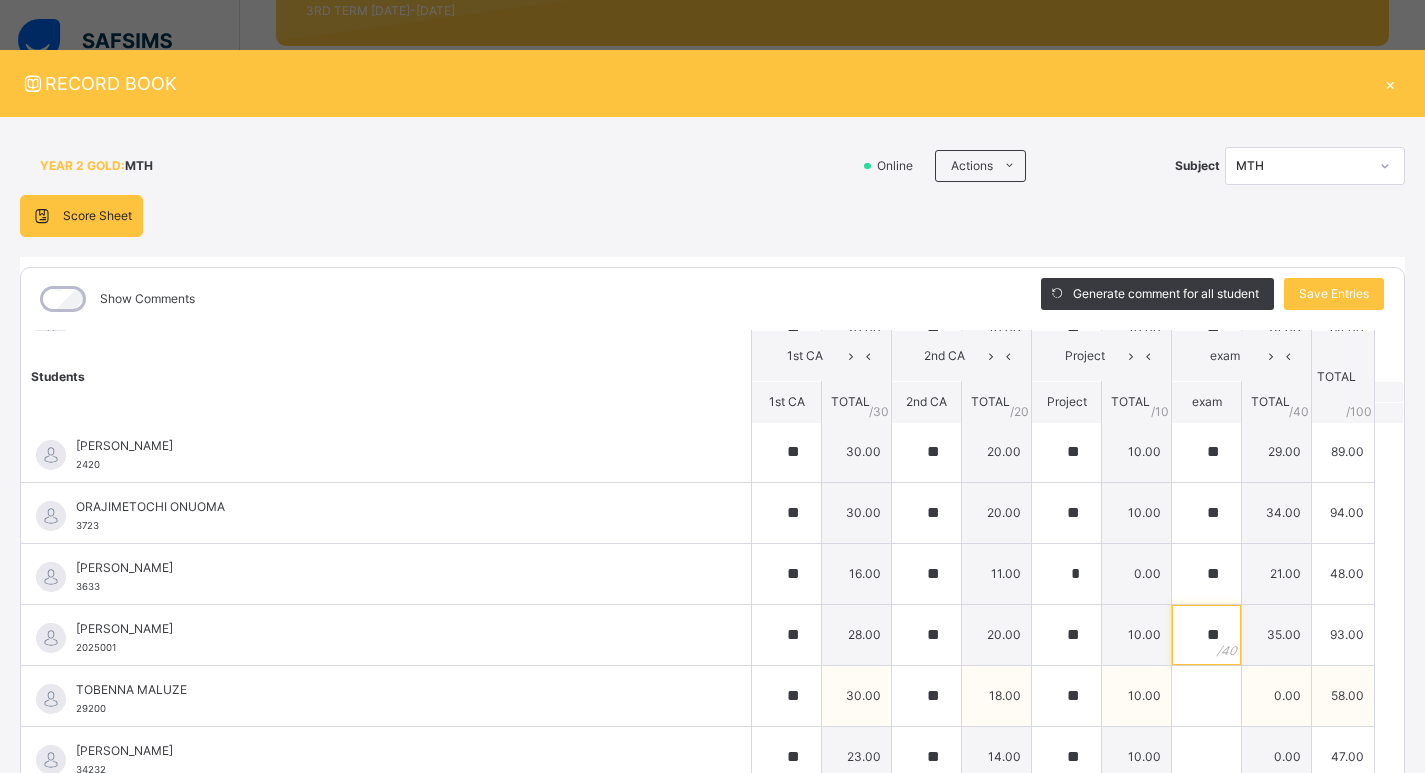 type on "**" 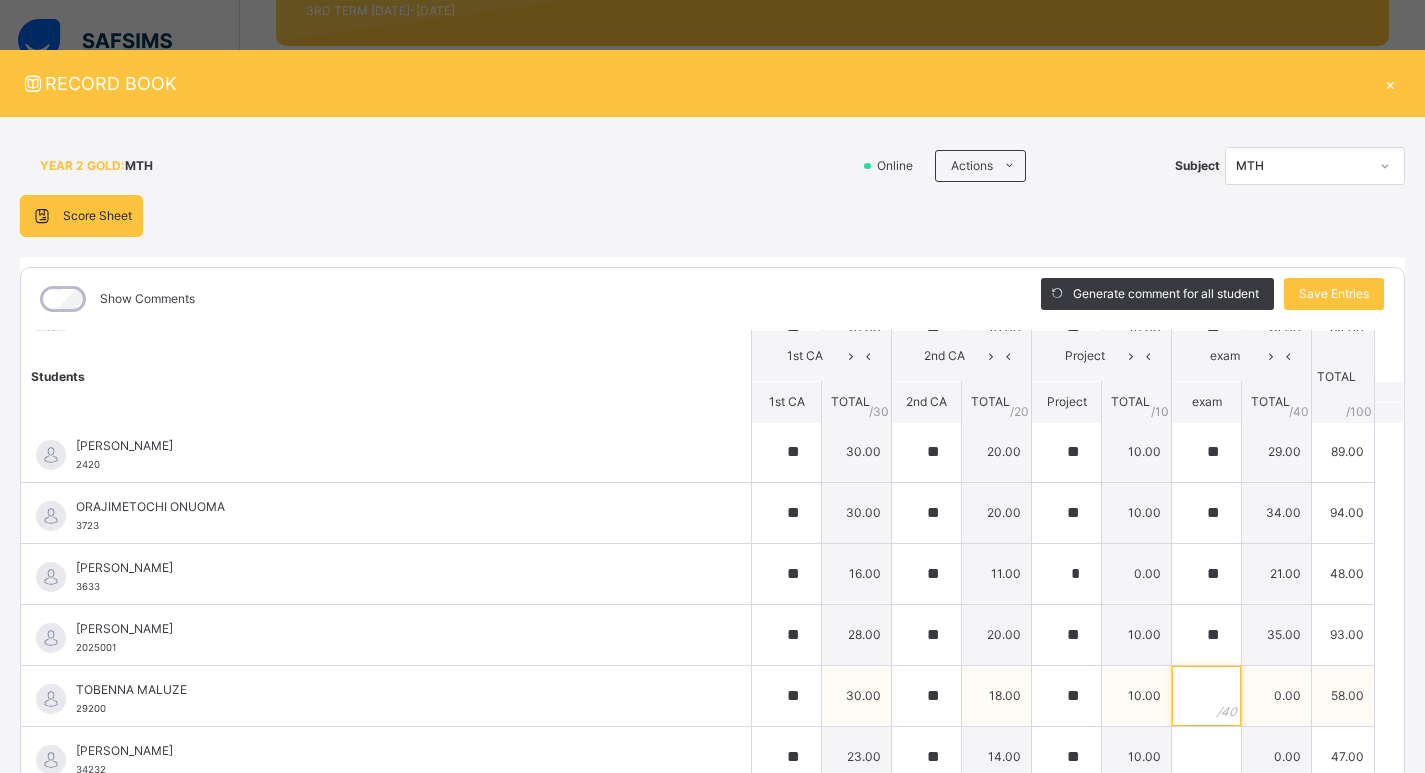 click at bounding box center [1206, 696] 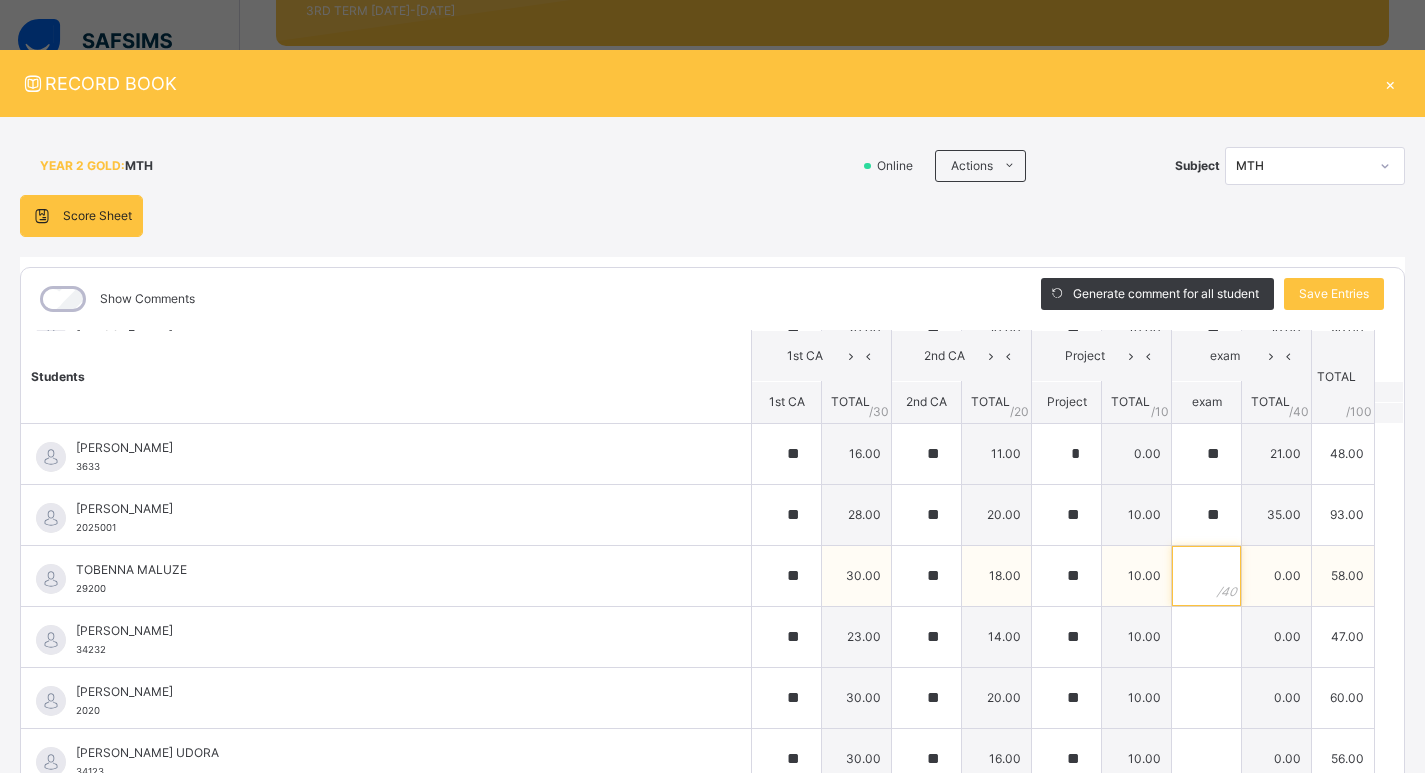 scroll, scrollTop: 1241, scrollLeft: 0, axis: vertical 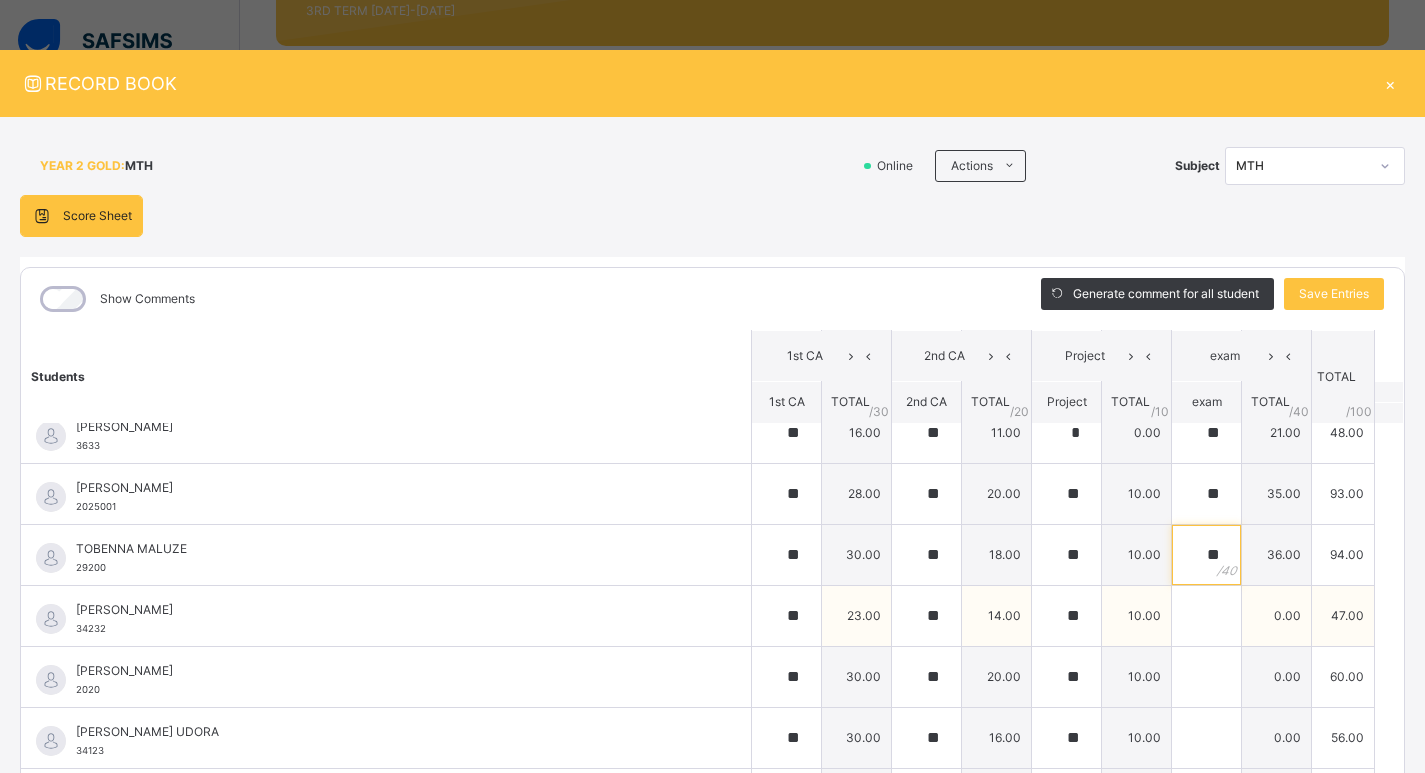 type on "**" 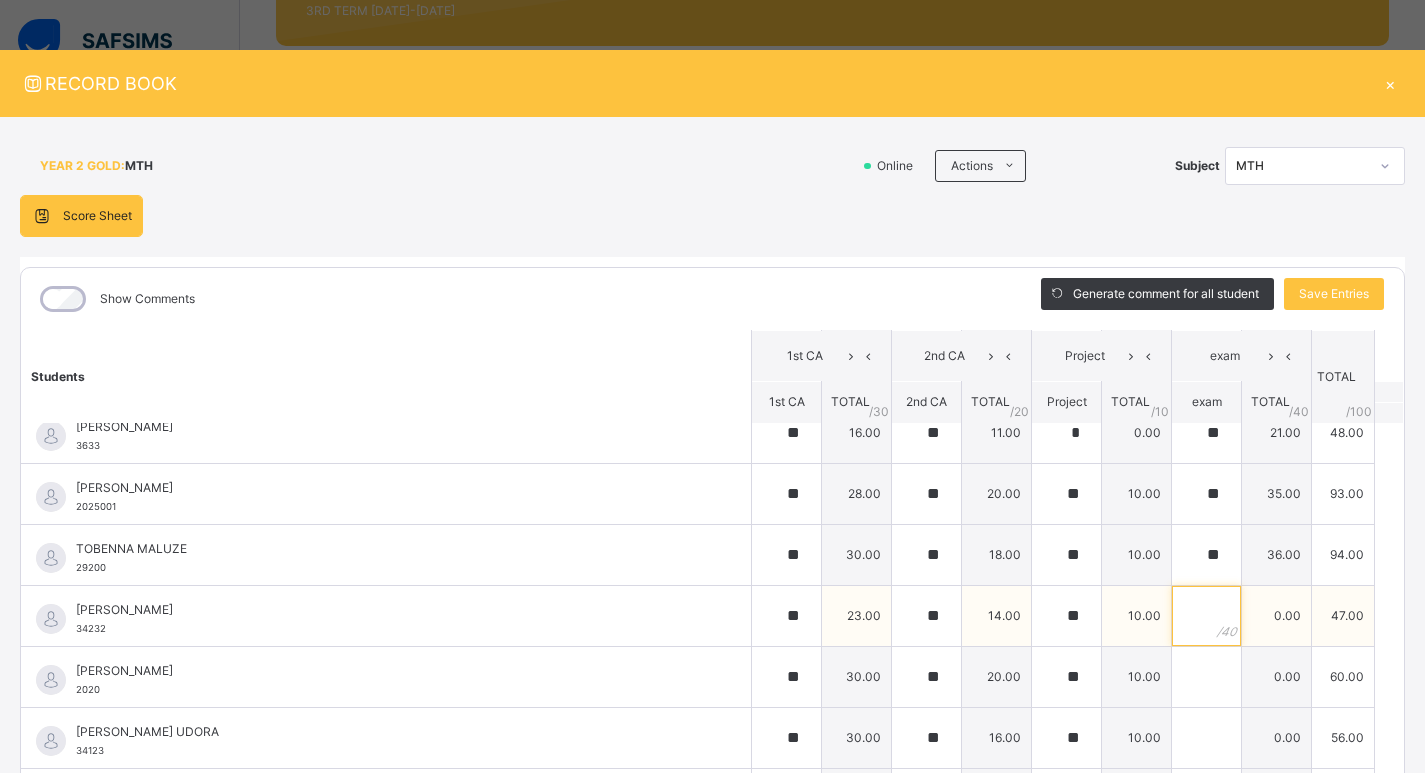 click at bounding box center (1206, 616) 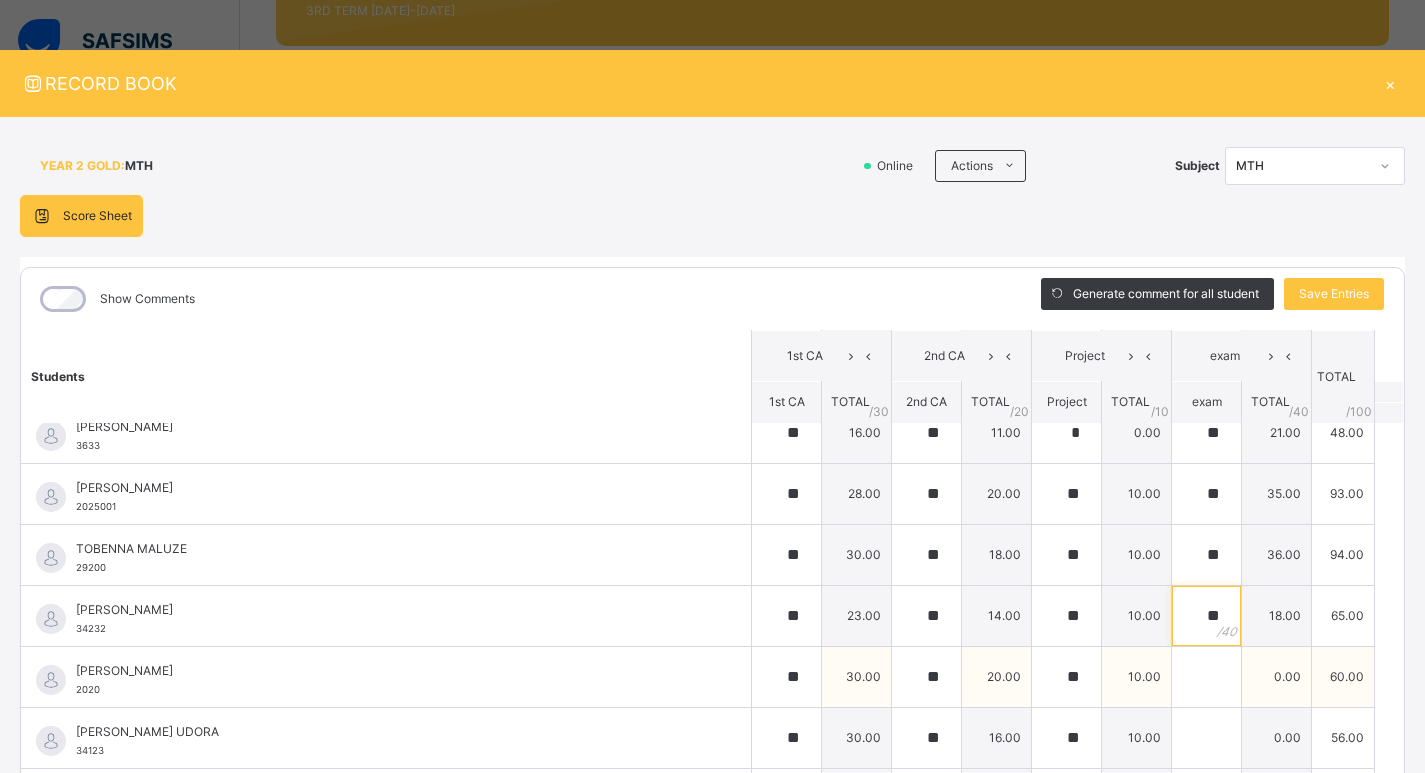 type on "**" 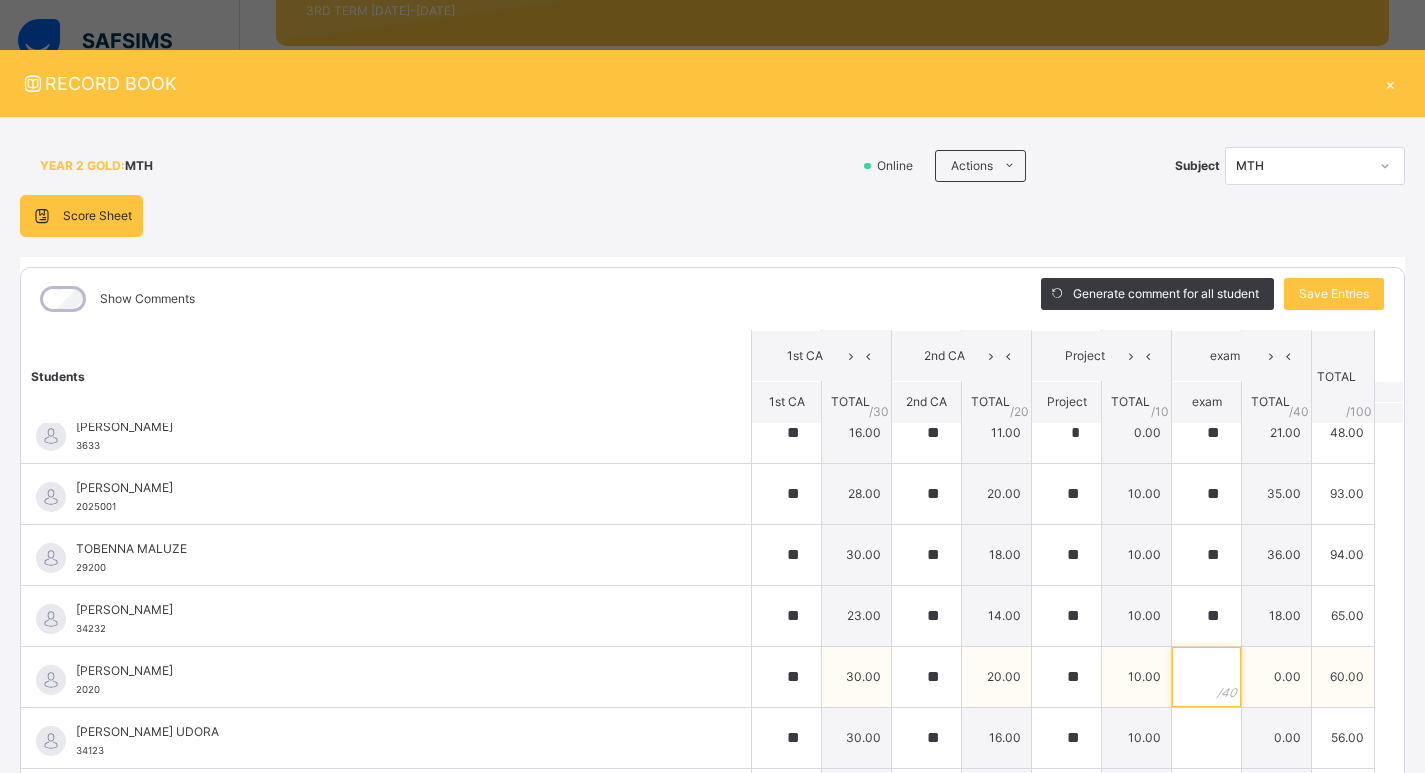 click at bounding box center [1206, 677] 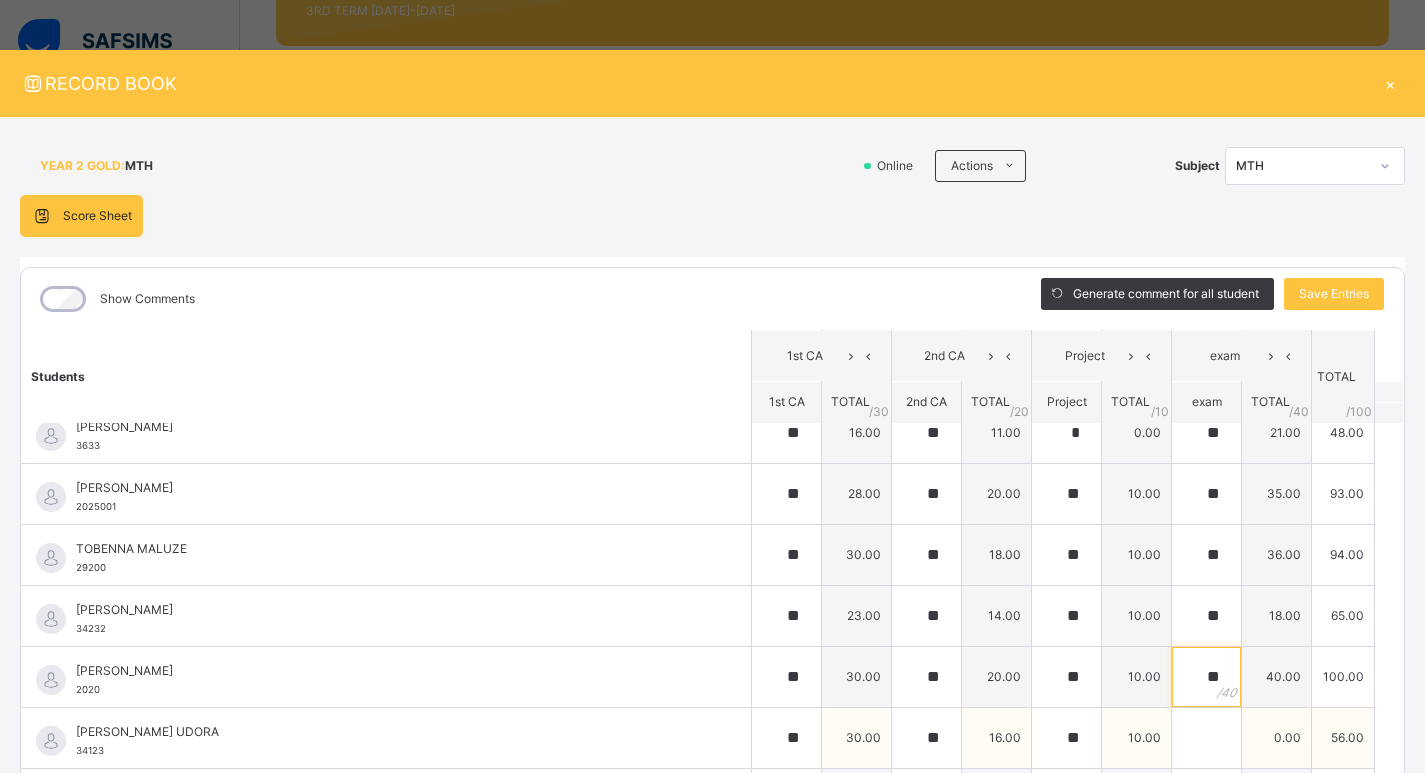 type on "**" 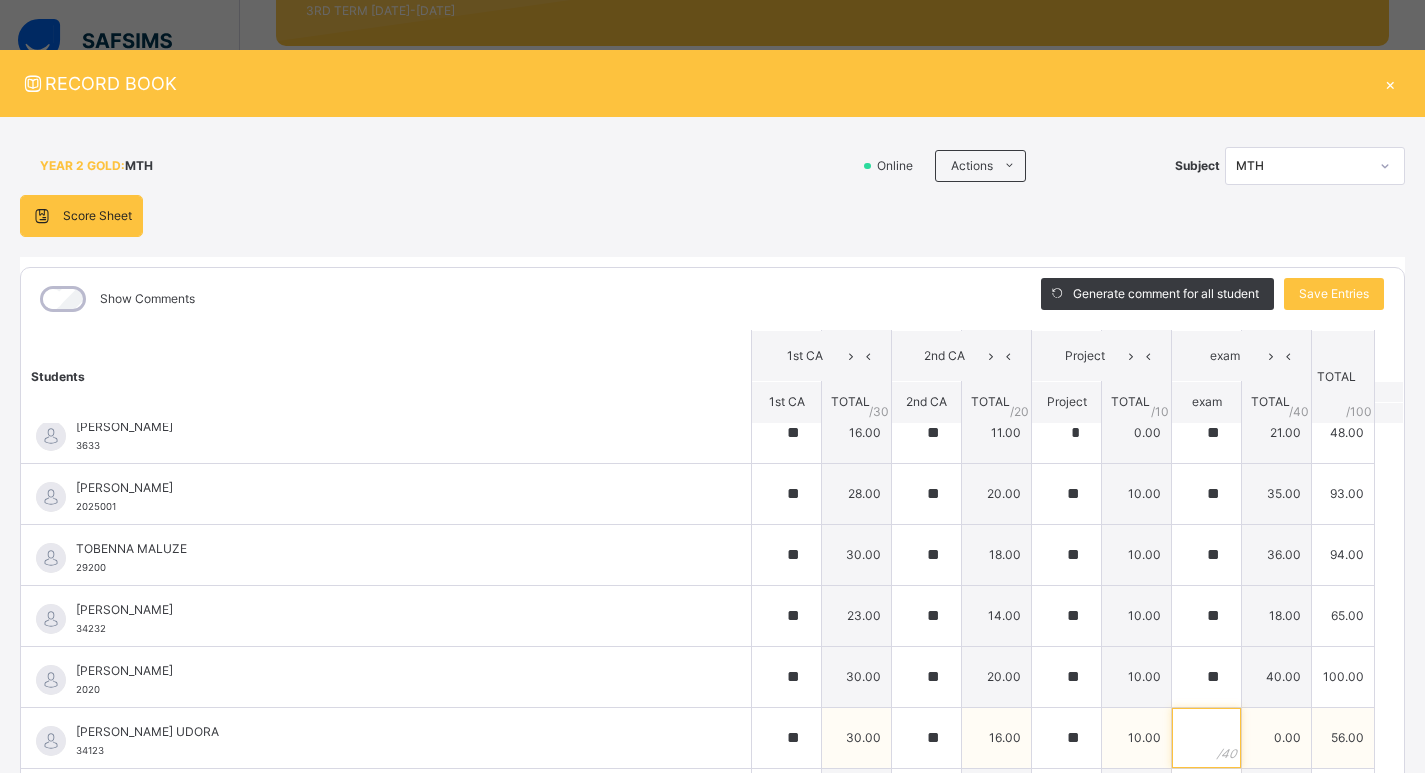 click at bounding box center [1206, 738] 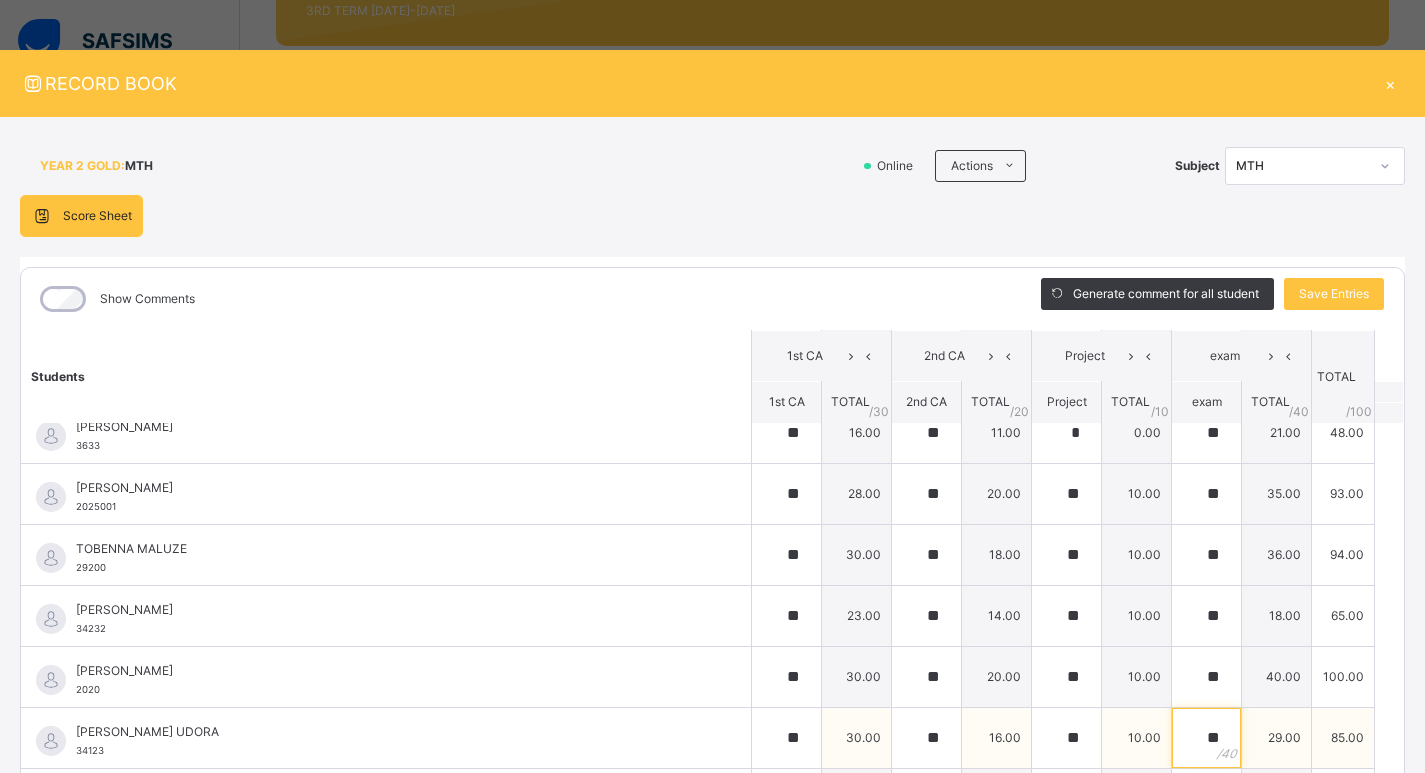scroll, scrollTop: 100, scrollLeft: 0, axis: vertical 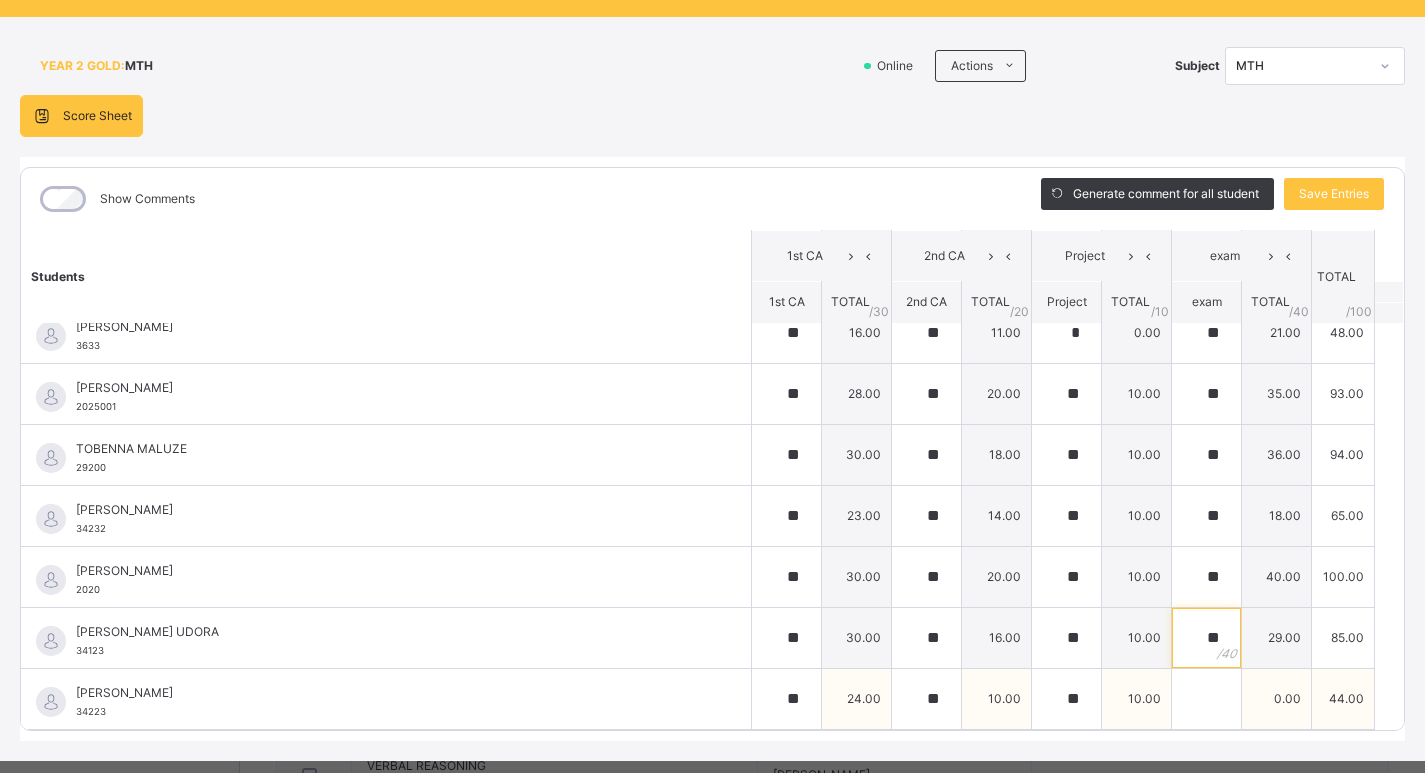 type on "**" 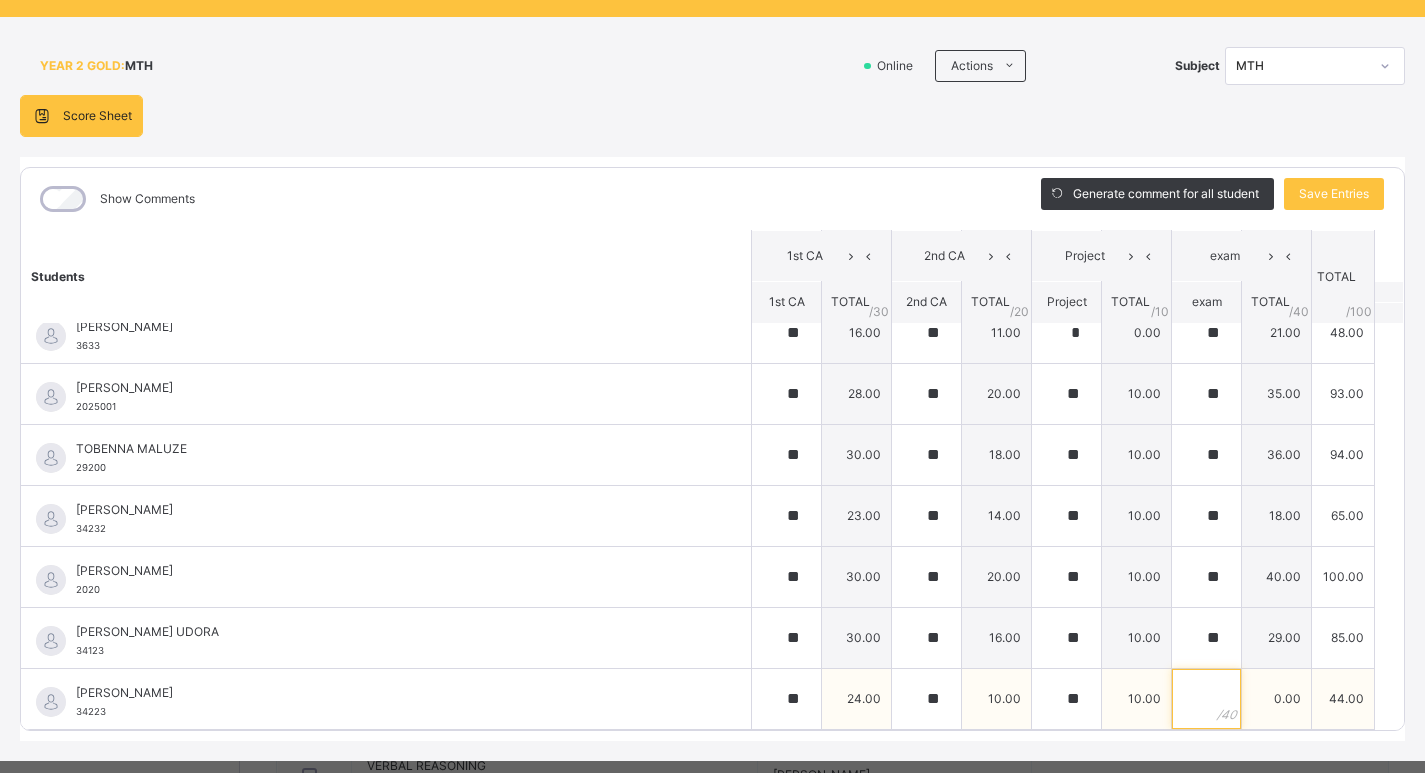 click at bounding box center (1206, 699) 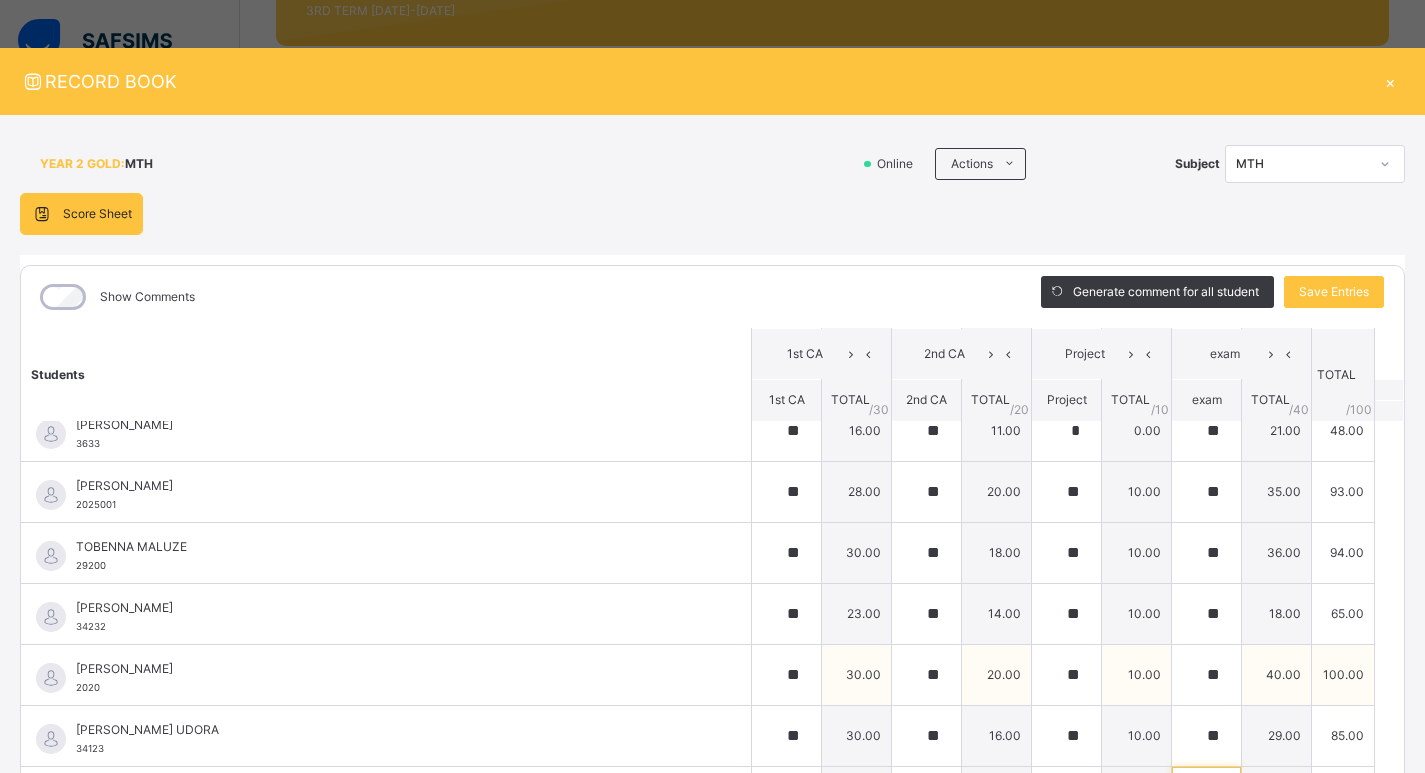 scroll, scrollTop: 0, scrollLeft: 0, axis: both 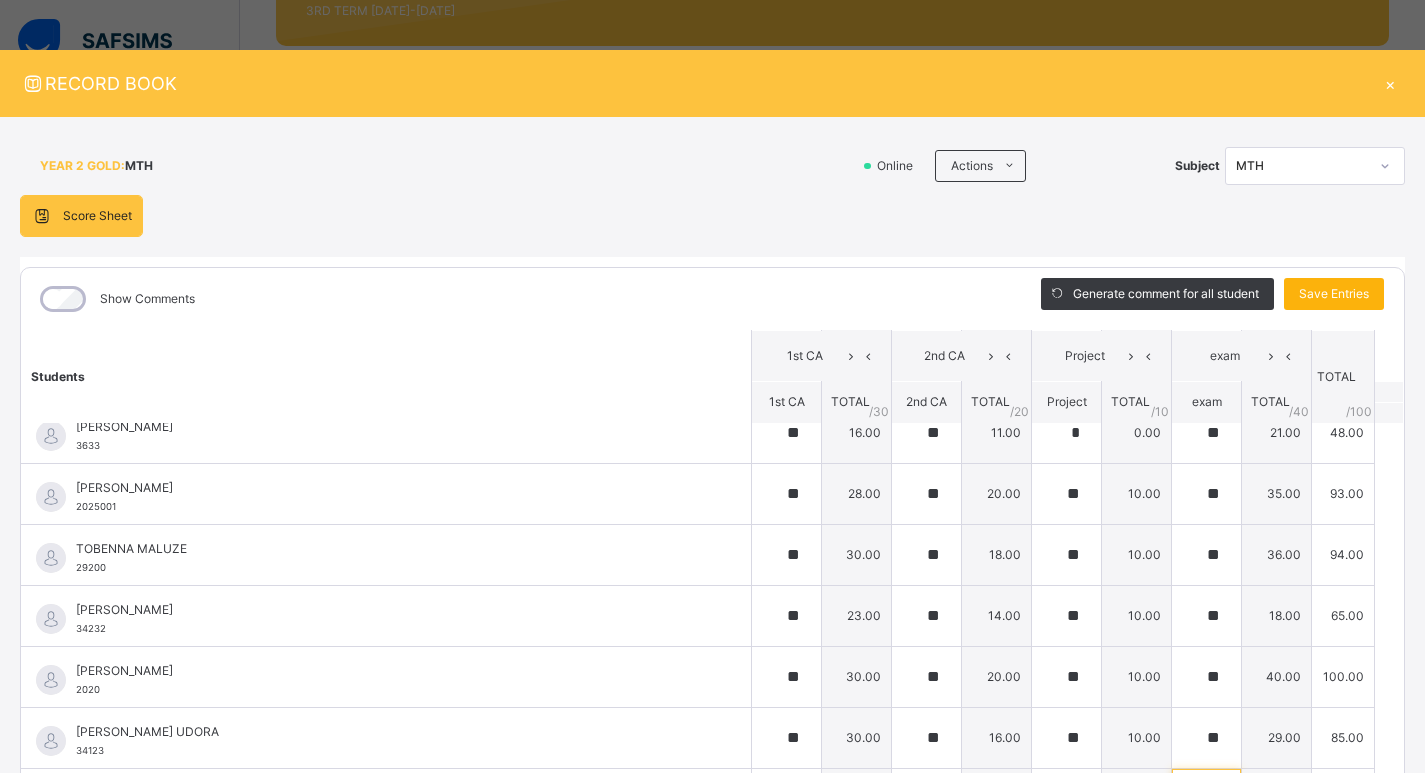type on "**" 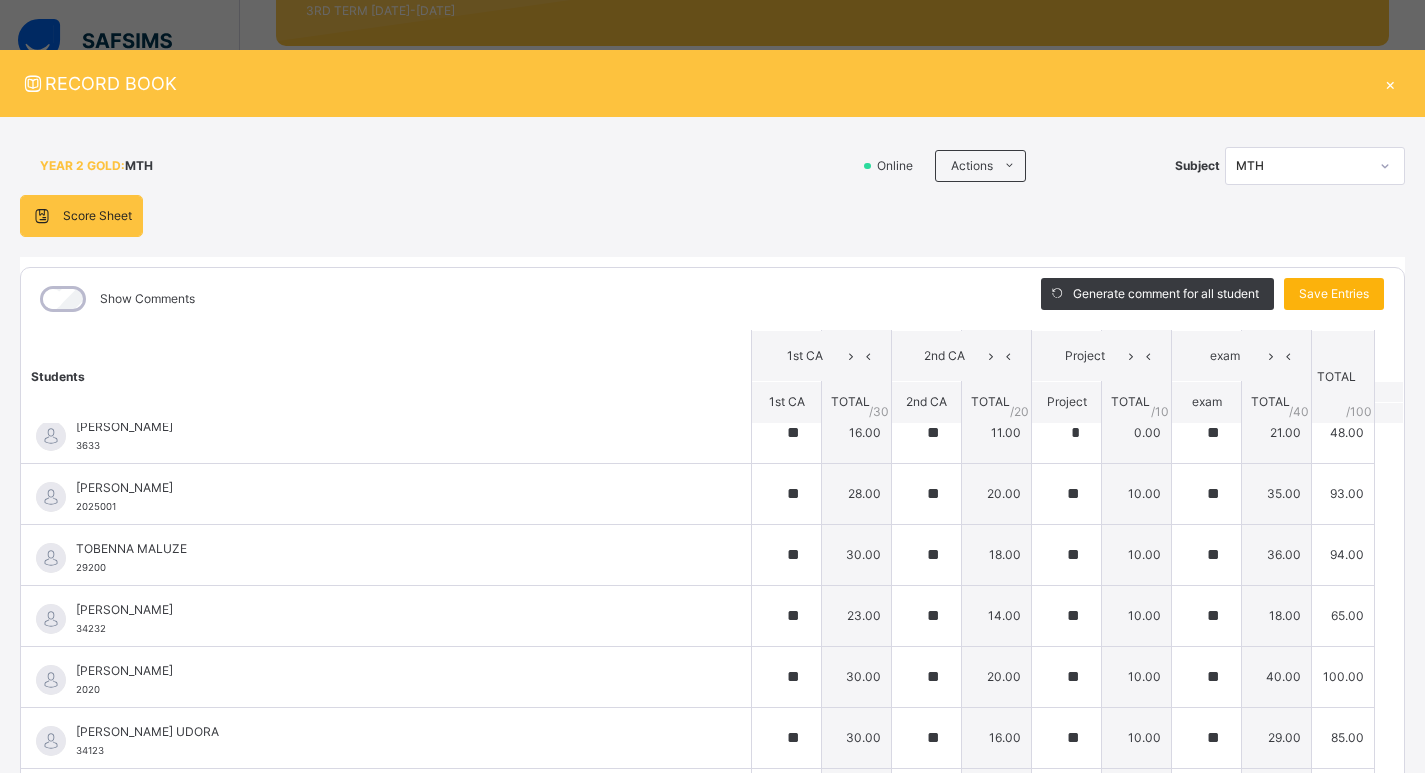 click on "Save Entries" at bounding box center (1334, 294) 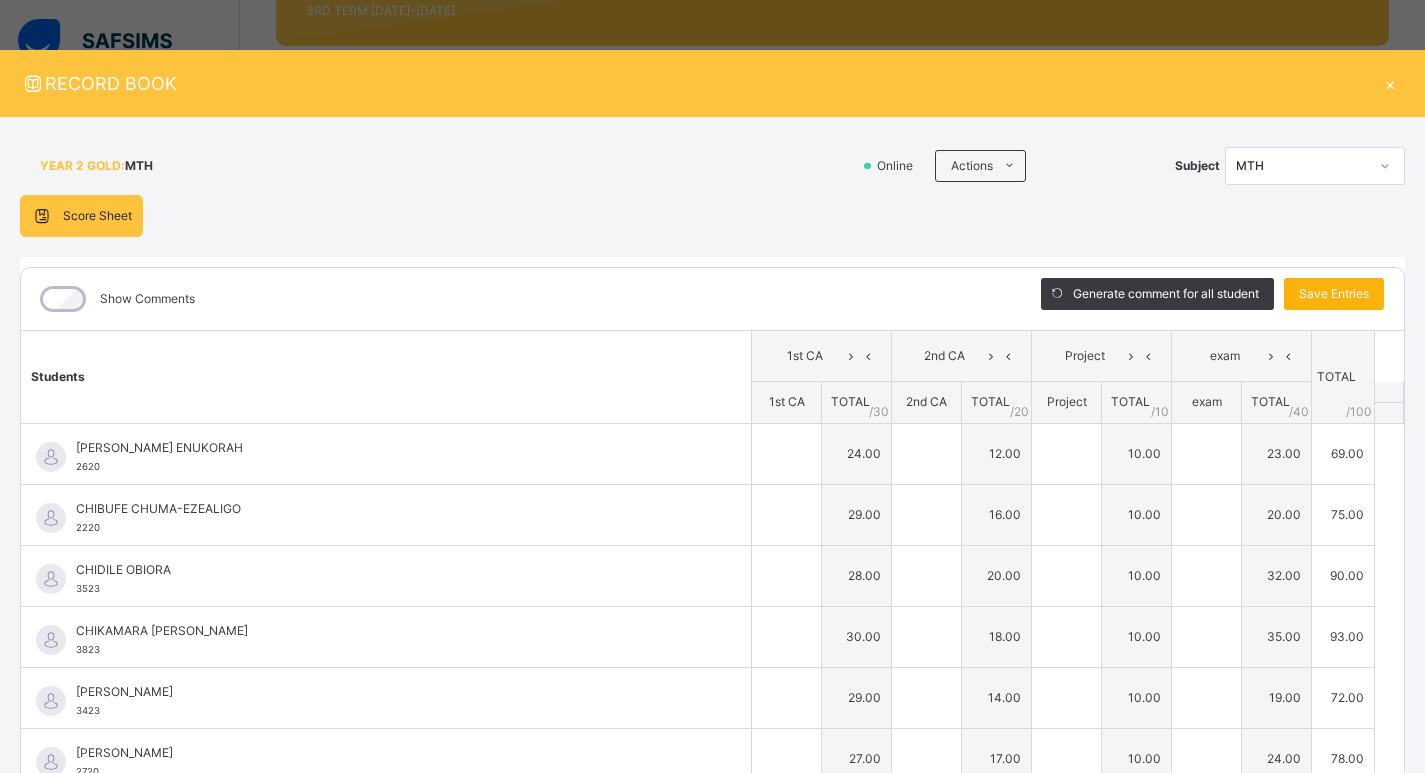 type on "**" 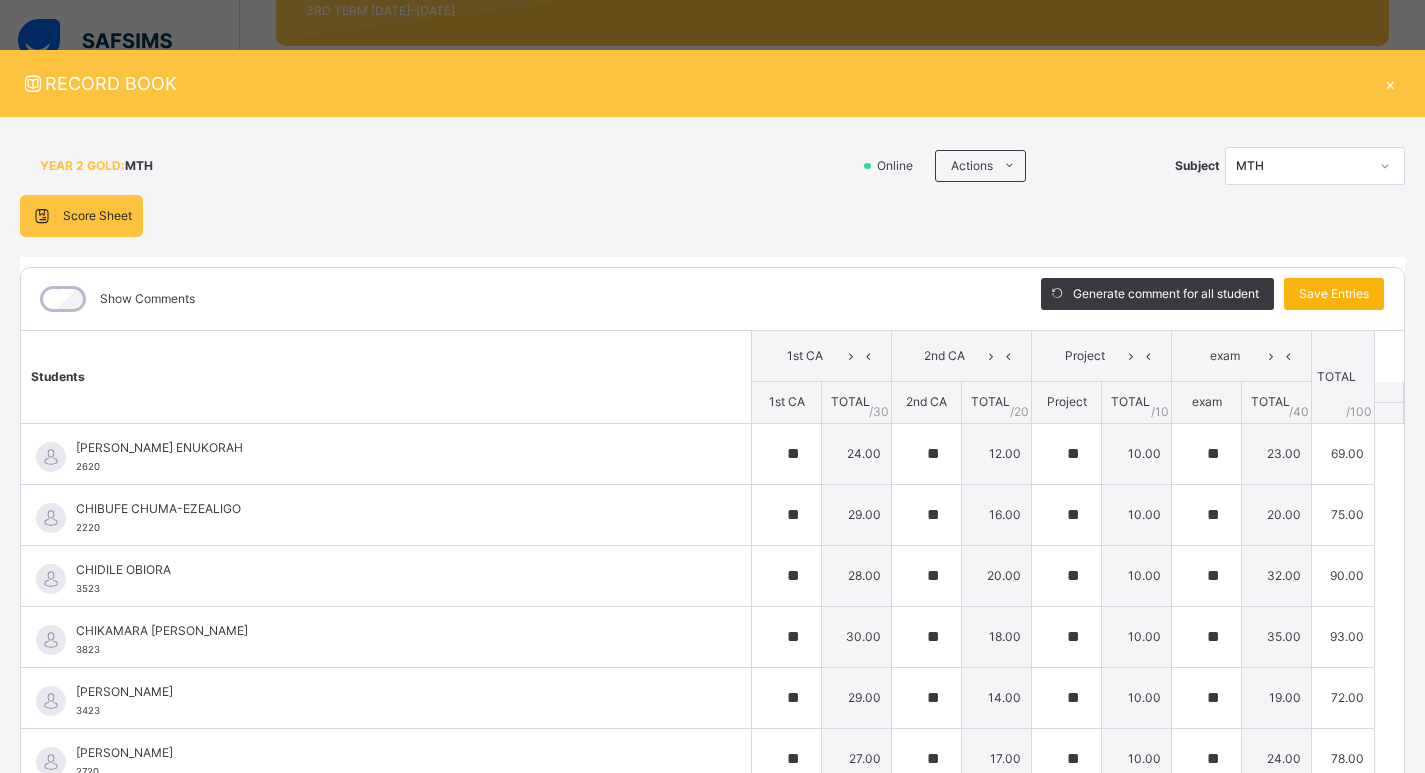 type on "**" 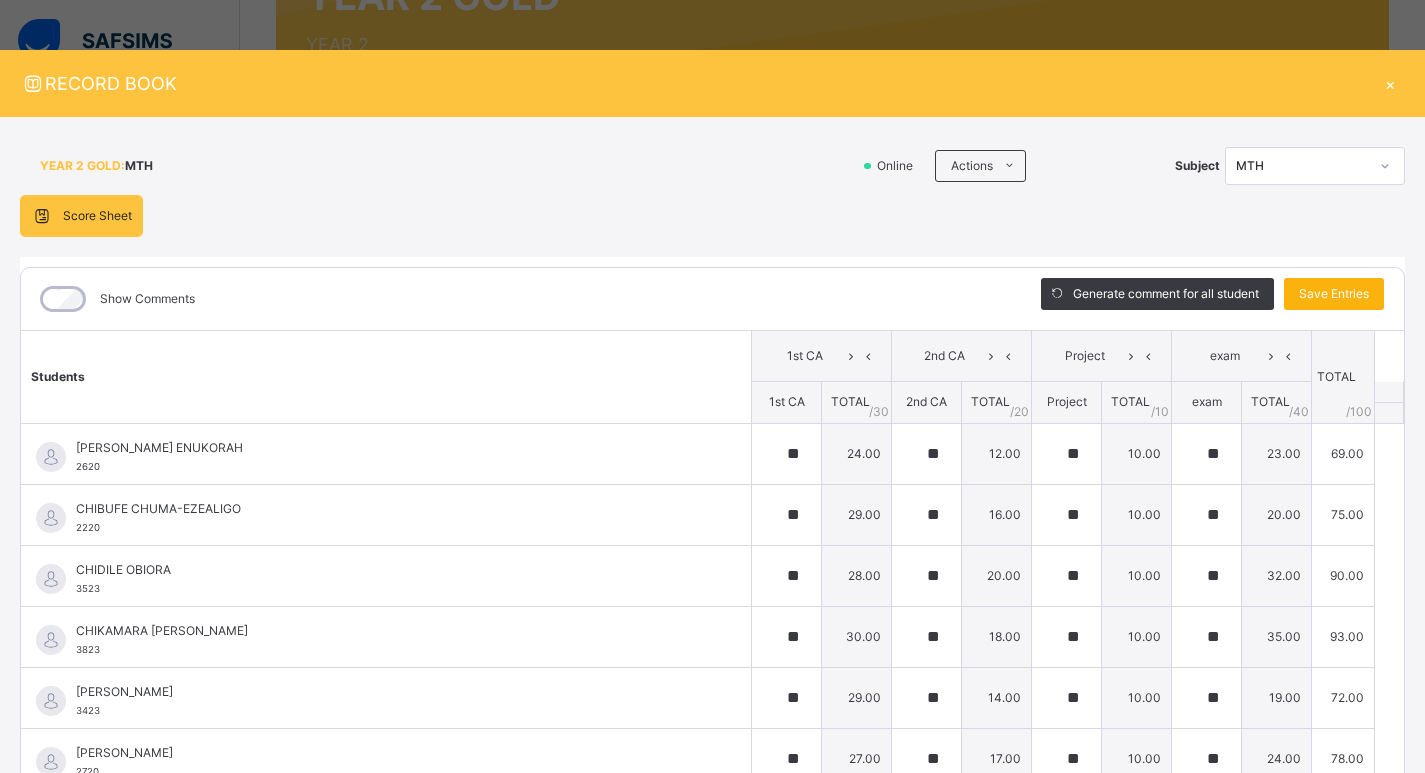 scroll, scrollTop: 200, scrollLeft: 0, axis: vertical 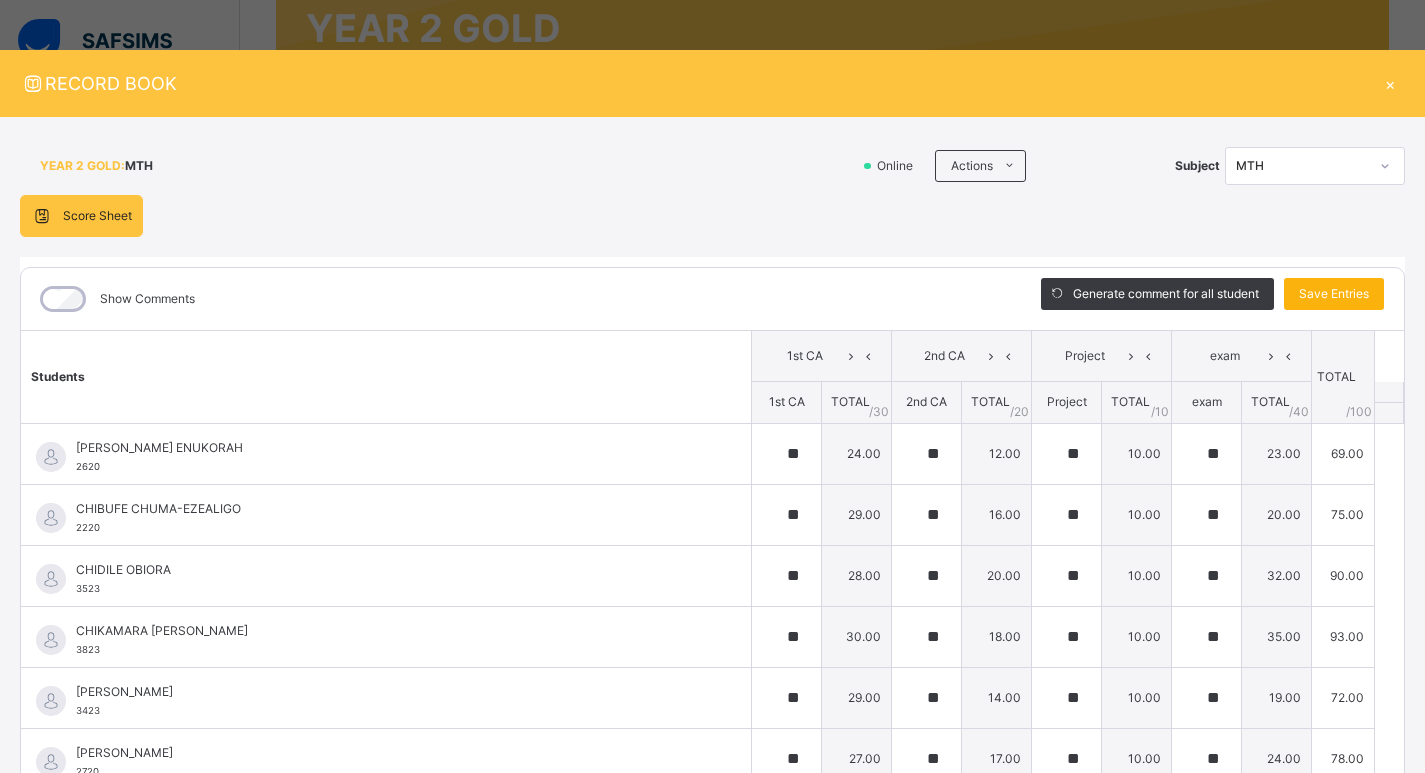 click on "Save Entries" at bounding box center (1334, 294) 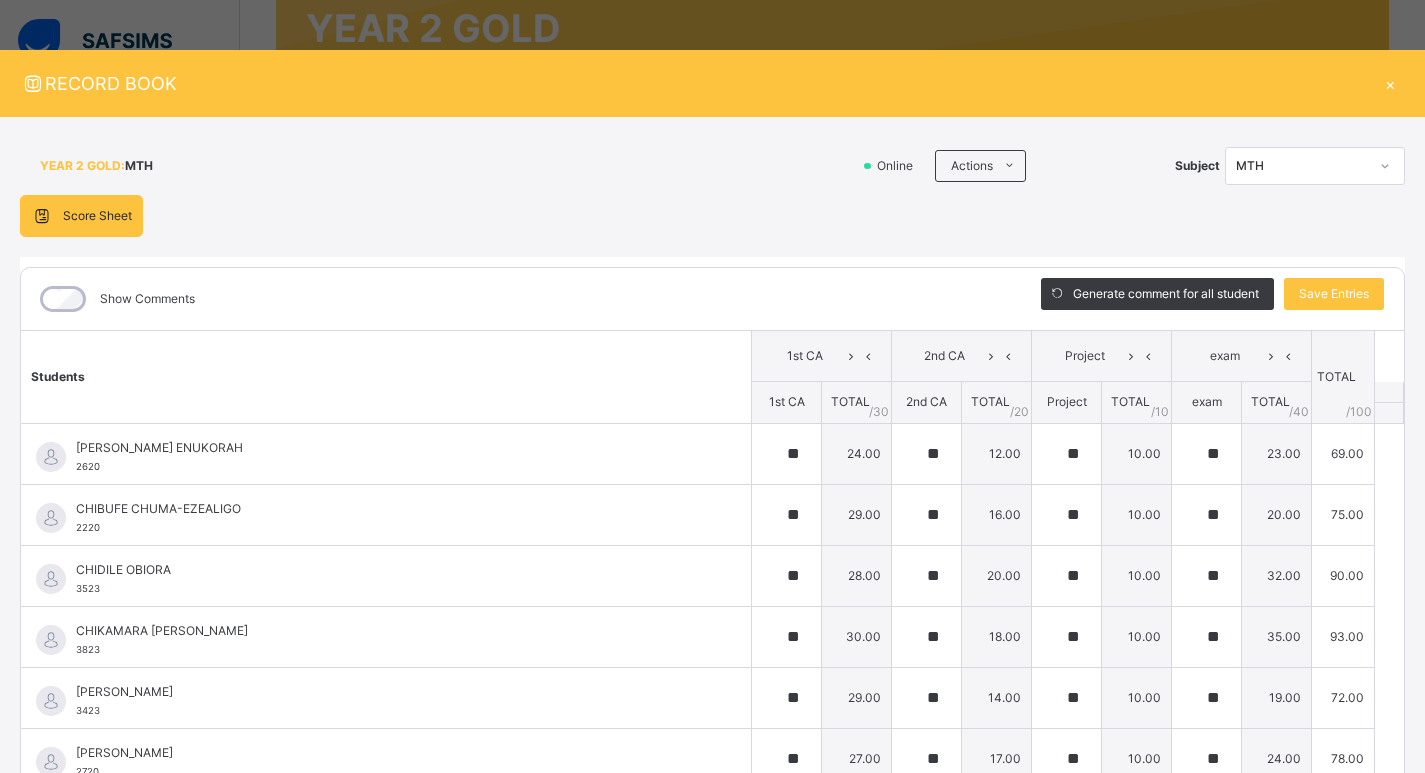 click 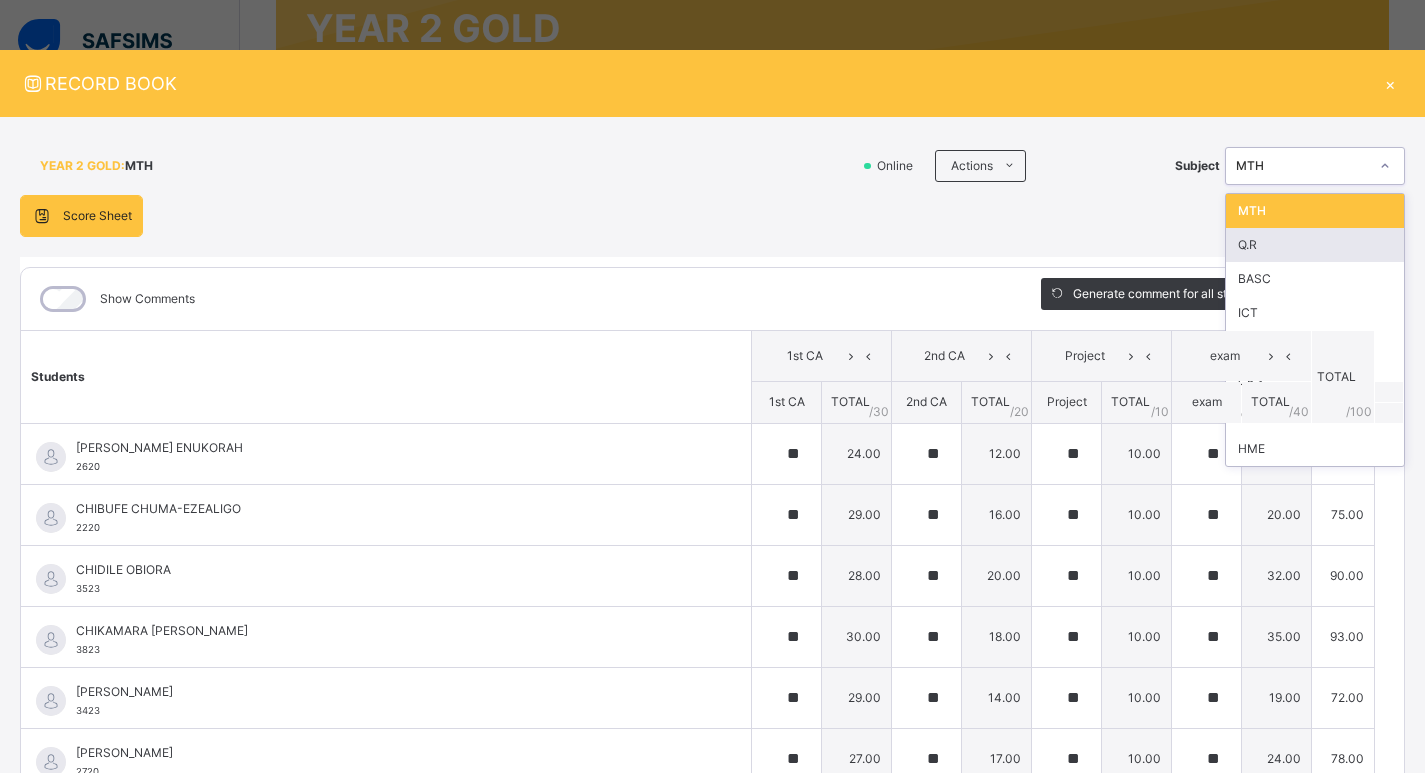 click on "Q.R" at bounding box center (1315, 245) 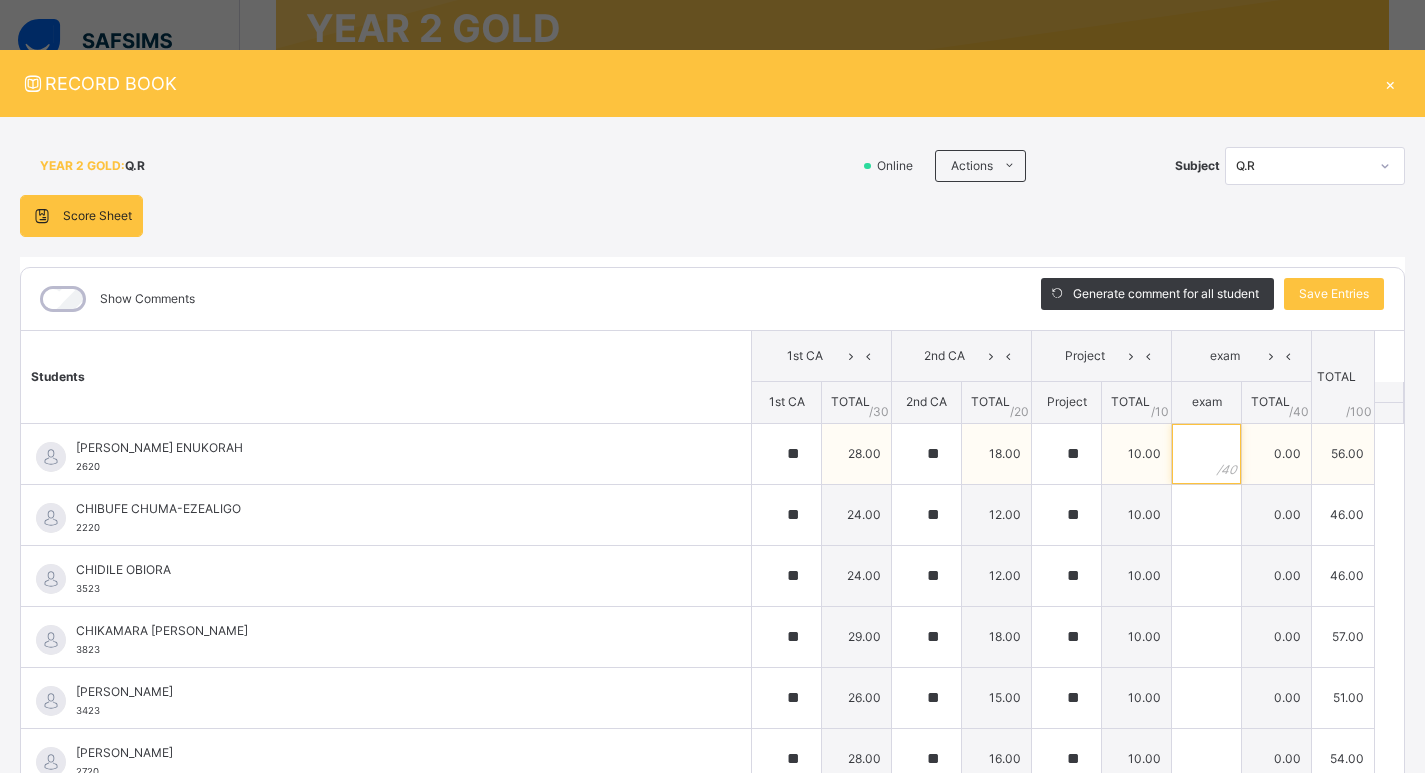 click at bounding box center (1206, 454) 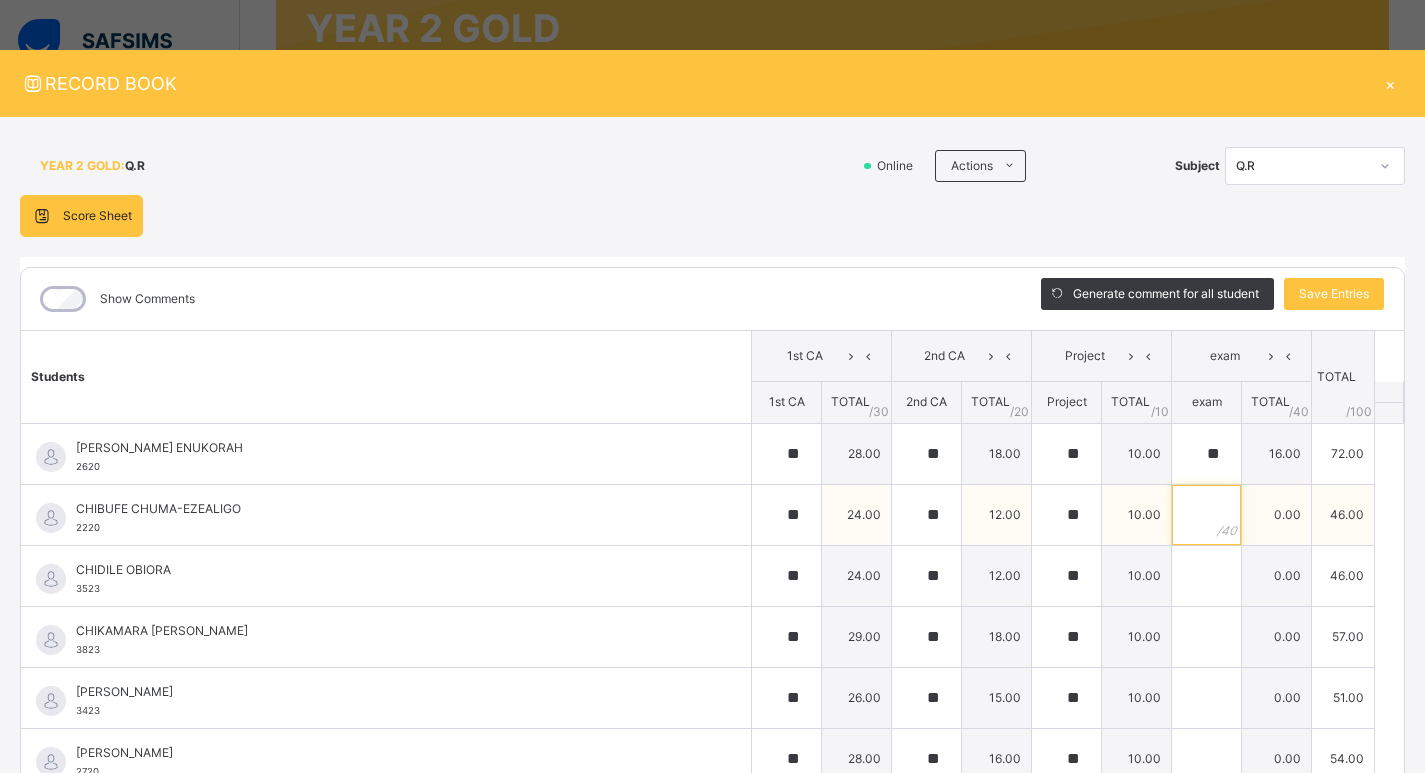 click at bounding box center (1206, 515) 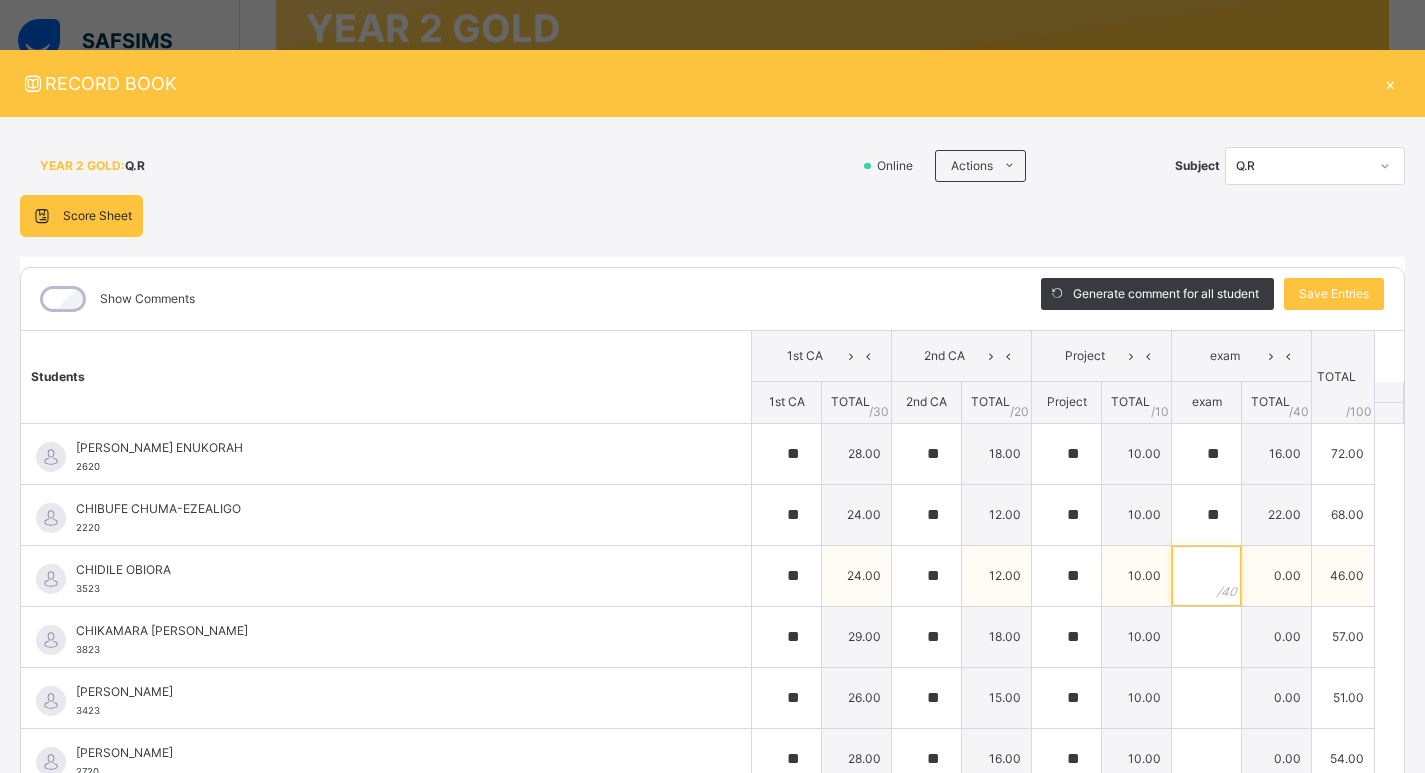 click at bounding box center [1206, 576] 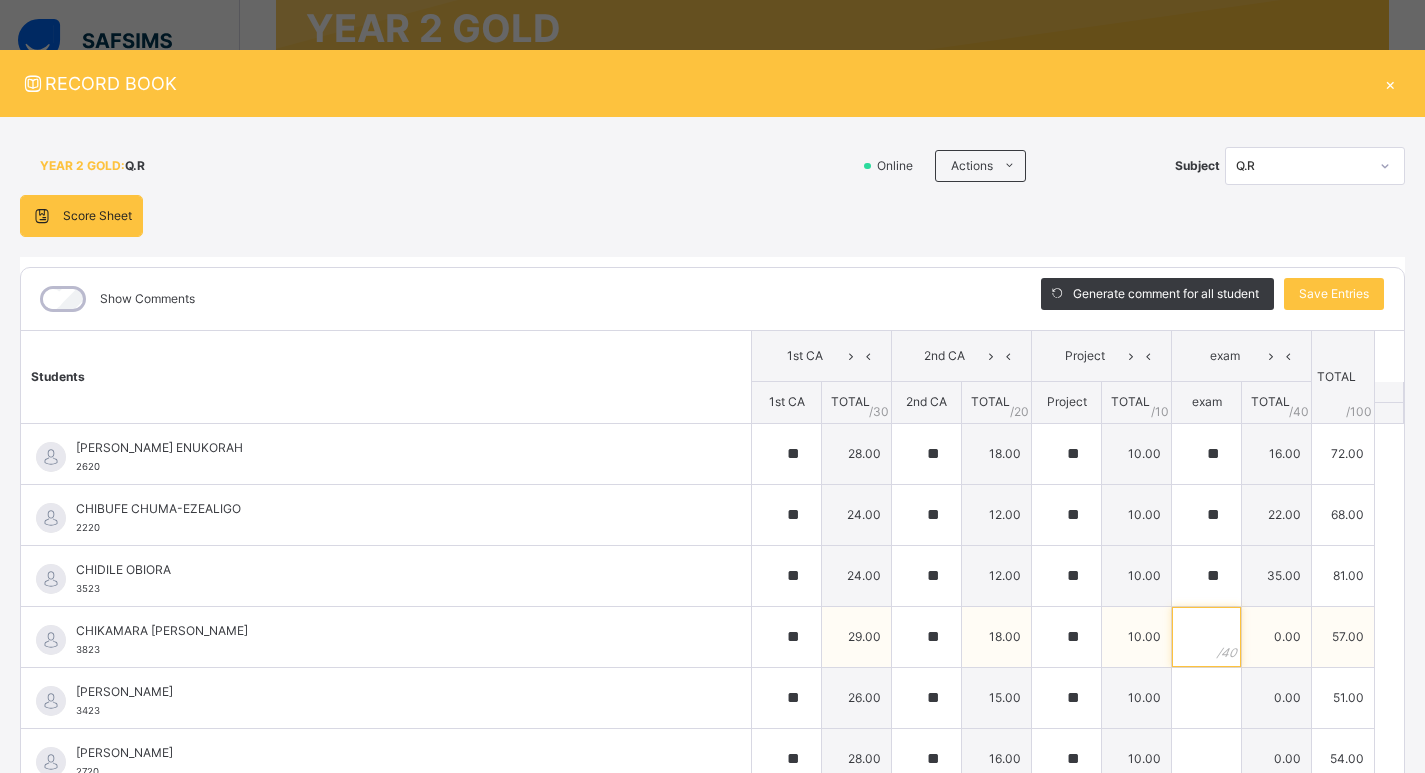 click at bounding box center [1206, 637] 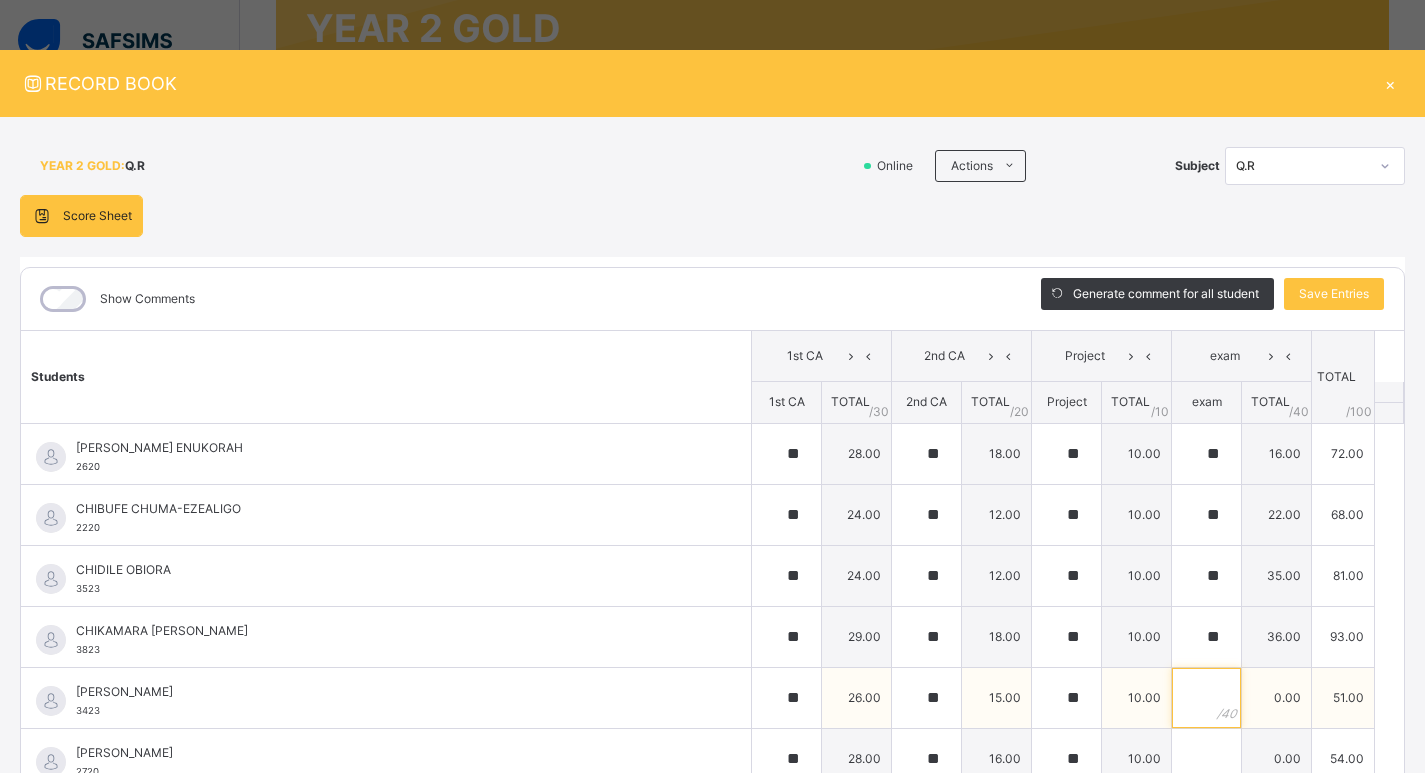 click at bounding box center [1206, 698] 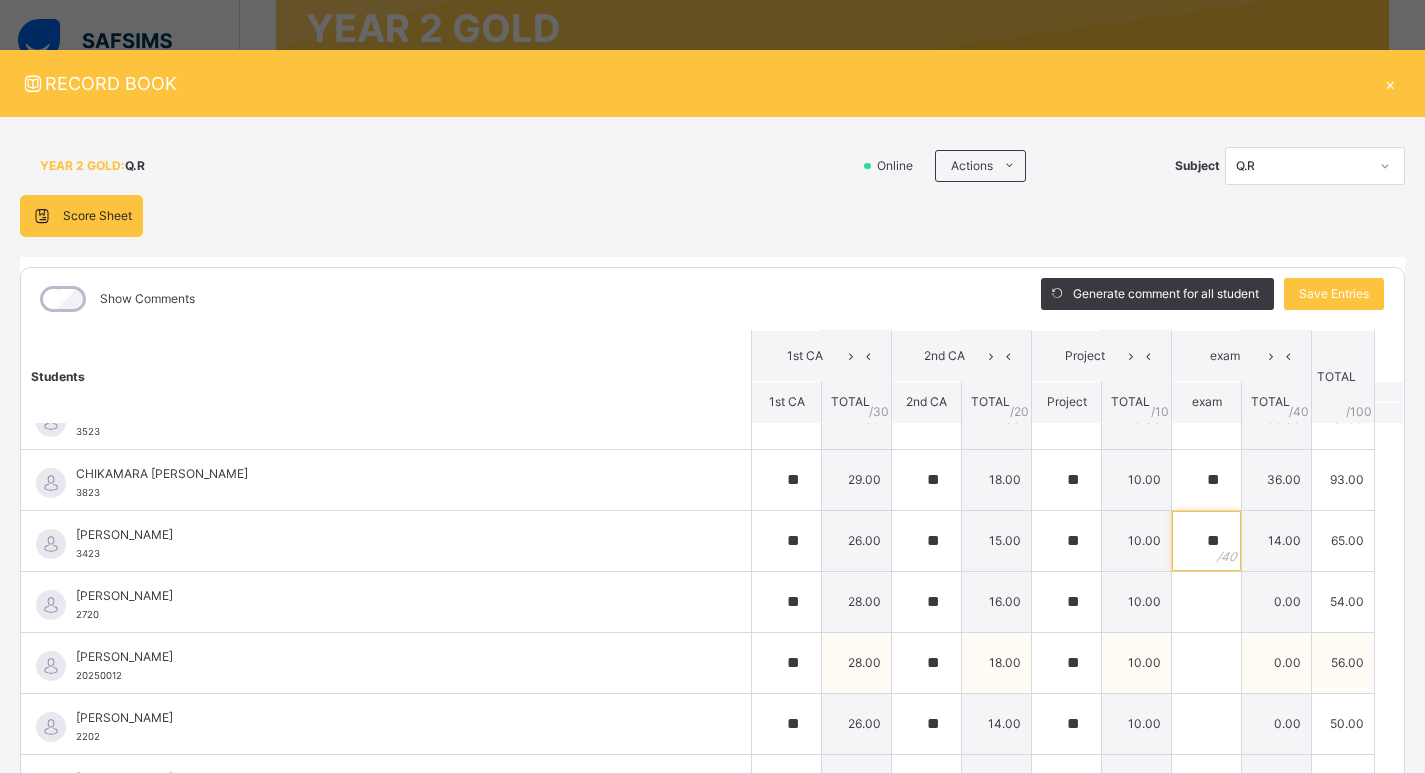 scroll, scrollTop: 200, scrollLeft: 0, axis: vertical 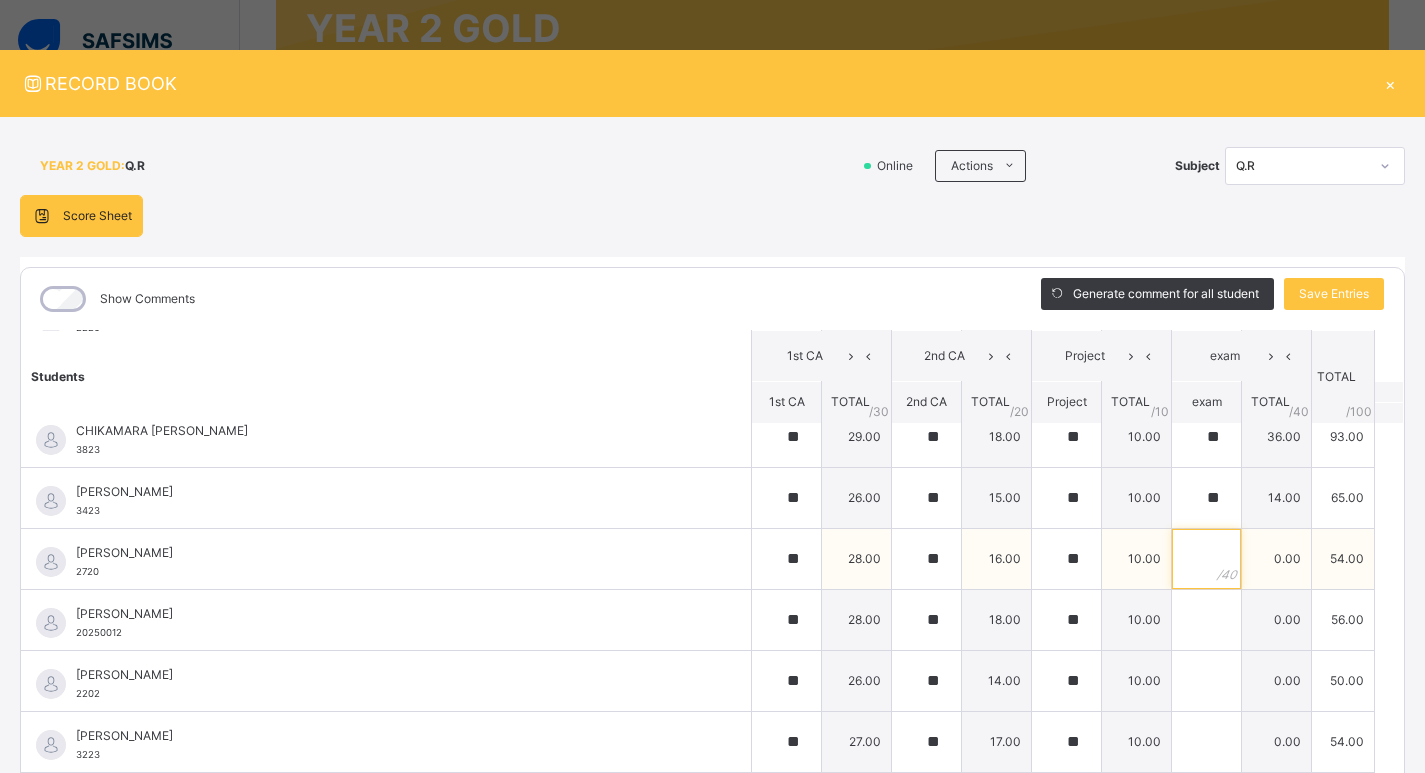 click at bounding box center [1206, 559] 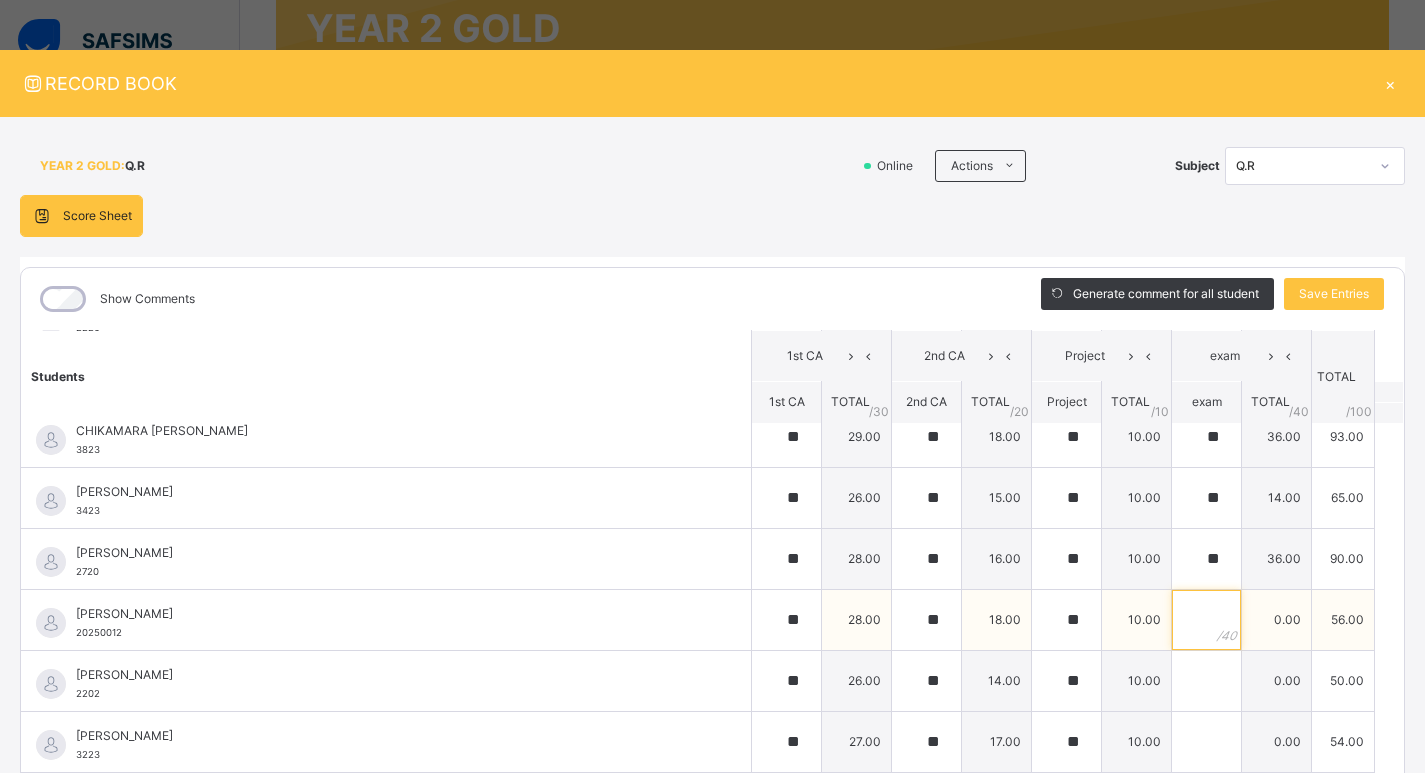 click at bounding box center (1206, 620) 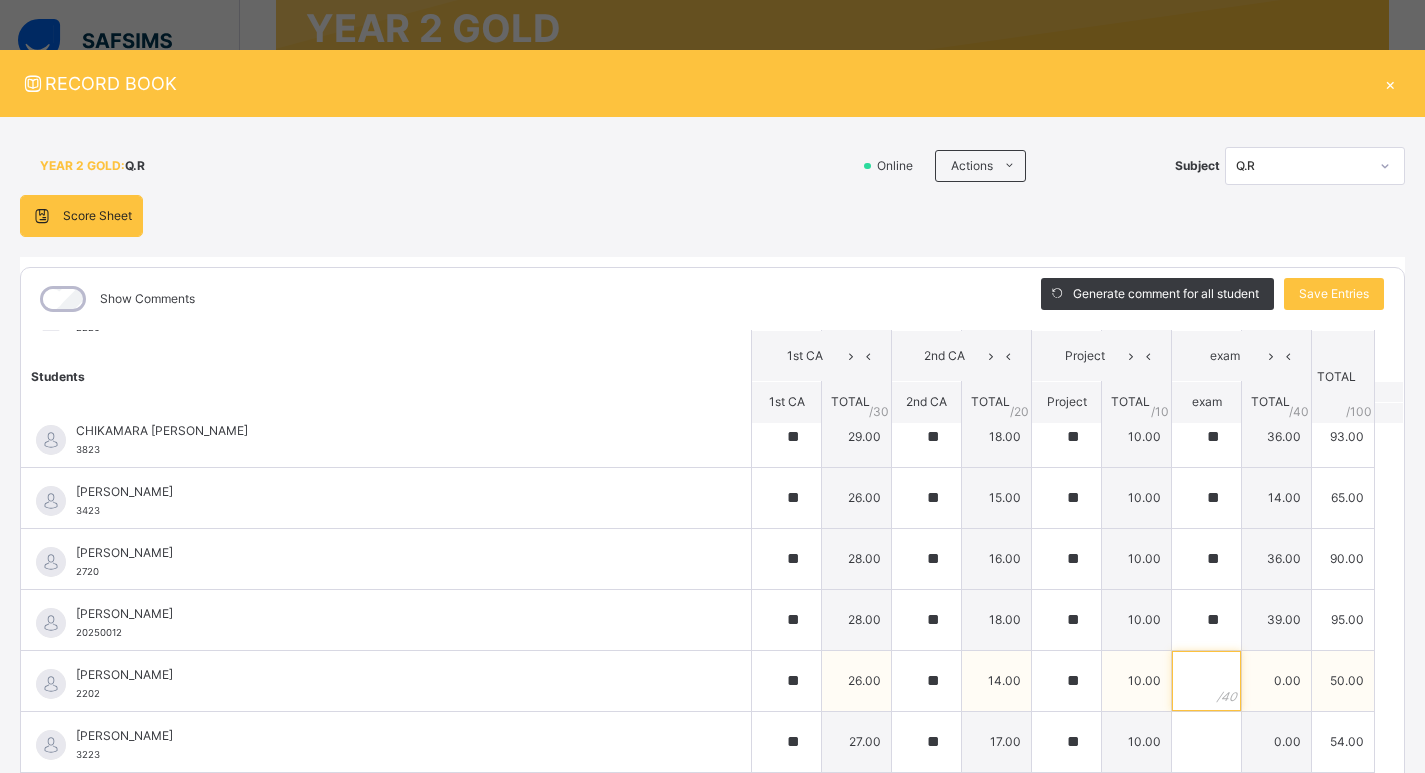 click at bounding box center (1206, 681) 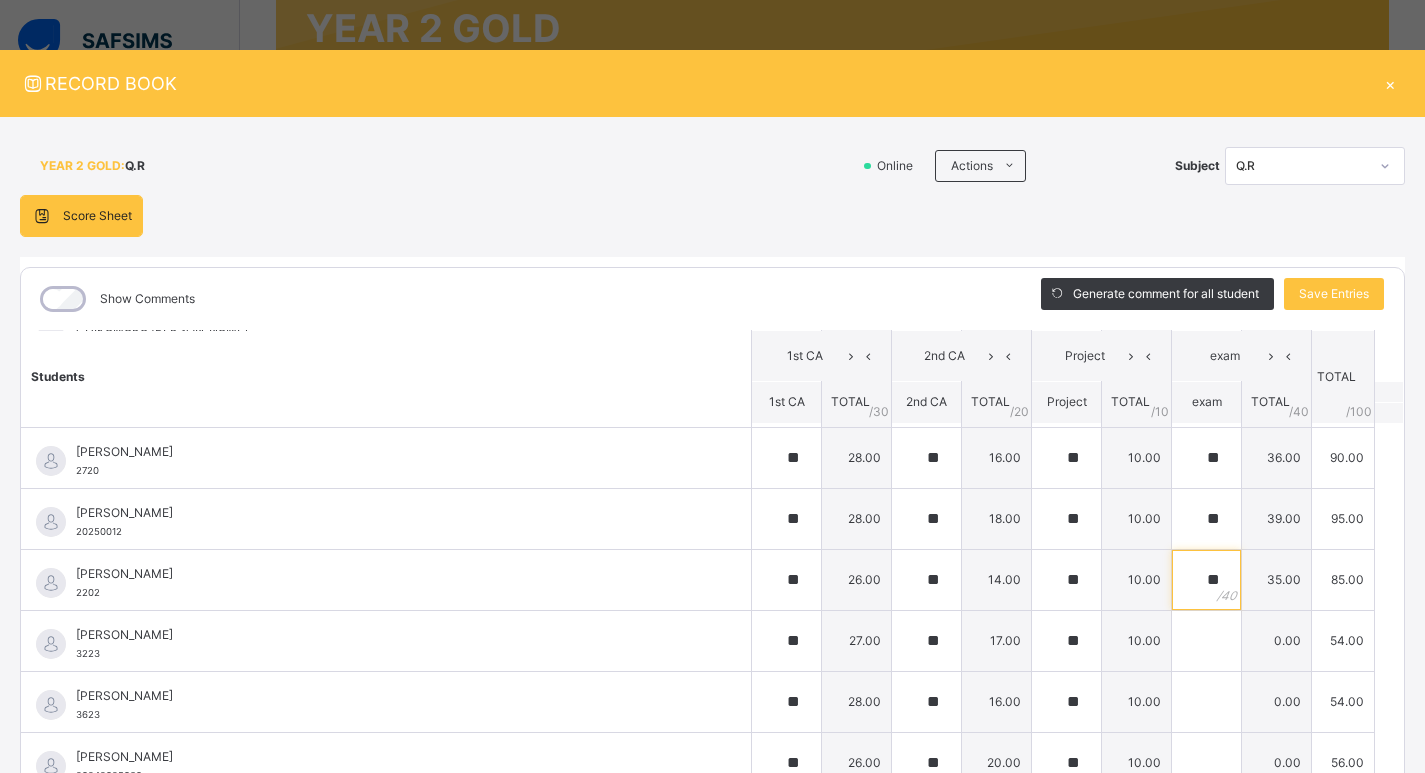 scroll, scrollTop: 300, scrollLeft: 0, axis: vertical 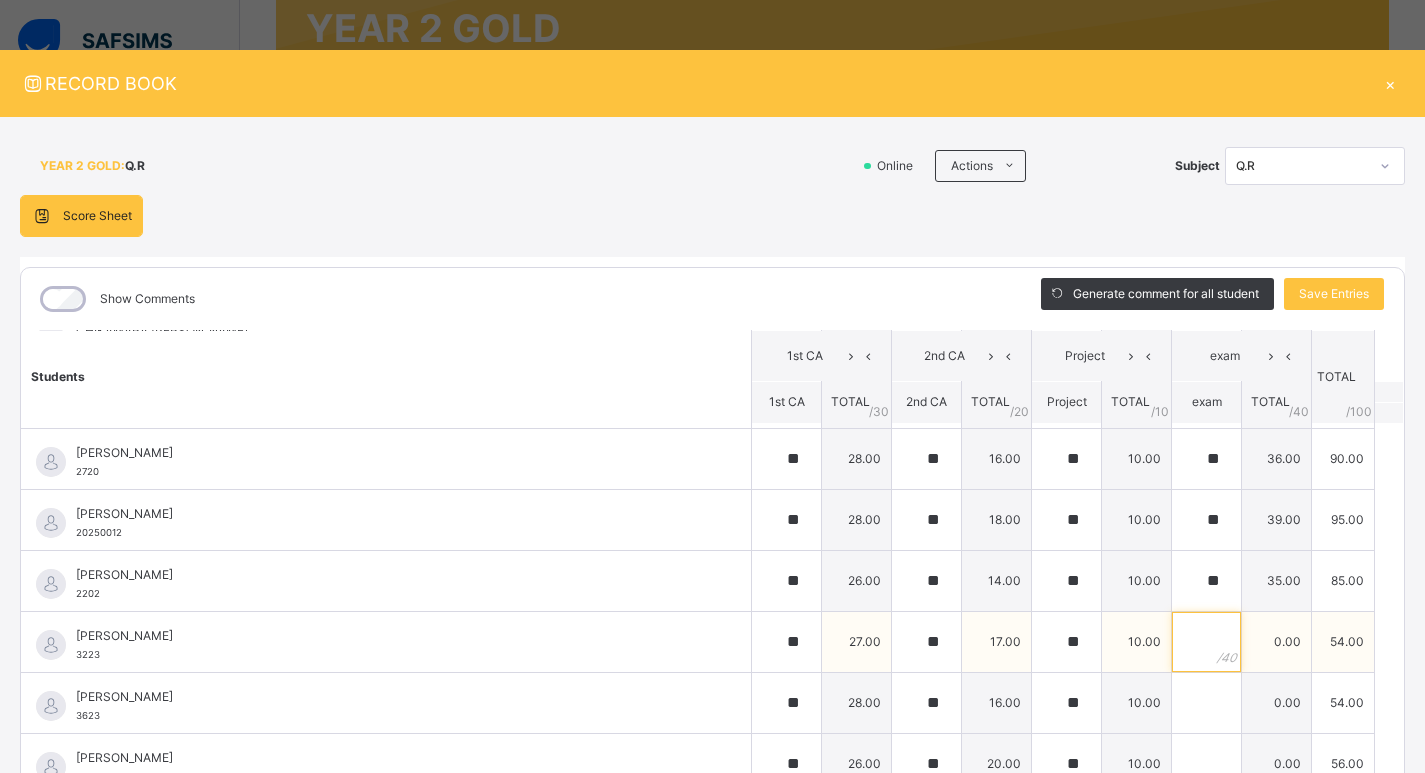 click at bounding box center (1206, 642) 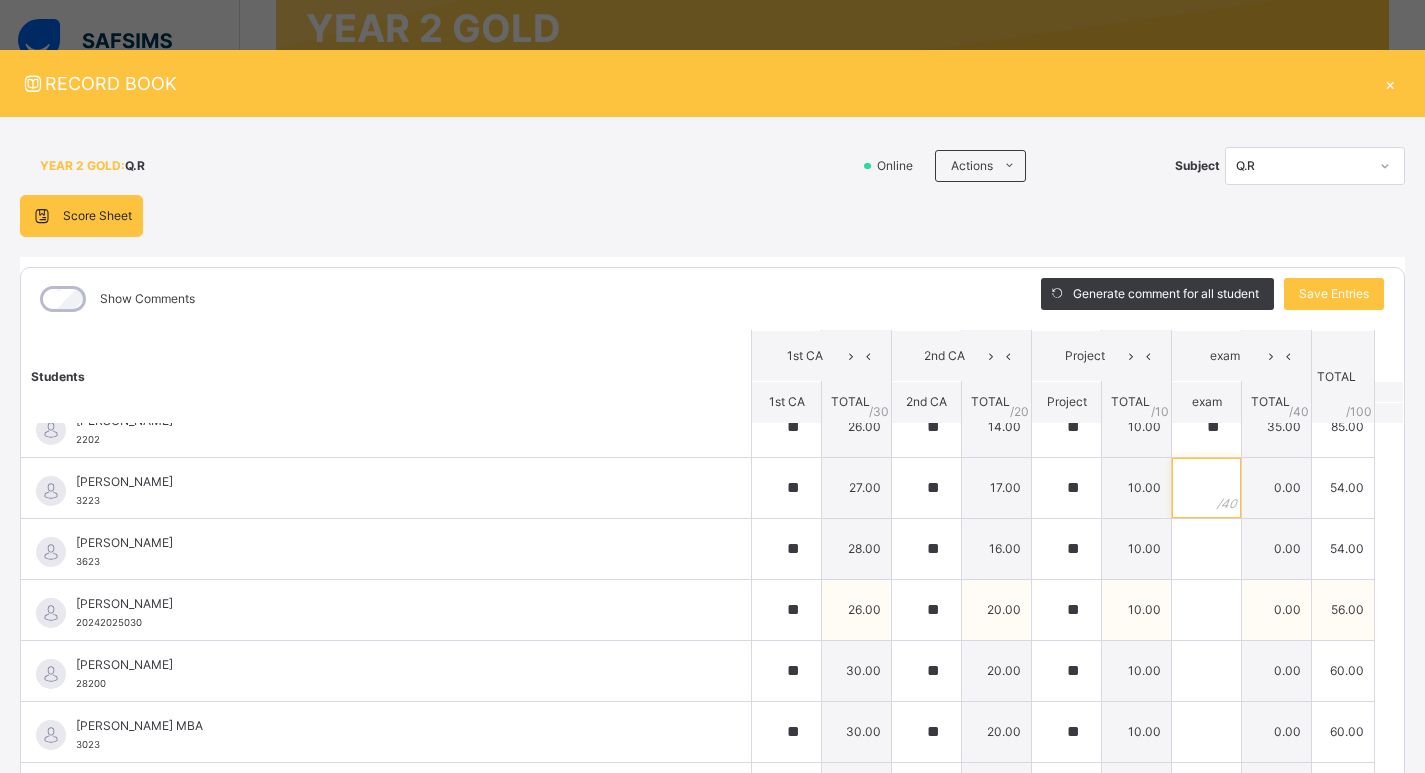 scroll, scrollTop: 500, scrollLeft: 0, axis: vertical 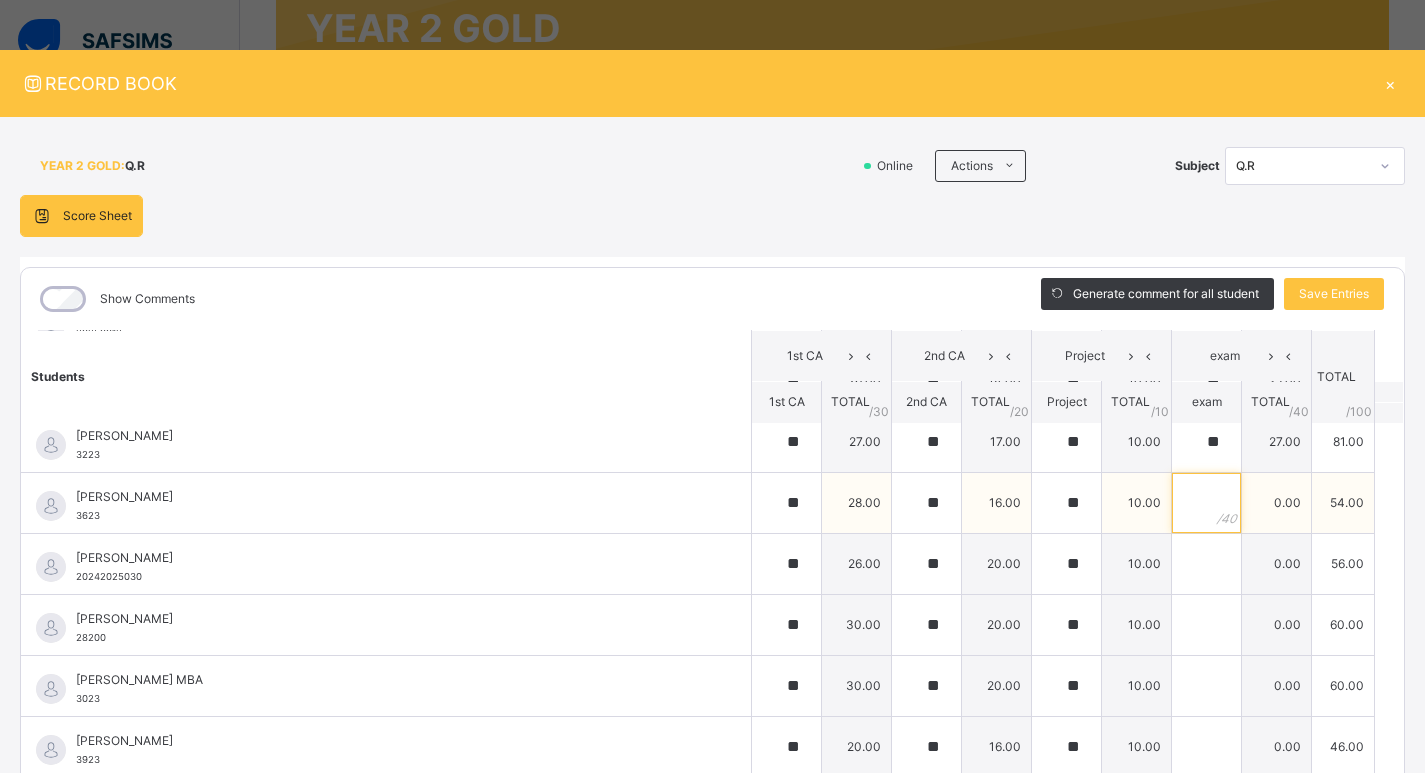 click at bounding box center [1206, 503] 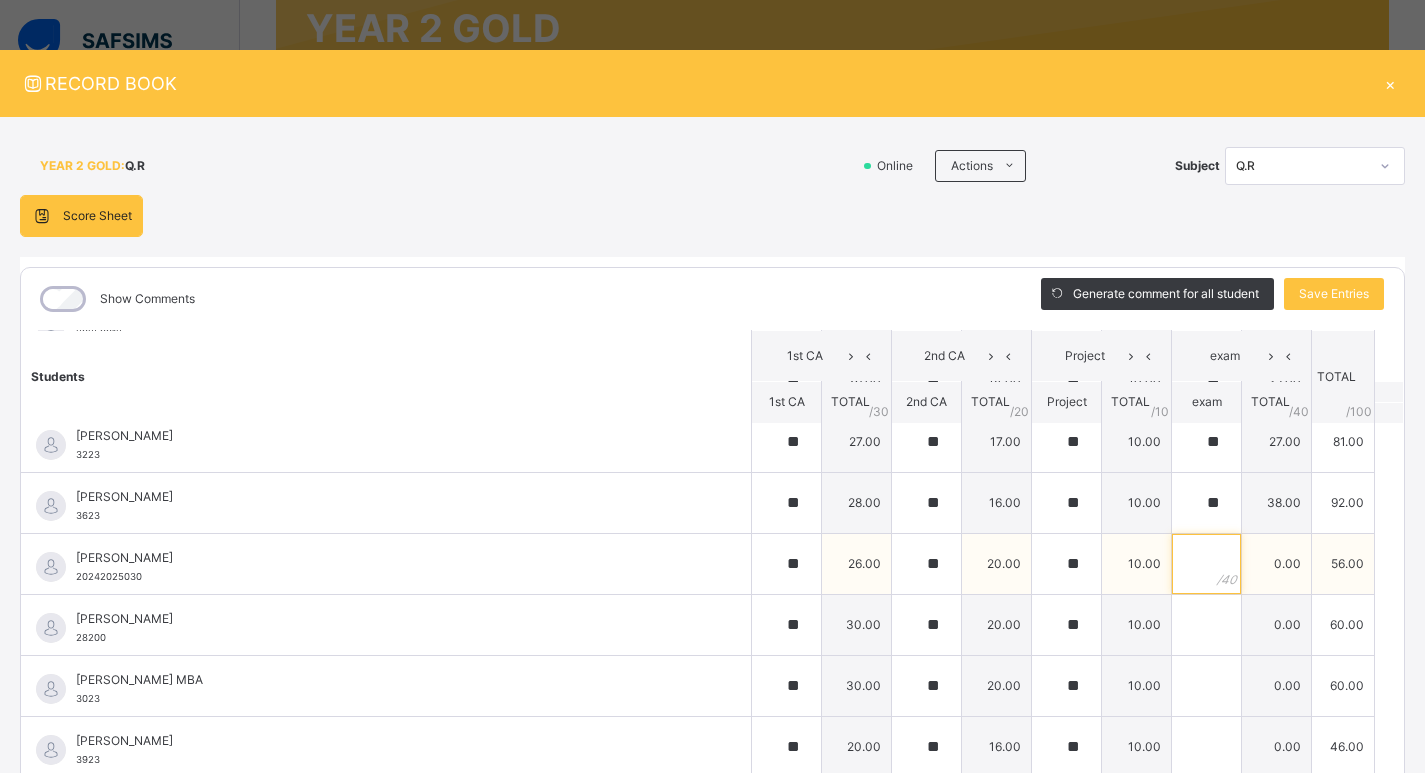 click at bounding box center (1206, 564) 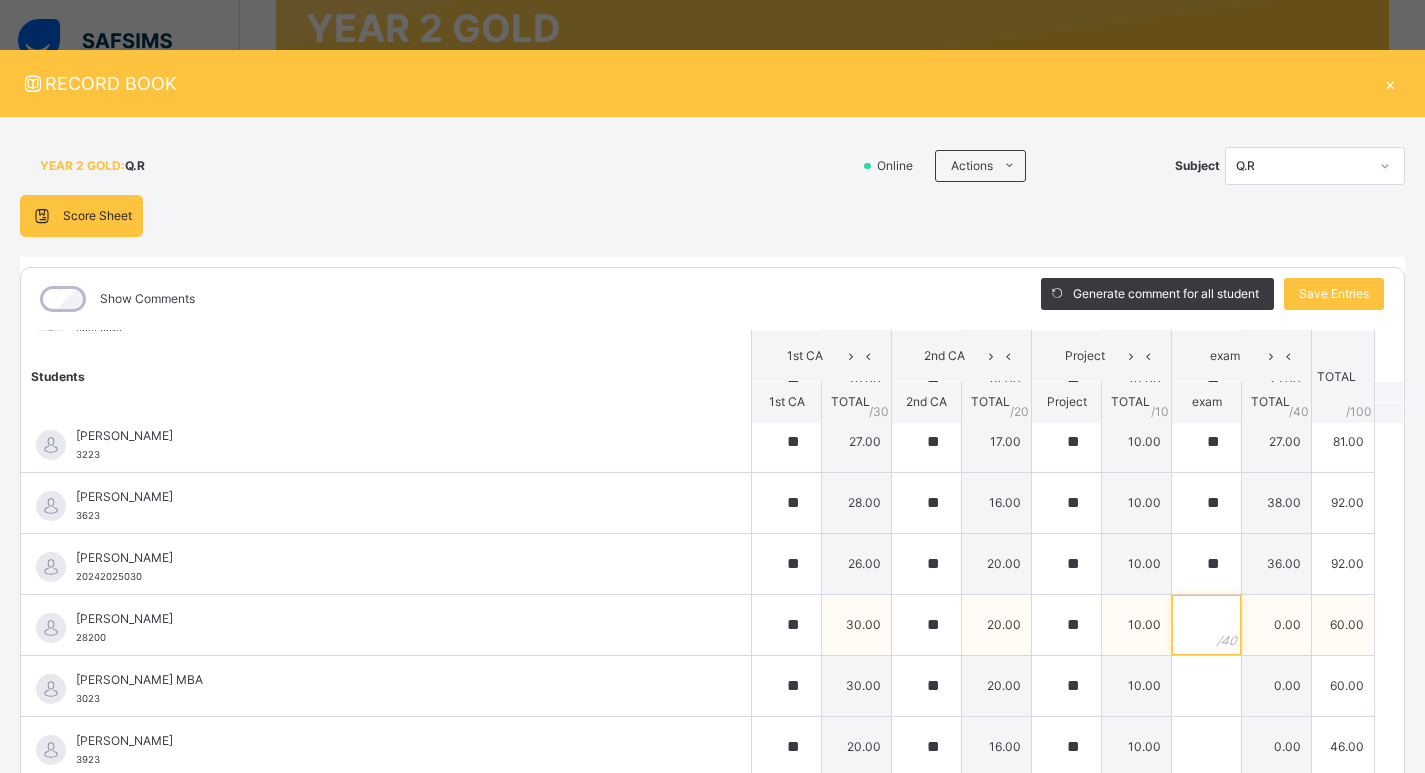 click at bounding box center [1206, 625] 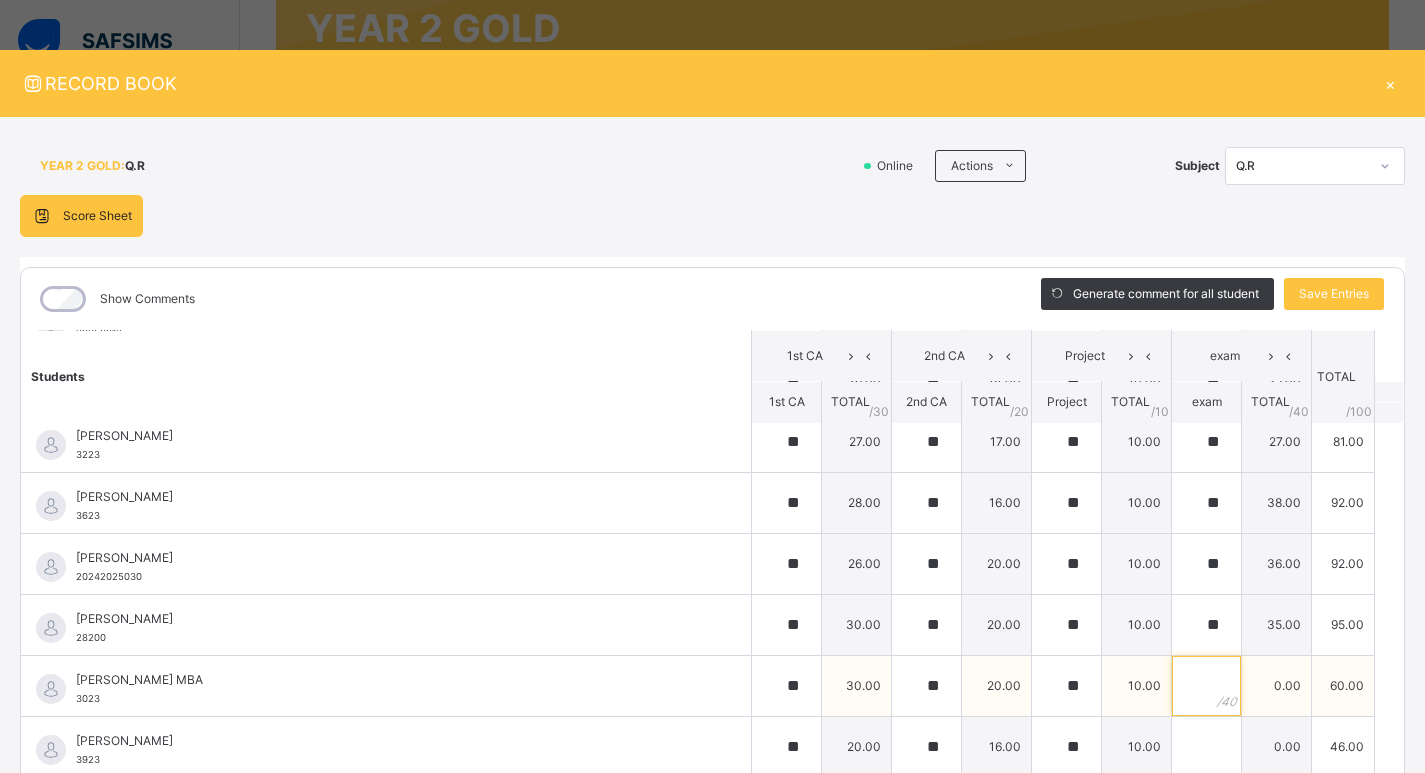 click at bounding box center (1206, 686) 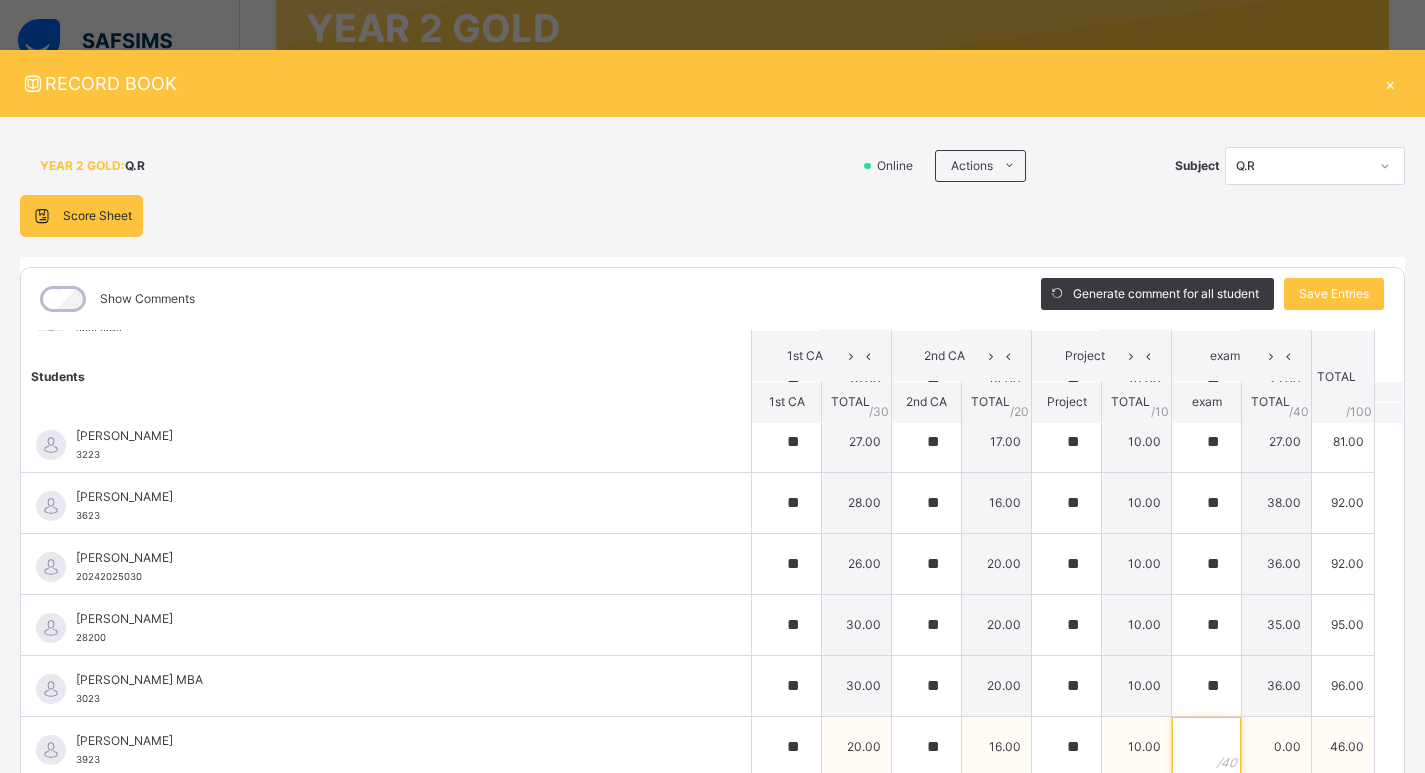click at bounding box center [1206, 747] 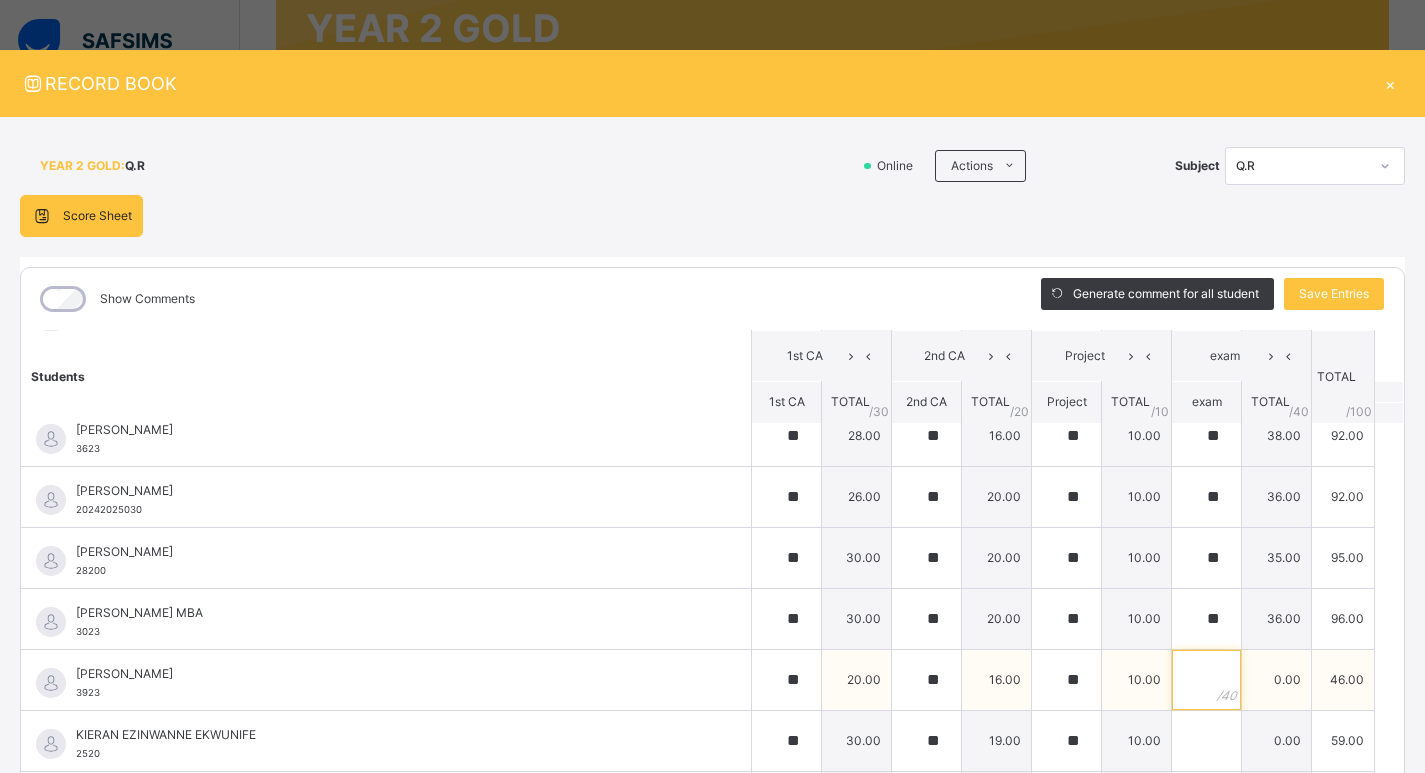 scroll, scrollTop: 600, scrollLeft: 0, axis: vertical 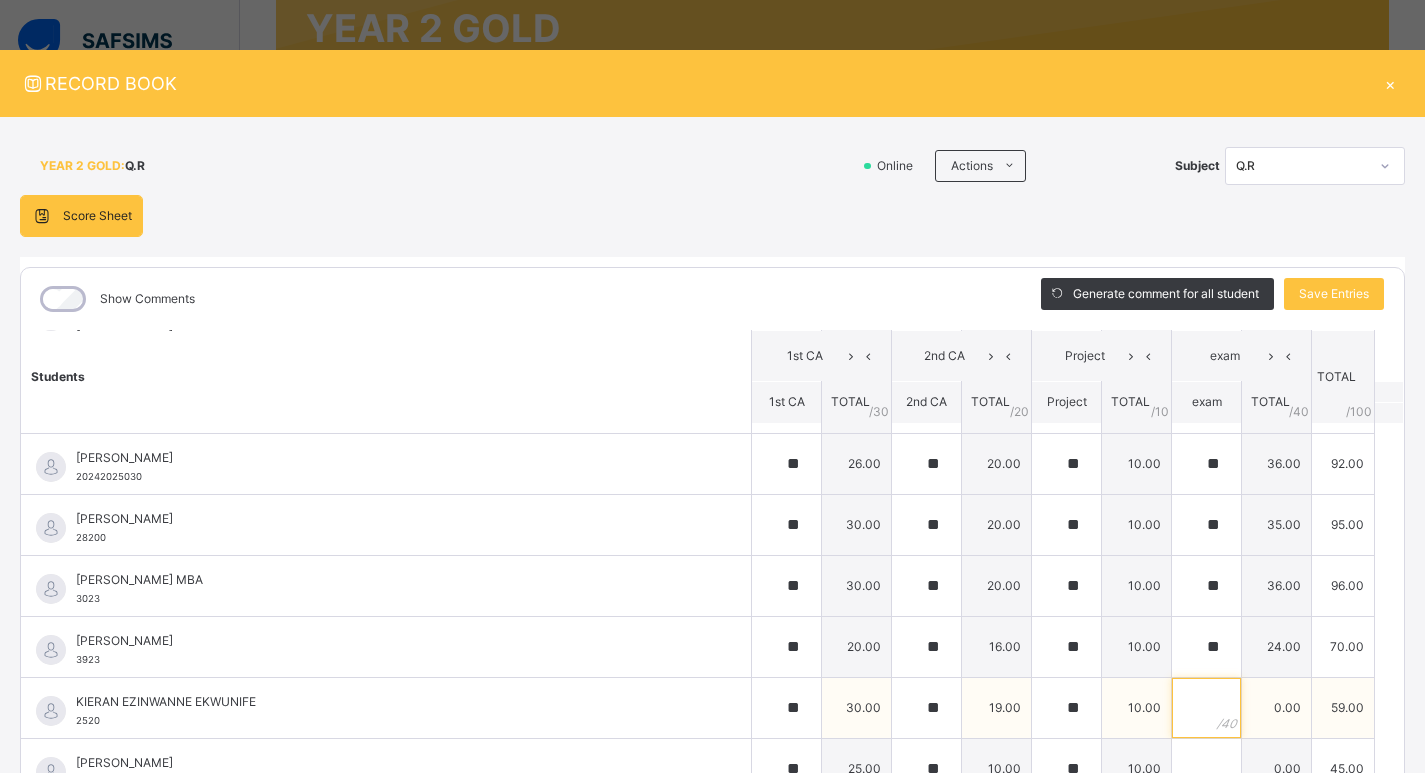 click at bounding box center (1206, 708) 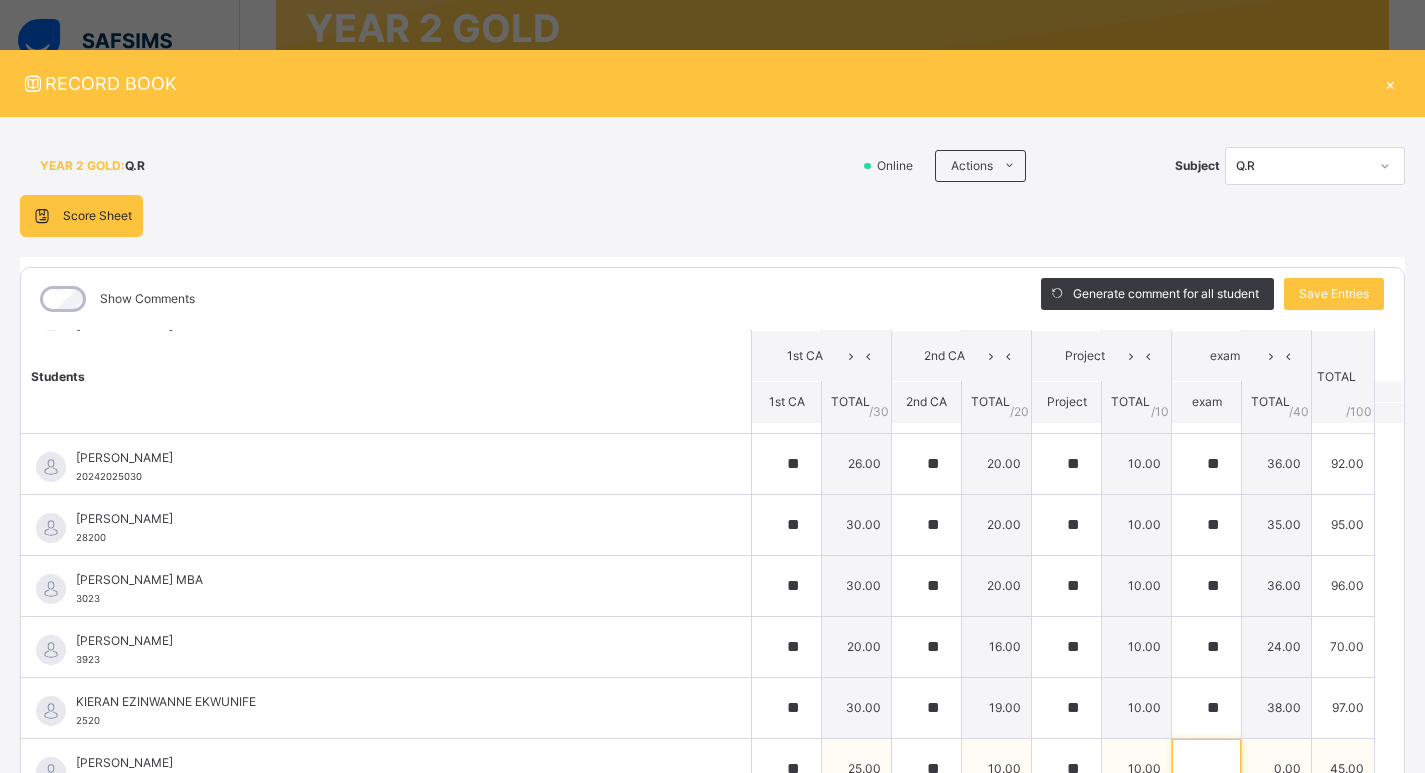 click at bounding box center [1206, 769] 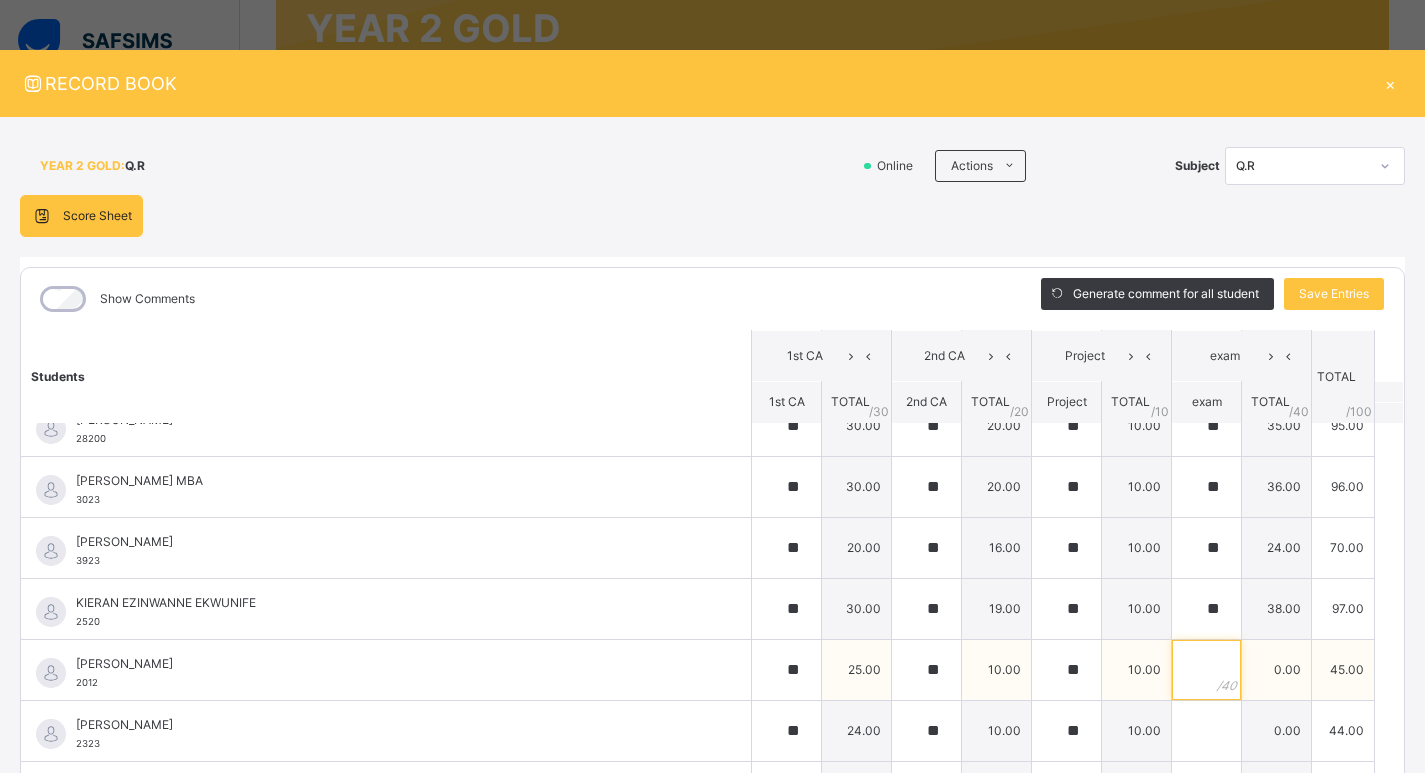 scroll, scrollTop: 700, scrollLeft: 0, axis: vertical 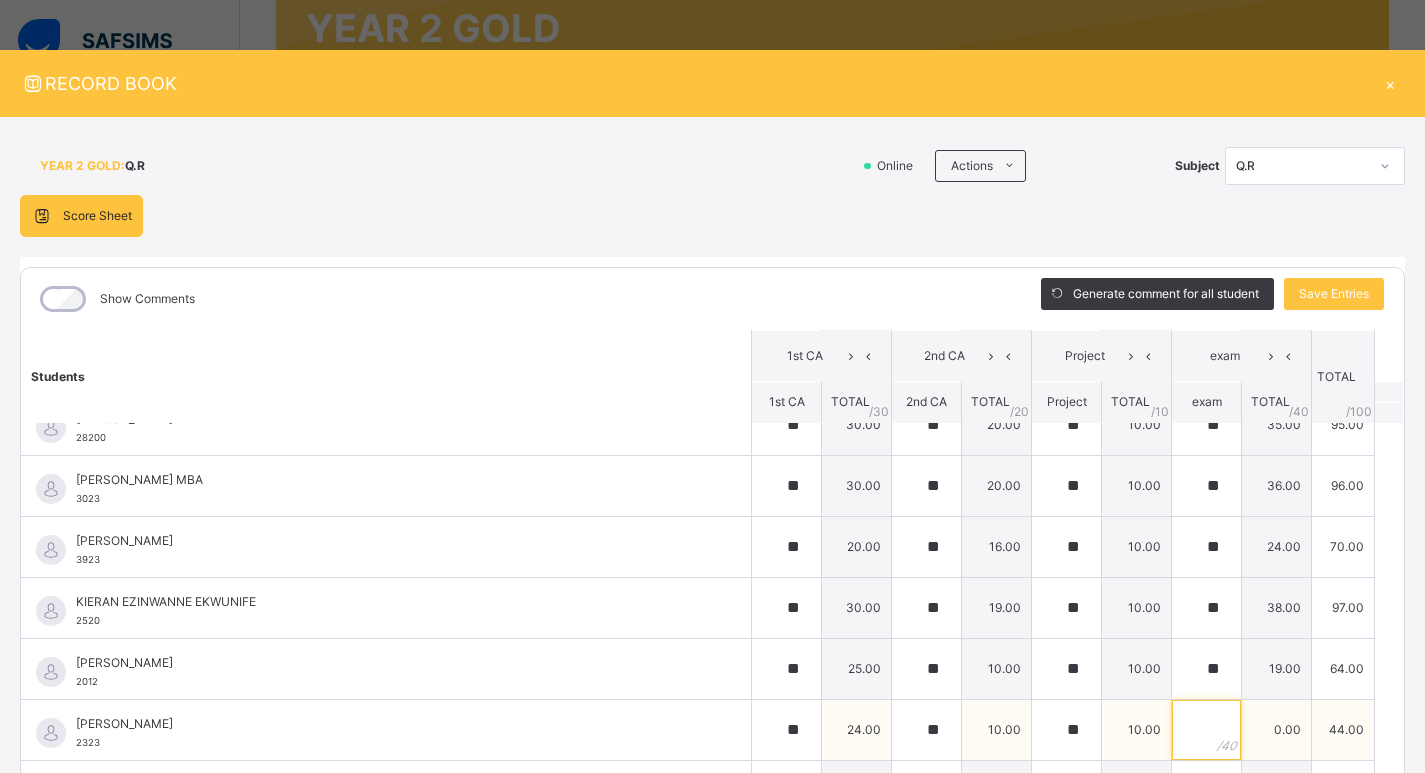 click at bounding box center [1206, 730] 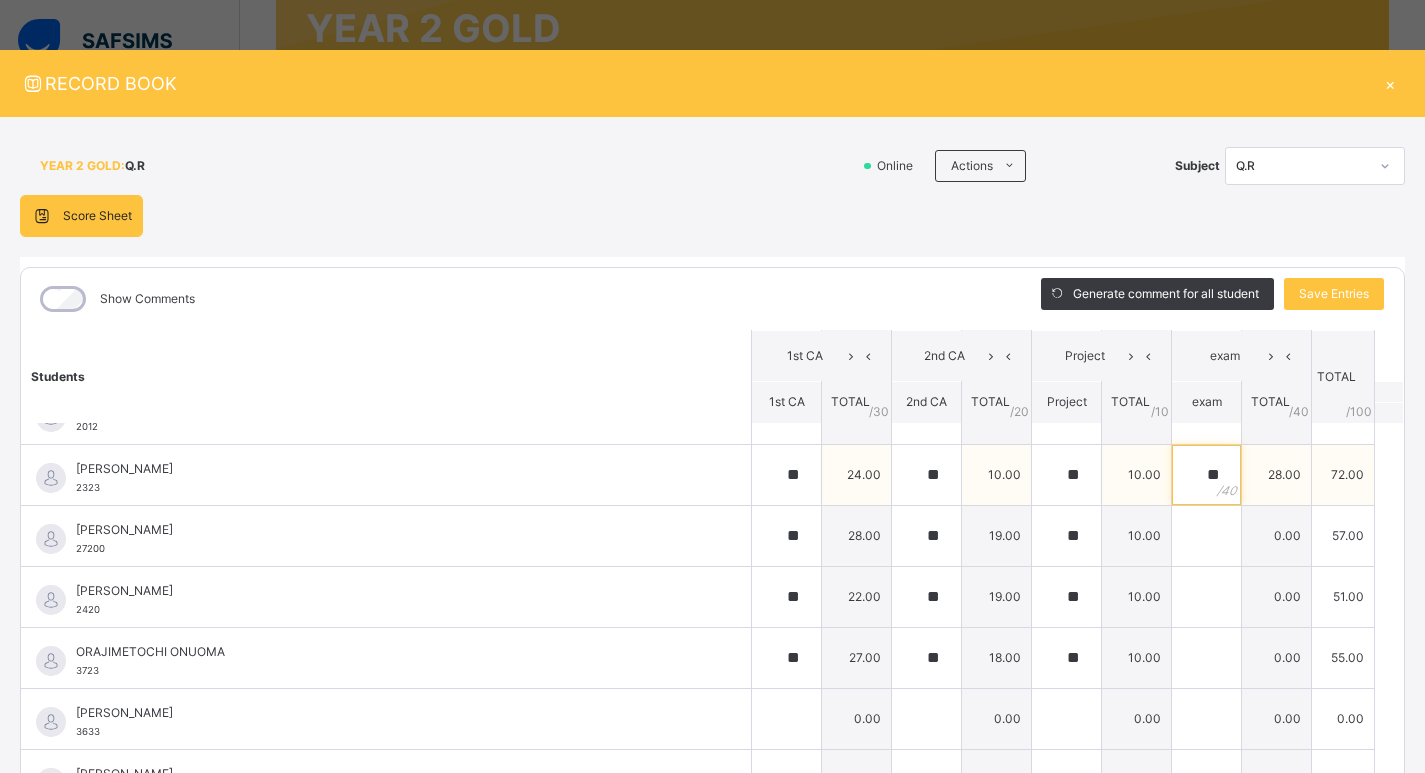 scroll, scrollTop: 1000, scrollLeft: 0, axis: vertical 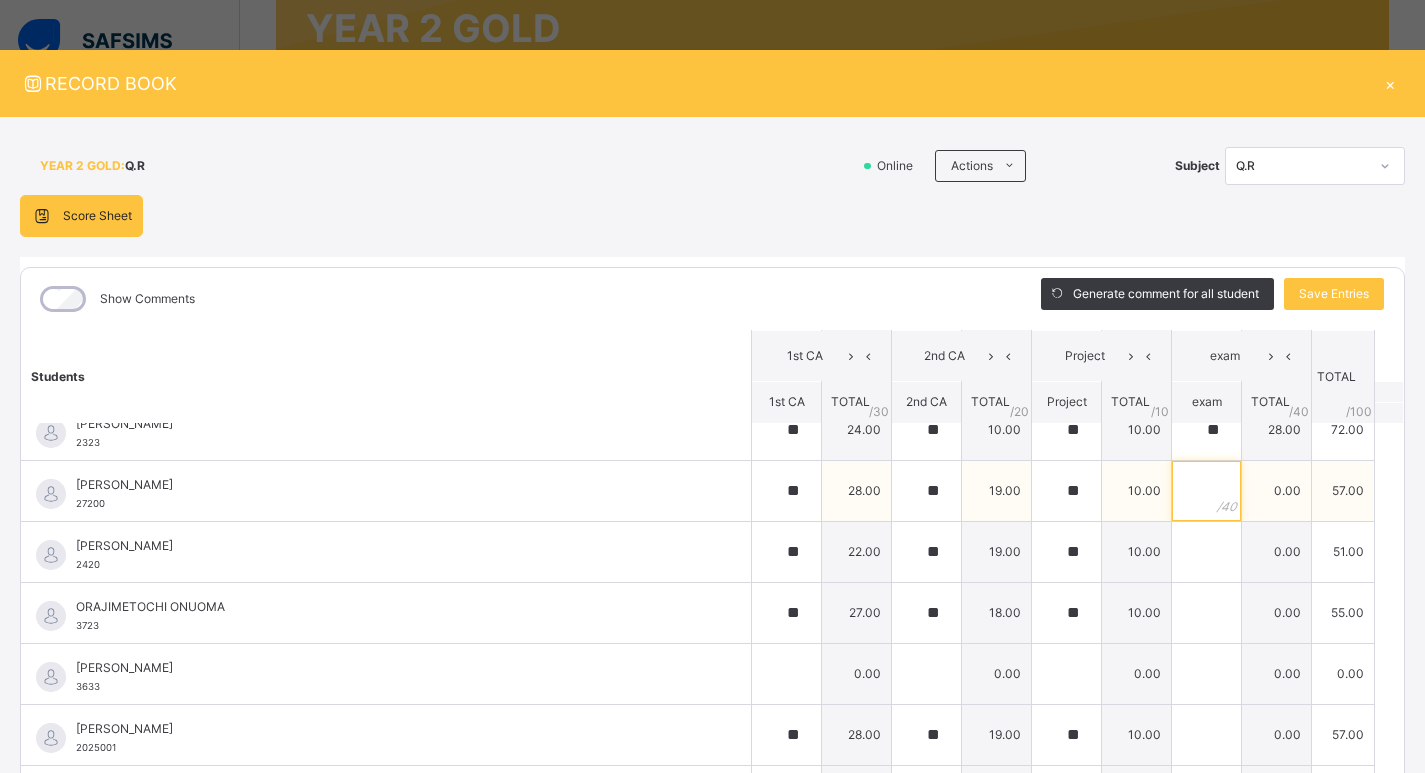 click at bounding box center (1206, 491) 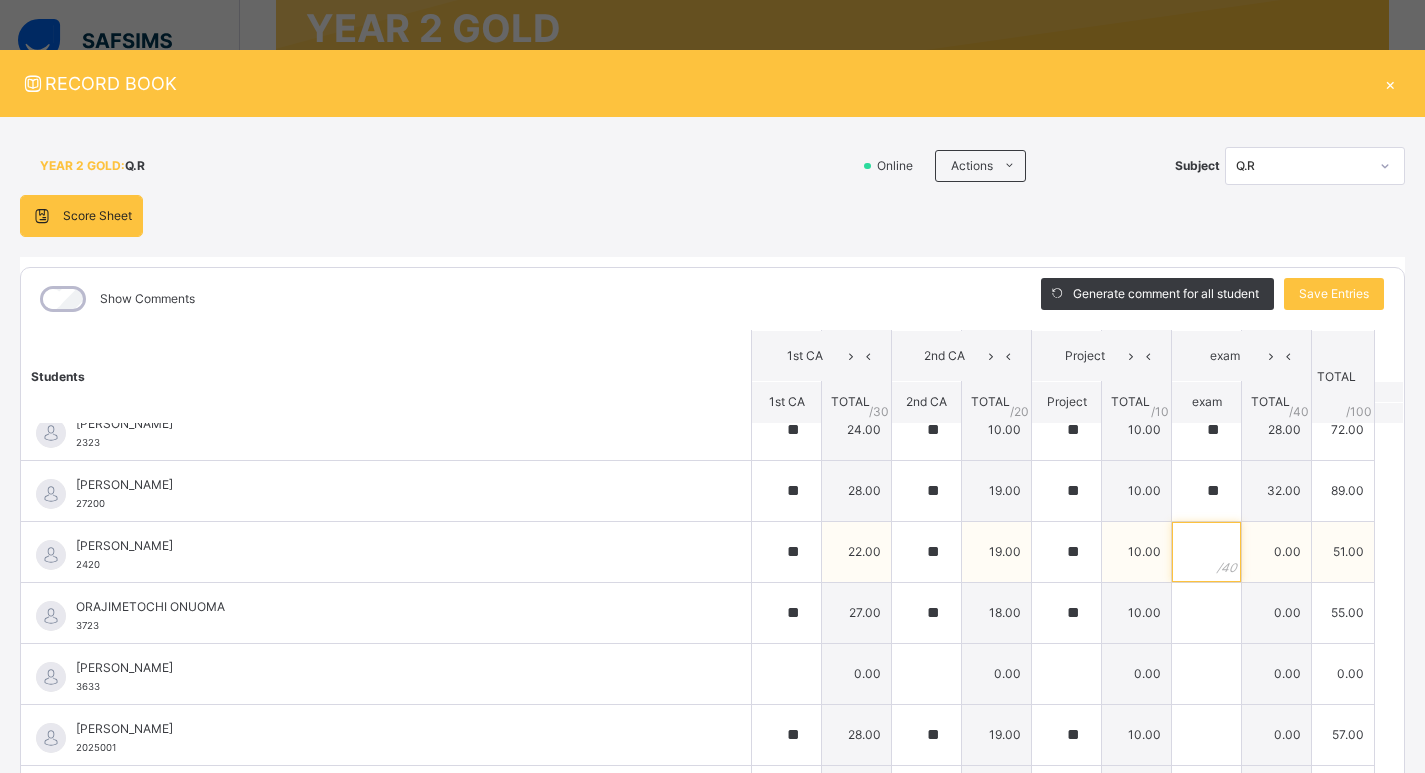 click at bounding box center (1206, 552) 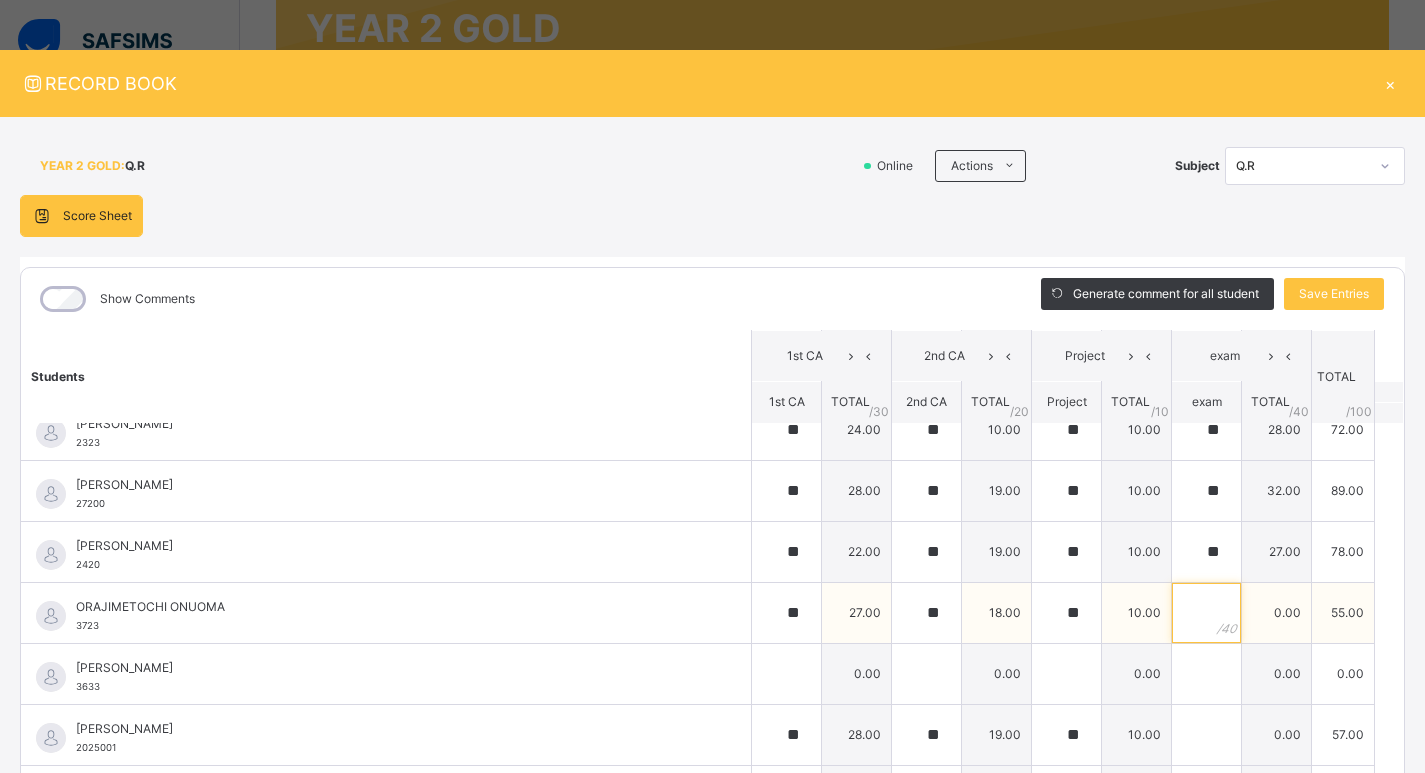 click at bounding box center [1206, 613] 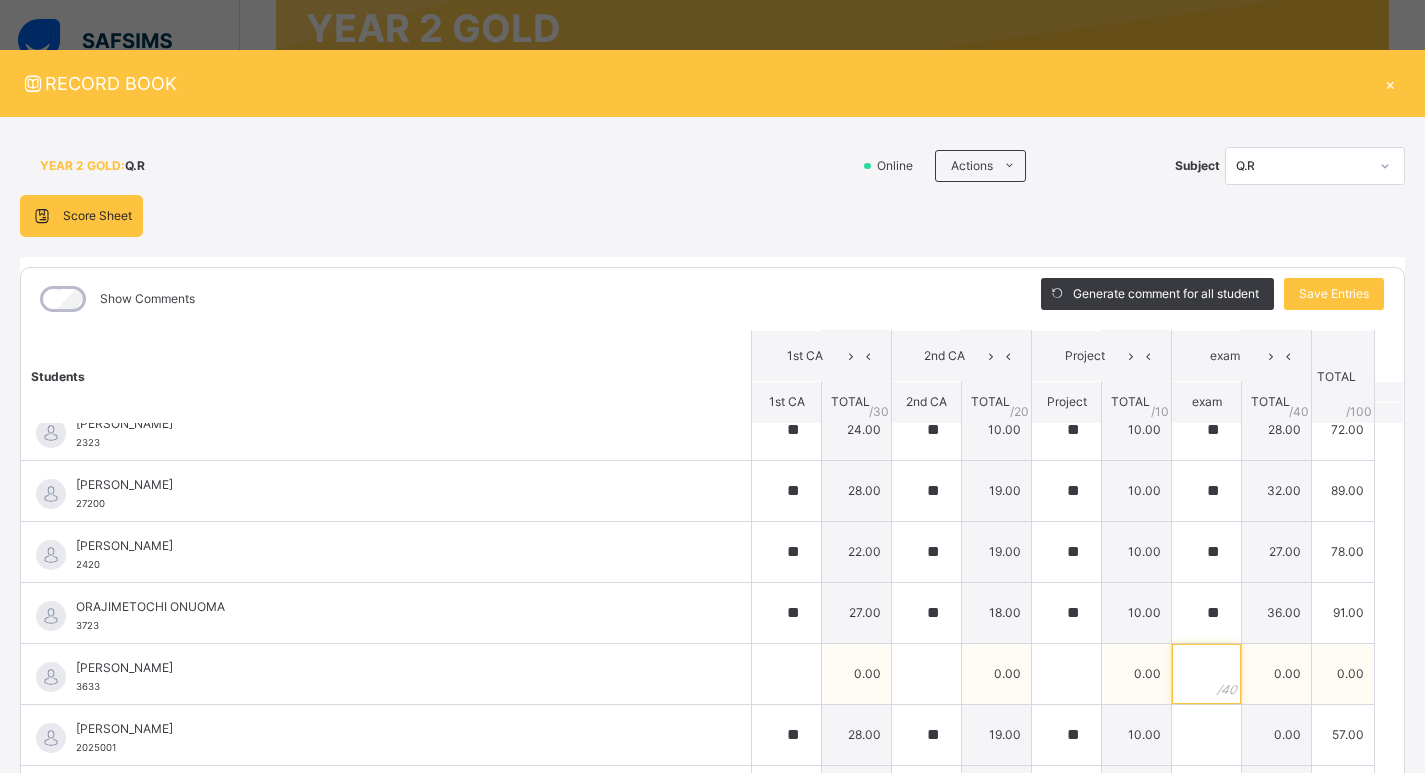 click at bounding box center [1206, 674] 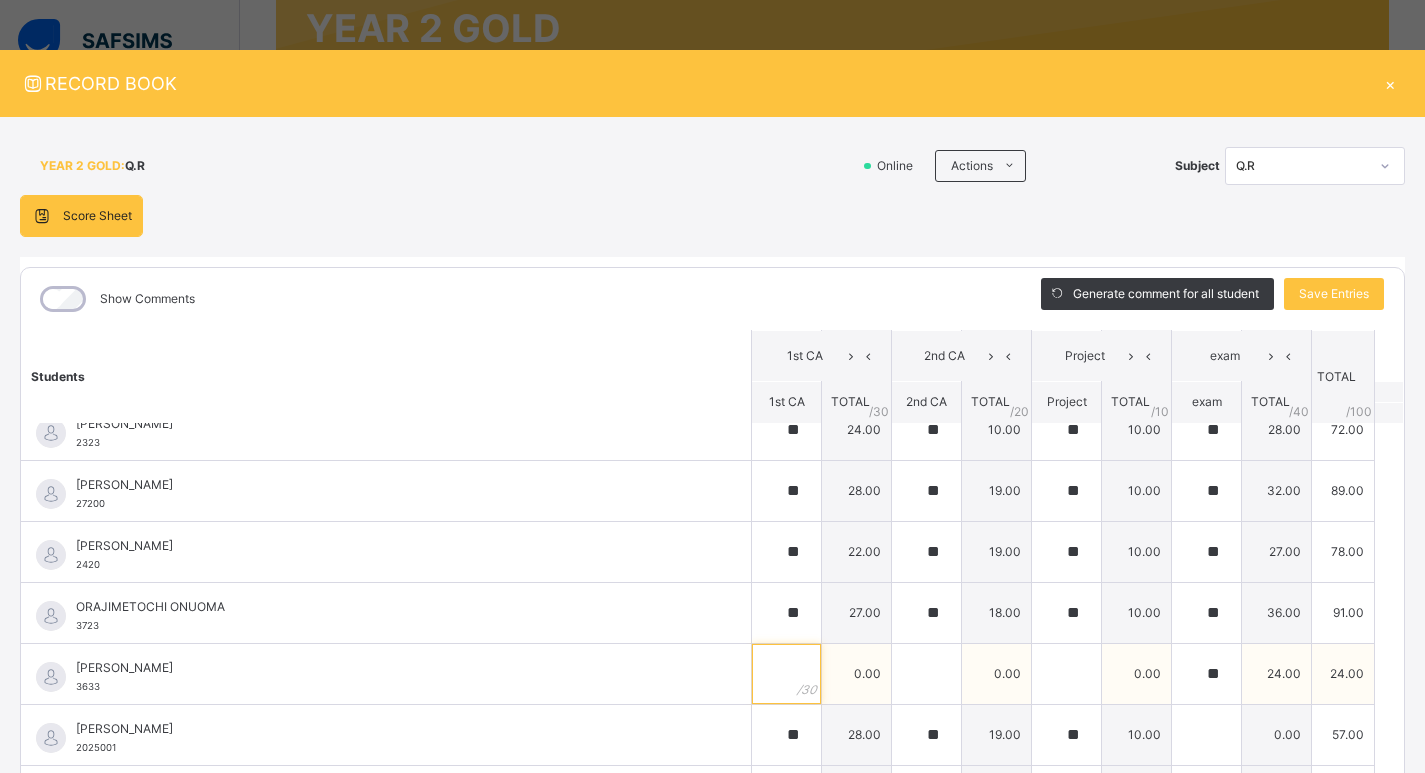 click at bounding box center (786, 674) 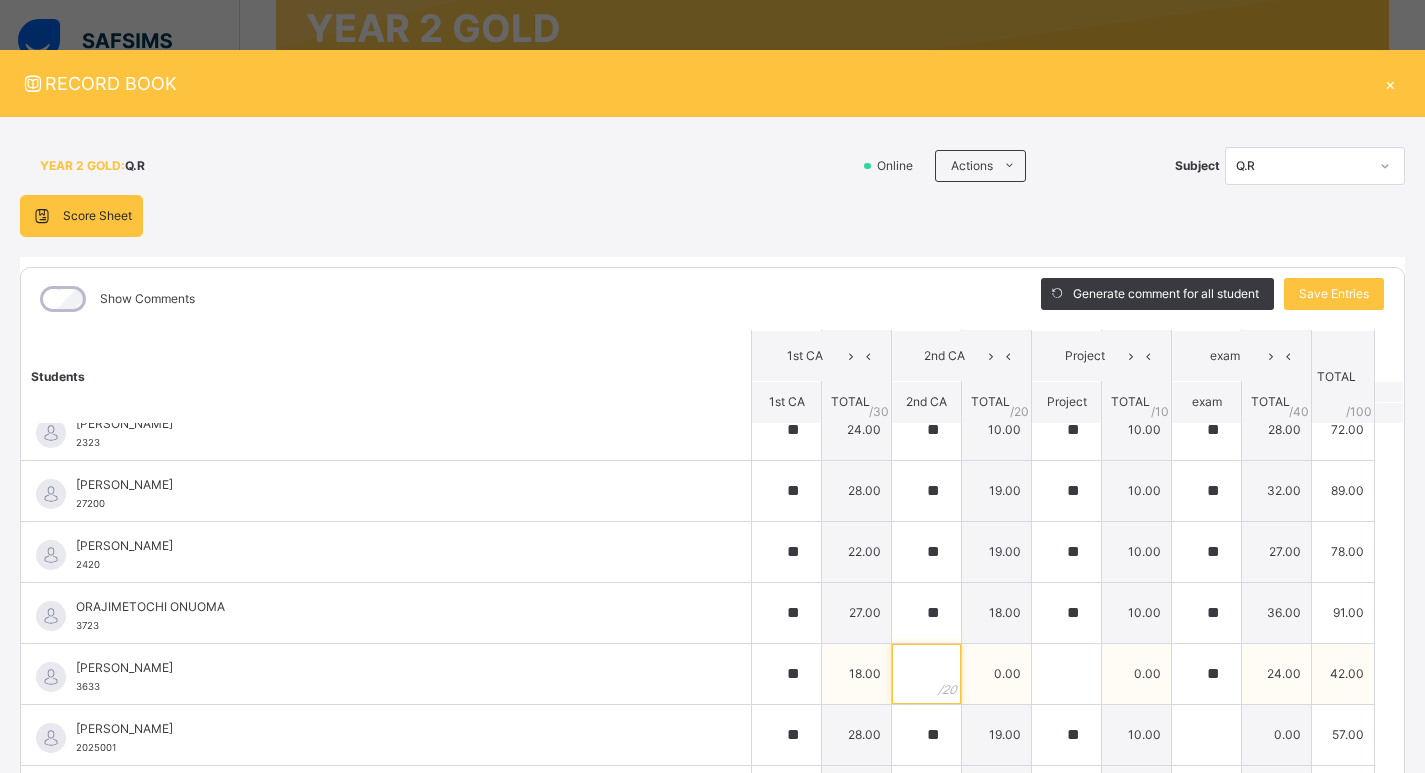 click at bounding box center [926, 674] 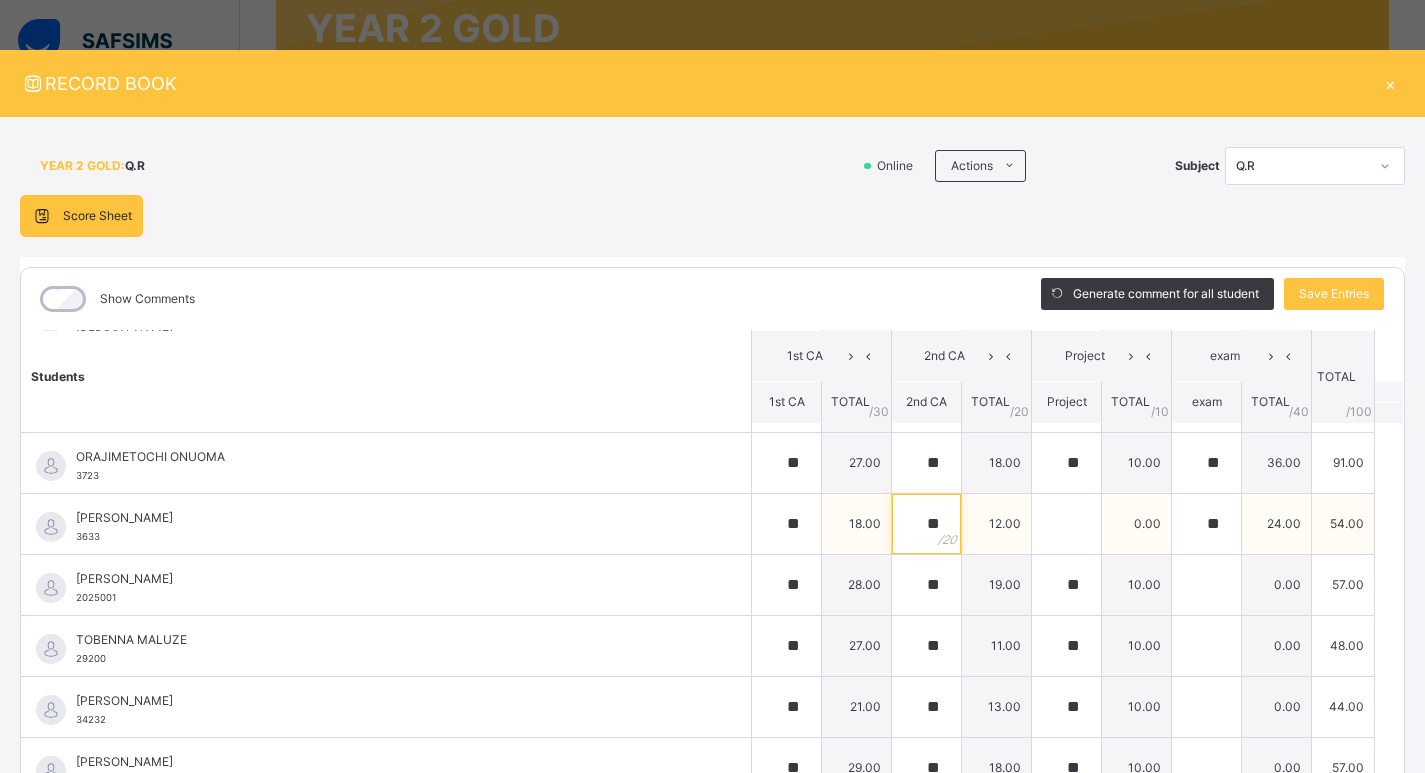 scroll, scrollTop: 1200, scrollLeft: 0, axis: vertical 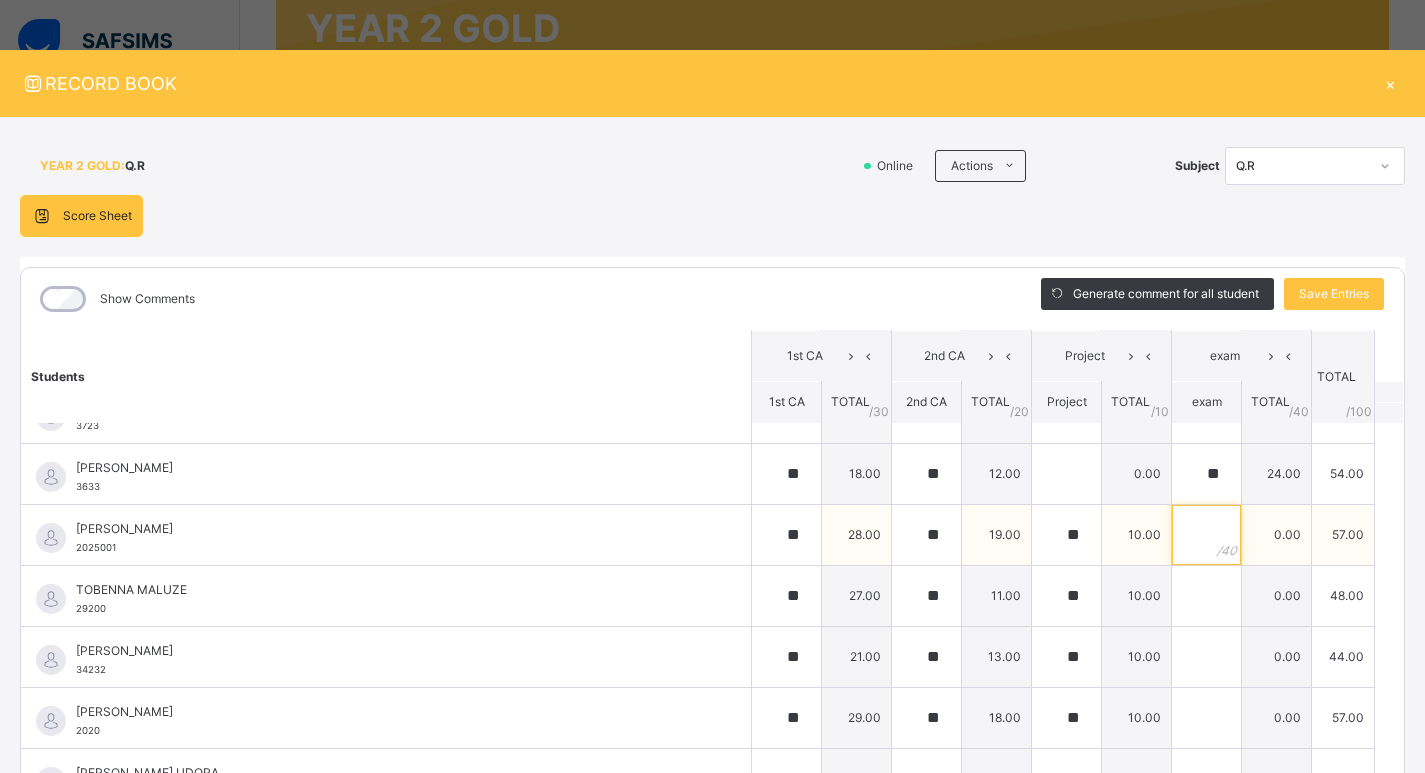 click at bounding box center [1206, 535] 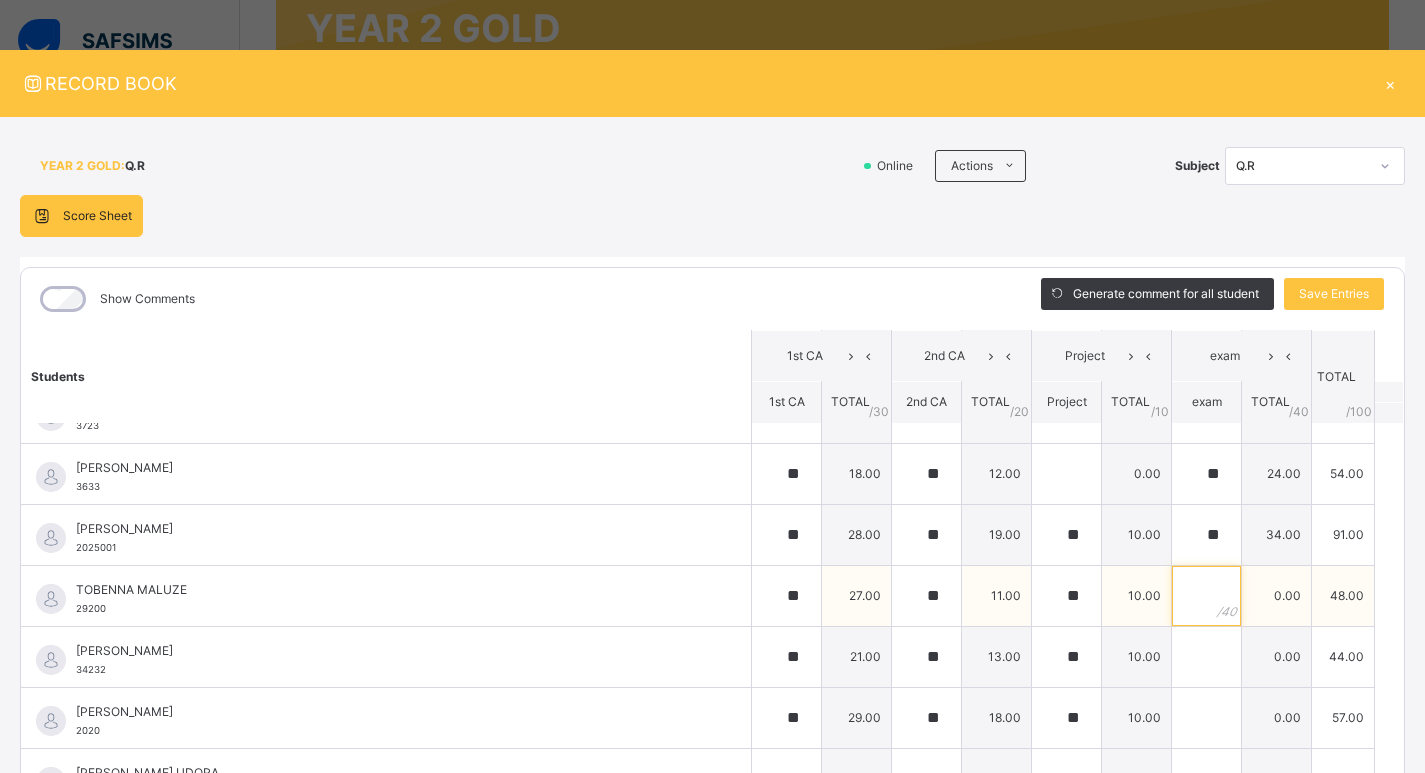 click at bounding box center (1206, 596) 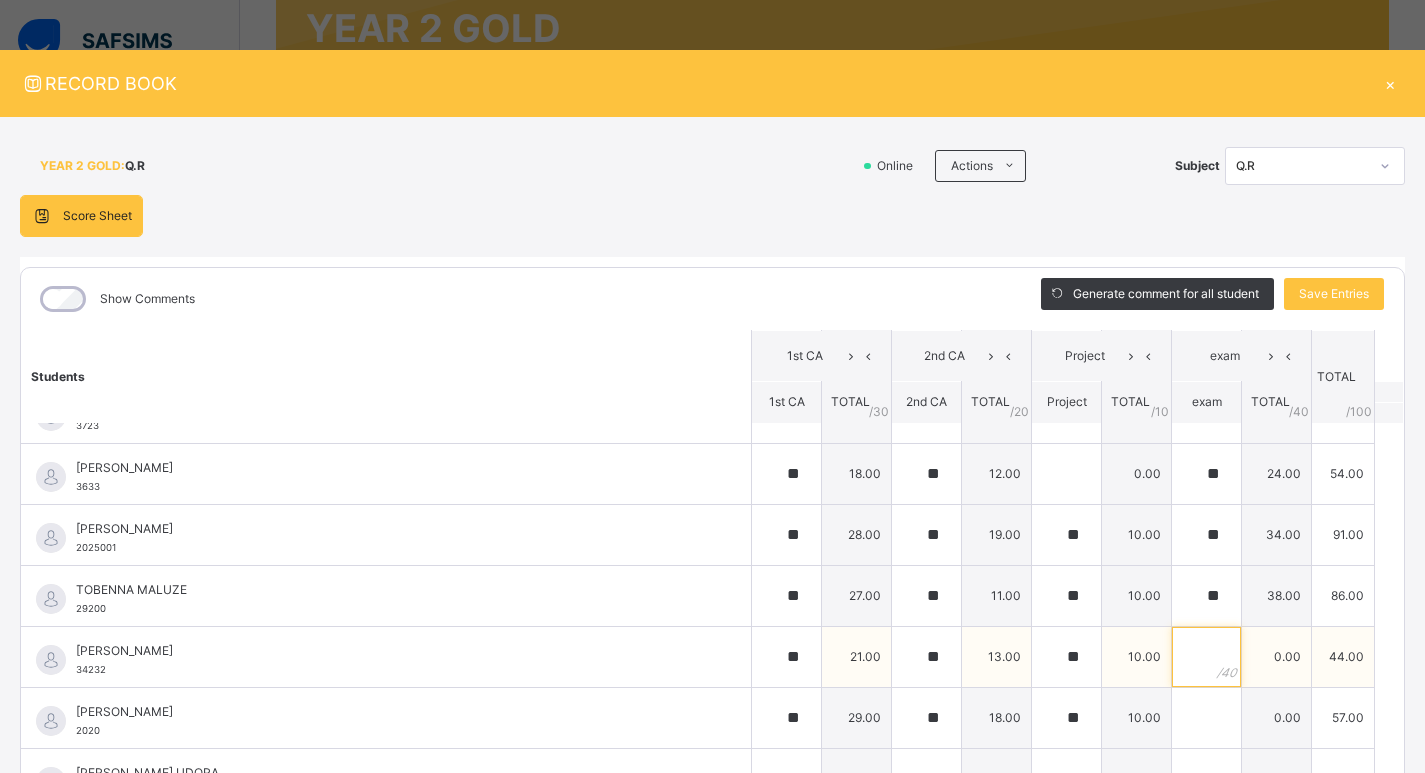 click at bounding box center (1206, 657) 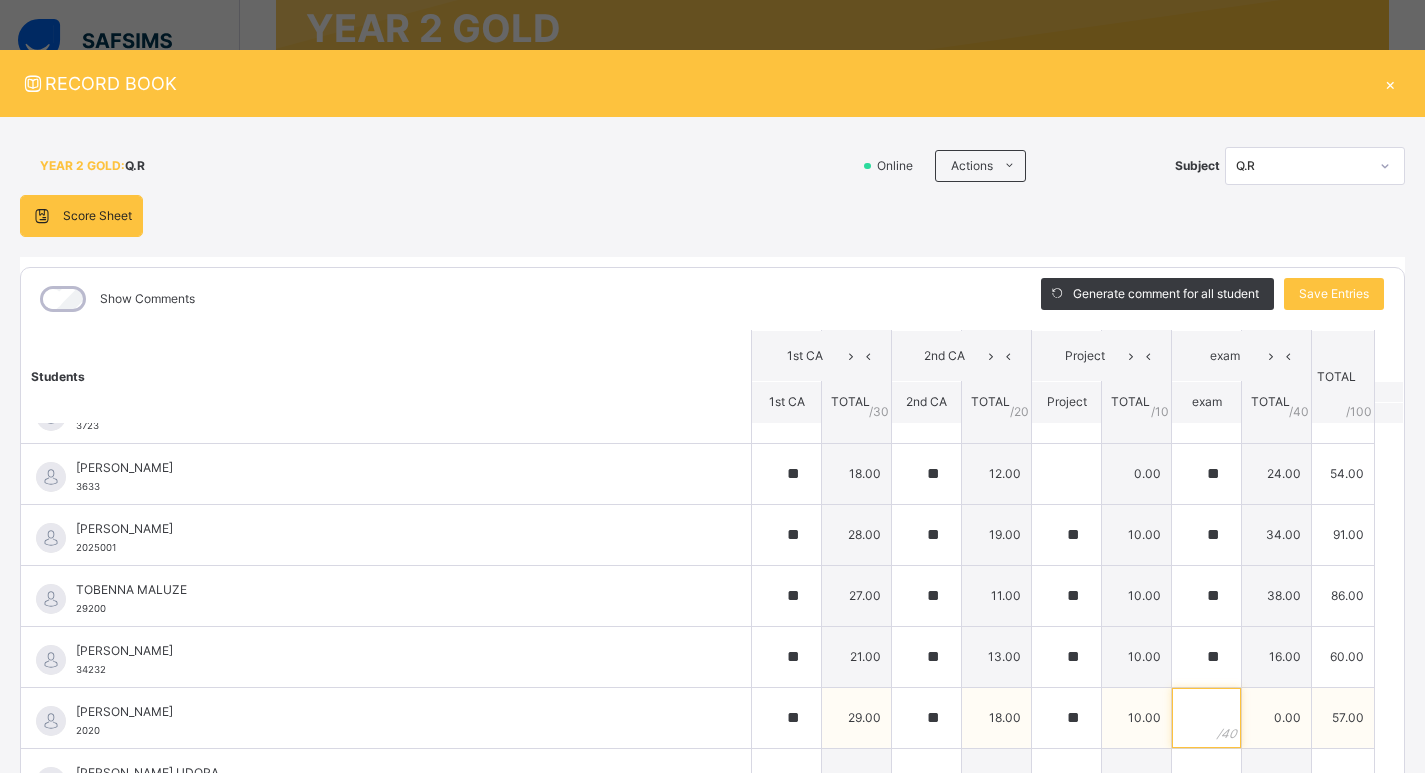 click at bounding box center (1206, 718) 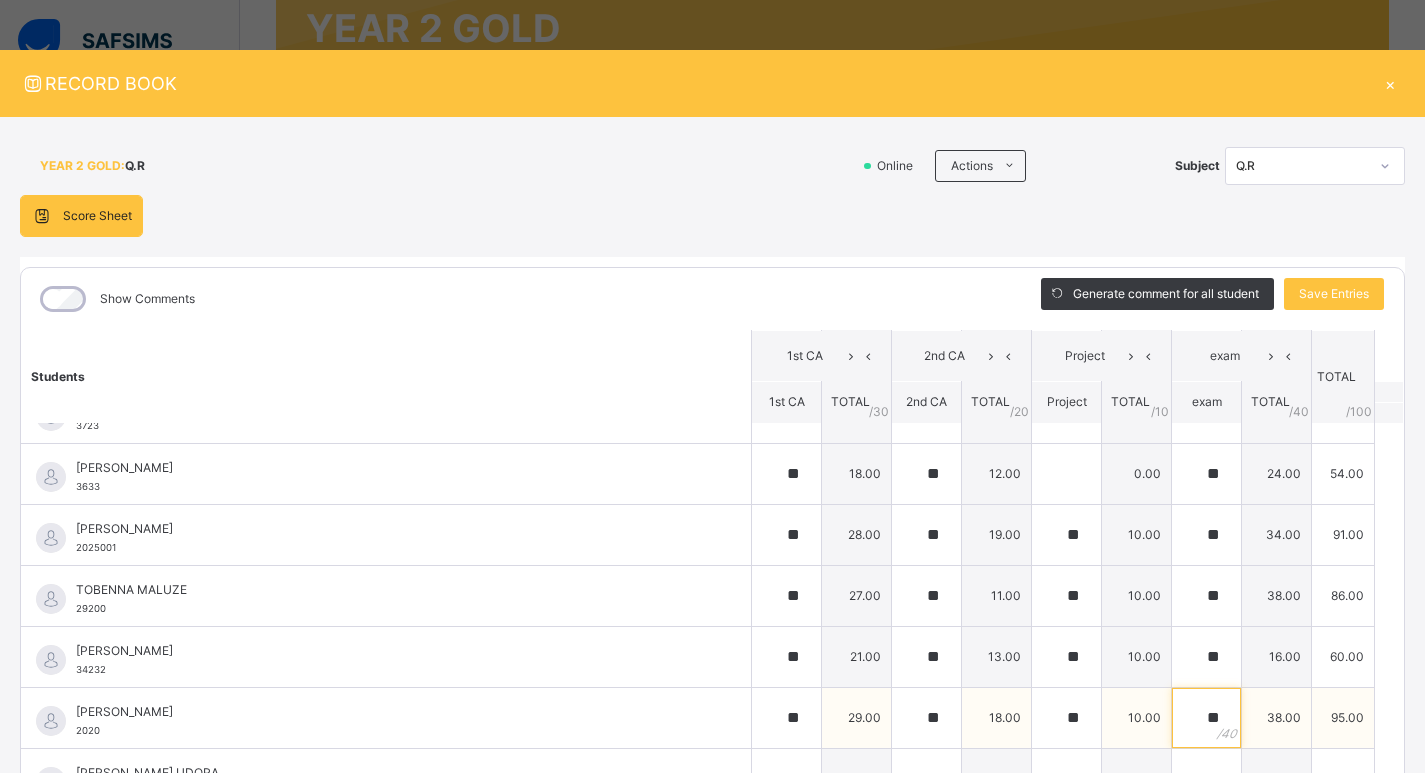 scroll, scrollTop: 1241, scrollLeft: 0, axis: vertical 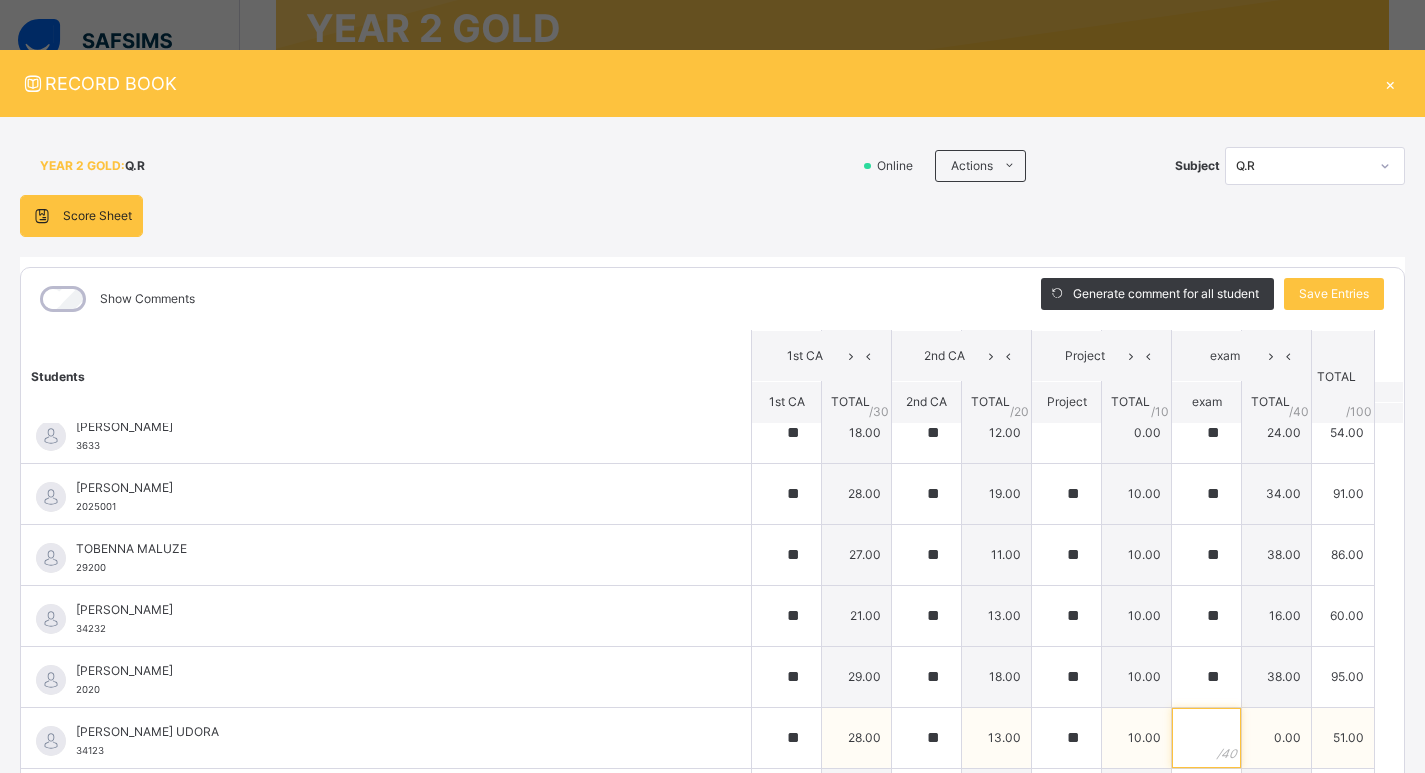 click at bounding box center (1206, 738) 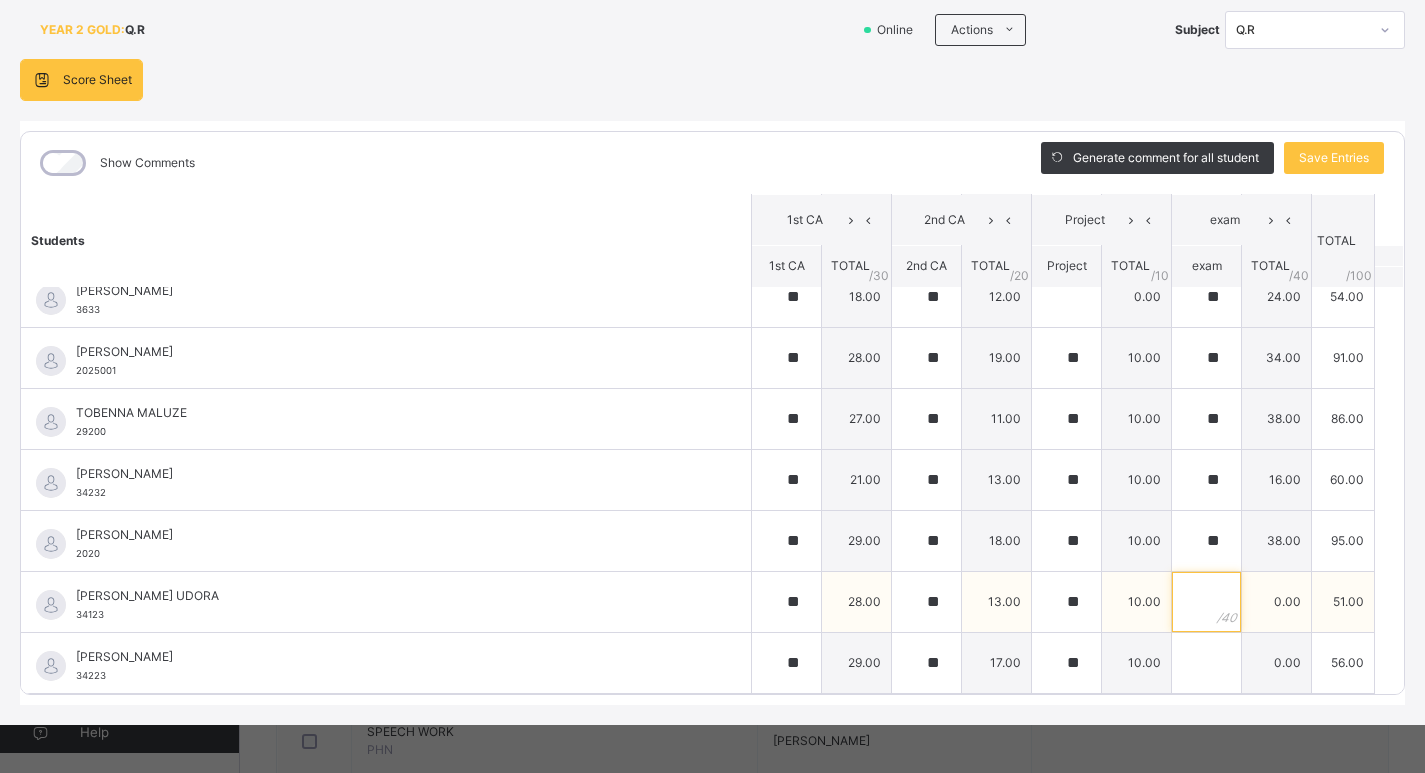 scroll, scrollTop: 138, scrollLeft: 0, axis: vertical 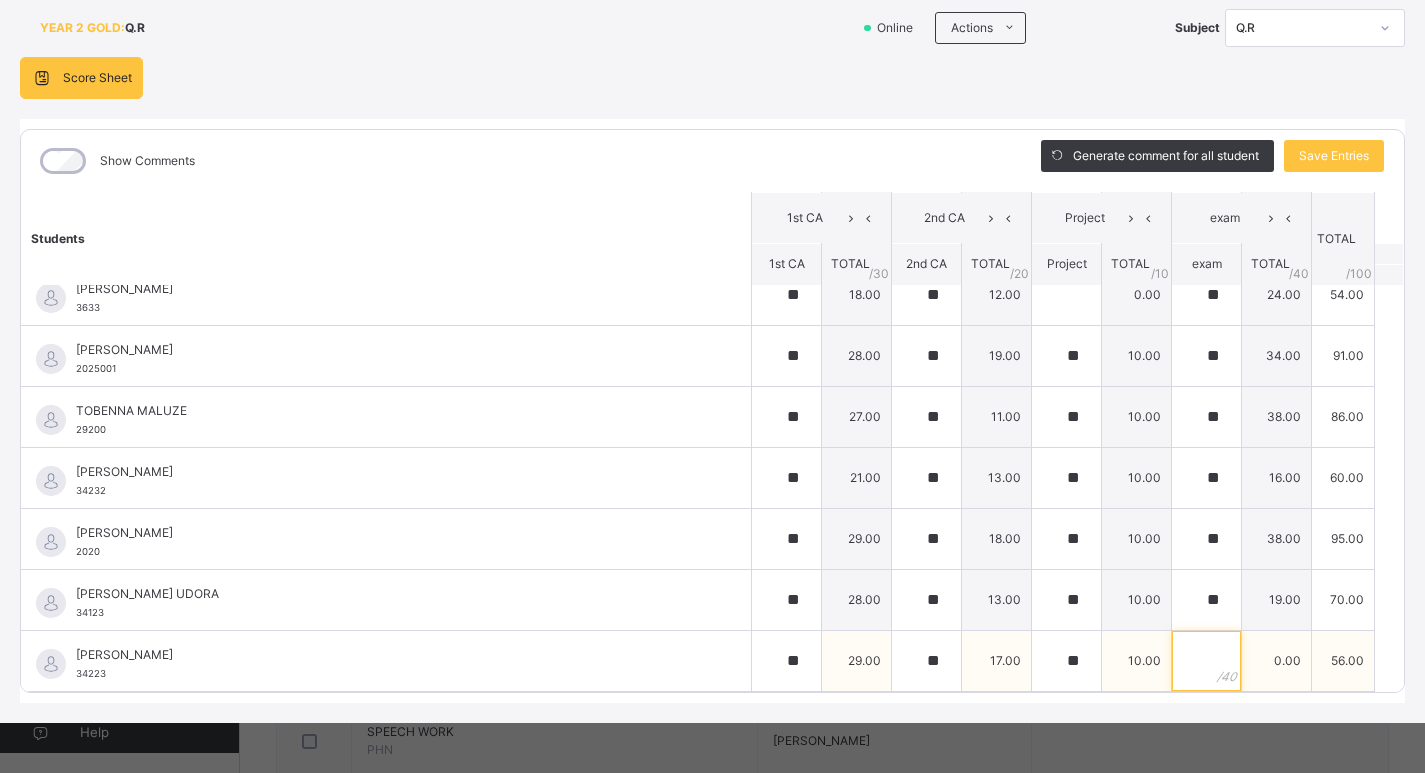click at bounding box center (1206, 661) 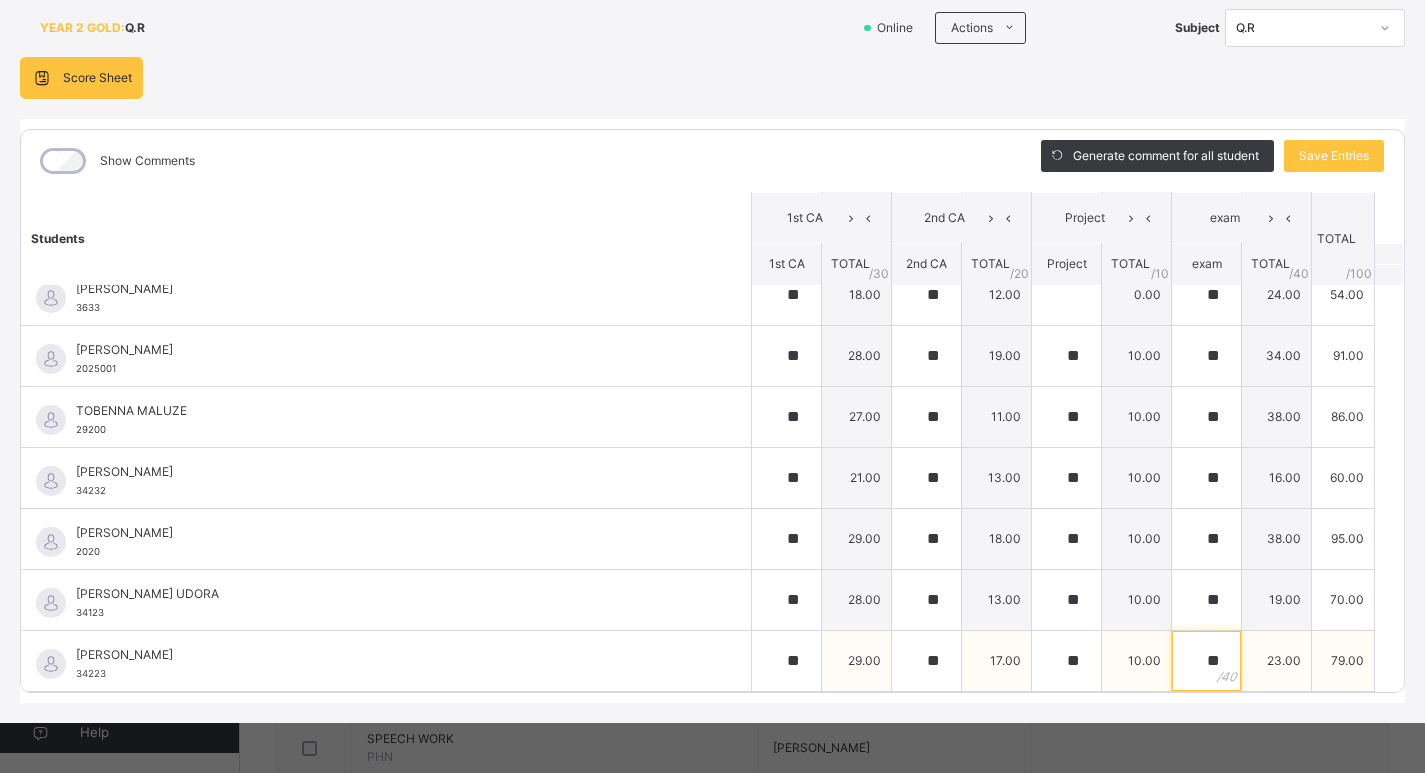 scroll, scrollTop: 100, scrollLeft: 0, axis: vertical 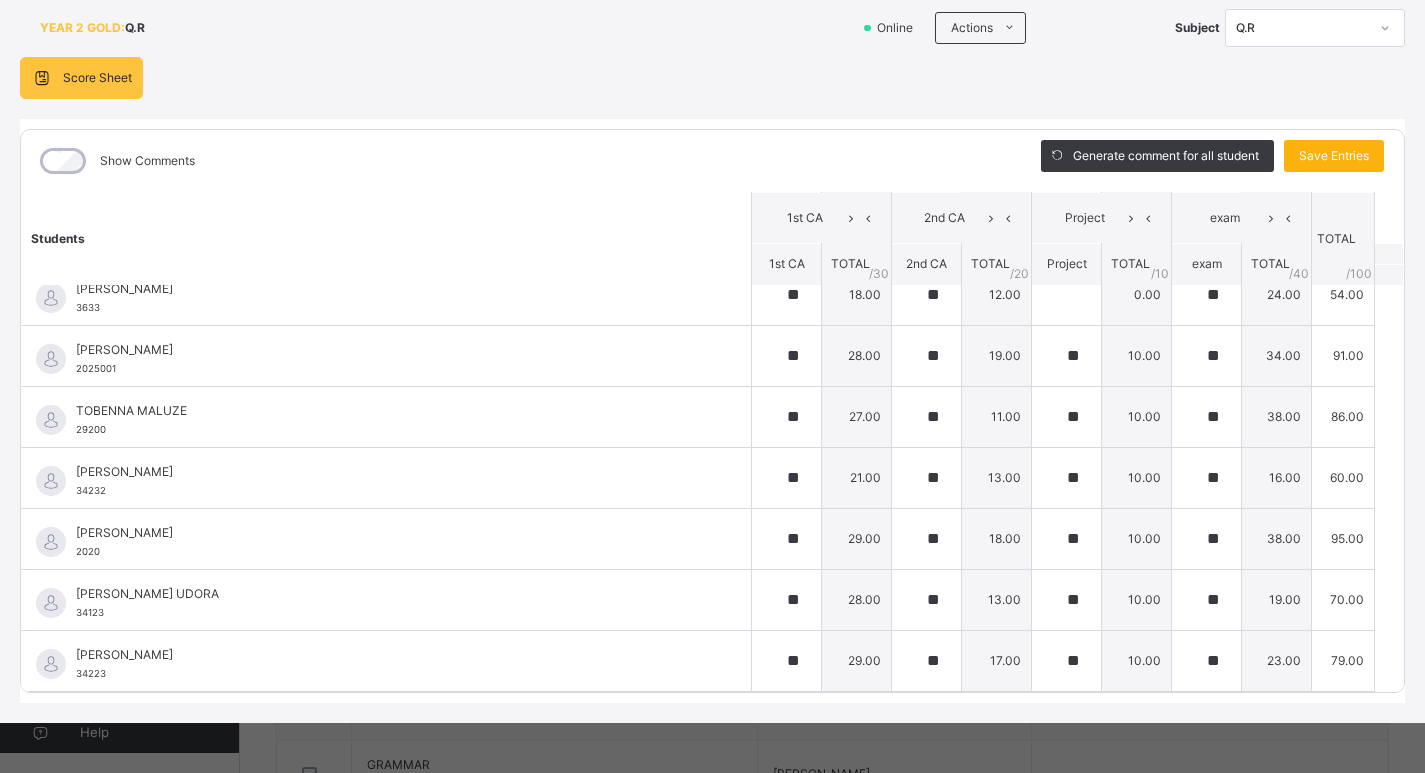 click on "Save Entries" at bounding box center (1334, 156) 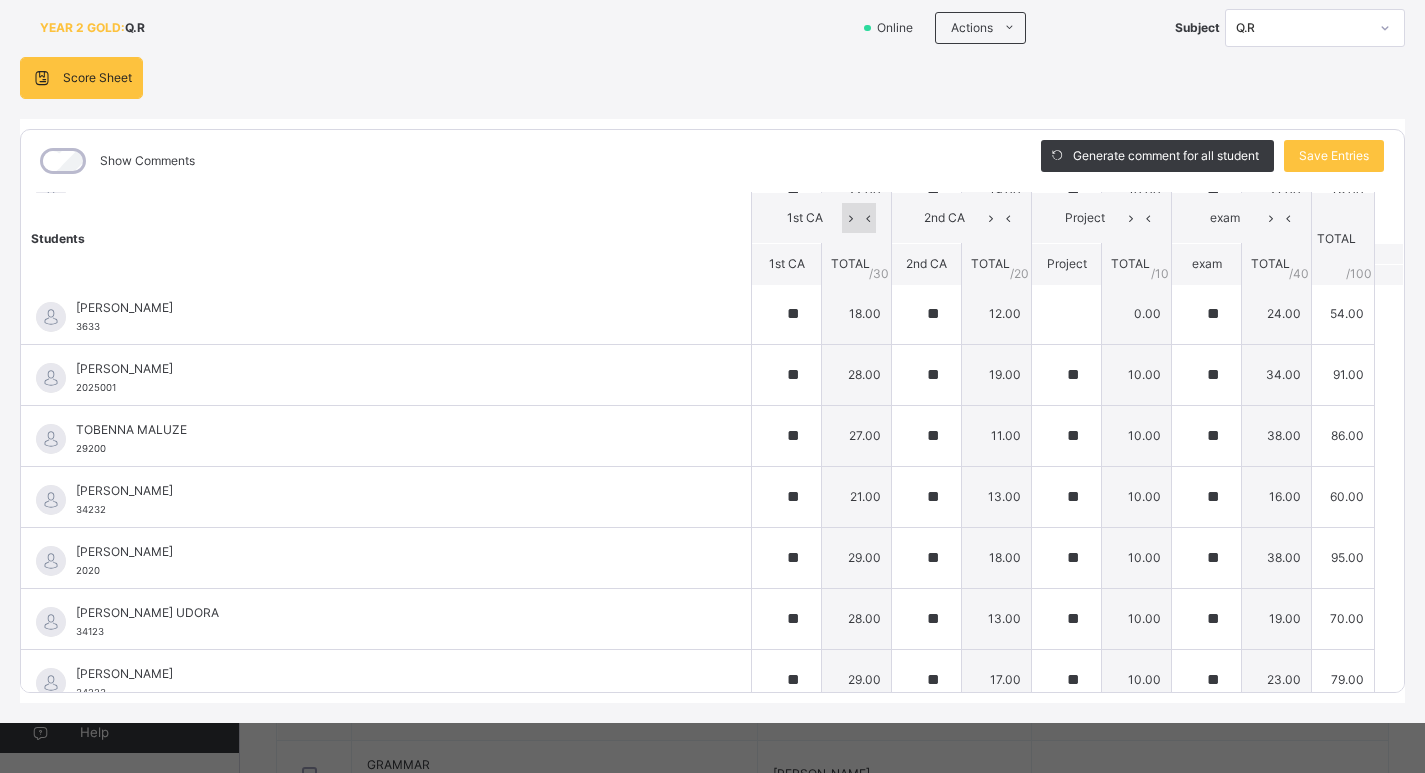 scroll, scrollTop: 1241, scrollLeft: 0, axis: vertical 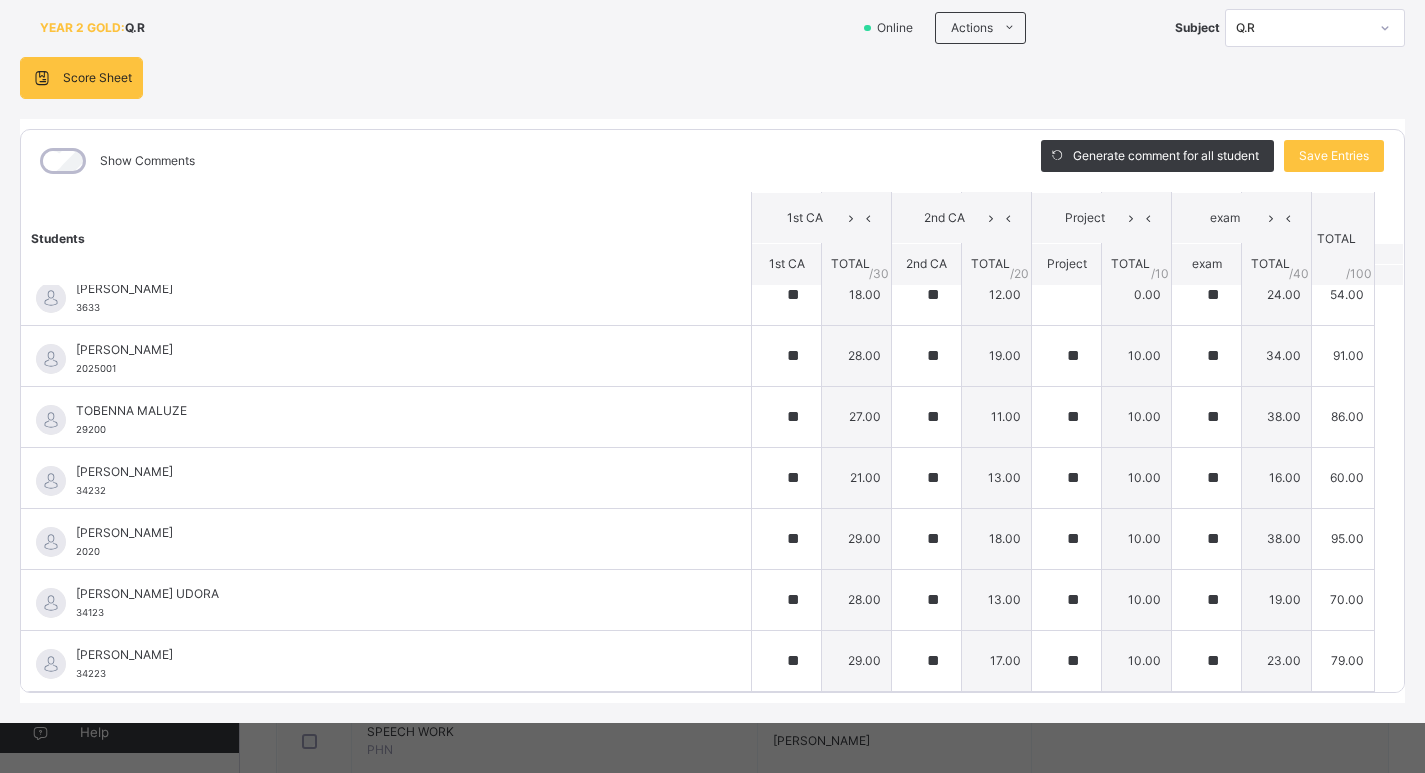 click 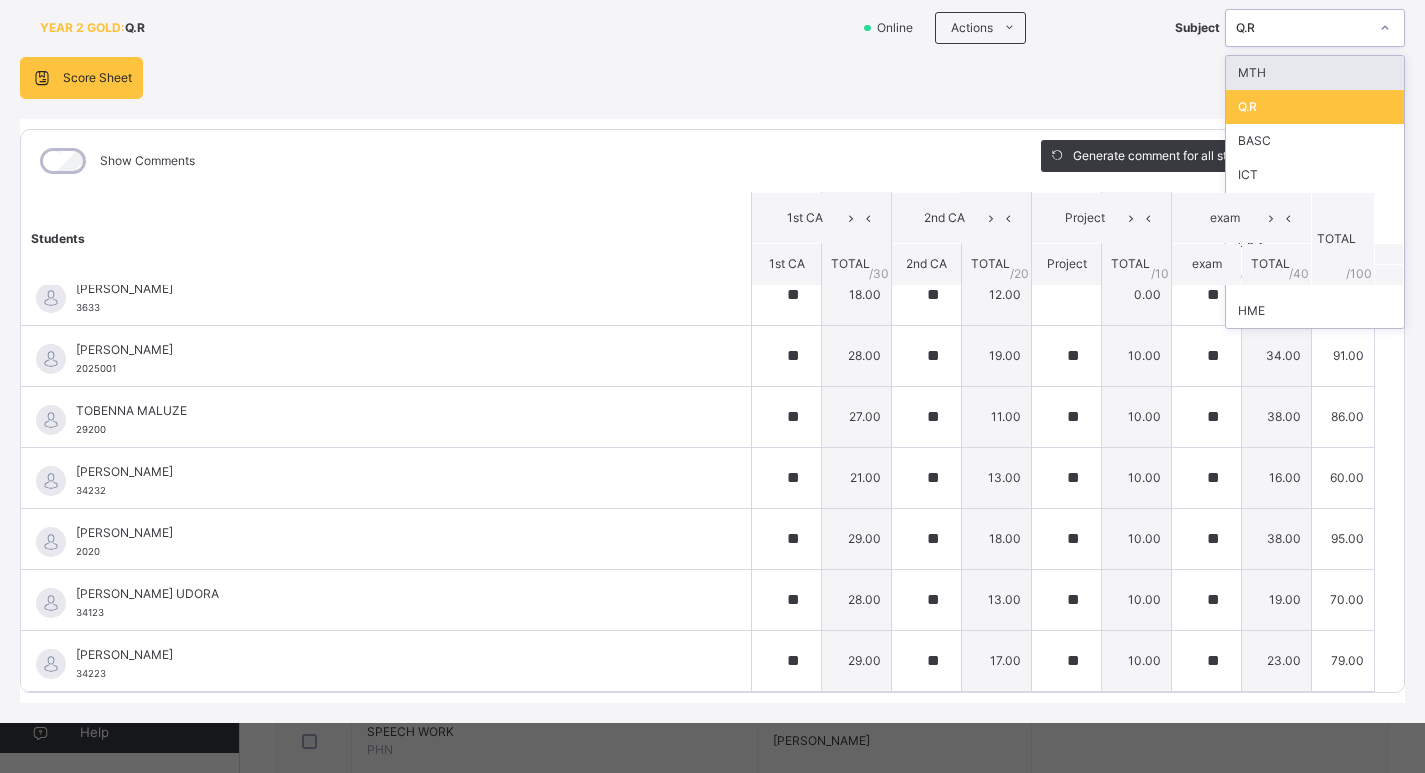 click on "MTH" at bounding box center [1315, 73] 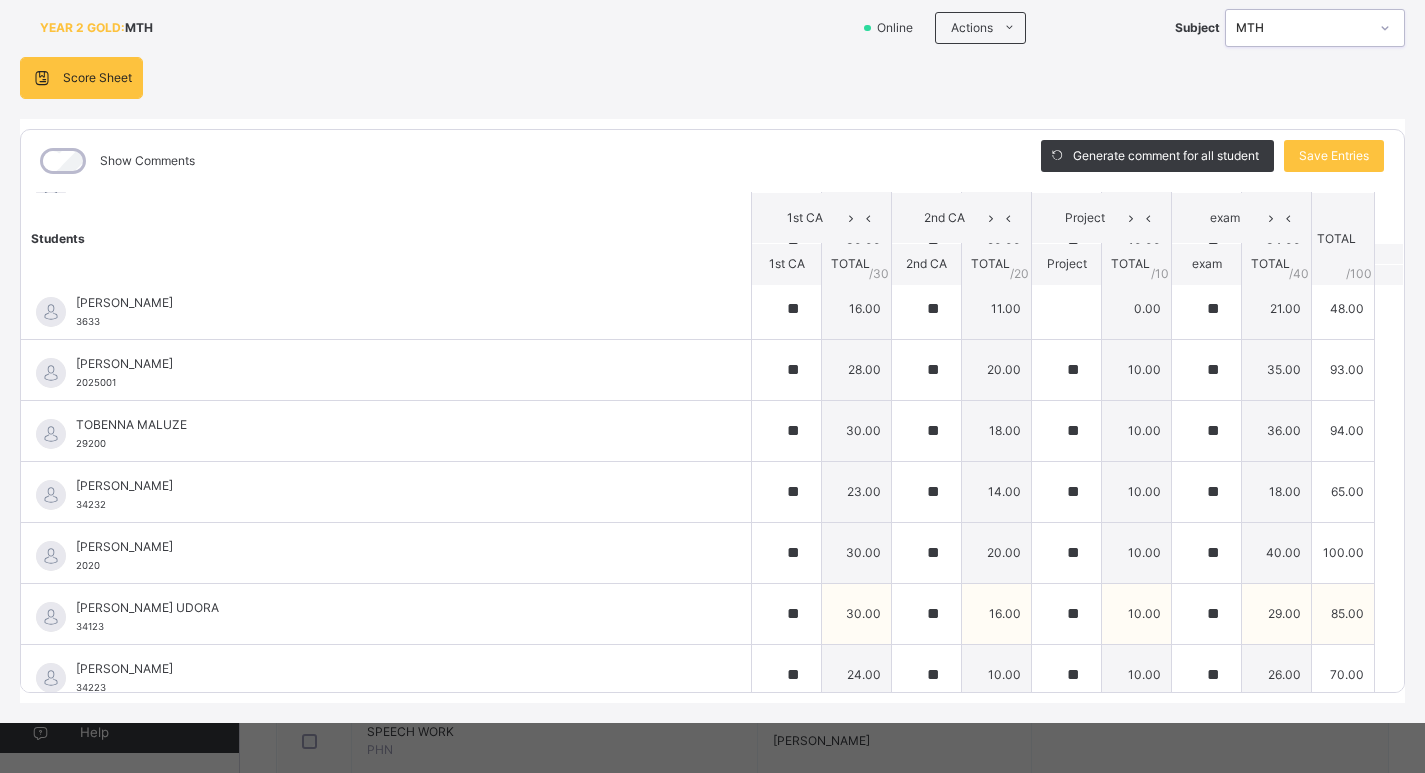 scroll, scrollTop: 1241, scrollLeft: 0, axis: vertical 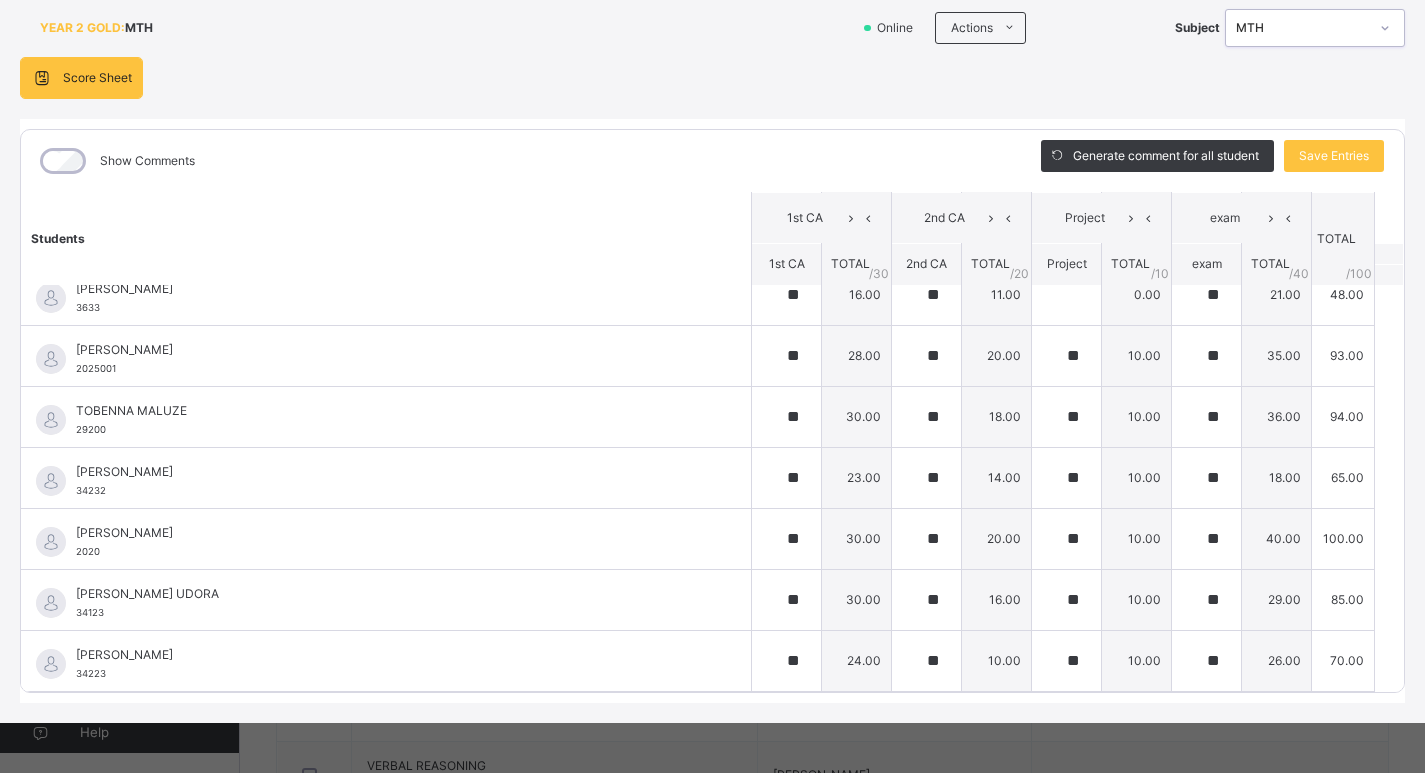 click 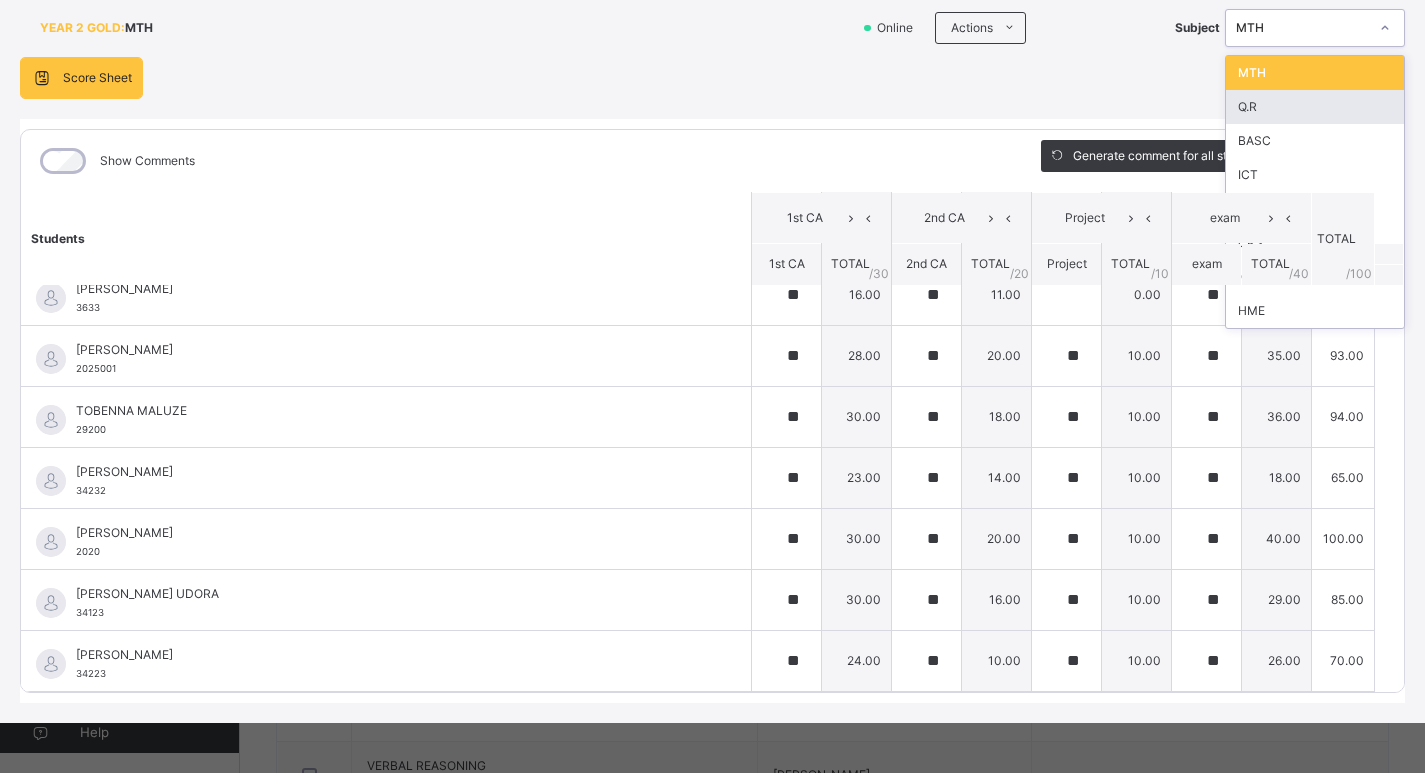 click on "Q.R" at bounding box center [1315, 107] 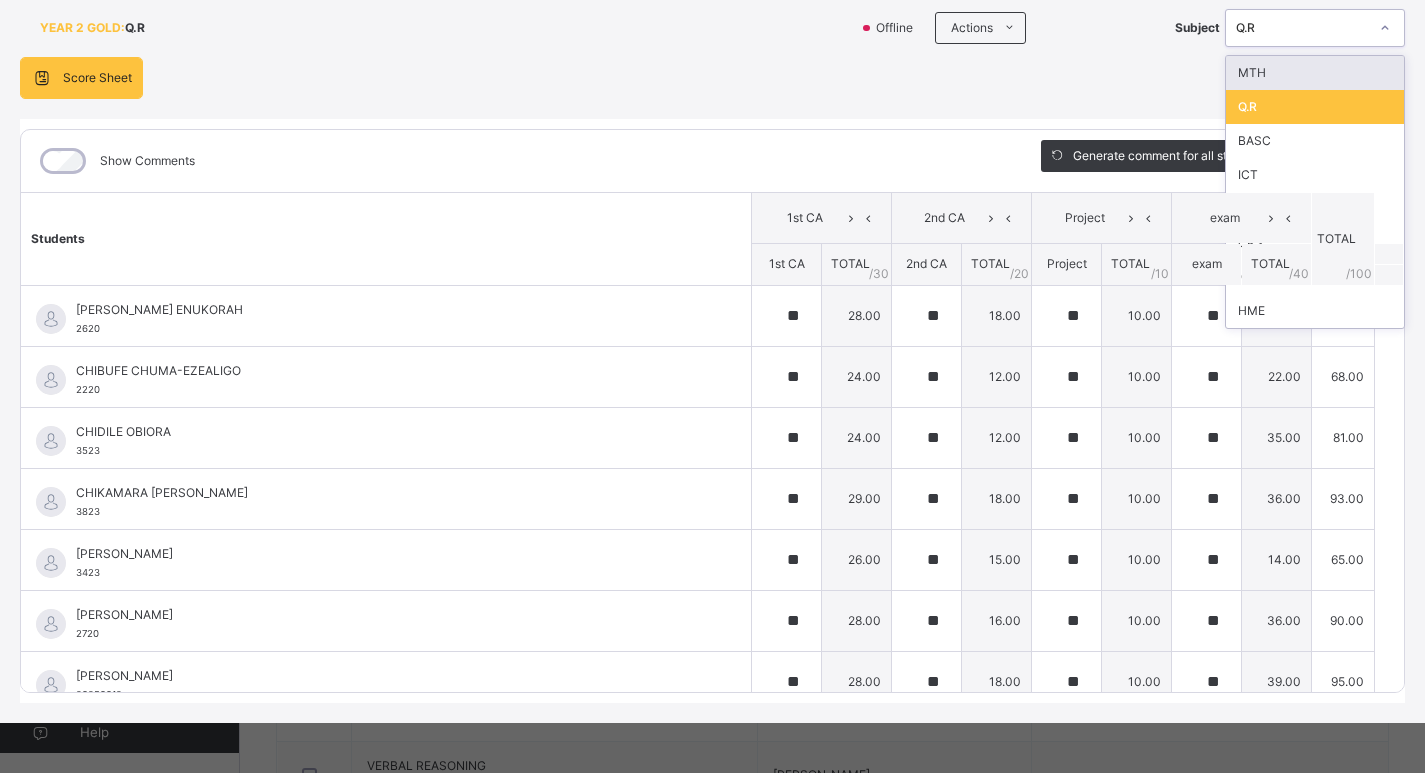click 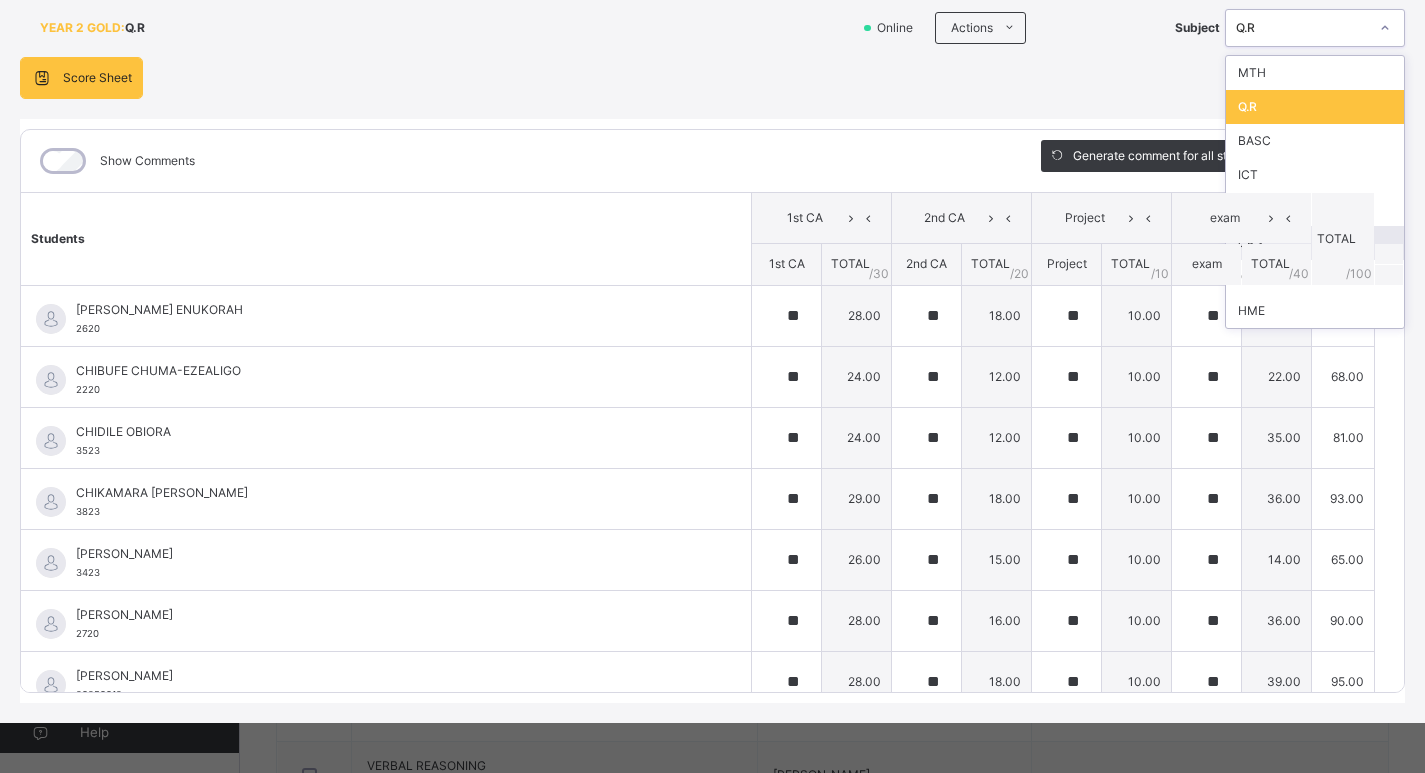 click on "TOTAL /100" at bounding box center (1343, 239) 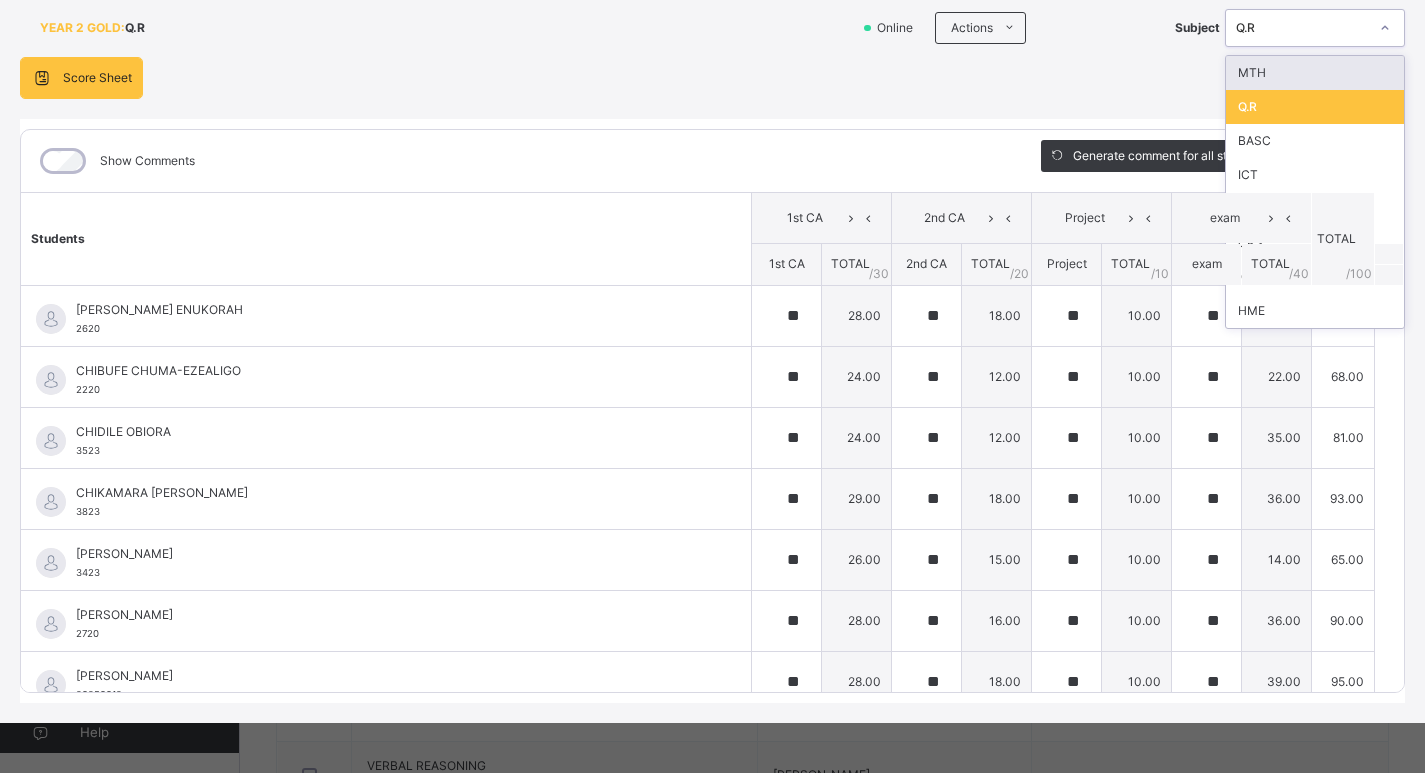 click 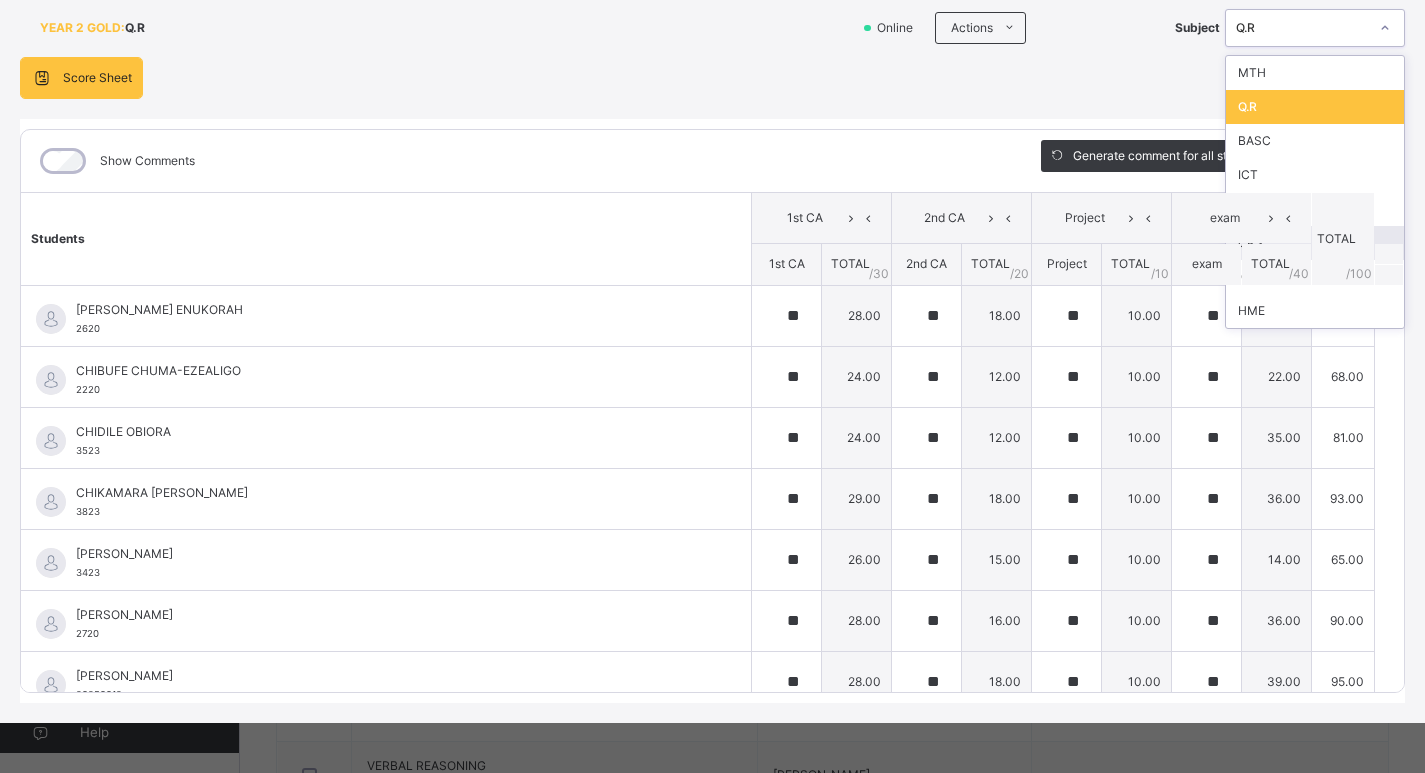 click on "CRS" at bounding box center (1315, 243) 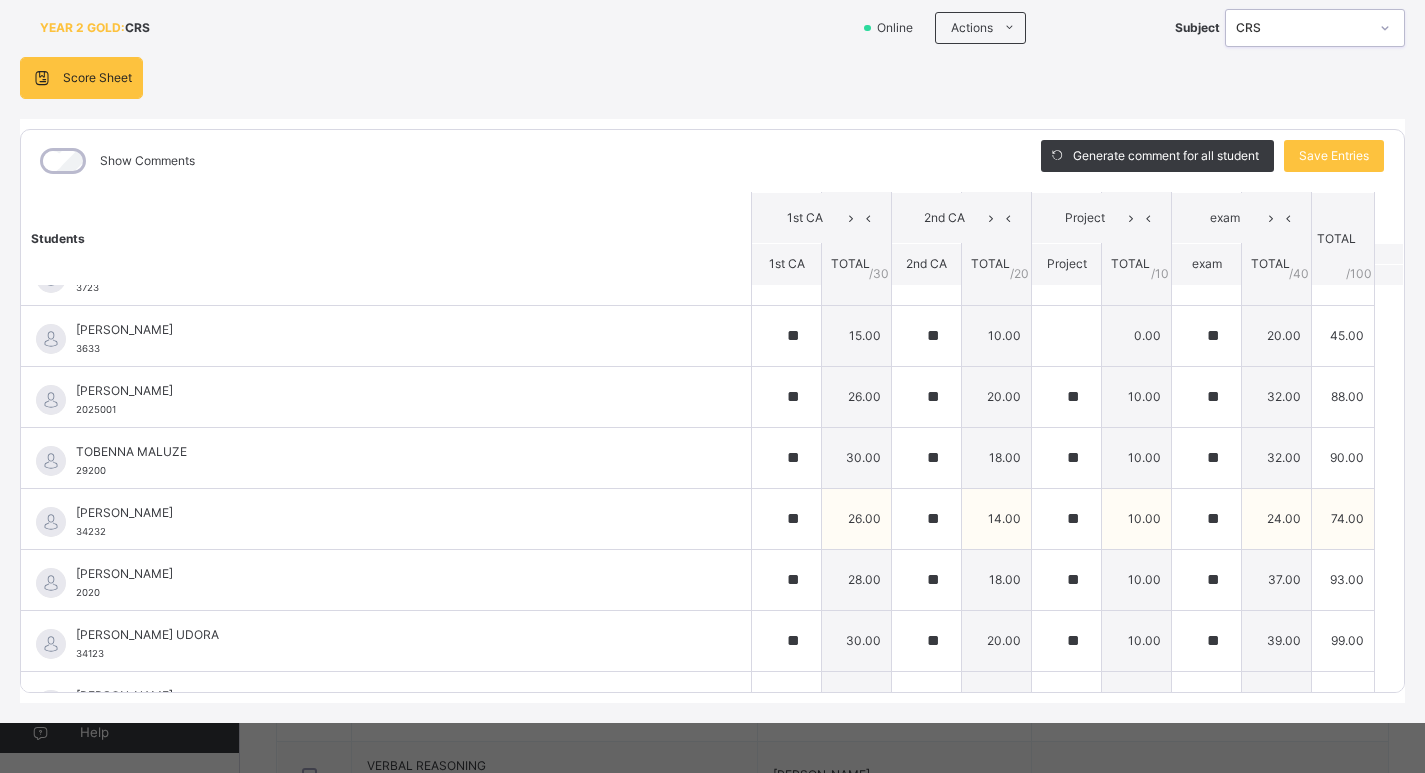 scroll, scrollTop: 1241, scrollLeft: 0, axis: vertical 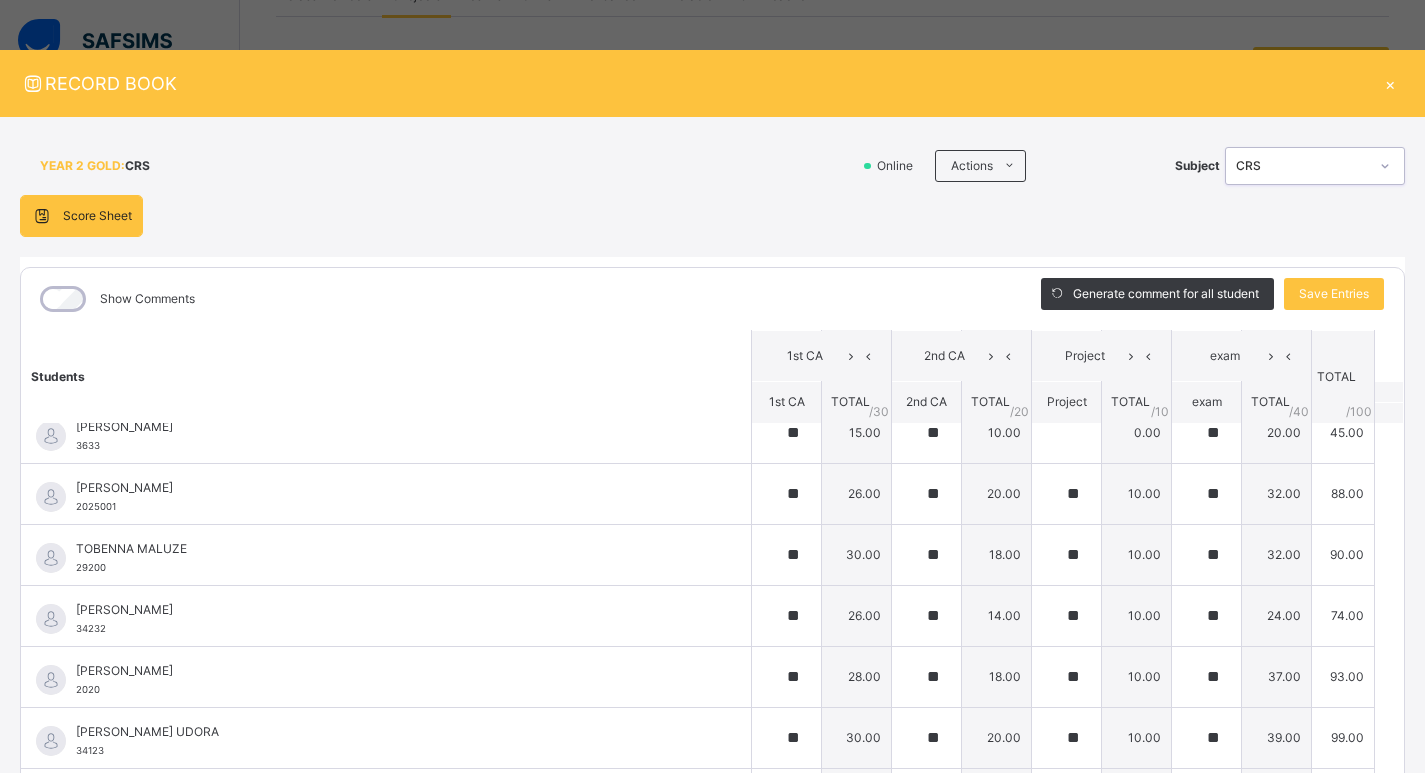 click on "×" at bounding box center [1390, 83] 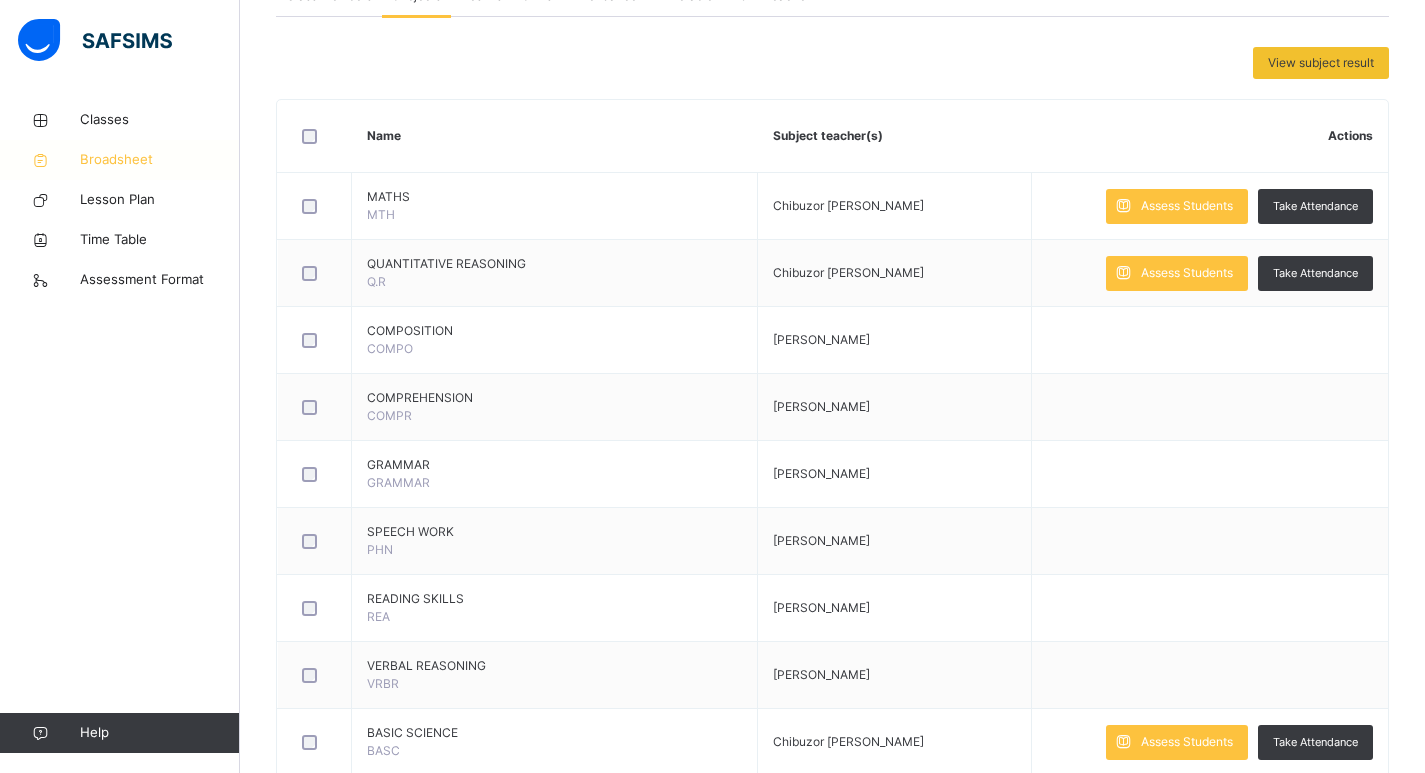 click on "Broadsheet" at bounding box center (160, 160) 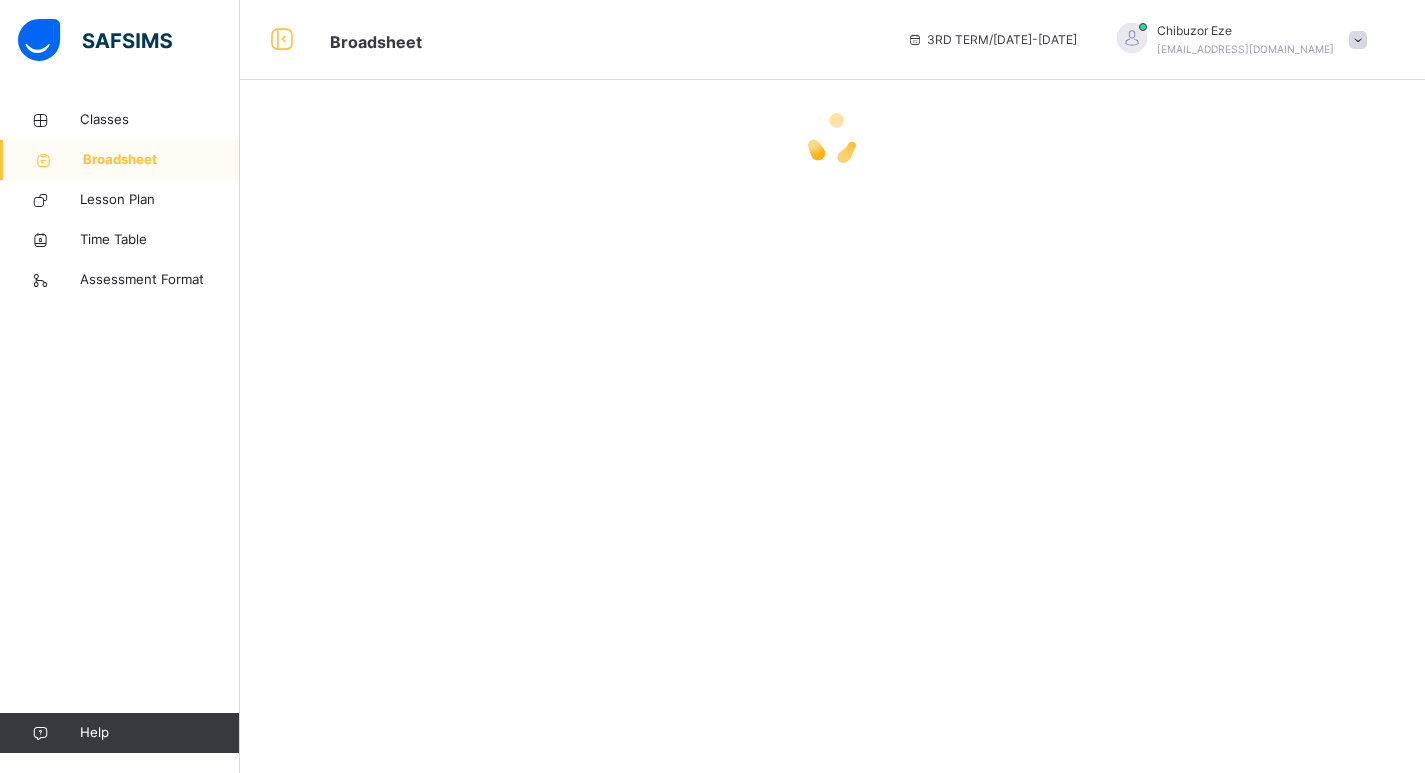 scroll, scrollTop: 0, scrollLeft: 0, axis: both 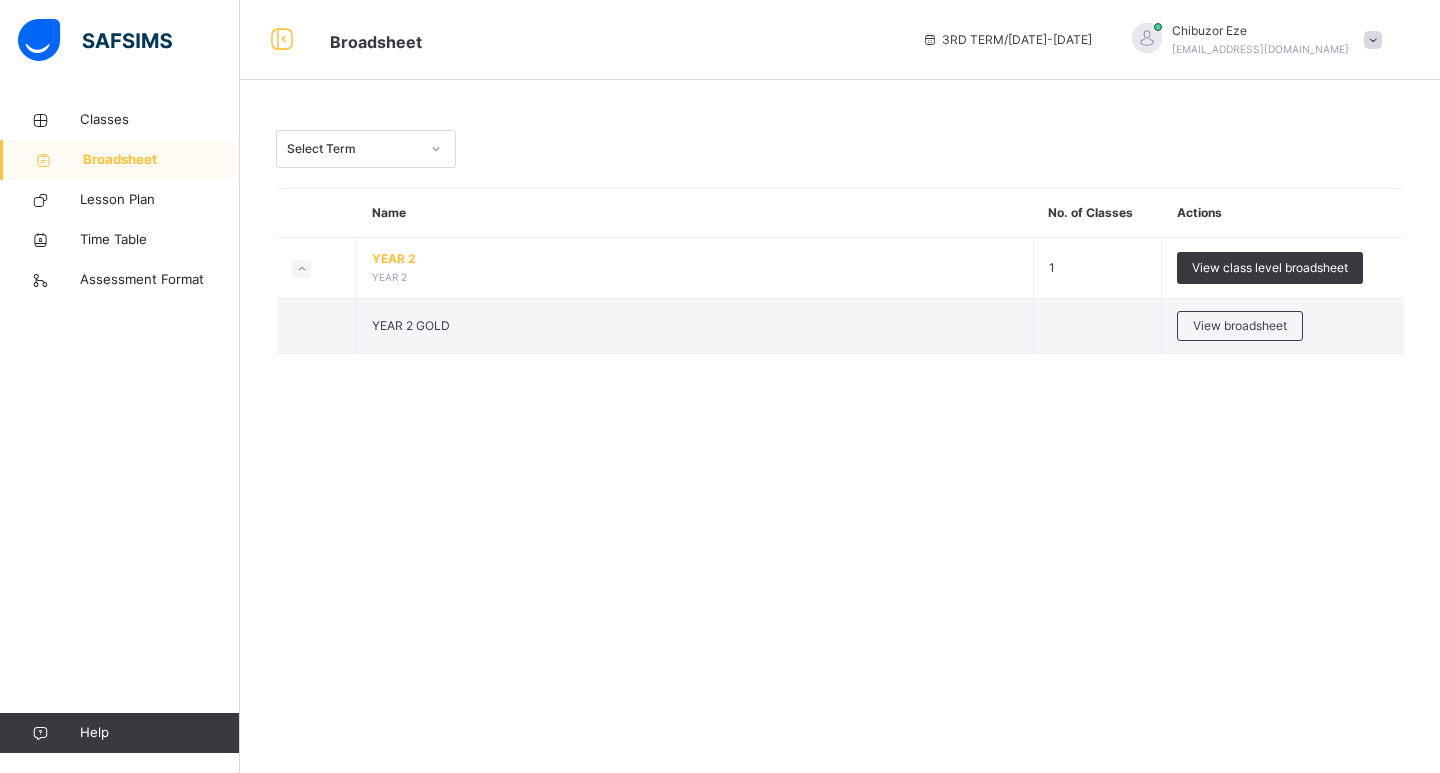 click 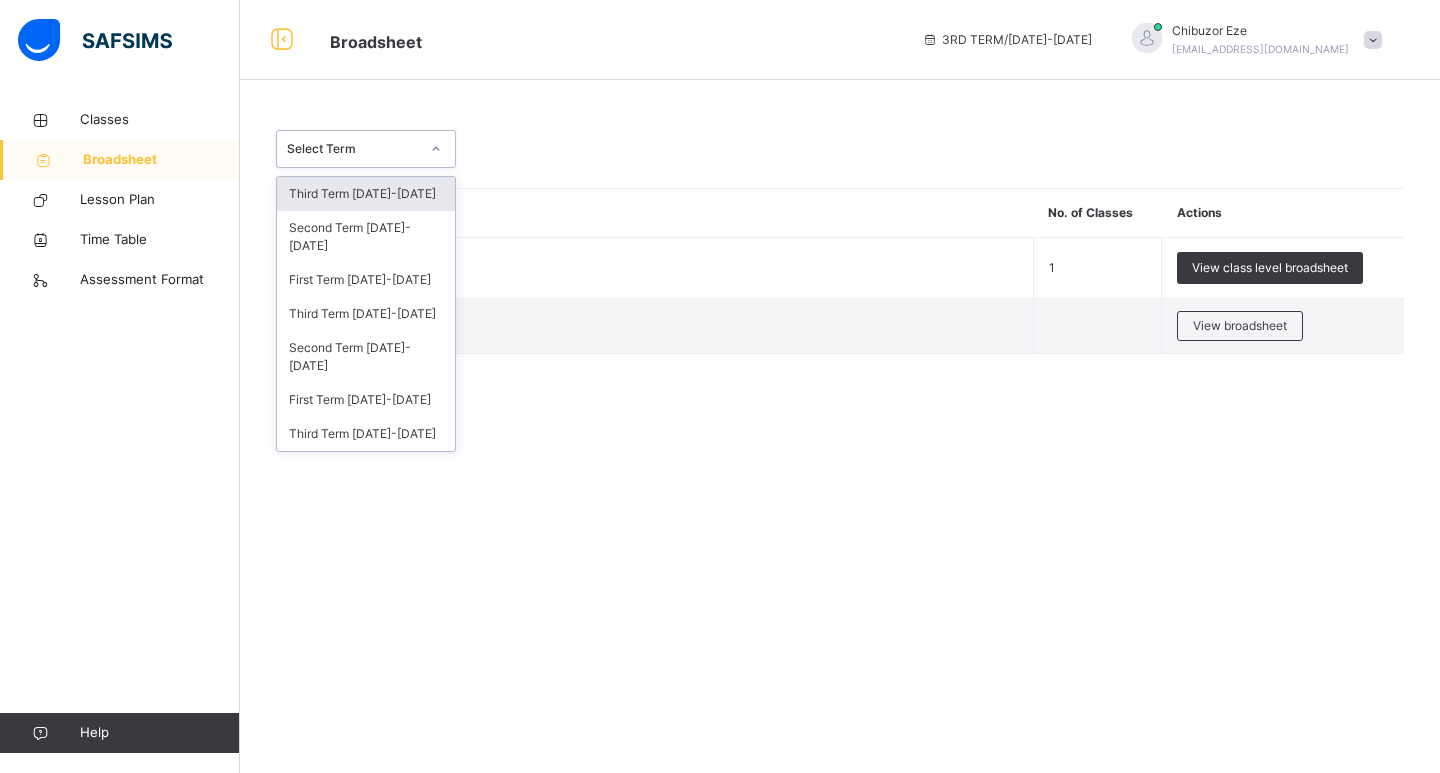 click on "Third Term 2024-2025" at bounding box center [366, 194] 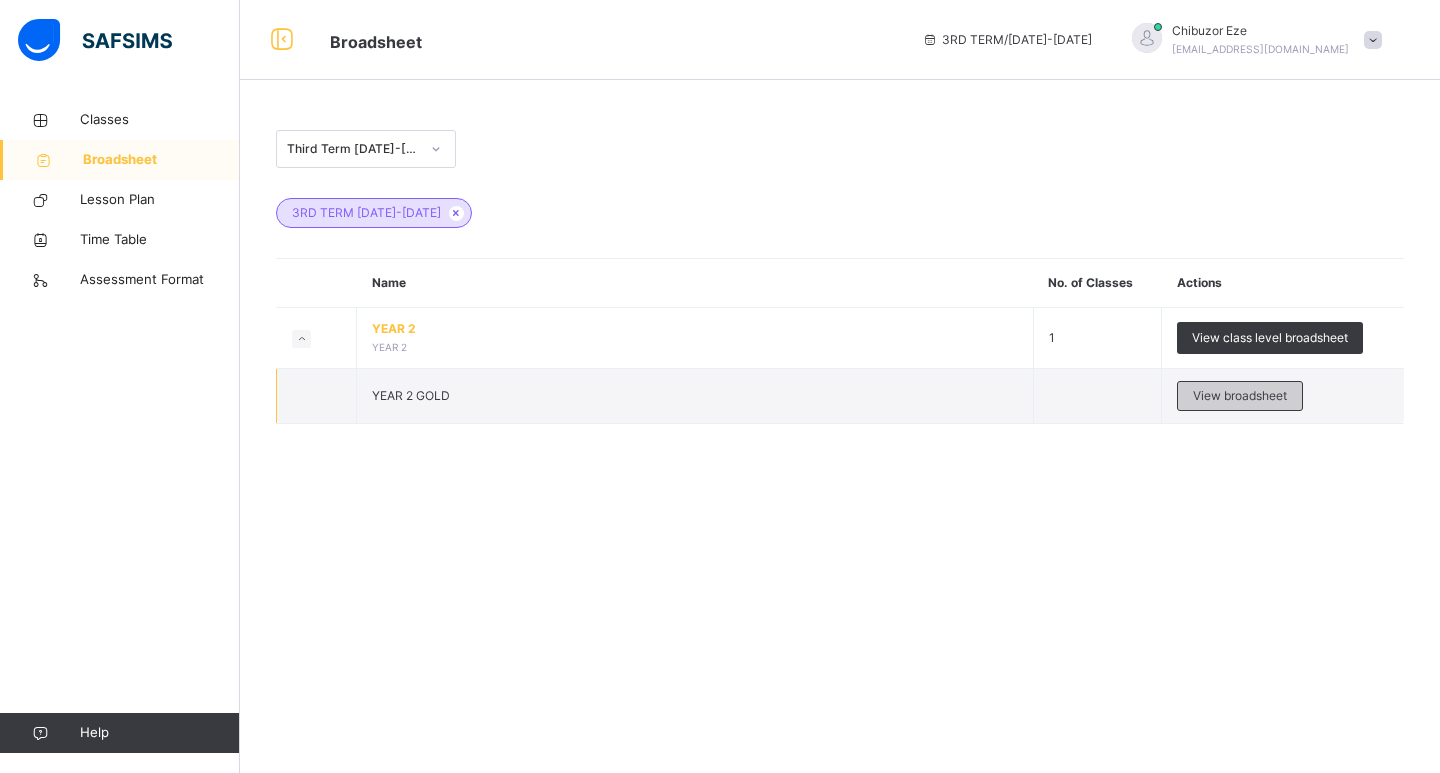 click on "View broadsheet" at bounding box center (1240, 396) 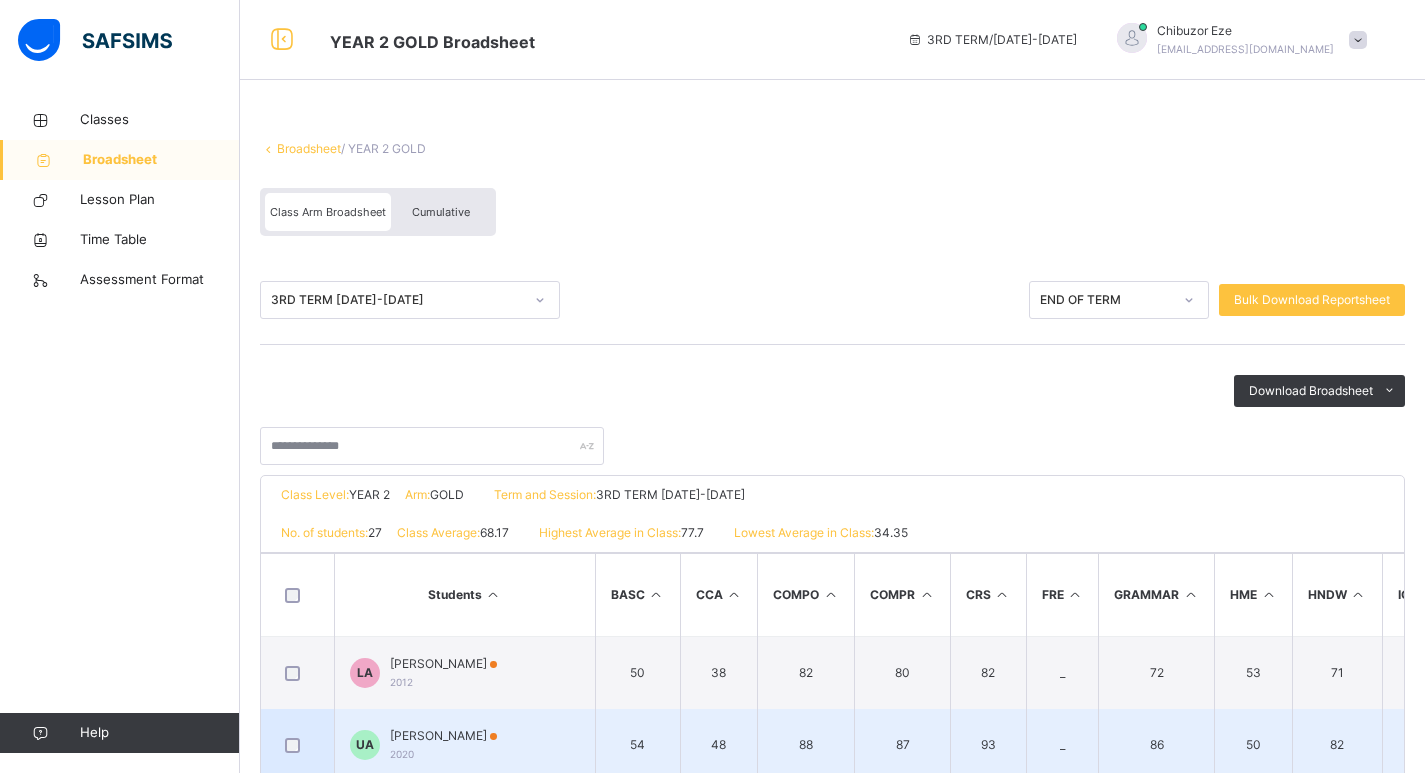 click on "93" at bounding box center [988, 745] 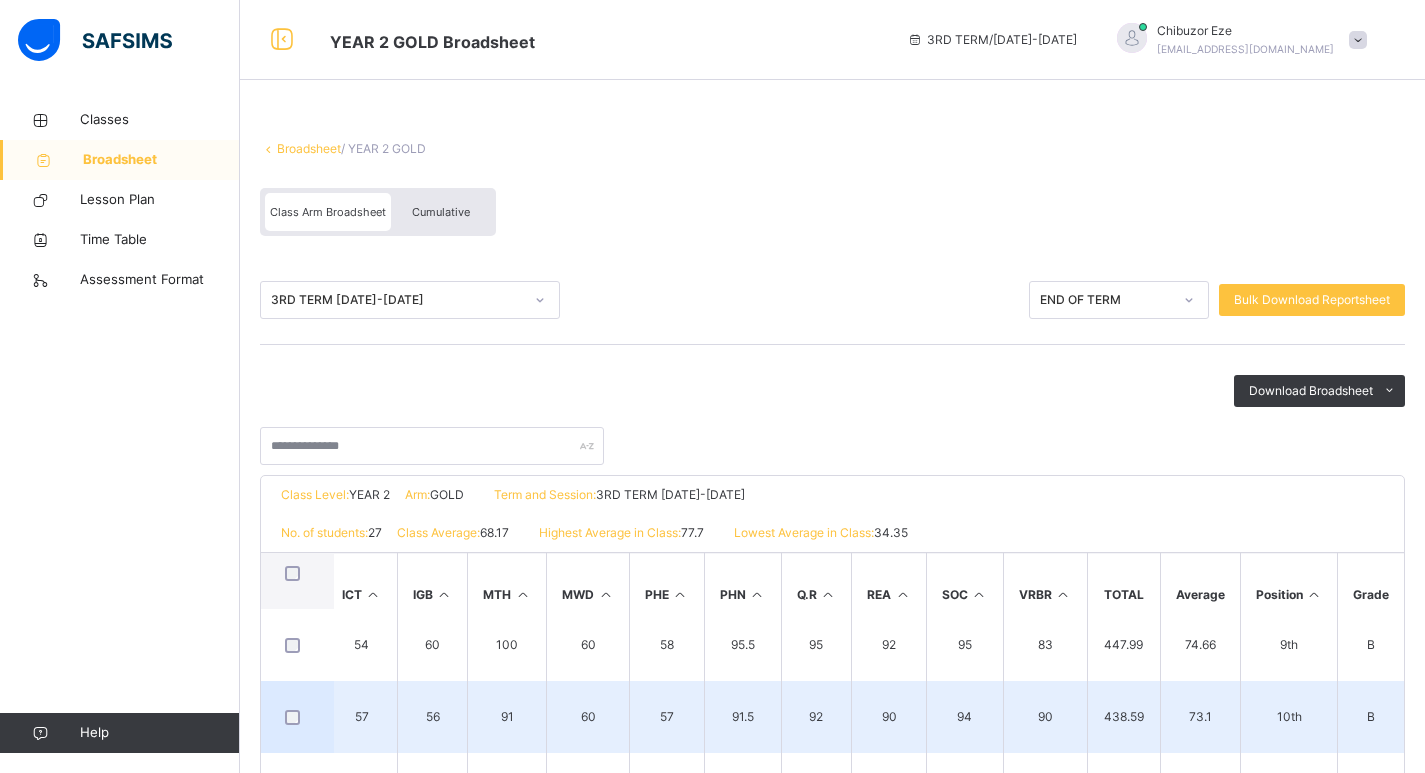 scroll, scrollTop: 0, scrollLeft: 1105, axis: horizontal 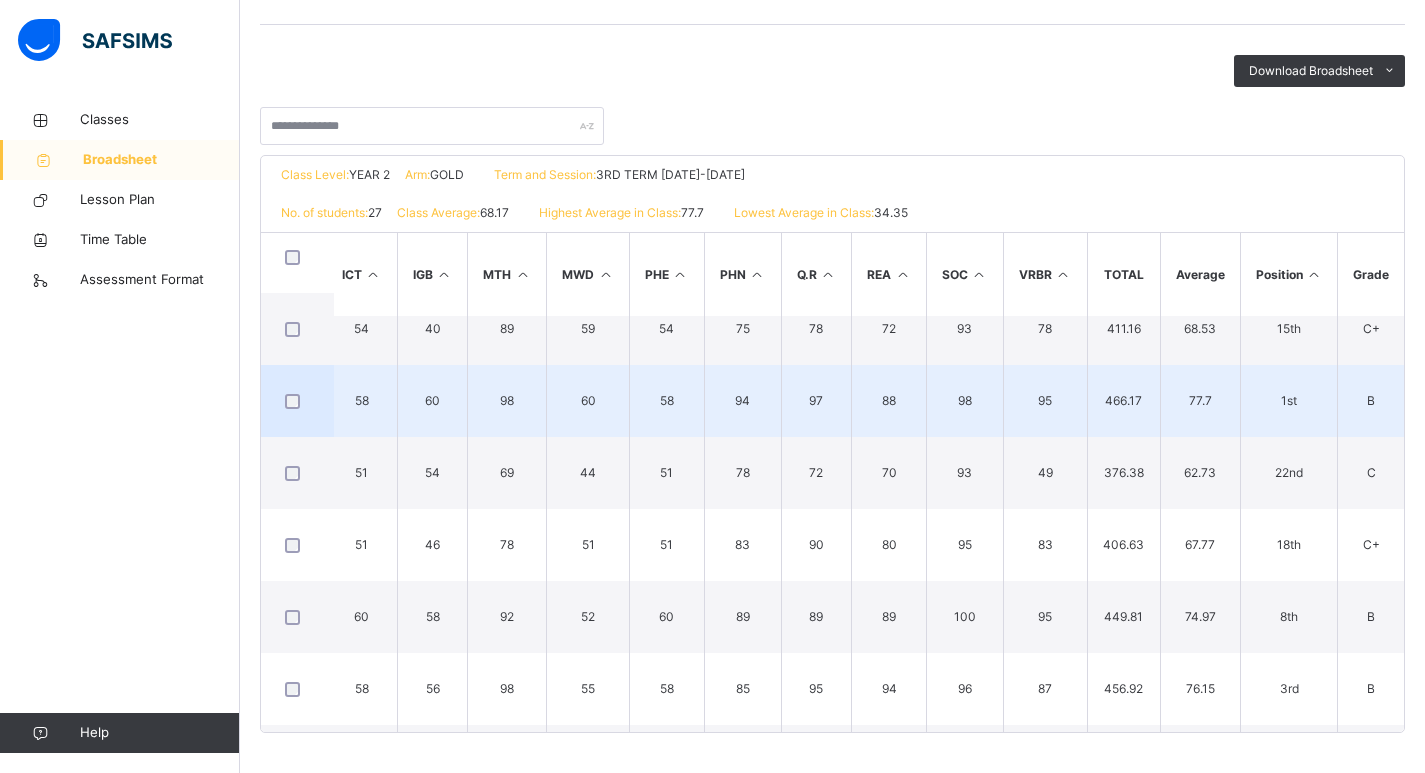 click on "466.17" at bounding box center (1123, 401) 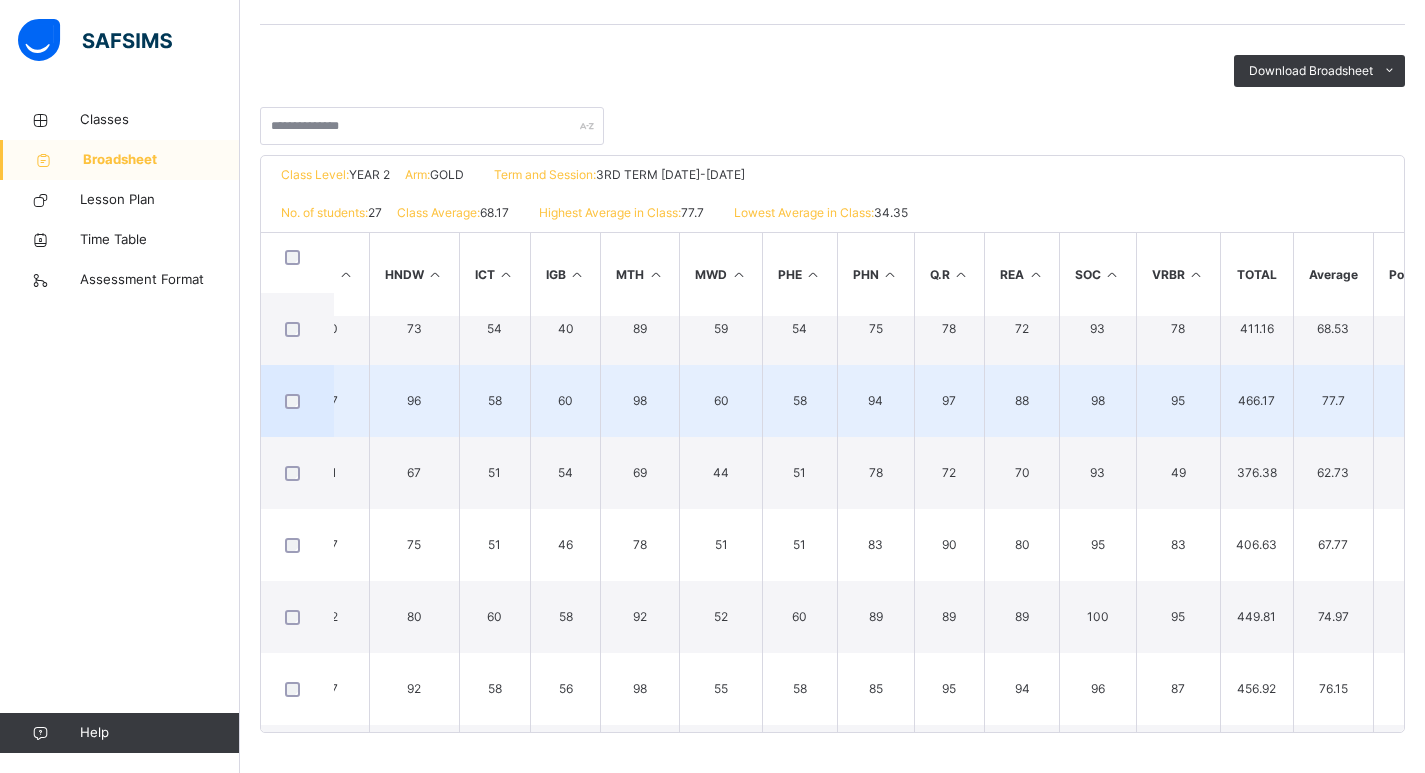 scroll, scrollTop: 600, scrollLeft: 1105, axis: both 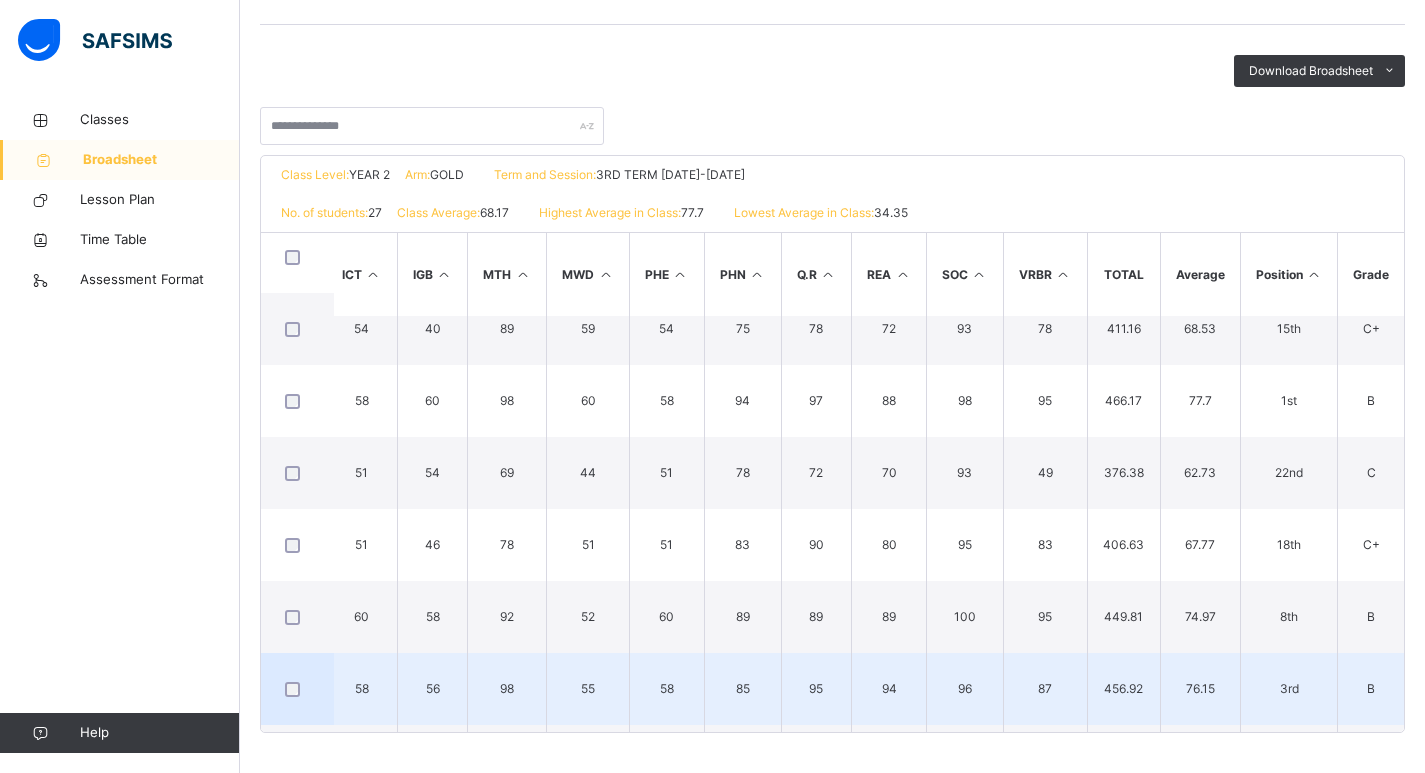 click on "456.92" at bounding box center [1123, 689] 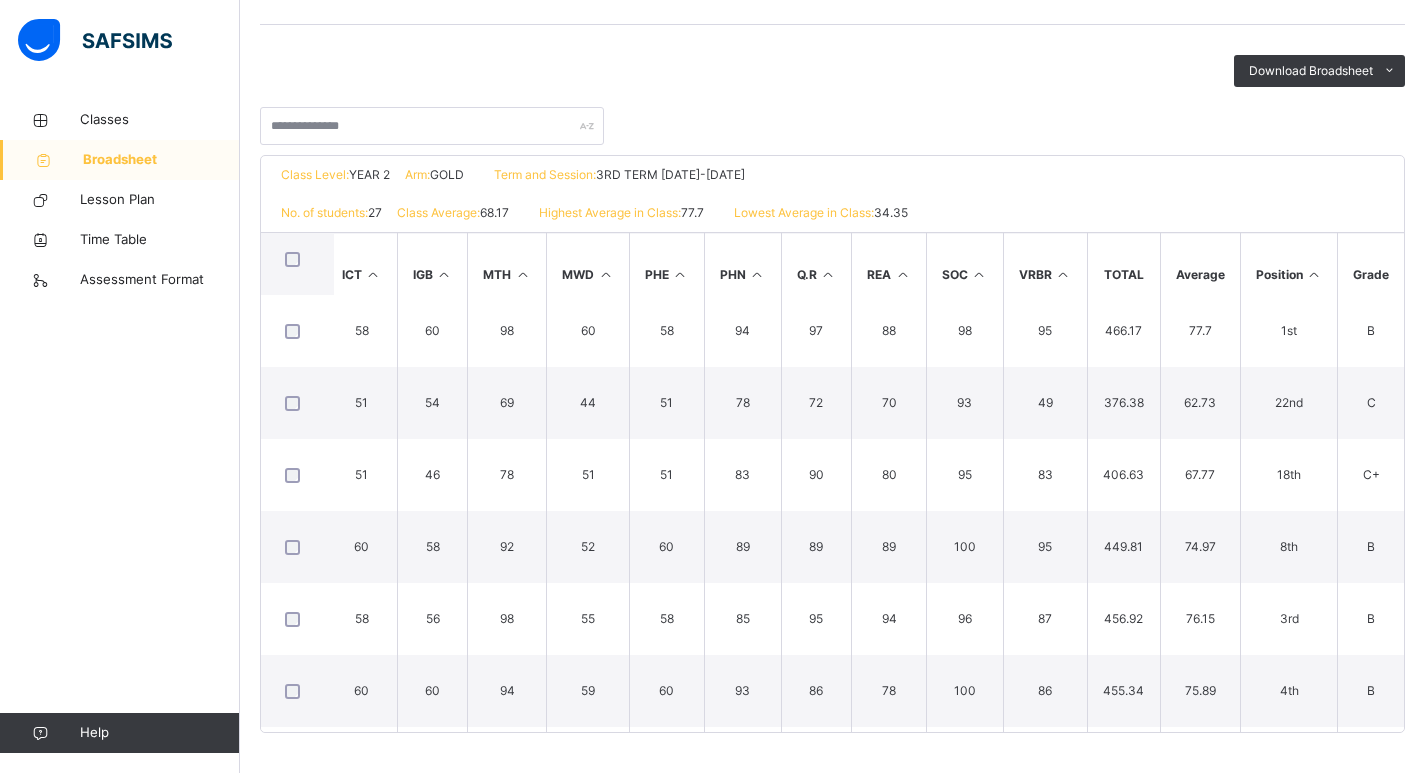 scroll, scrollTop: 637, scrollLeft: 1105, axis: both 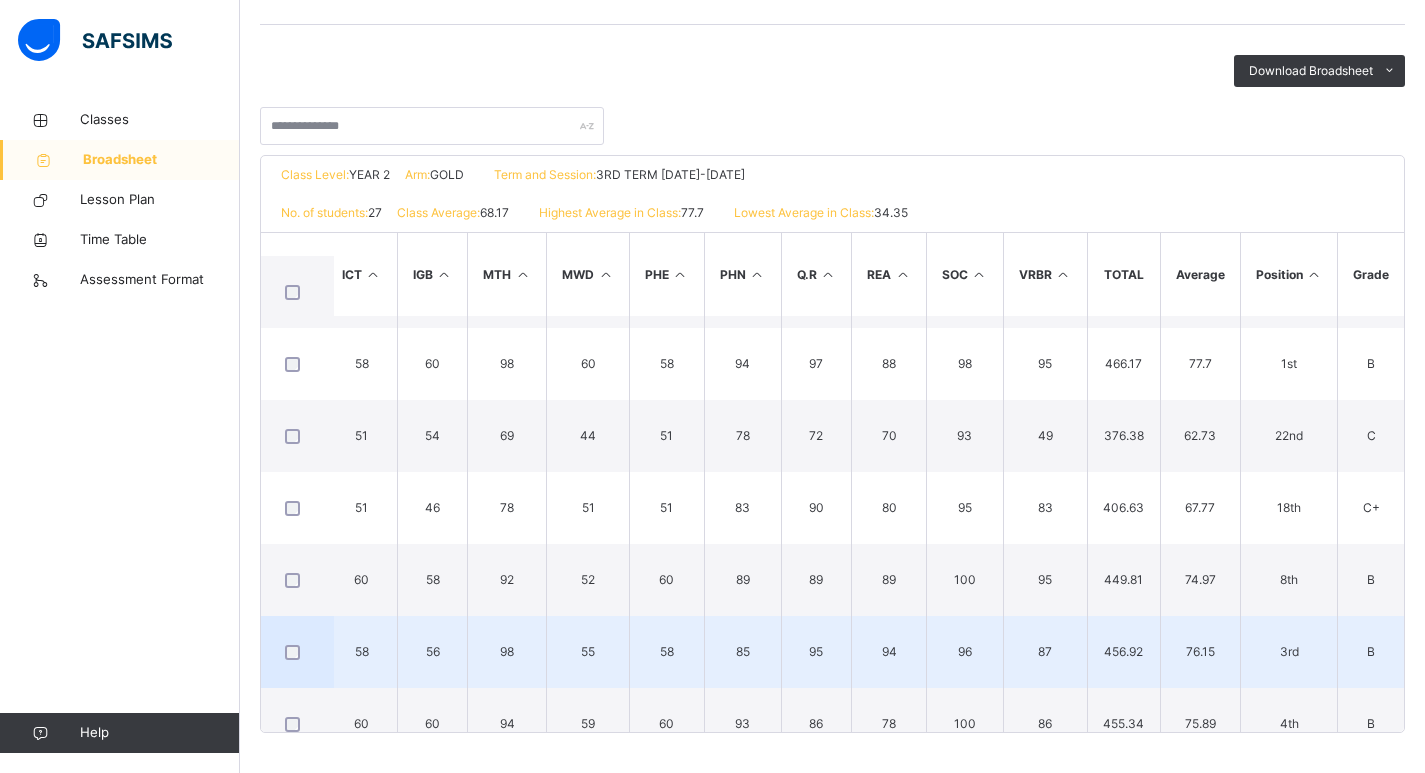 click on "3rd" at bounding box center [1289, 652] 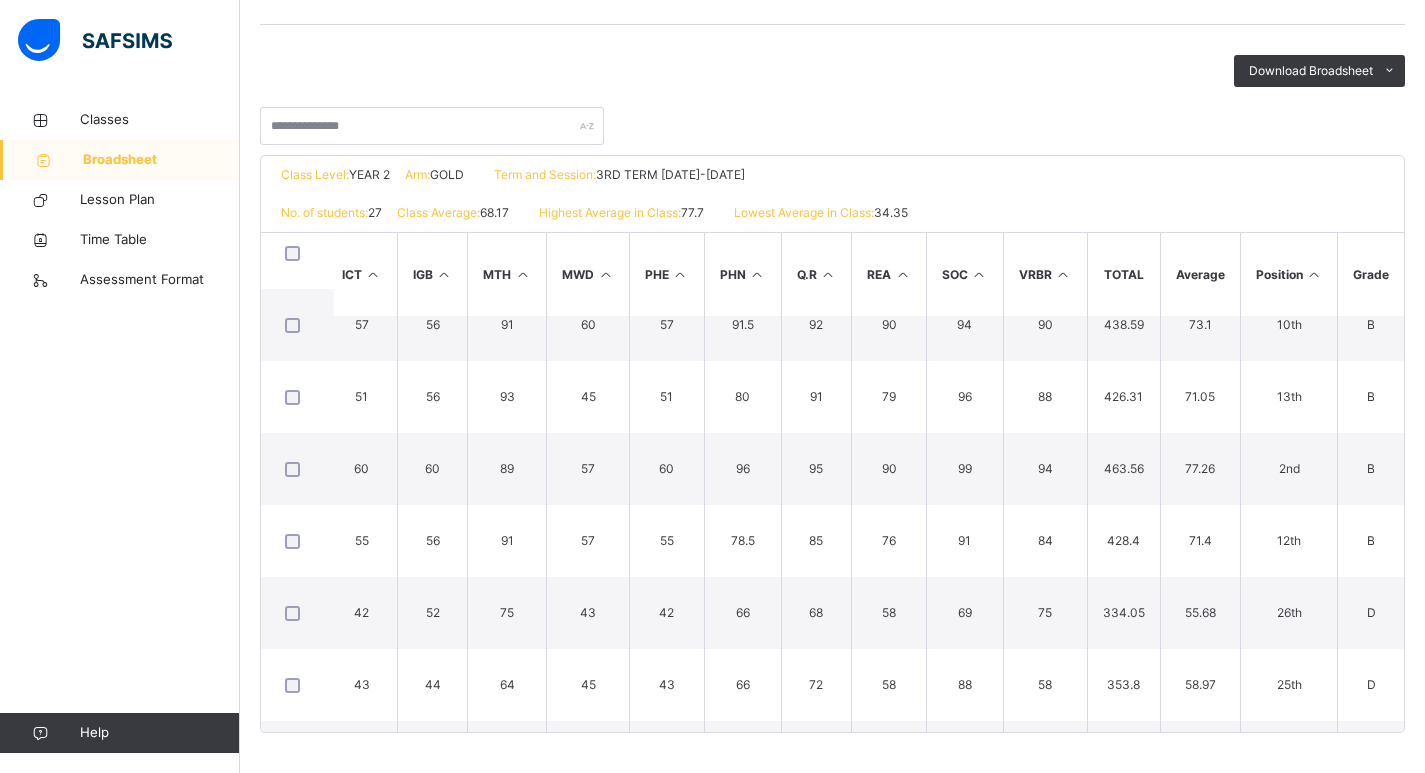 scroll, scrollTop: 137, scrollLeft: 1105, axis: both 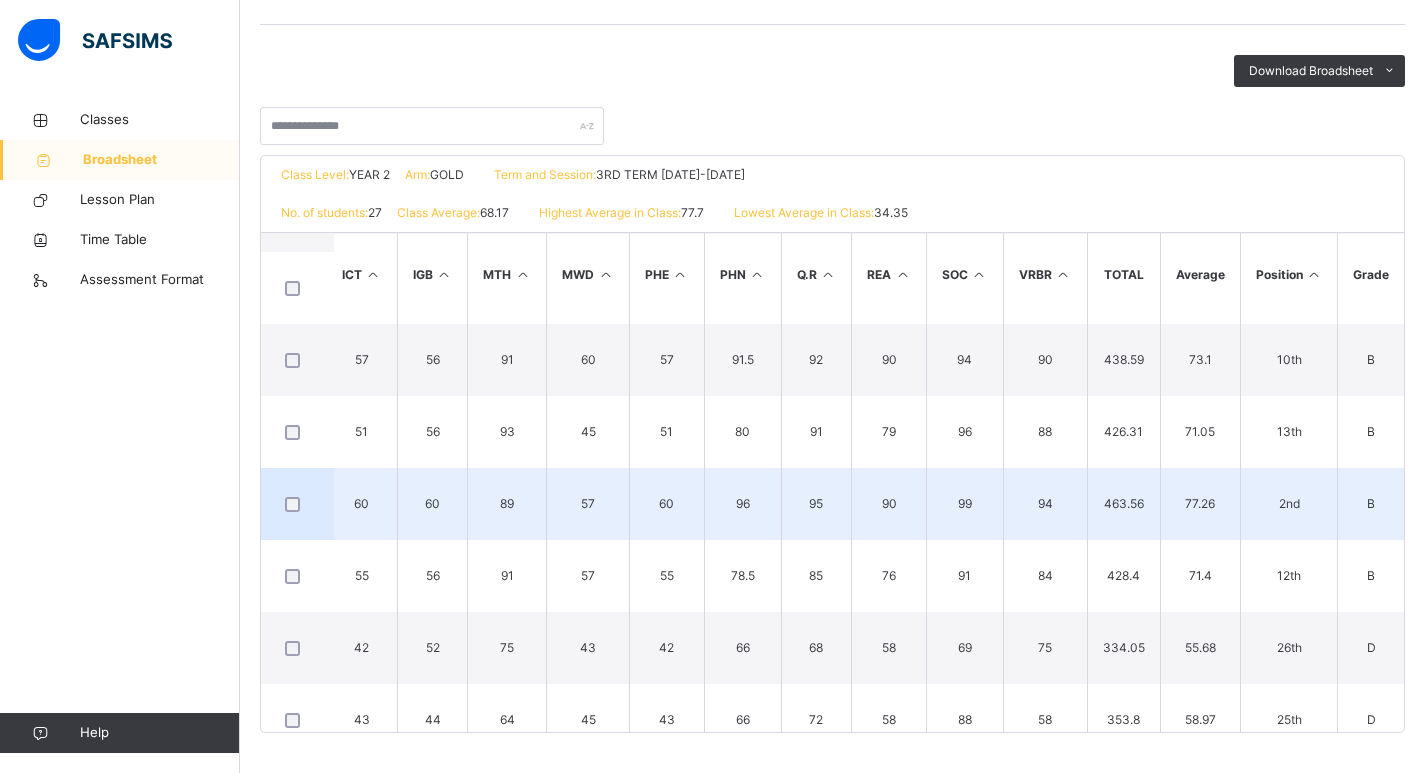 click on "2nd" at bounding box center (1289, 504) 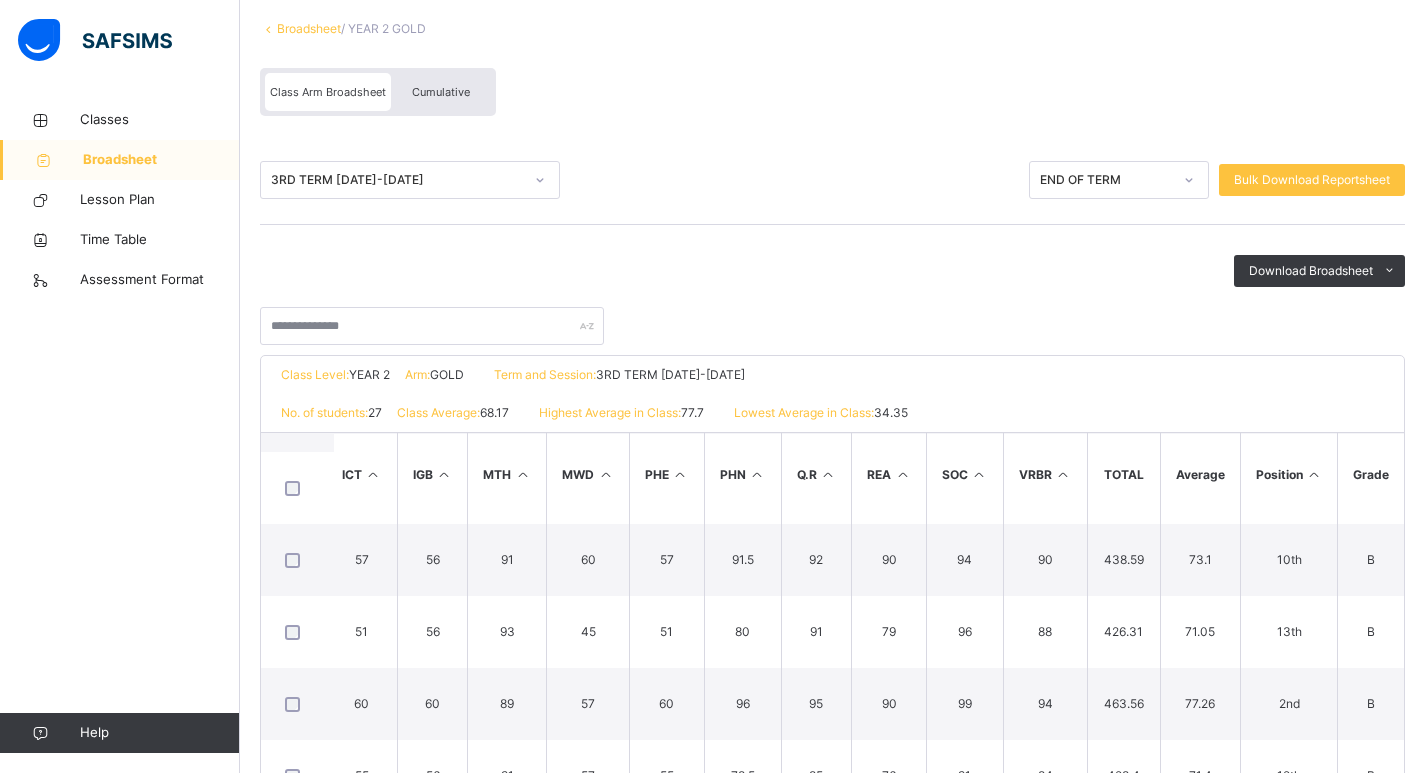 scroll, scrollTop: 20, scrollLeft: 0, axis: vertical 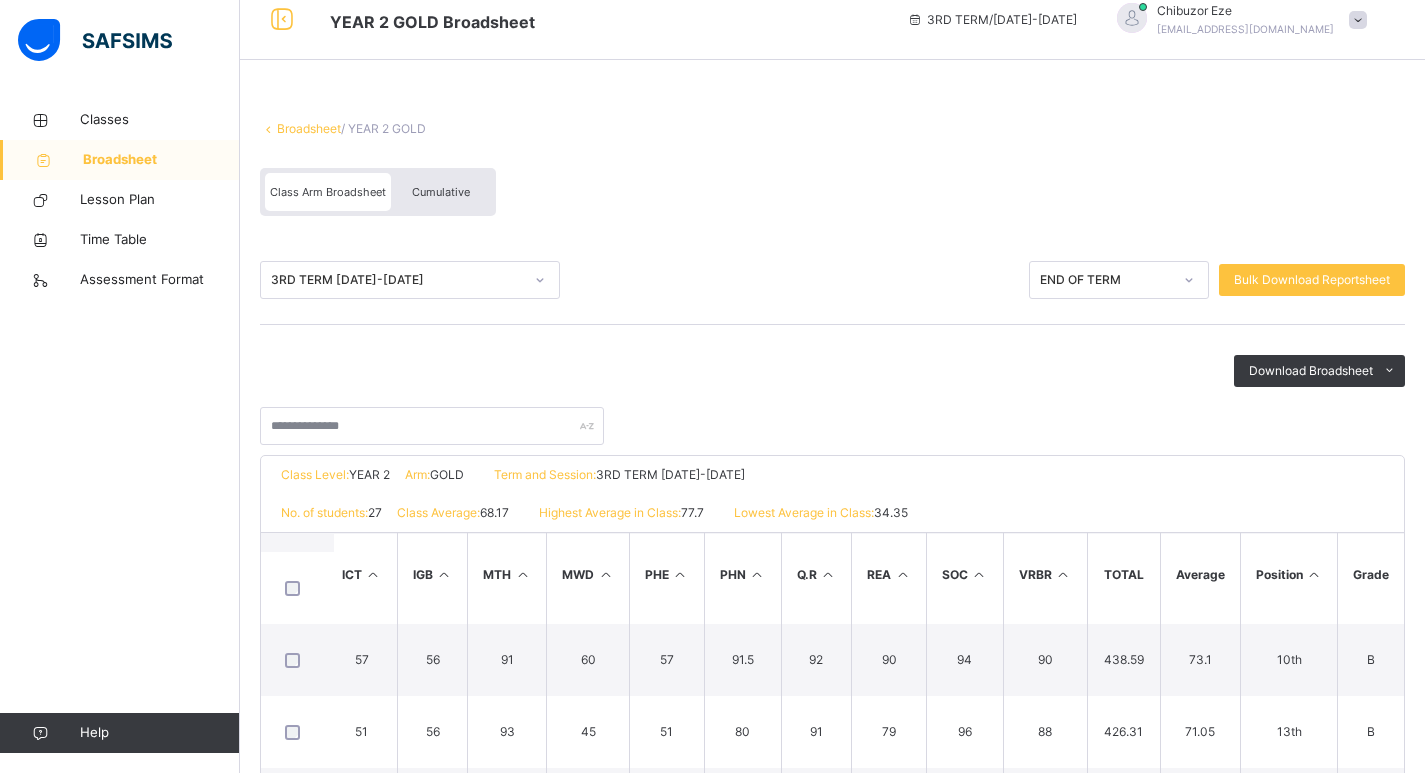 click on "Cumulative" at bounding box center (441, 192) 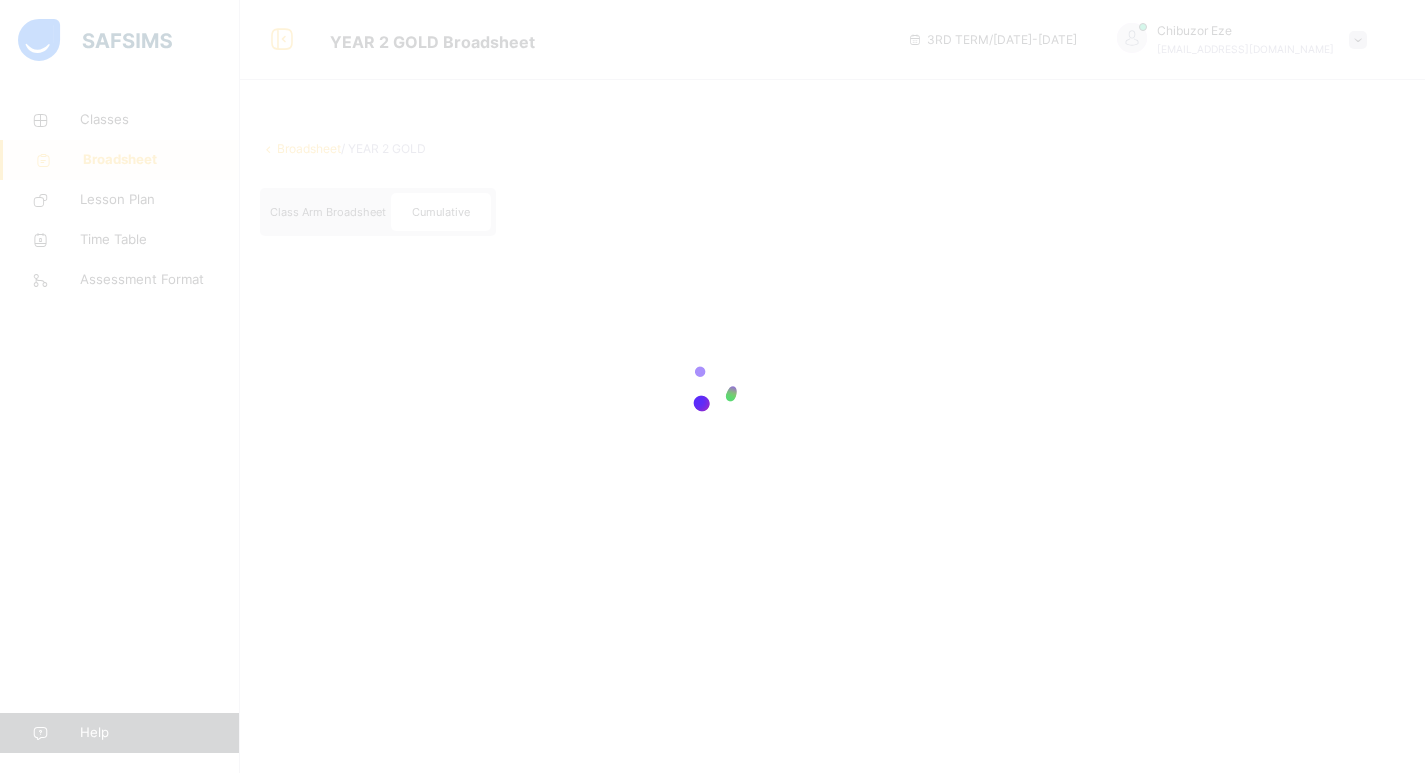 scroll, scrollTop: 0, scrollLeft: 0, axis: both 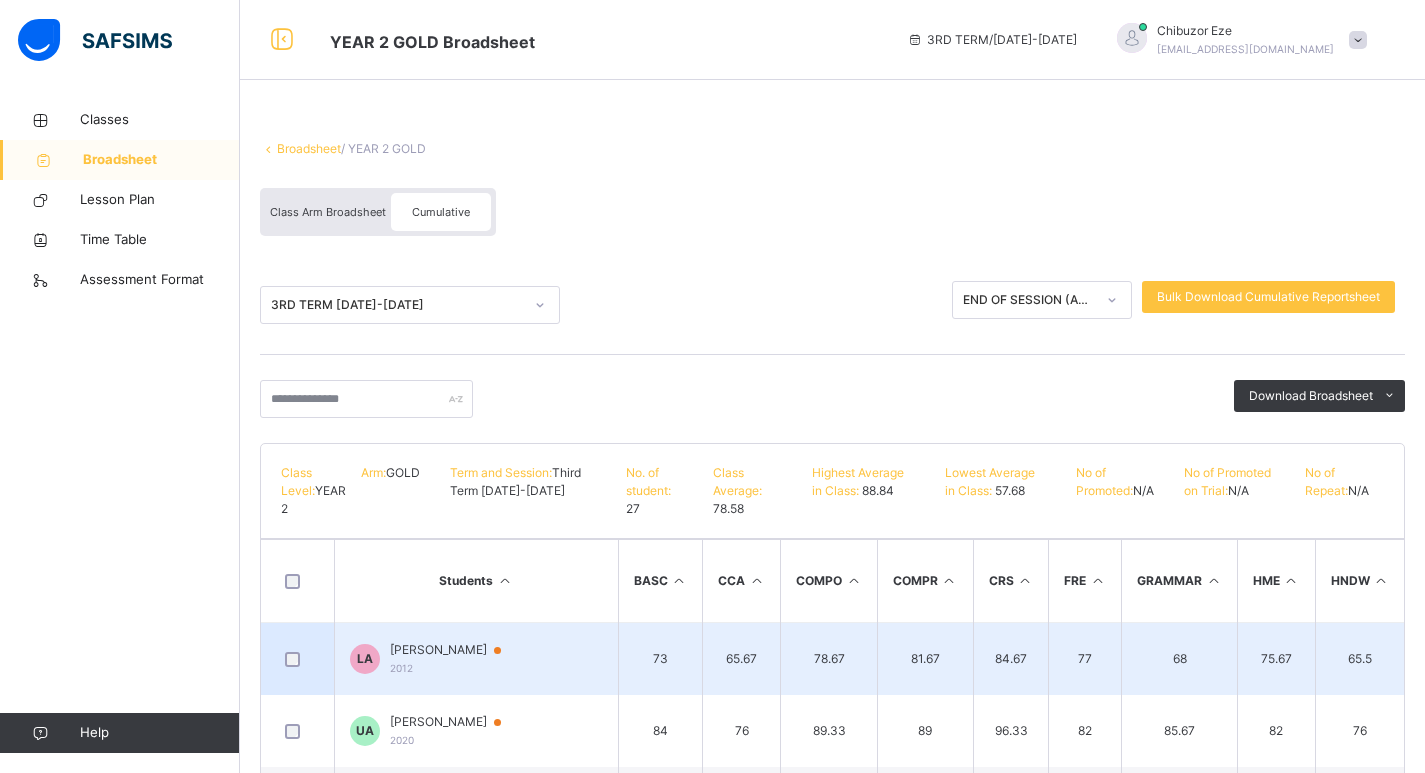 click on "81.67" at bounding box center [925, 659] 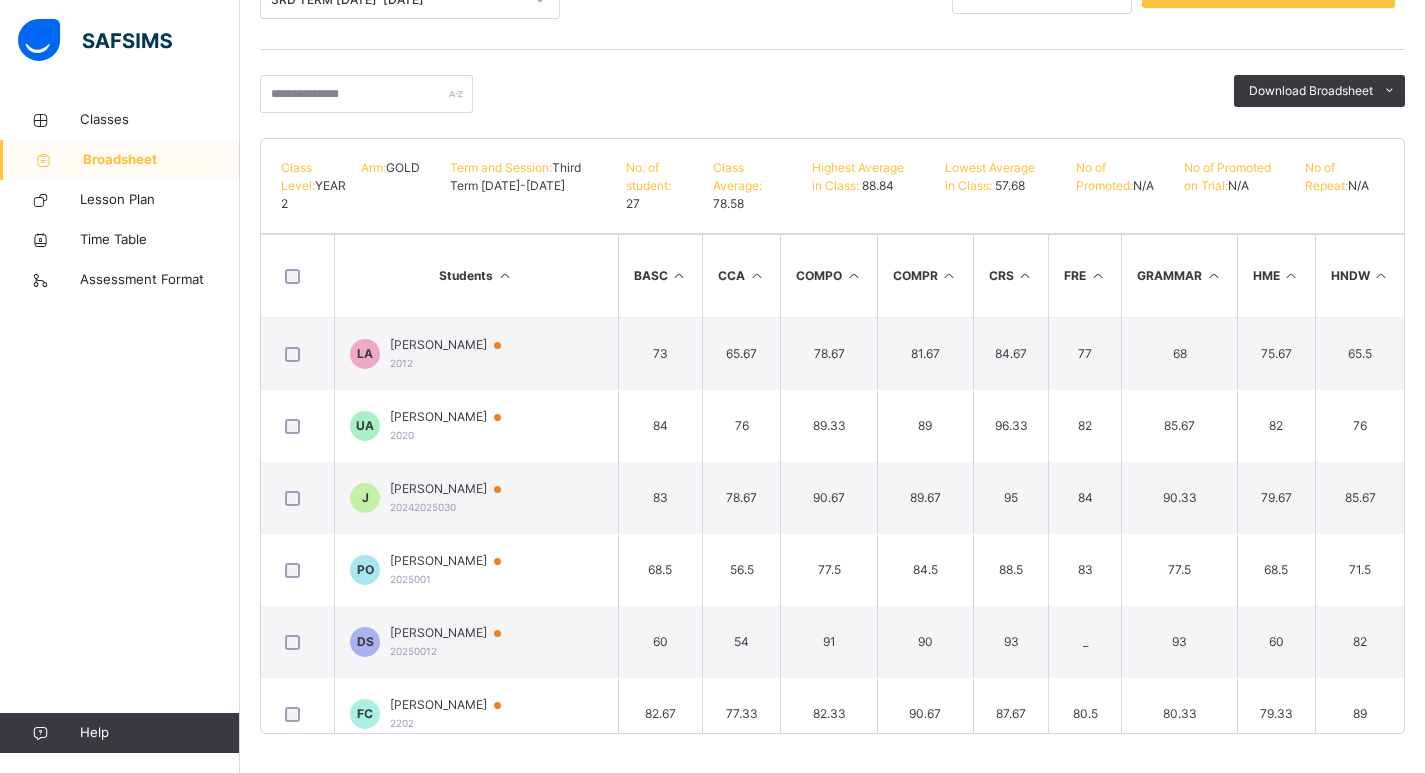scroll, scrollTop: 306, scrollLeft: 0, axis: vertical 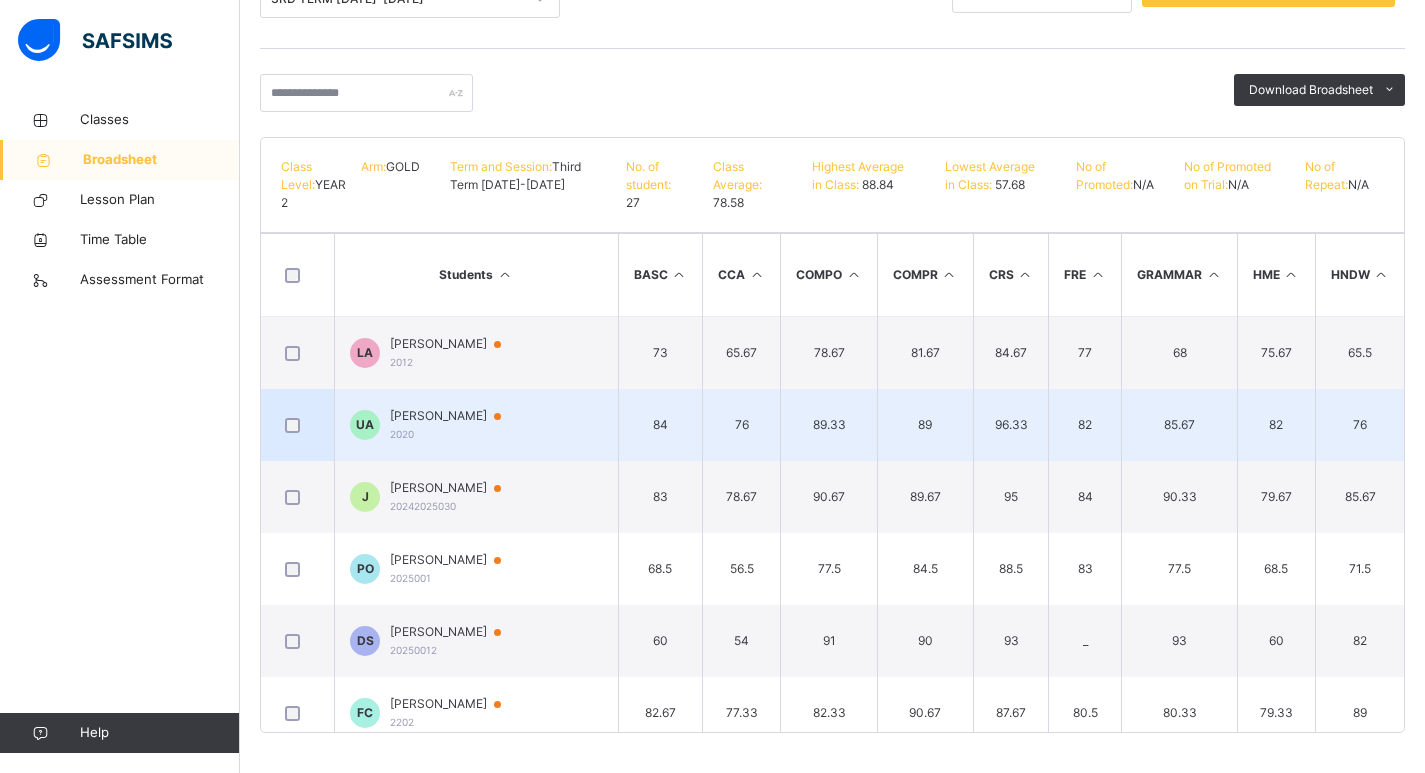 click on "96.33" at bounding box center [1011, 425] 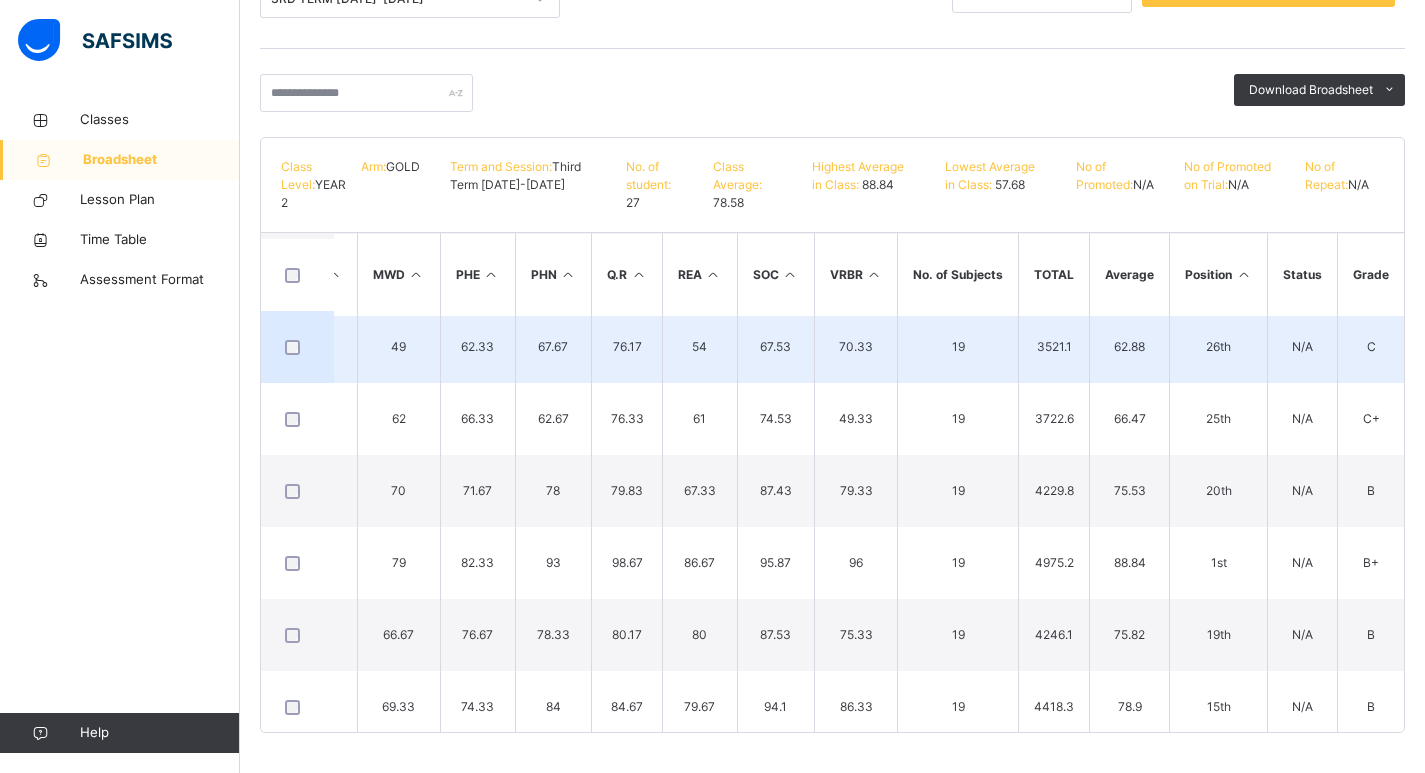 scroll, scrollTop: 500, scrollLeft: 1316, axis: both 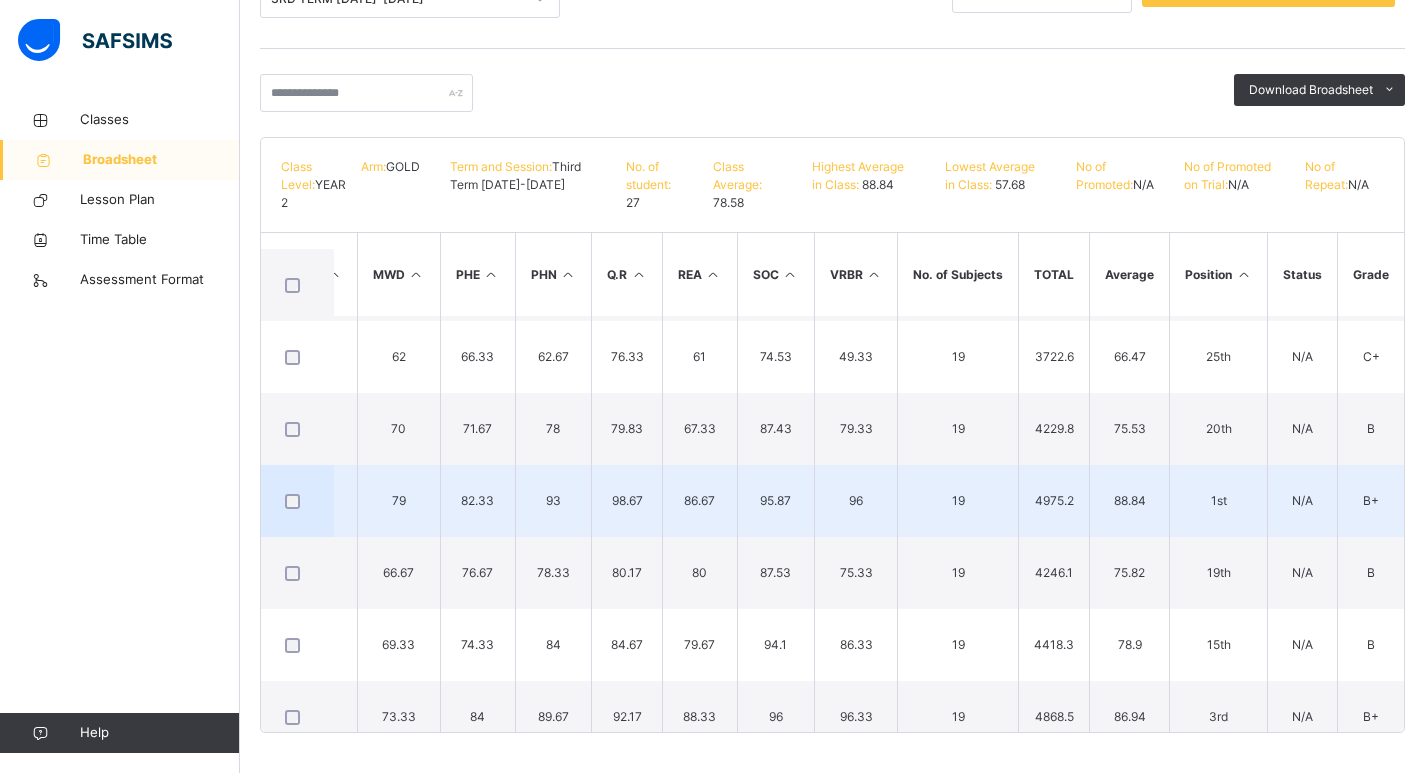 click on "1st" at bounding box center (1219, 501) 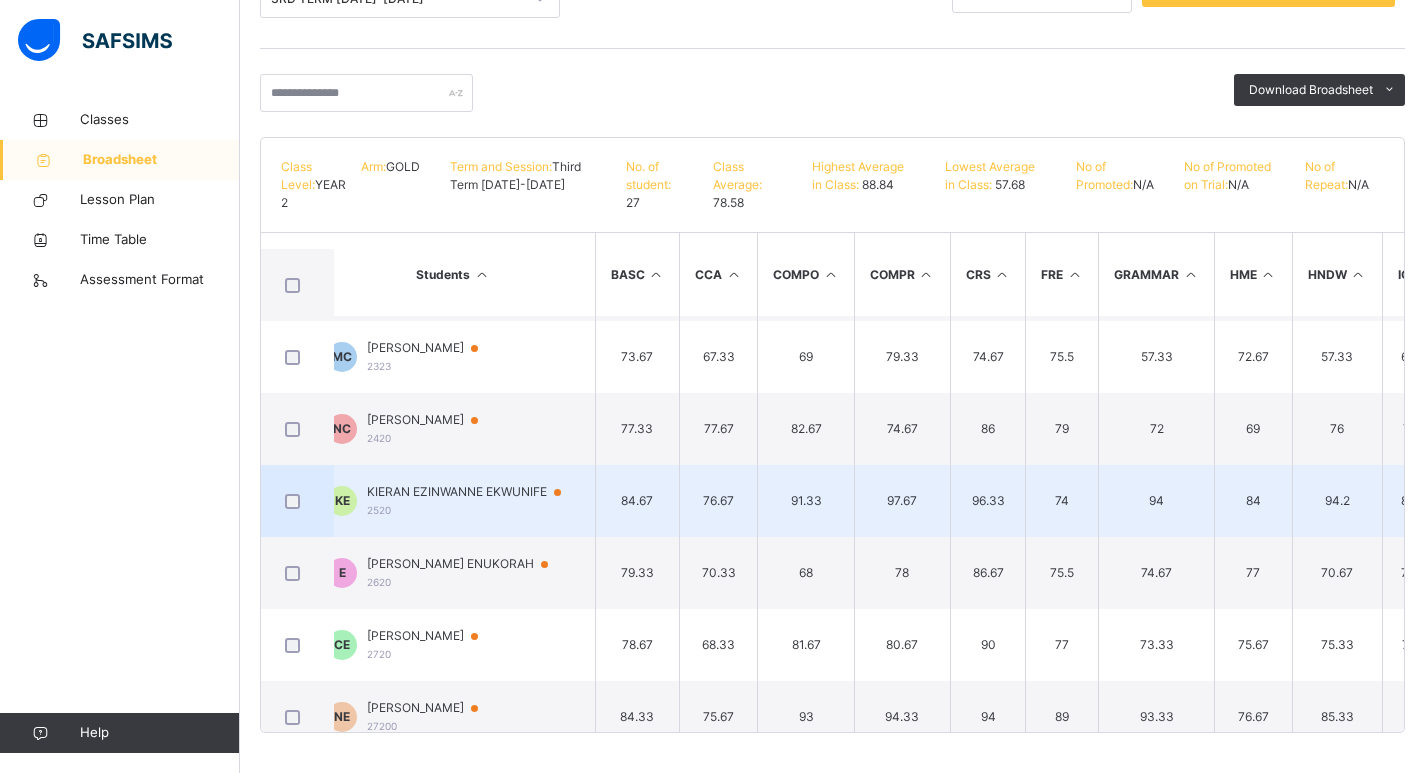 scroll, scrollTop: 500, scrollLeft: 0, axis: vertical 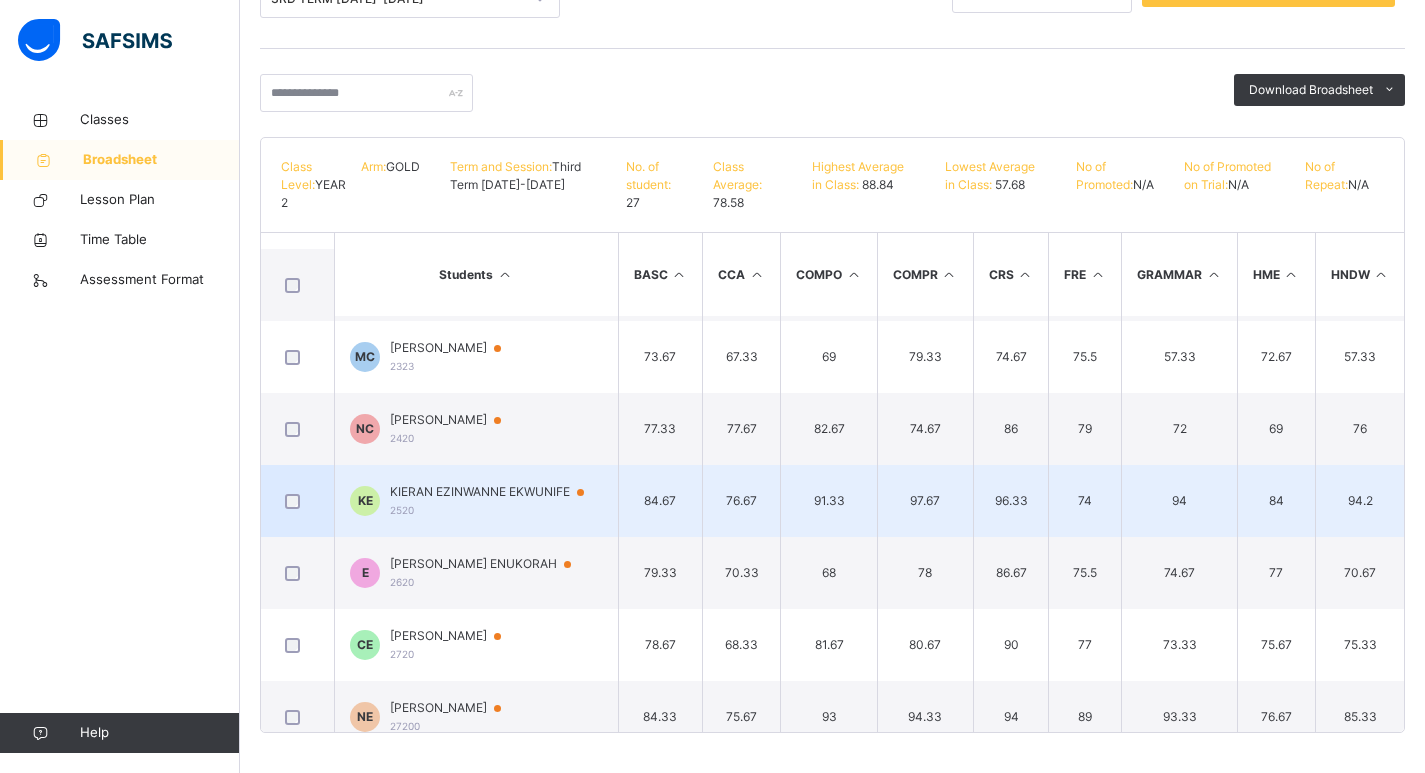 click on "KIERAN	 EZINWANNE EKWUNIFE     2520" at bounding box center (496, 501) 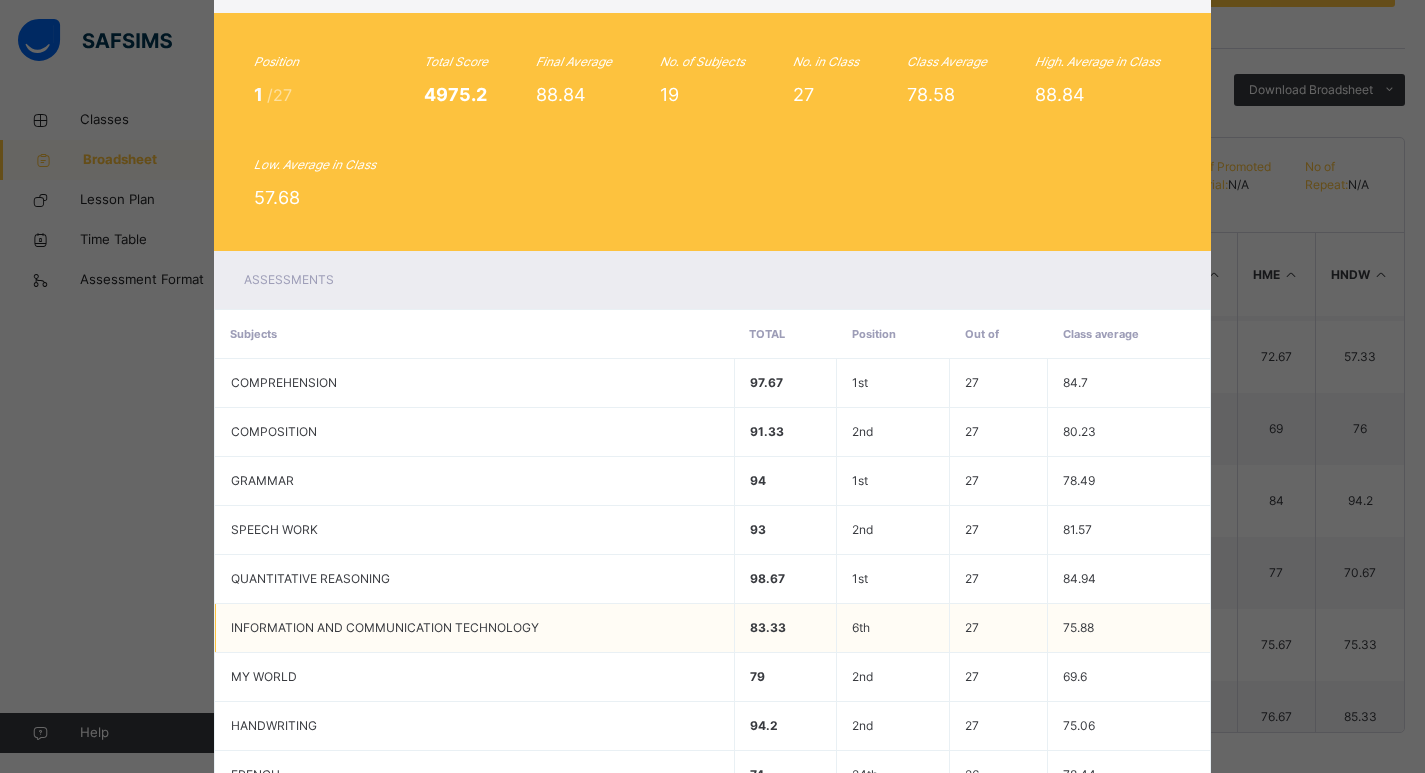 scroll, scrollTop: 0, scrollLeft: 0, axis: both 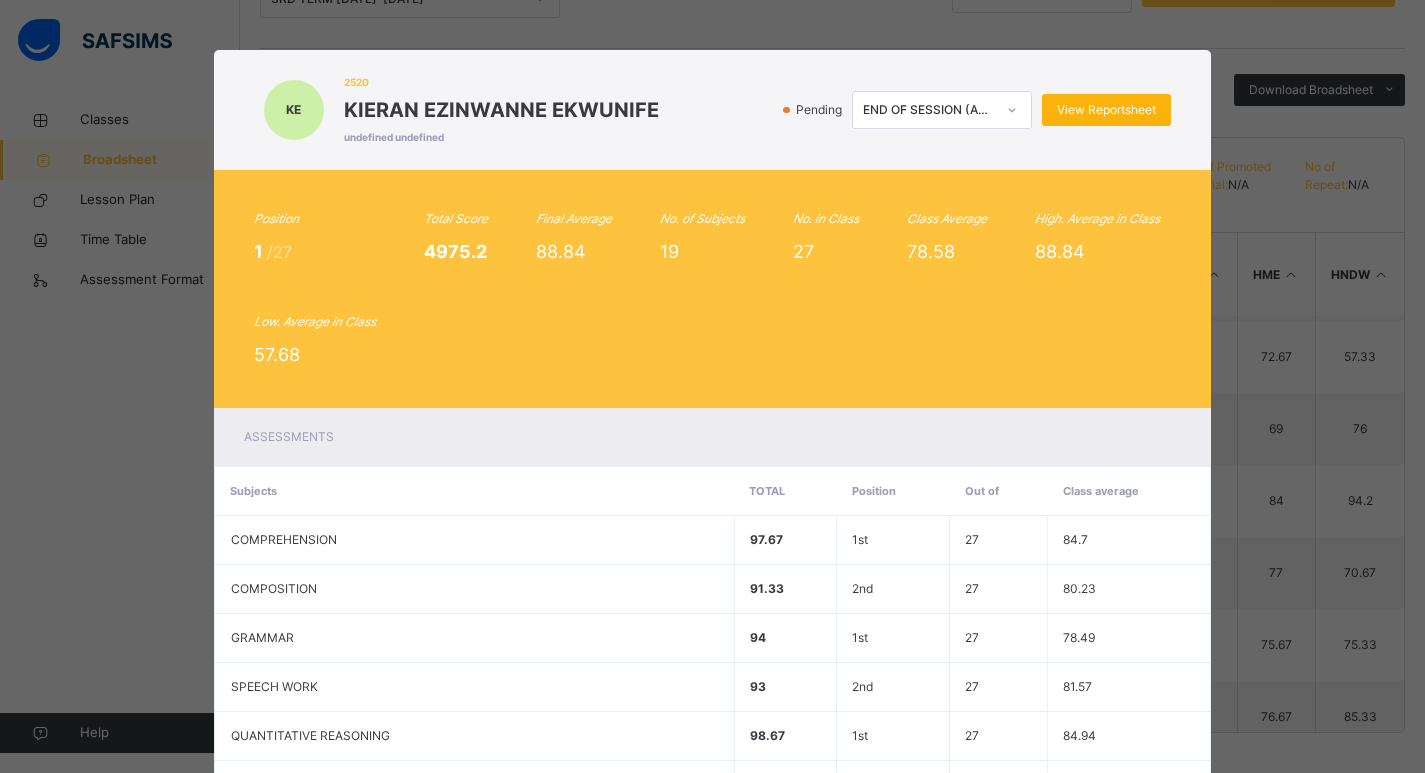 click on "View Reportsheet" at bounding box center (1106, 110) 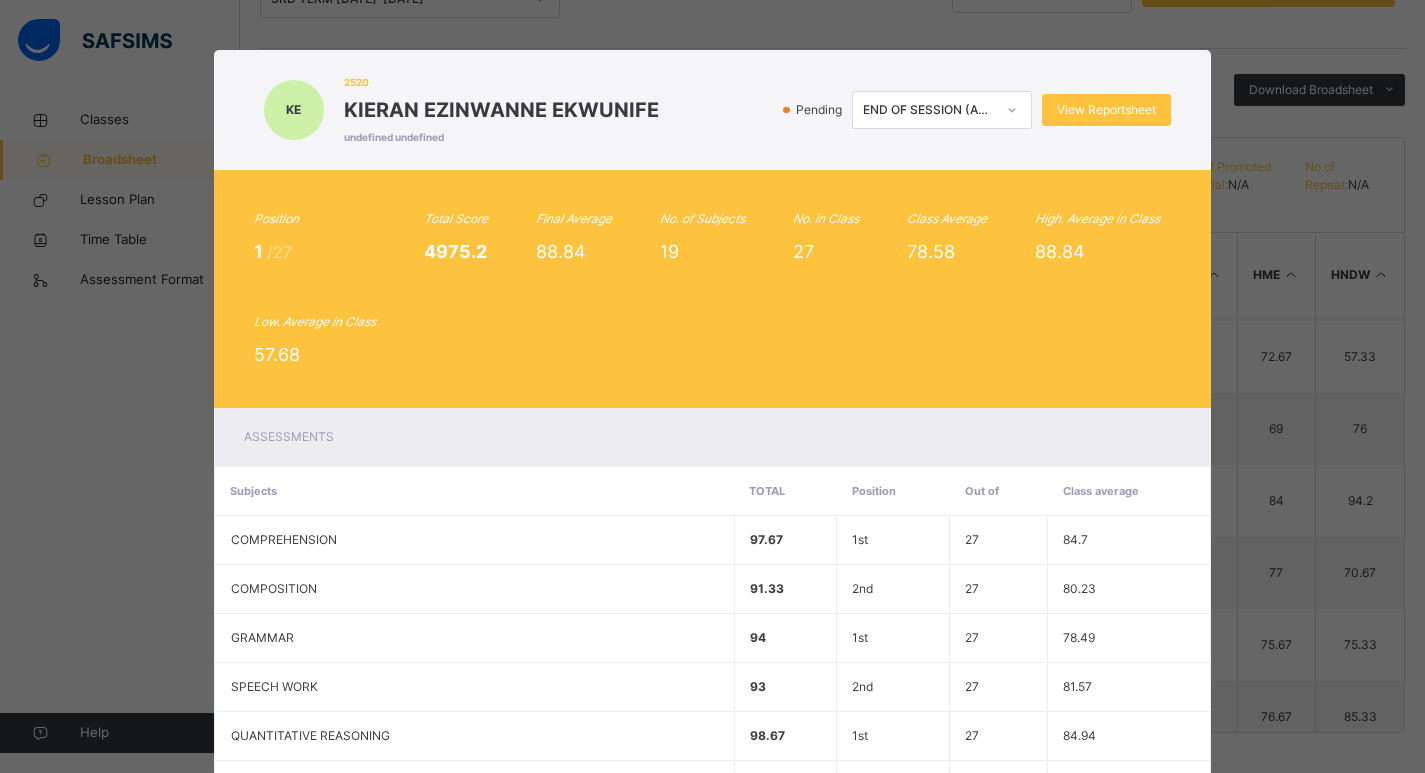 click on "KE   2520     KIERAN	 EZINWANNE EKWUNIFE     undefined undefined   Pending END OF SESSION (ANNUAL) View Reportsheet     Position         1       /27         Total Score         4975.2         Final Average         88.84         No. of Subjects         19         No. in Class         27         Class Average         78.58         High. Average in Class         88.84         Low. Average in Class         57.68     Assessments     Subjects         Total         Position         Out of         Class average       COMPREHENSION     97.67     1st     27     84.7     COMPOSITION     91.33     2nd     27     80.23     GRAMMAR     94     1st     27     78.49     SPEECH WORK     93     2nd     27     81.57     QUANTITATIVE REASONING     98.67     1st     27     84.94     INFORMATION AND COMMUNICATION TECHNOLOGY     83.33     6th     27     75.88     MY WORLD     79     2nd     27     69.6     HANDWRITING     94.2     2nd     27     75.06     FRENCH     74     24th     26     78.44     HOME ECONOMICS     84     2nd" at bounding box center (712, 386) 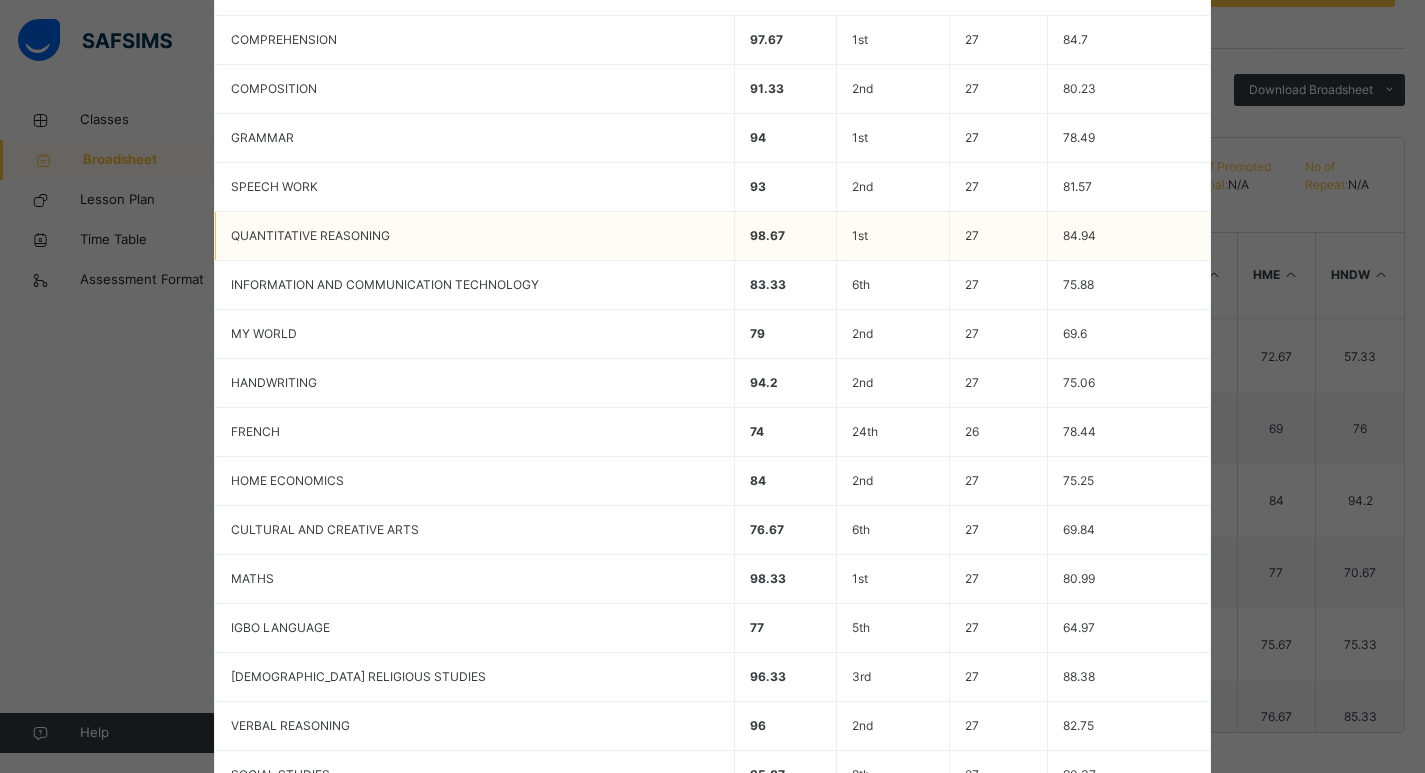 scroll, scrollTop: 859, scrollLeft: 0, axis: vertical 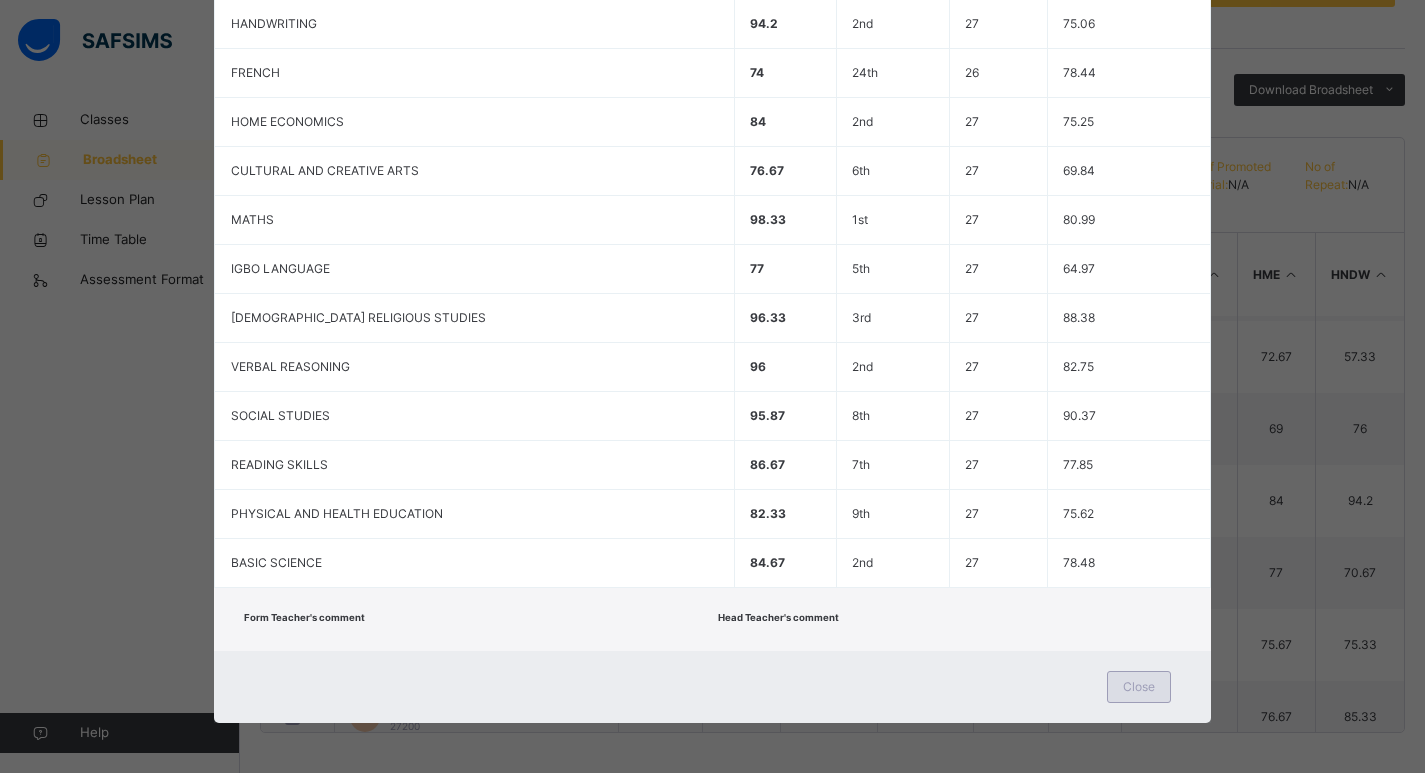 click on "Close" at bounding box center (1139, 687) 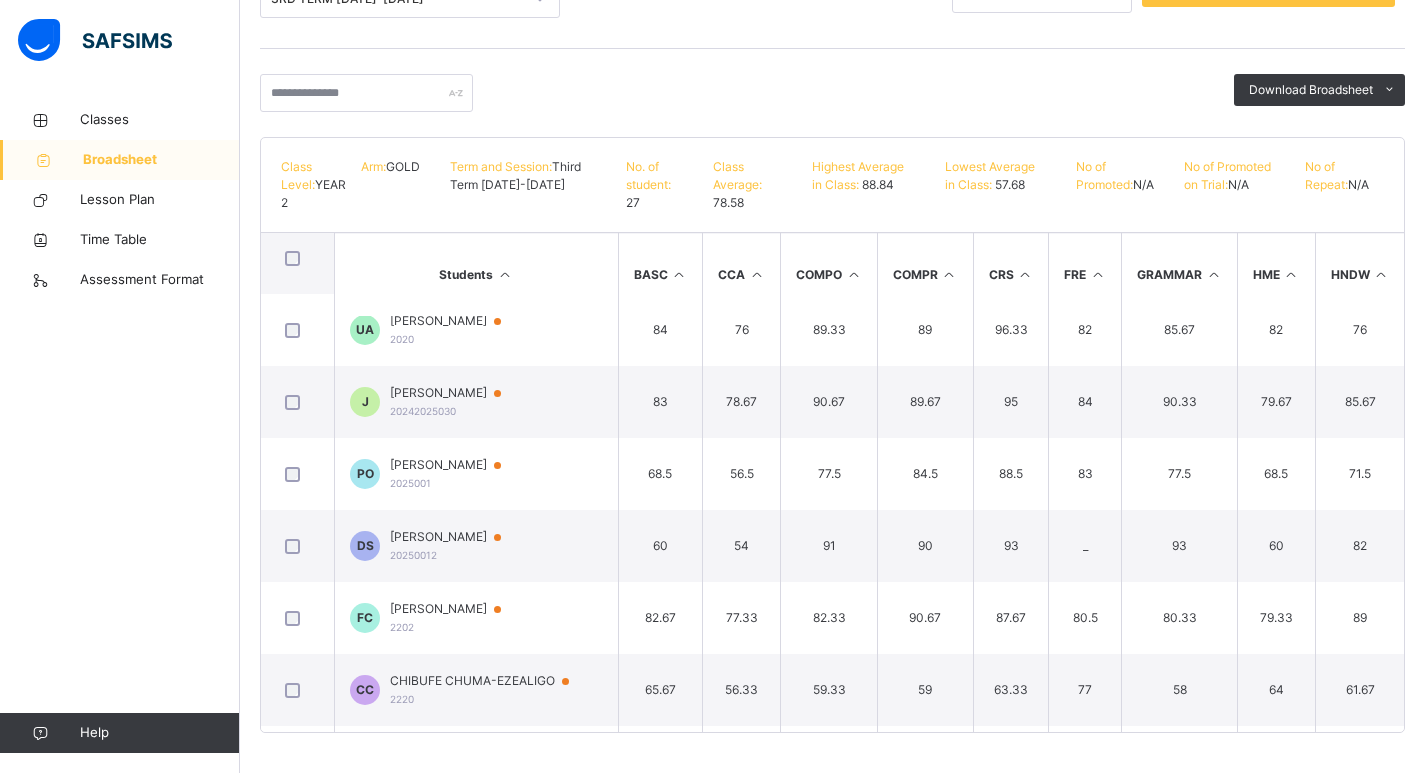 scroll, scrollTop: 0, scrollLeft: 0, axis: both 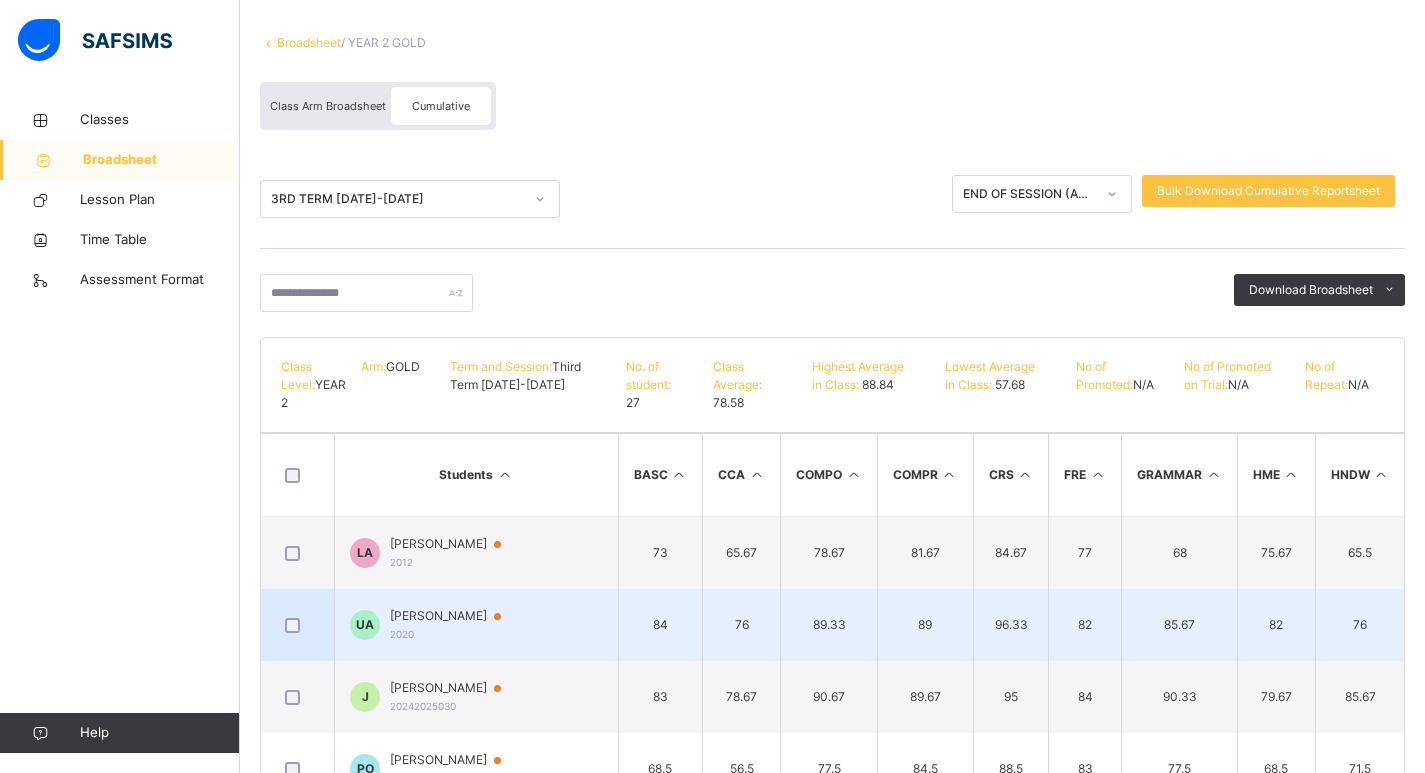 click on "UA UCHECHUKWU   AGBO     2020" at bounding box center [477, 625] 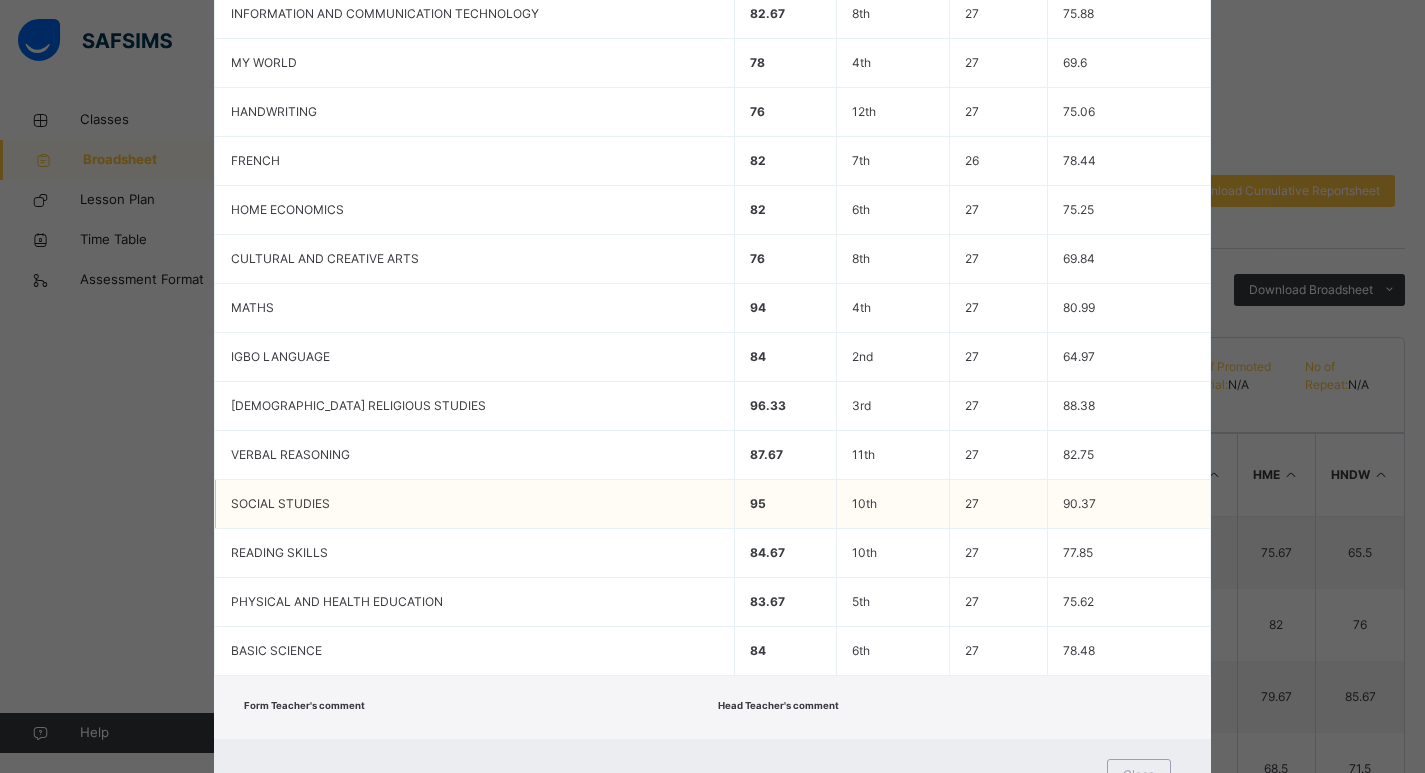 scroll, scrollTop: 859, scrollLeft: 0, axis: vertical 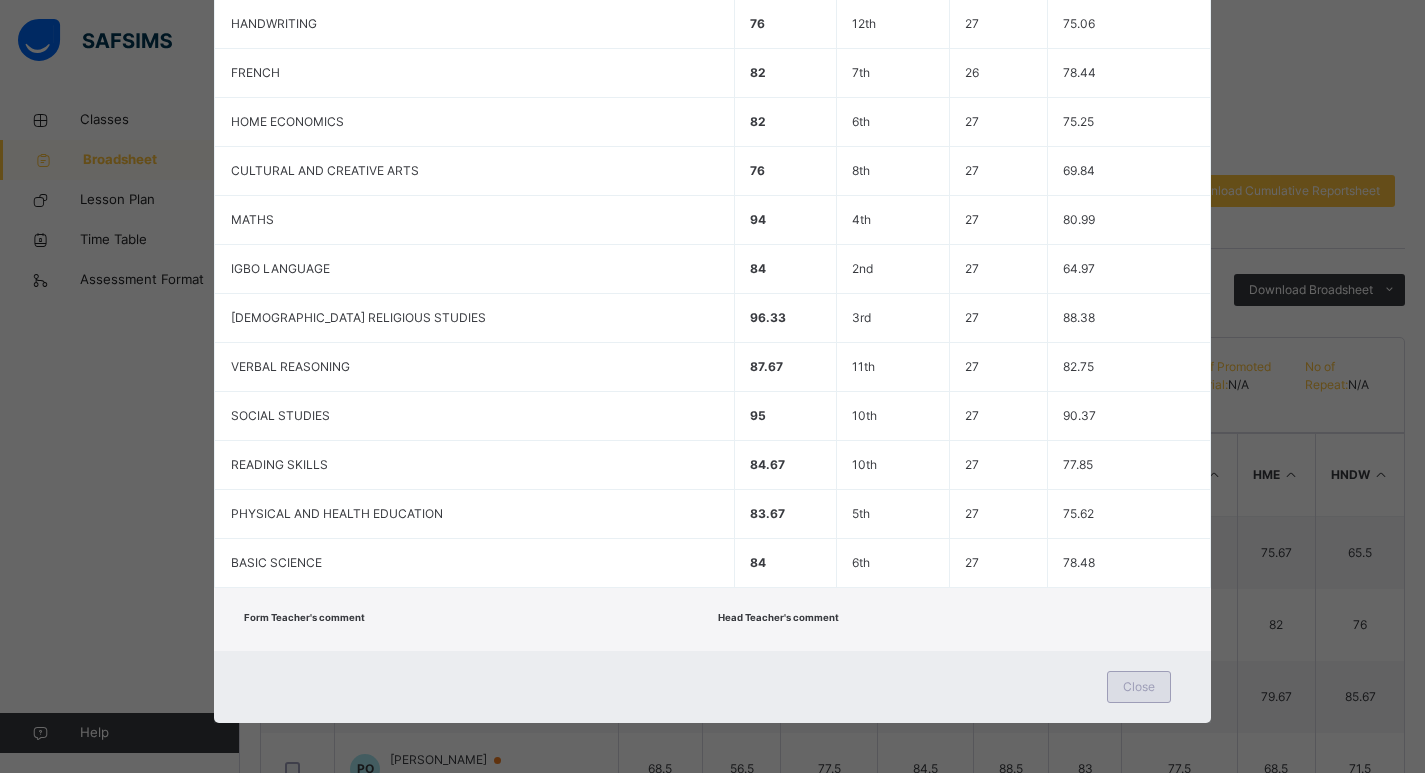 click on "Close" at bounding box center [1139, 687] 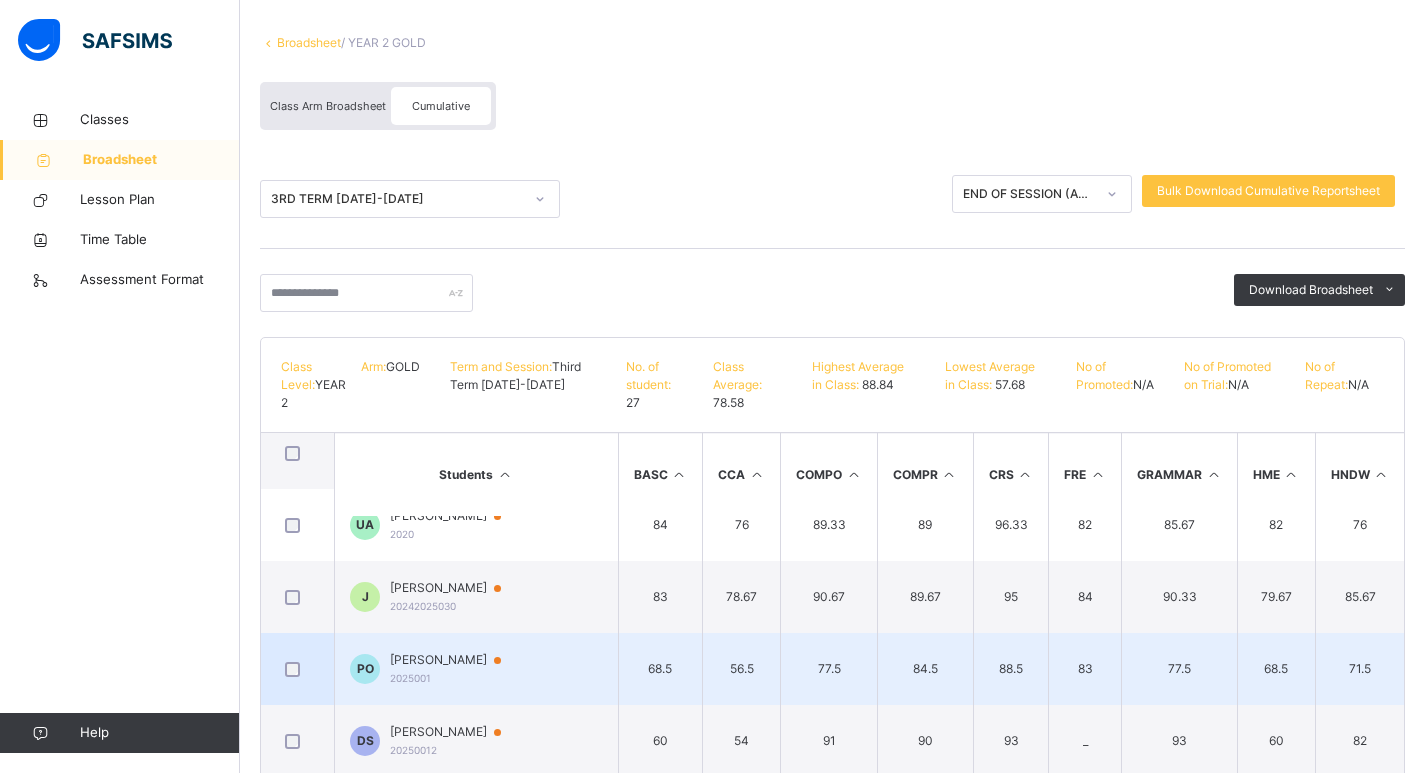 scroll, scrollTop: 200, scrollLeft: 0, axis: vertical 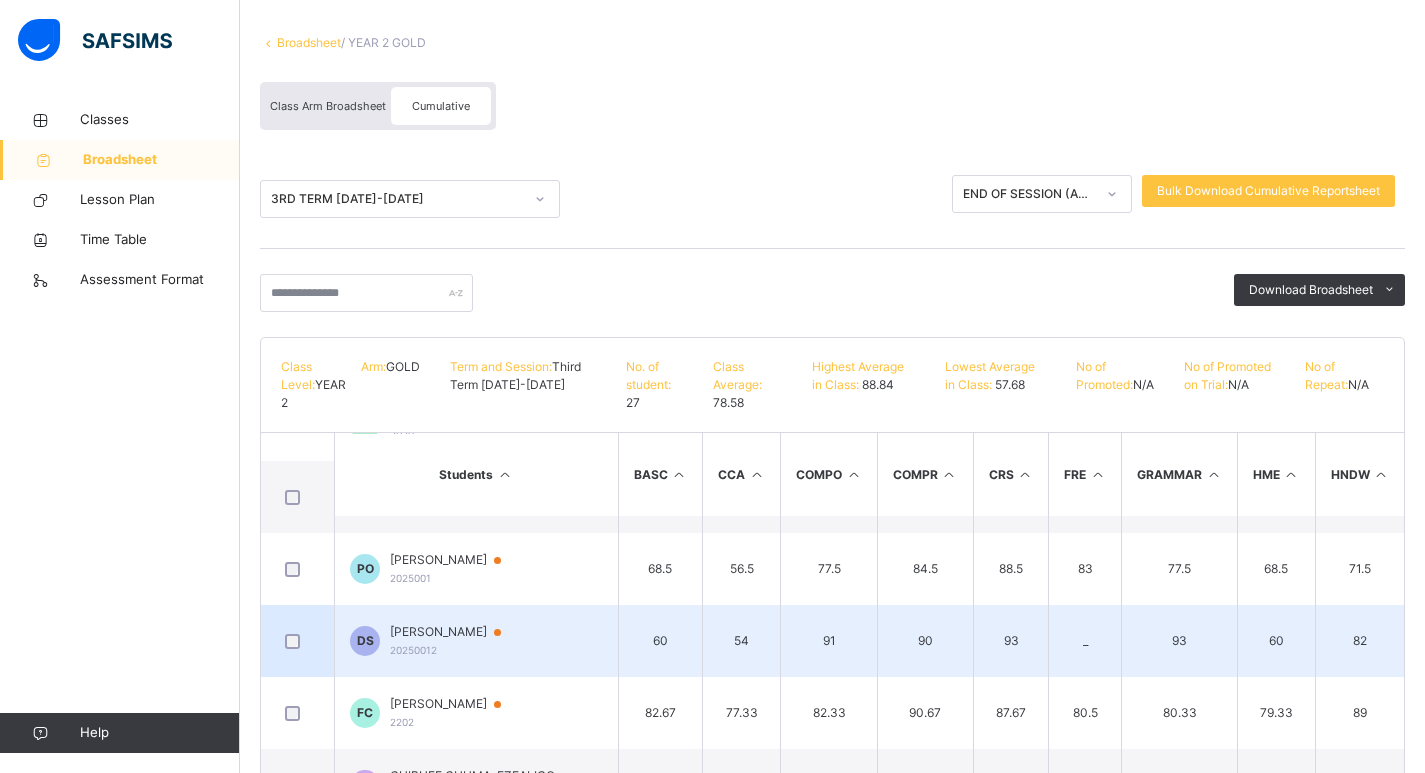click on "DS DAVID  SIBEUDU     20250012" at bounding box center [477, 641] 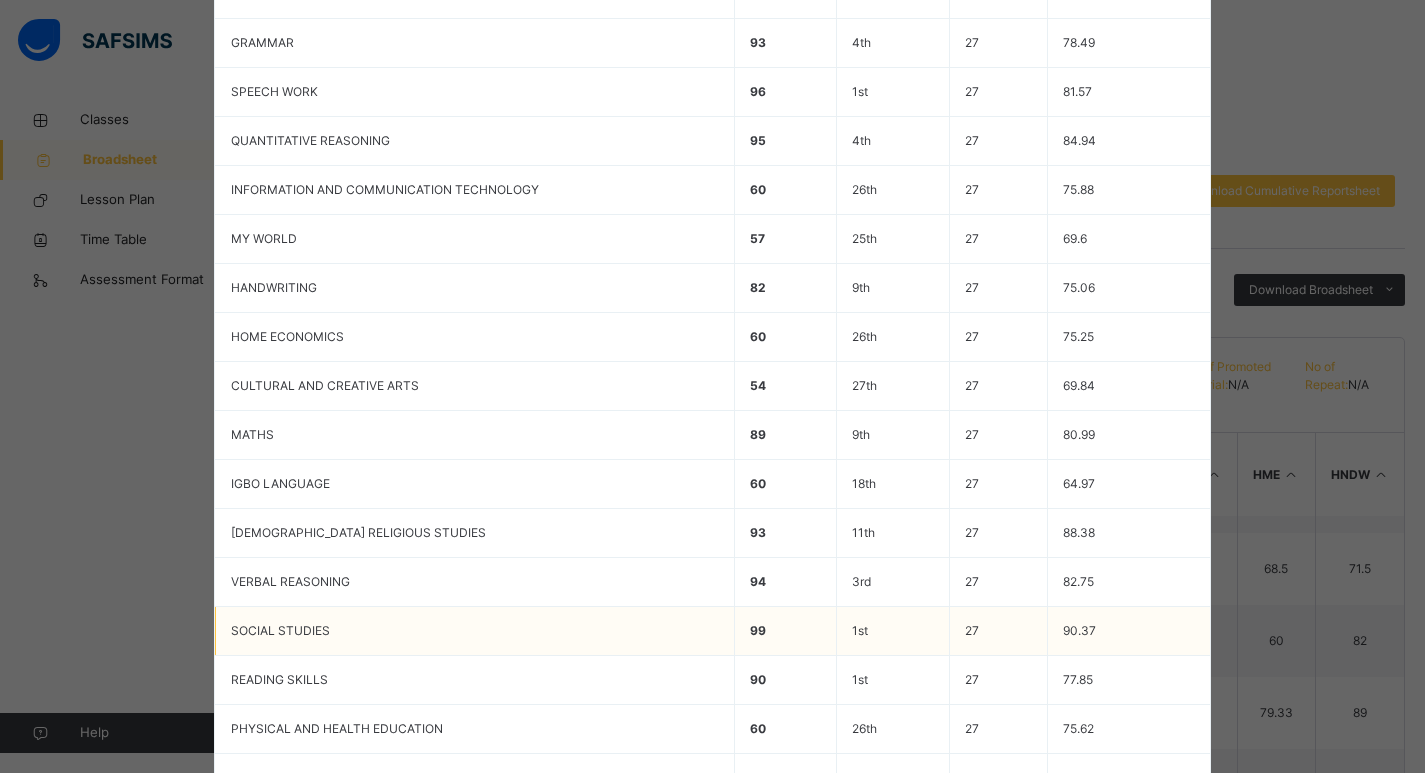 scroll, scrollTop: 810, scrollLeft: 0, axis: vertical 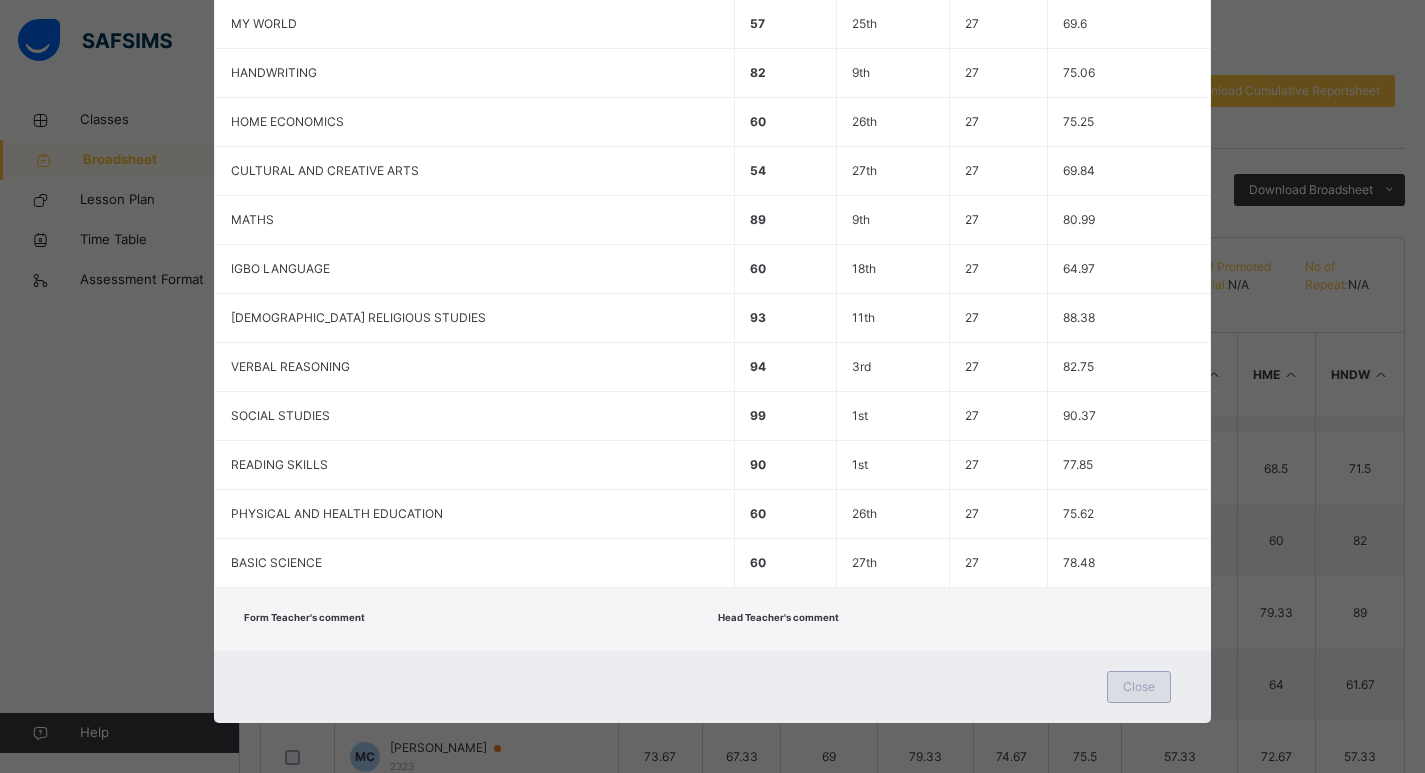 click on "Close" at bounding box center [1139, 687] 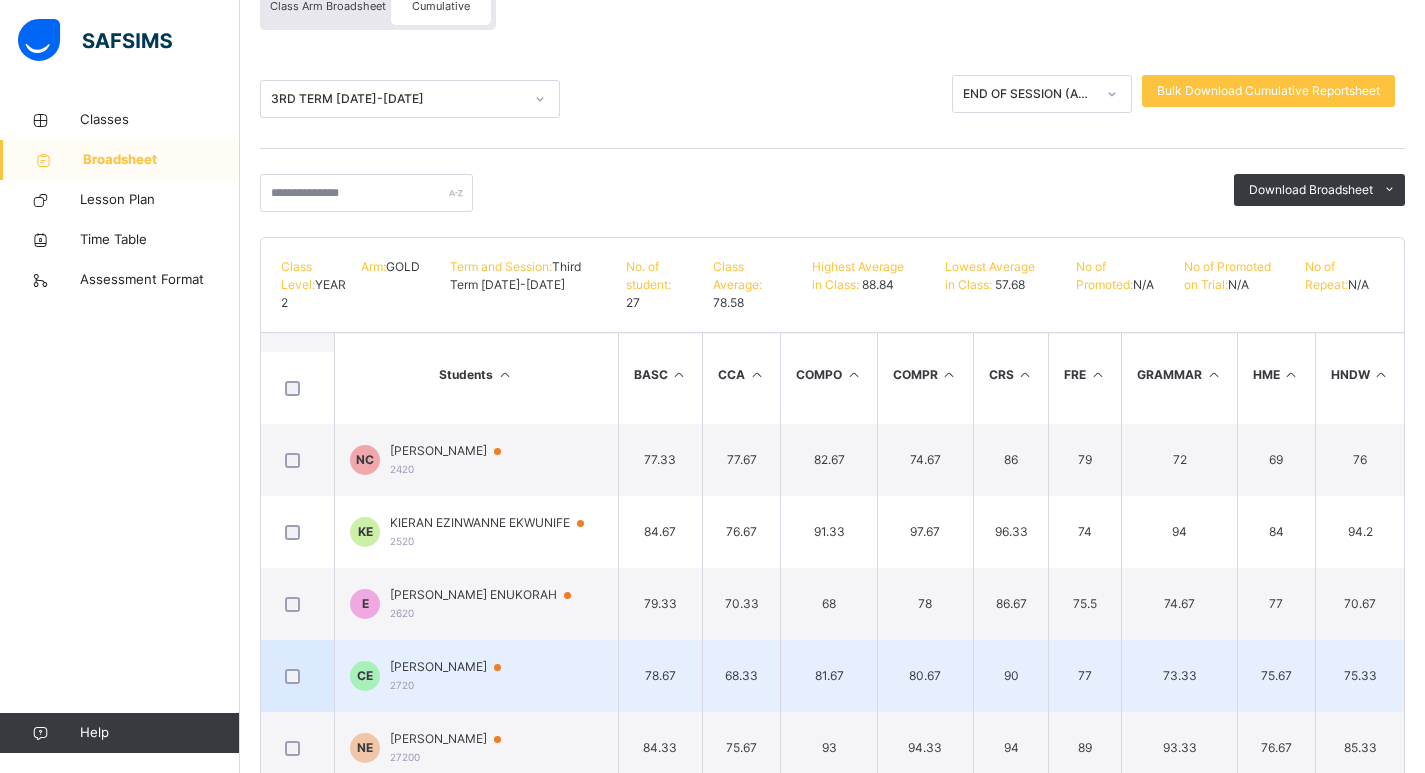 scroll, scrollTop: 700, scrollLeft: 0, axis: vertical 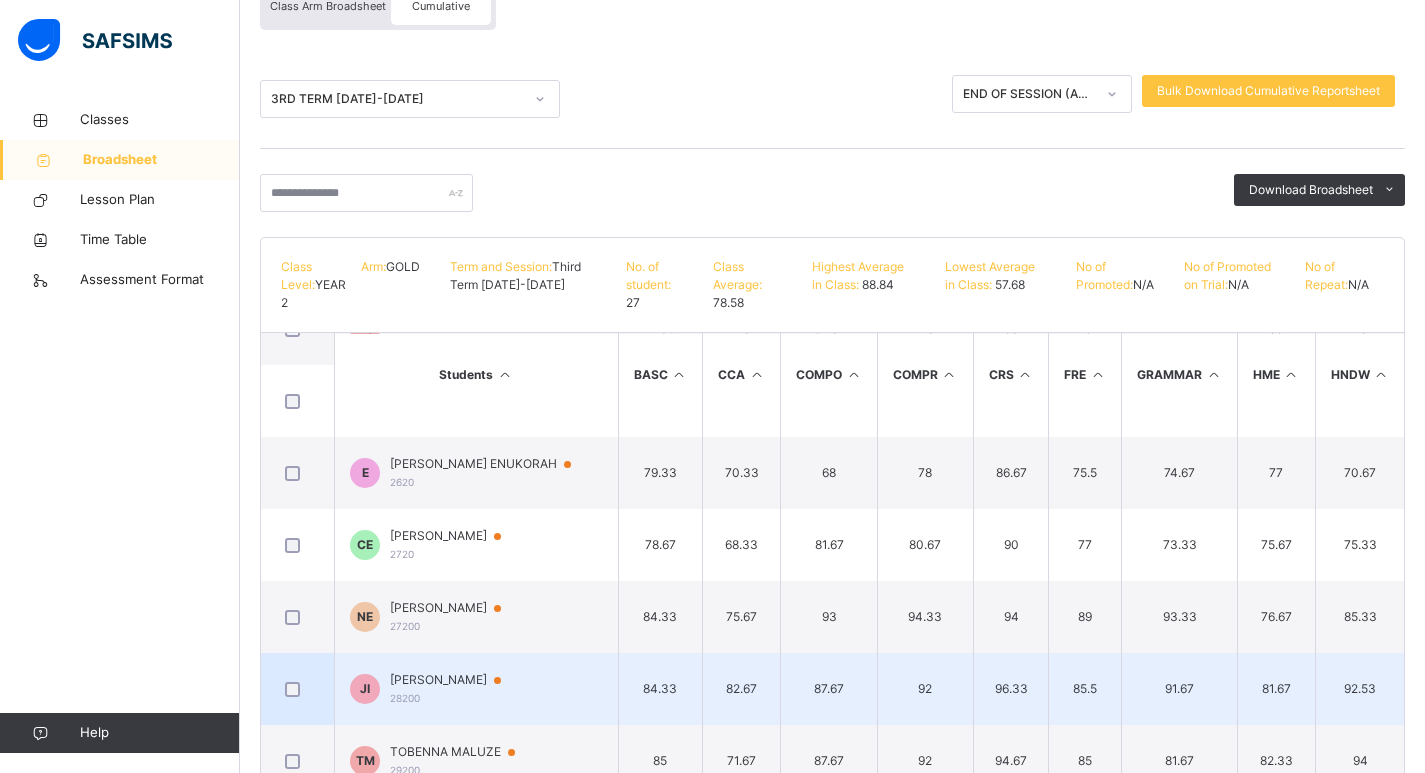 click on "JI JIMETO	  IKENNA     28200" at bounding box center [477, 689] 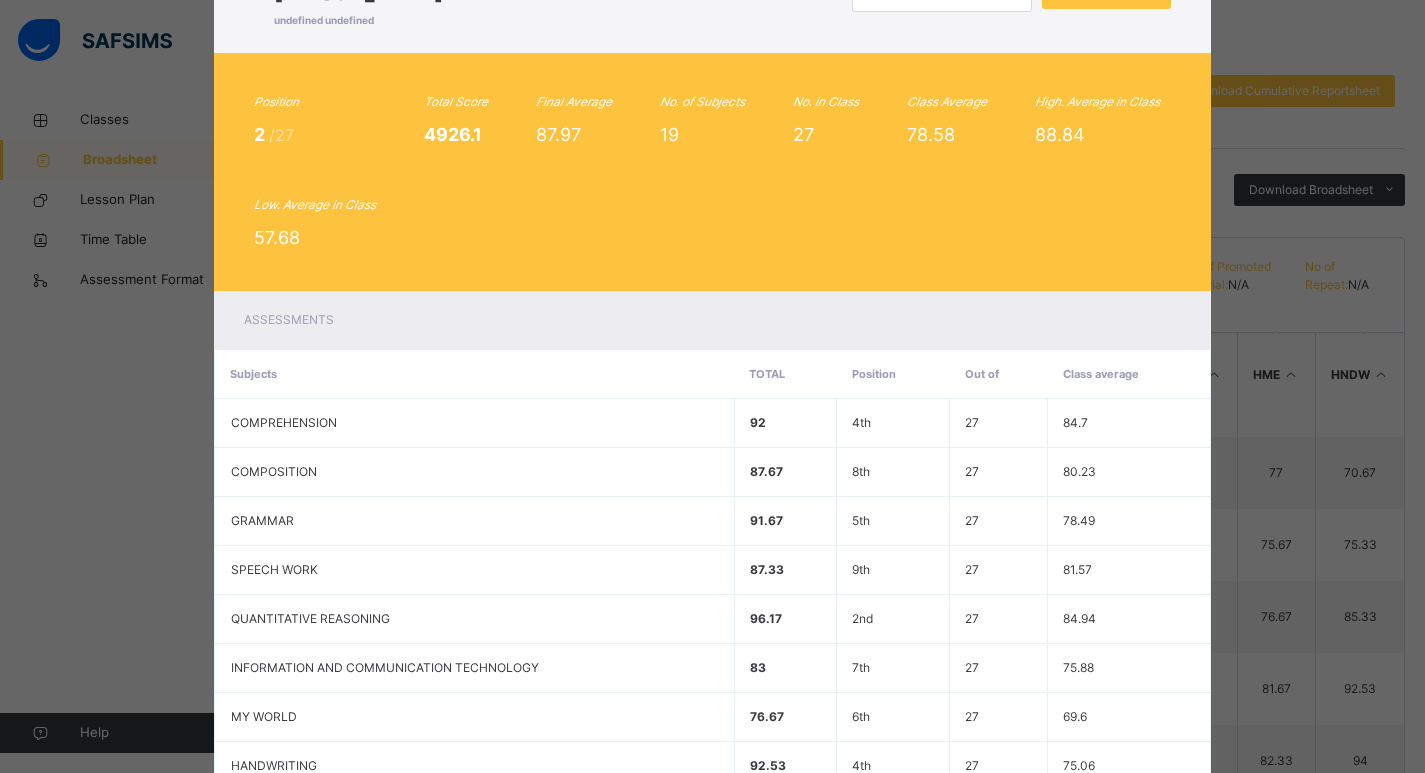 scroll, scrollTop: 0, scrollLeft: 0, axis: both 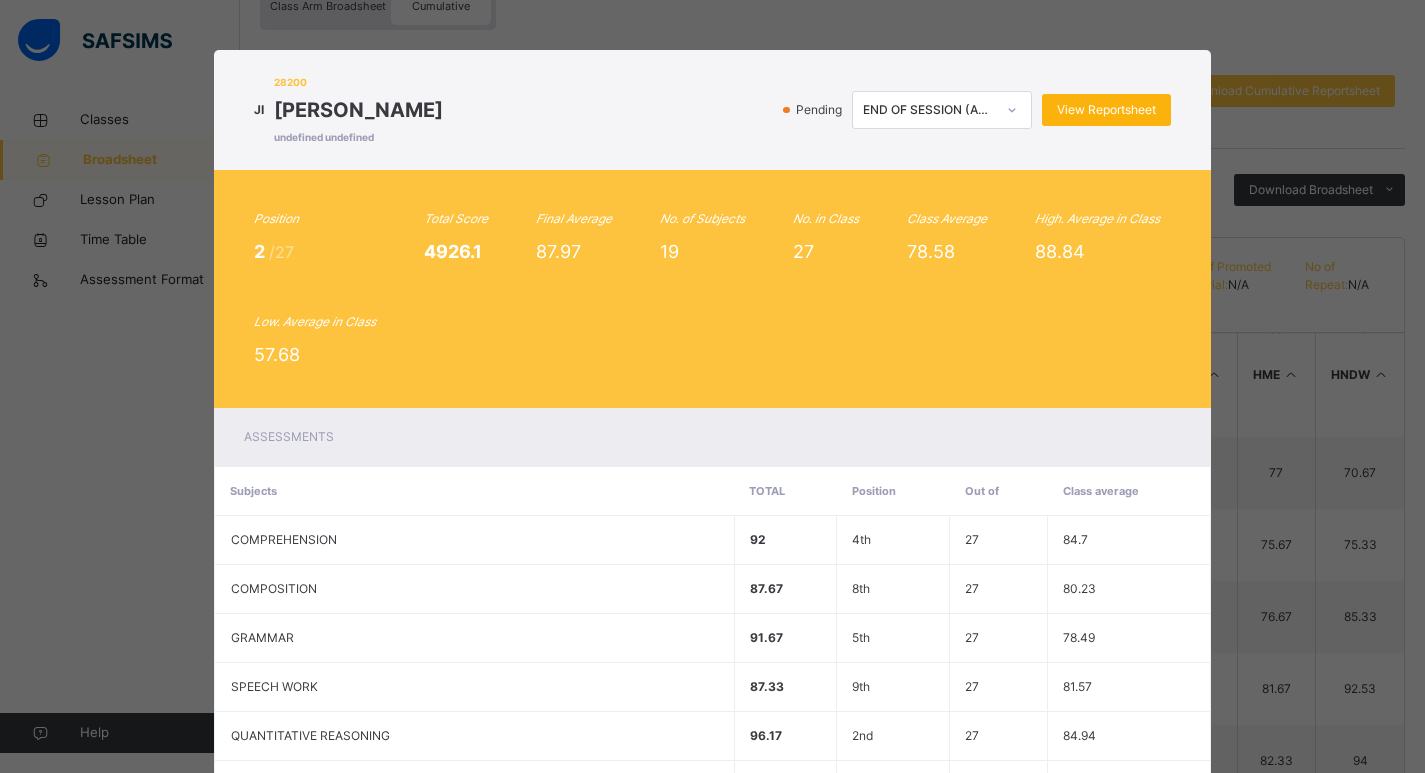 click on "View Reportsheet" at bounding box center (1106, 110) 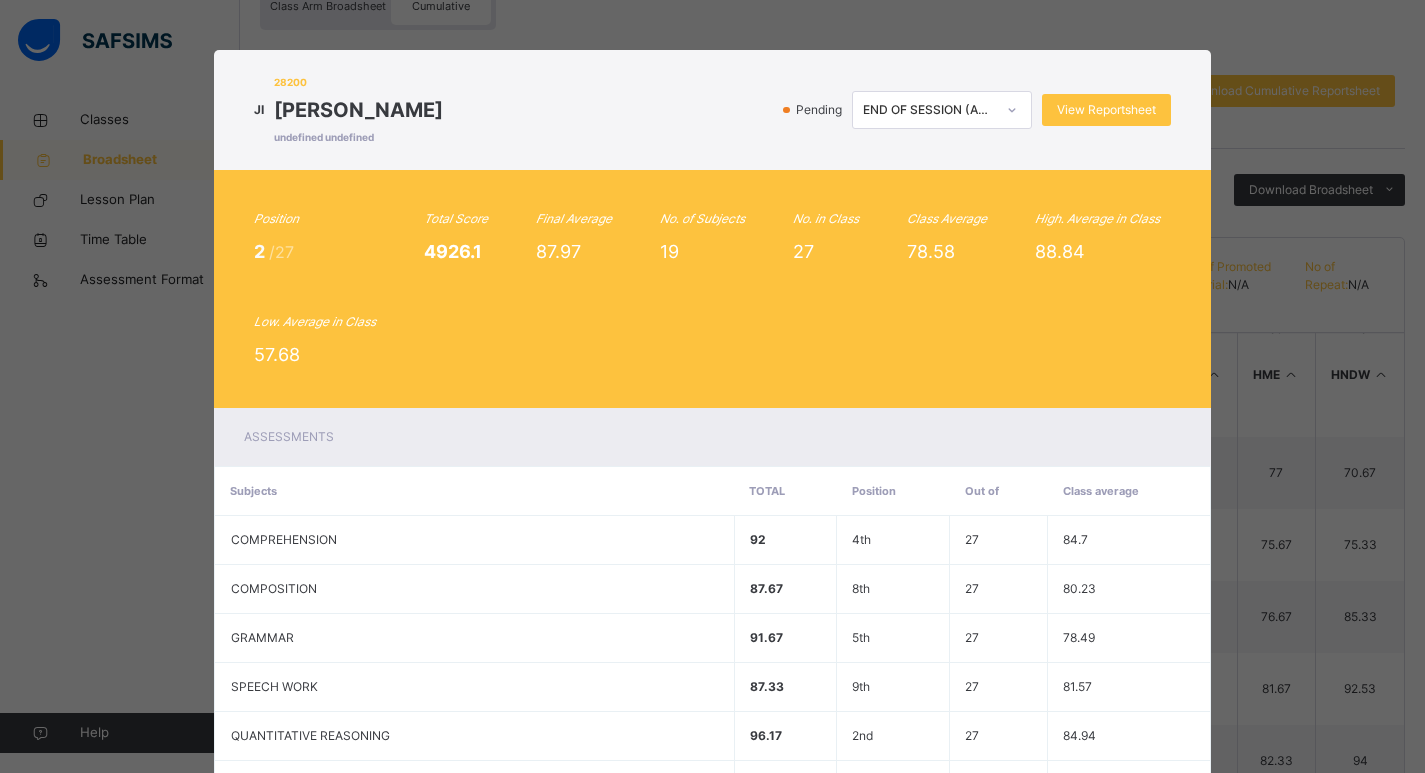 click on "JI   28200     JIMETO	  IKENNA     undefined undefined   Pending END OF SESSION (ANNUAL) View Reportsheet     Position         2       /27         Total Score         4926.1         Final Average         87.97         No. of Subjects         19         No. in Class         27         Class Average         78.58         High. Average in Class         88.84         Low. Average in Class         57.68     Assessments     Subjects         Total         Position         Out of         Class average       COMPREHENSION     92     4th     27     84.7     COMPOSITION     87.67     8th     27     80.23     GRAMMAR     91.67     5th     27     78.49     SPEECH WORK     87.33     9th     27     81.57     QUANTITATIVE REASONING     96.17     2nd     27     84.94     INFORMATION AND COMMUNICATION TECHNOLOGY     83     7th     27     75.88     MY WORLD     76.67     6th     27     69.6     HANDWRITING     92.53     4th     27     75.06     FRENCH     85.5     2nd     26     78.44     HOME ECONOMICS     81.67     7th     27" at bounding box center (712, 386) 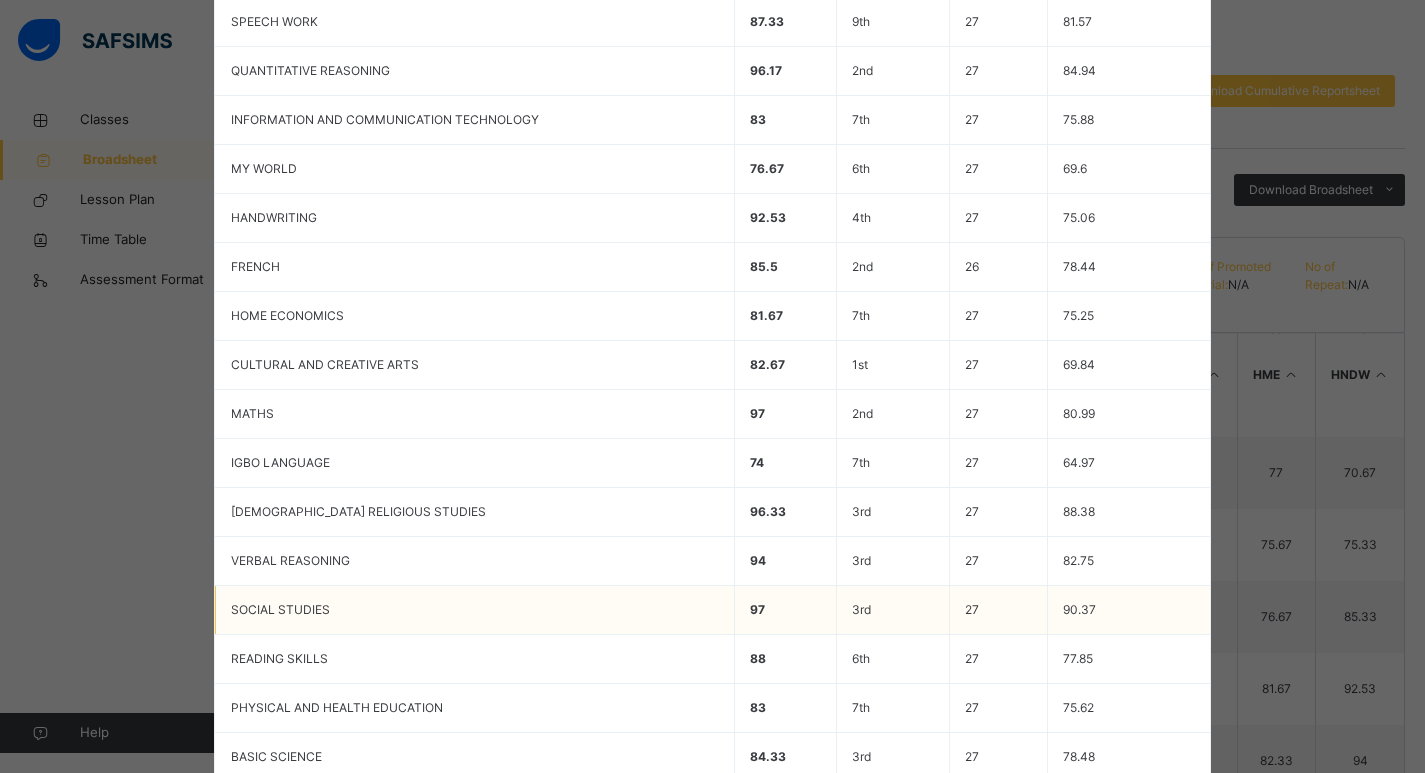 scroll, scrollTop: 859, scrollLeft: 0, axis: vertical 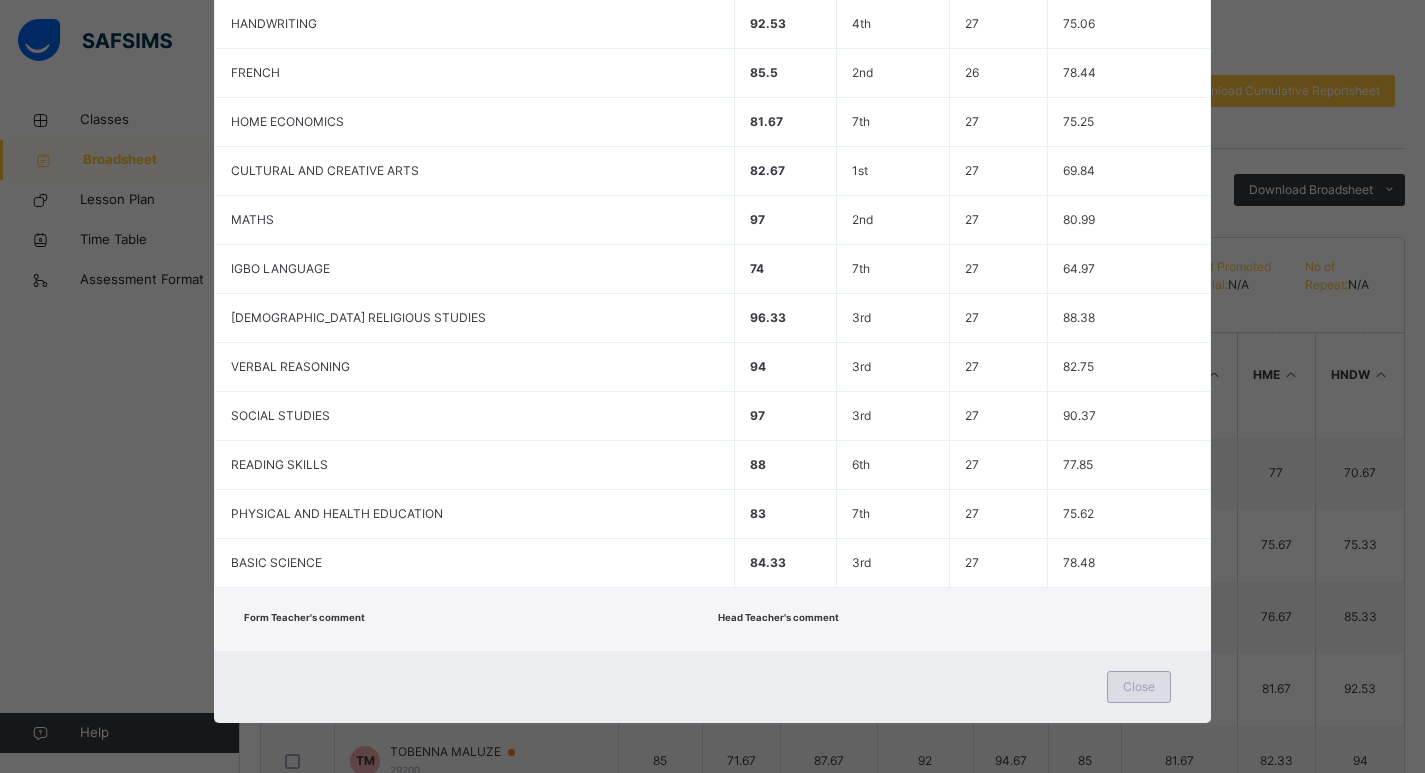 click on "Close" at bounding box center (1139, 687) 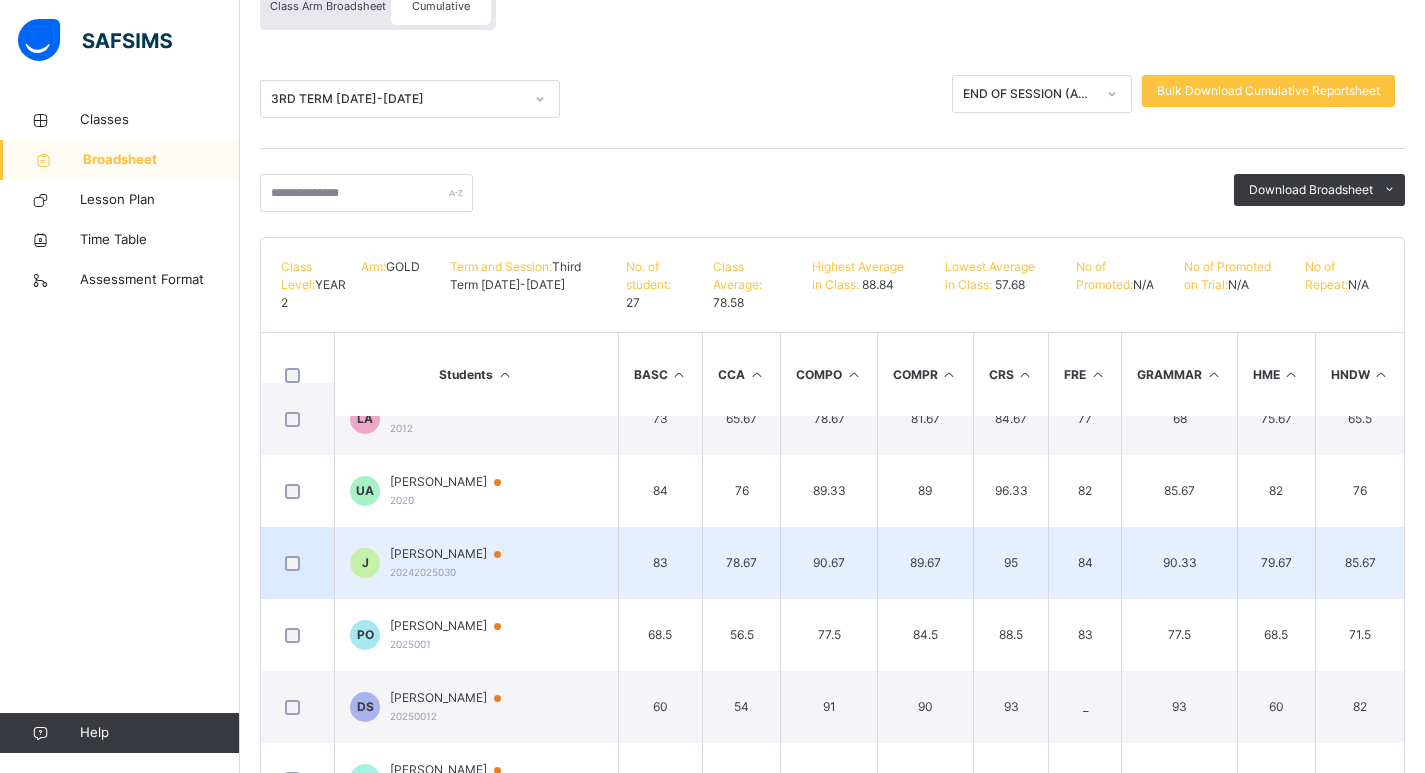 scroll, scrollTop: 0, scrollLeft: 0, axis: both 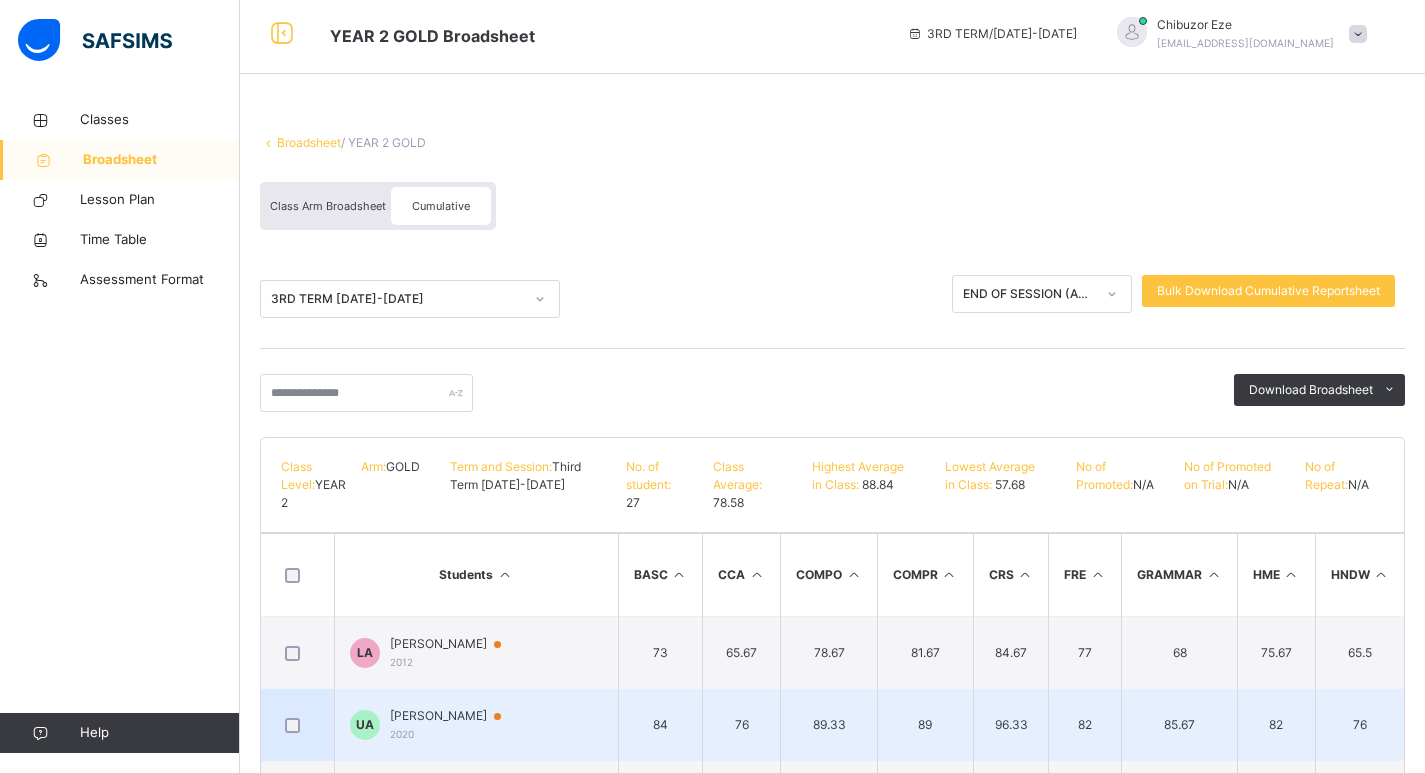 click on "UCHECHUKWU   AGBO" at bounding box center [455, 716] 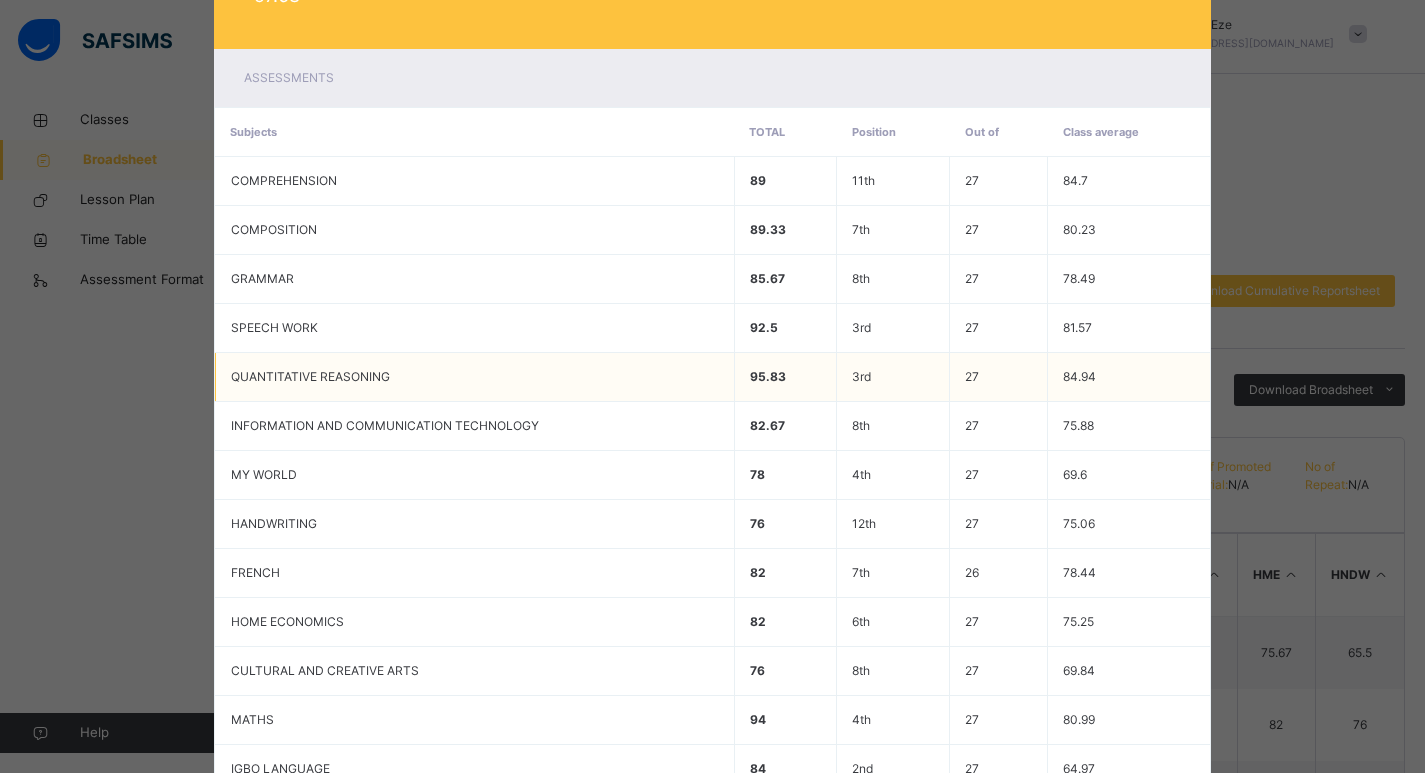 scroll, scrollTop: 0, scrollLeft: 0, axis: both 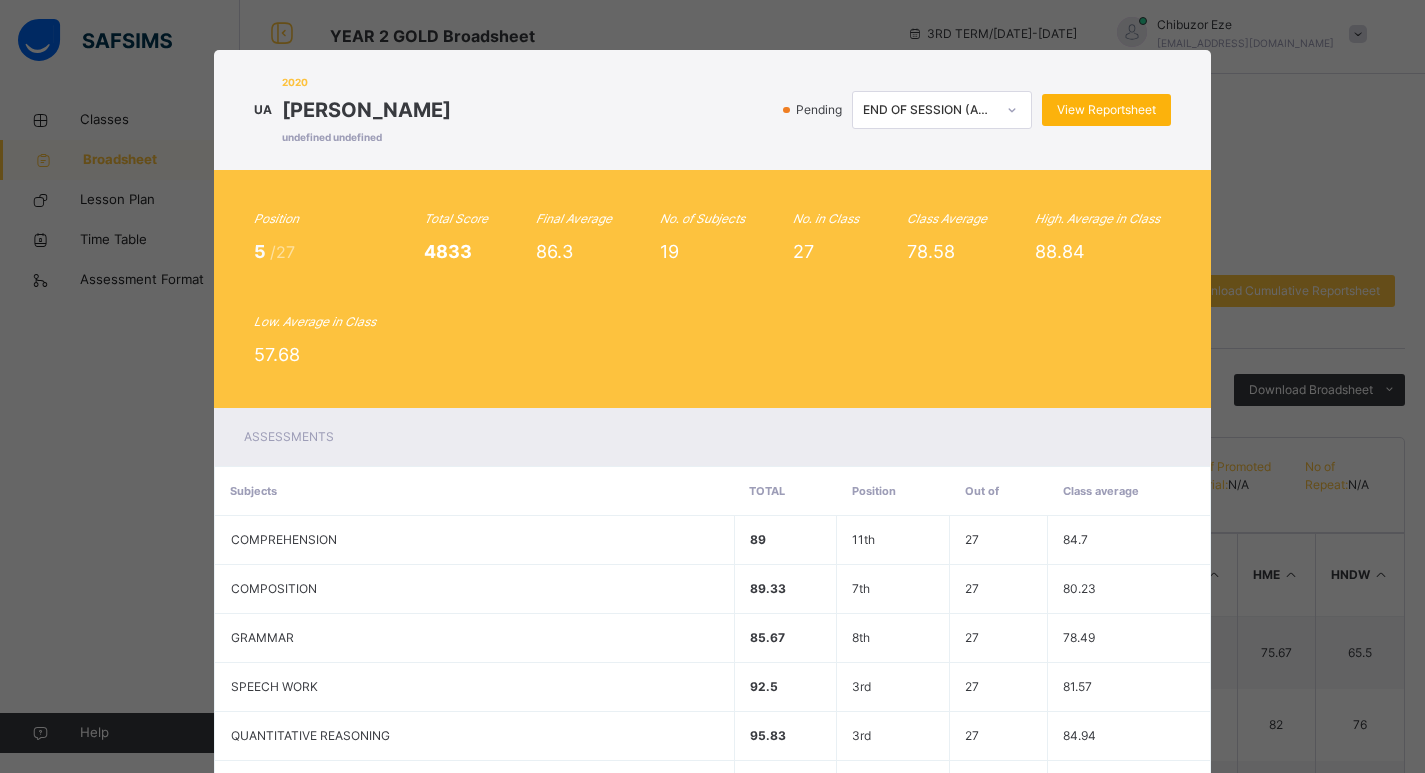 click on "View Reportsheet" at bounding box center (1106, 110) 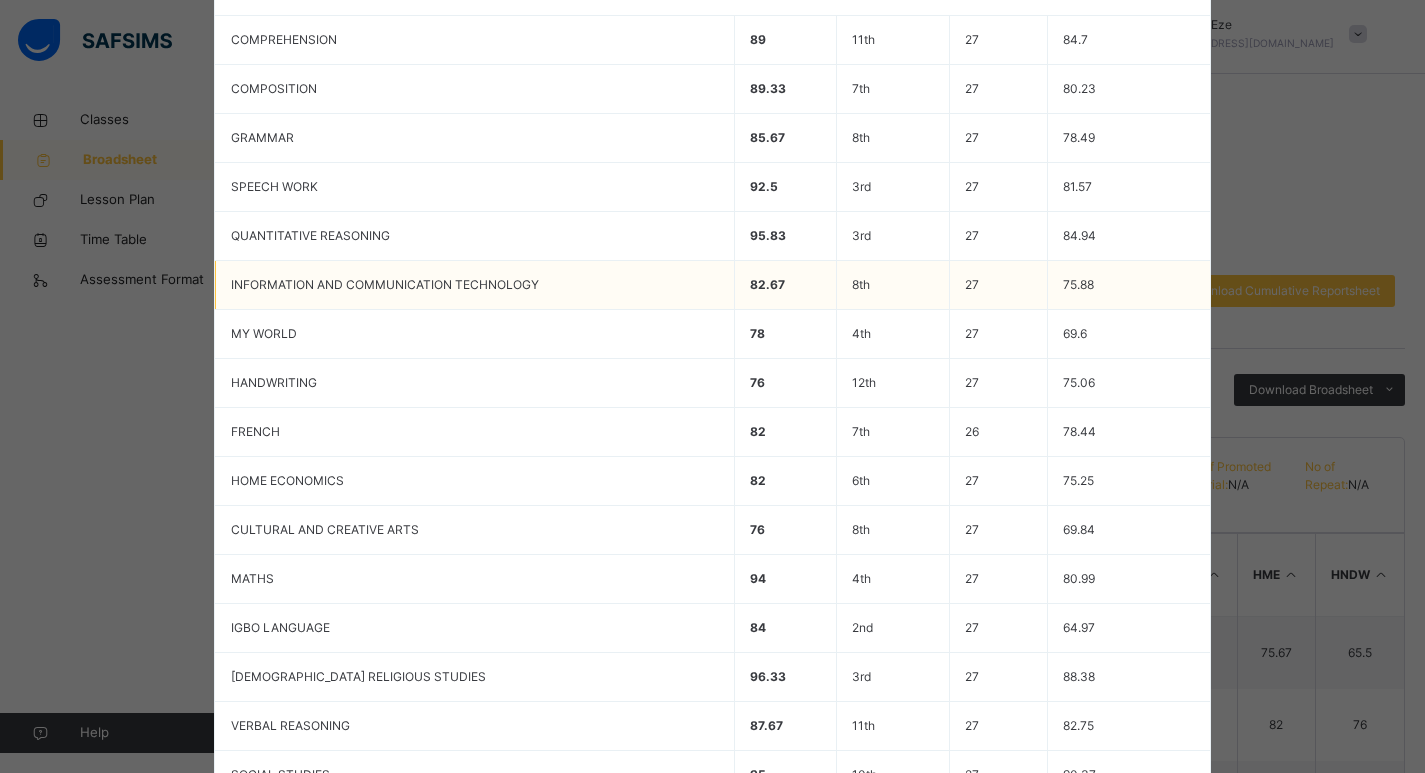 scroll, scrollTop: 859, scrollLeft: 0, axis: vertical 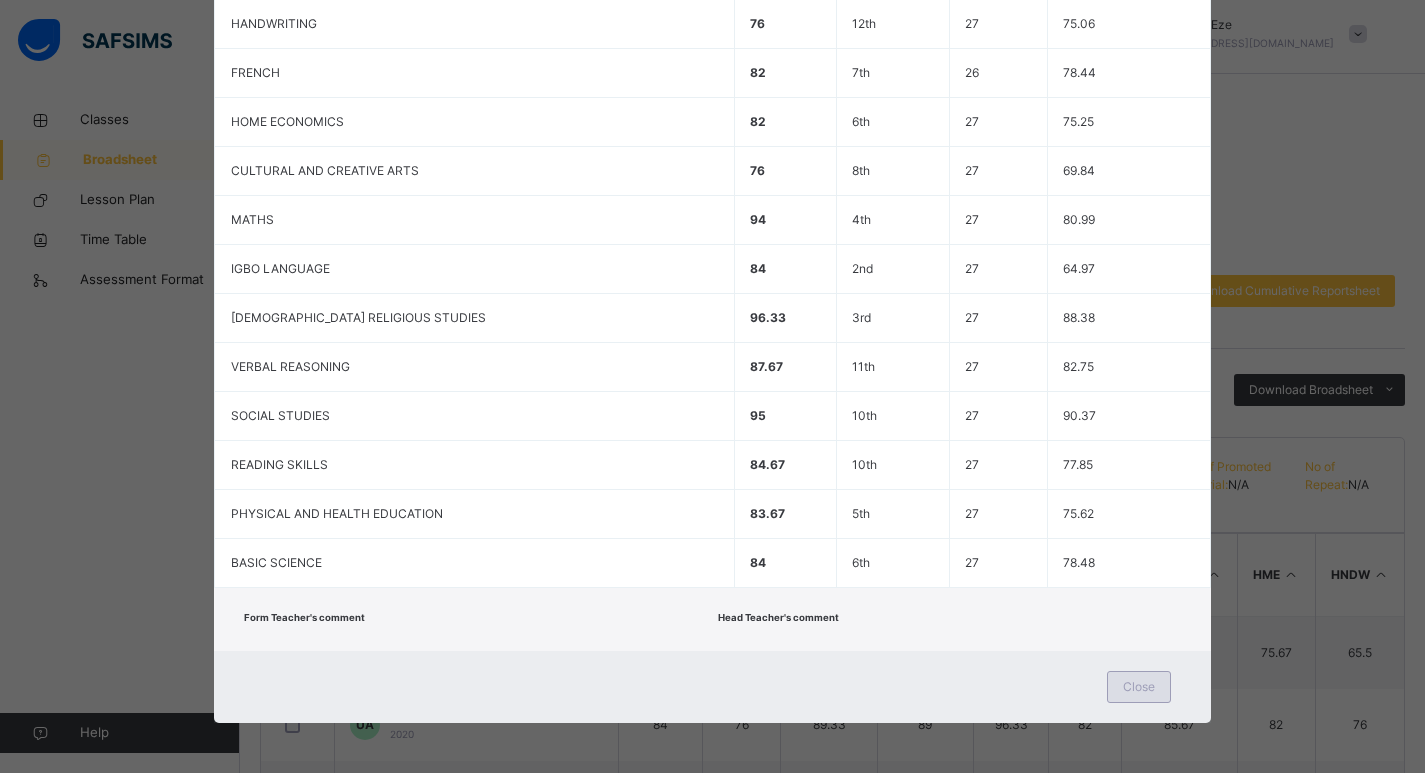 click on "Close" at bounding box center (1139, 687) 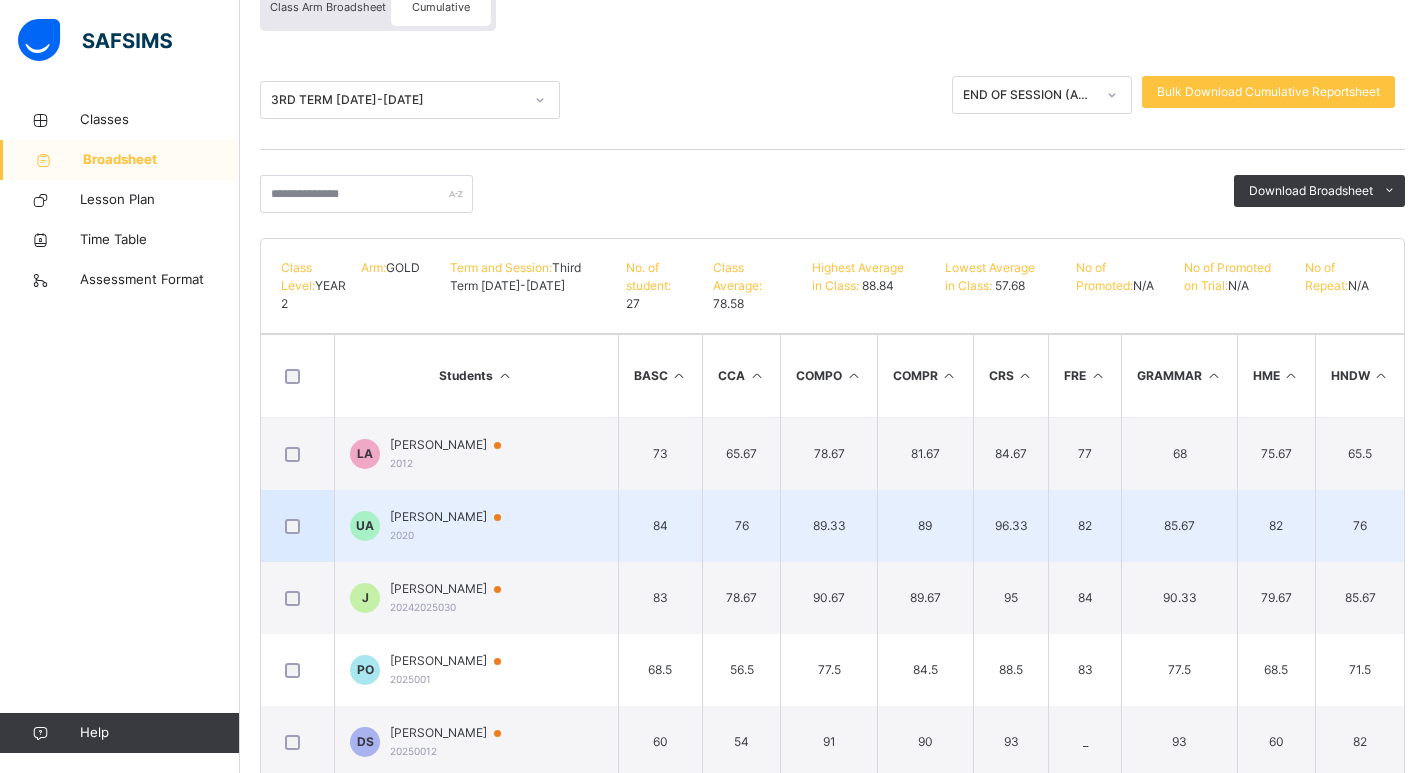 scroll, scrollTop: 306, scrollLeft: 0, axis: vertical 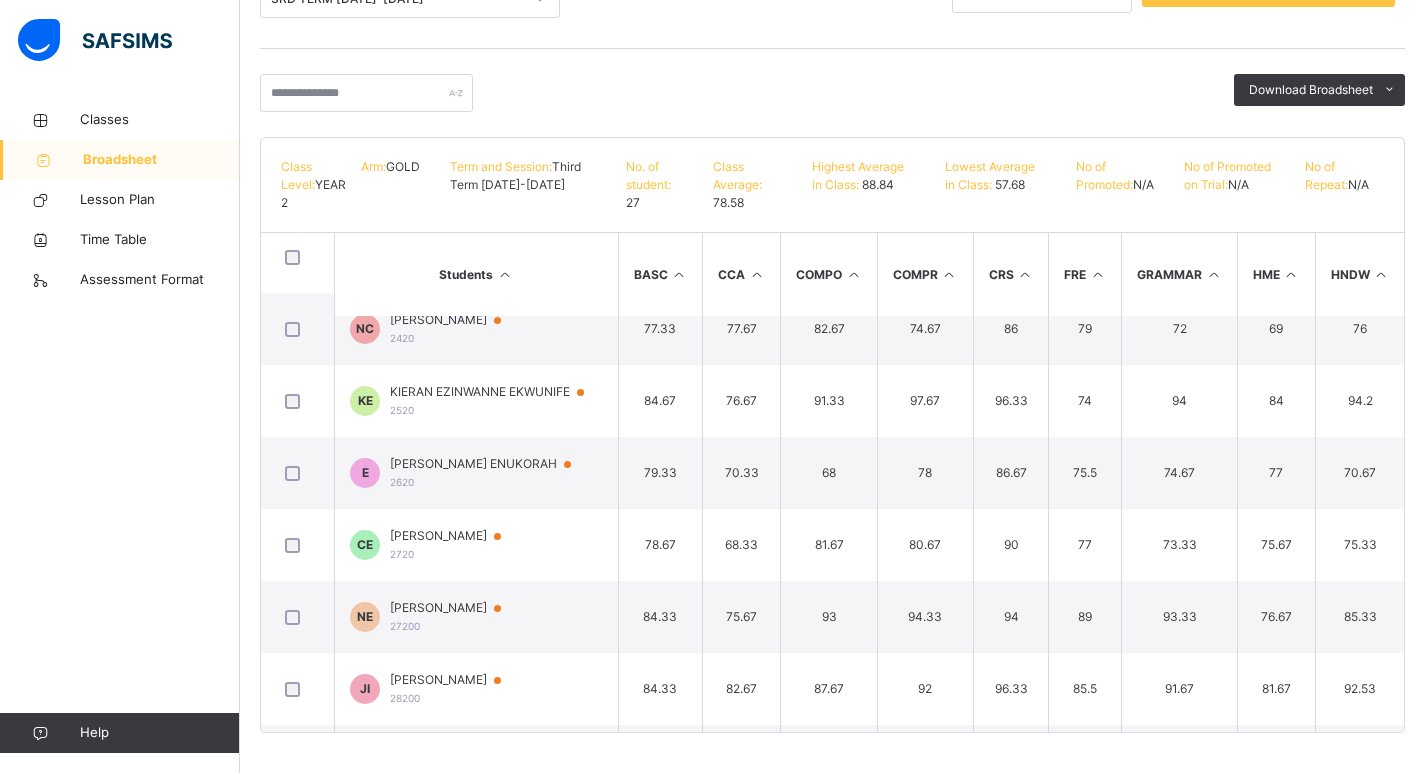click on "E  BONAVENTURE	  ENUKORAH     2620" at bounding box center (477, 473) 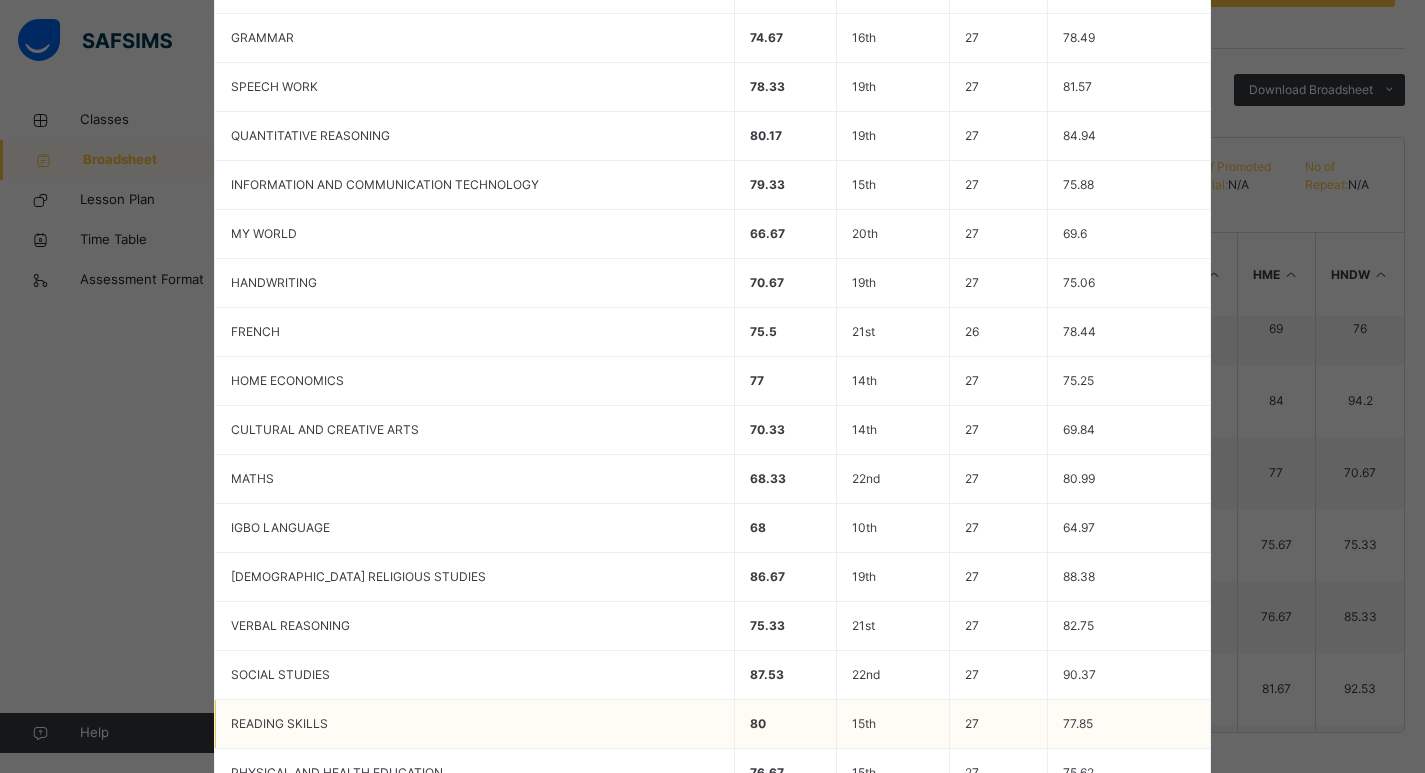 scroll, scrollTop: 859, scrollLeft: 0, axis: vertical 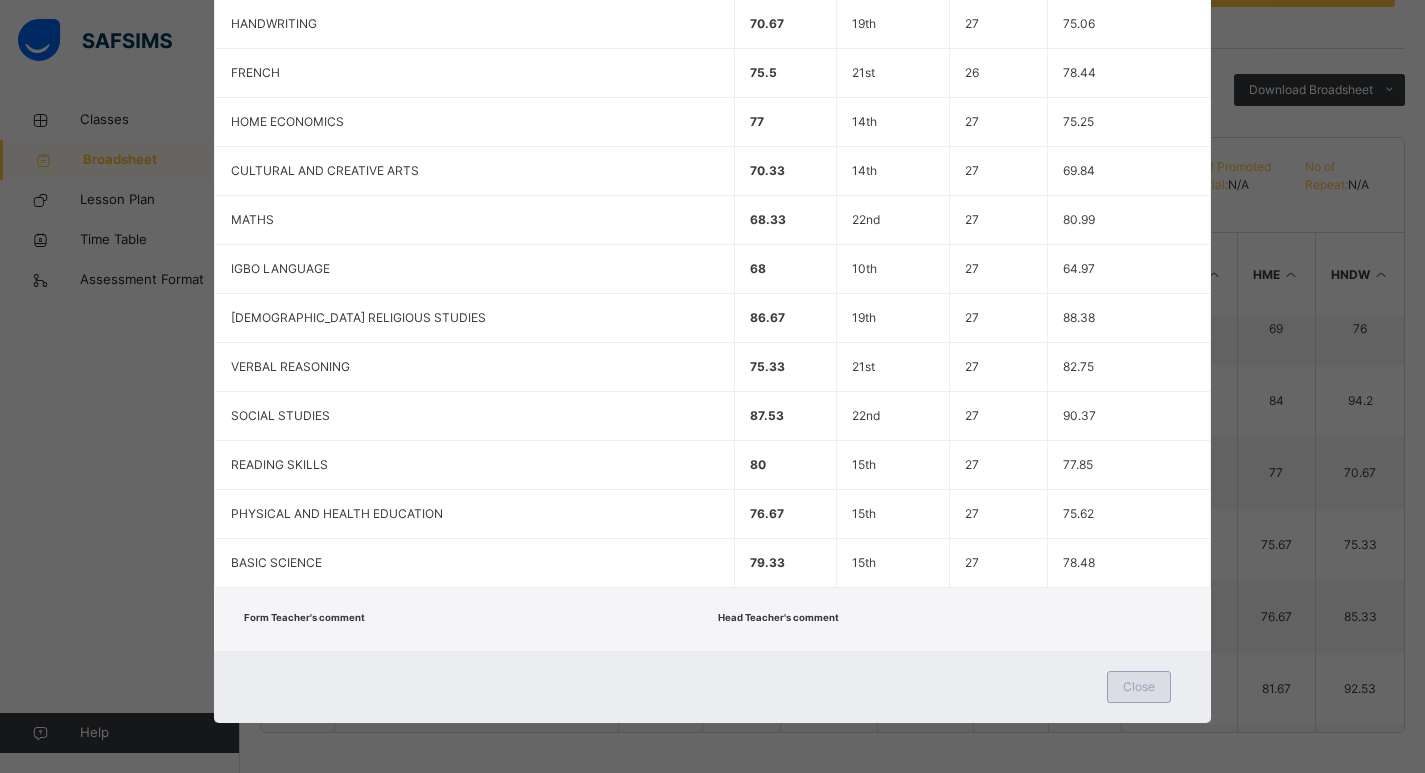 click on "Close" at bounding box center [1139, 687] 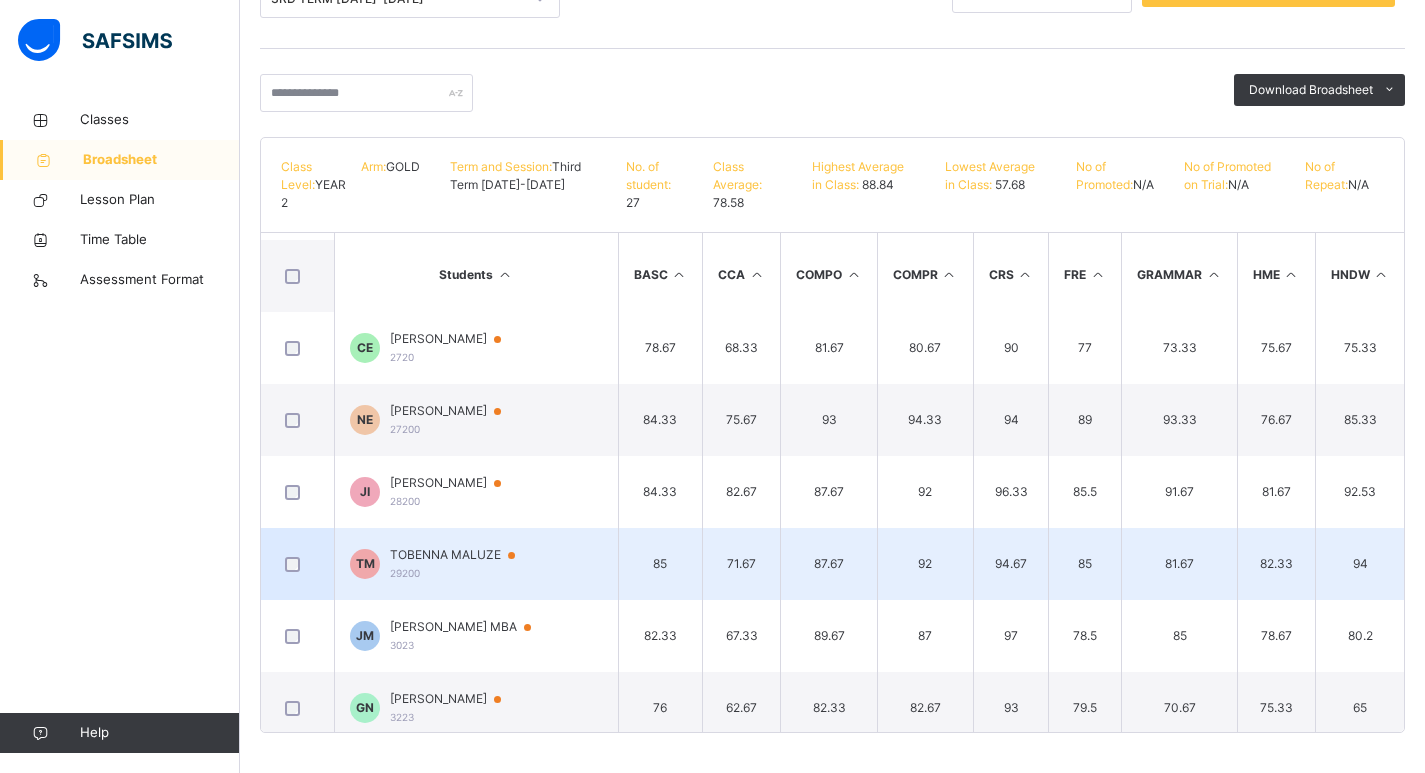 scroll, scrollTop: 800, scrollLeft: 0, axis: vertical 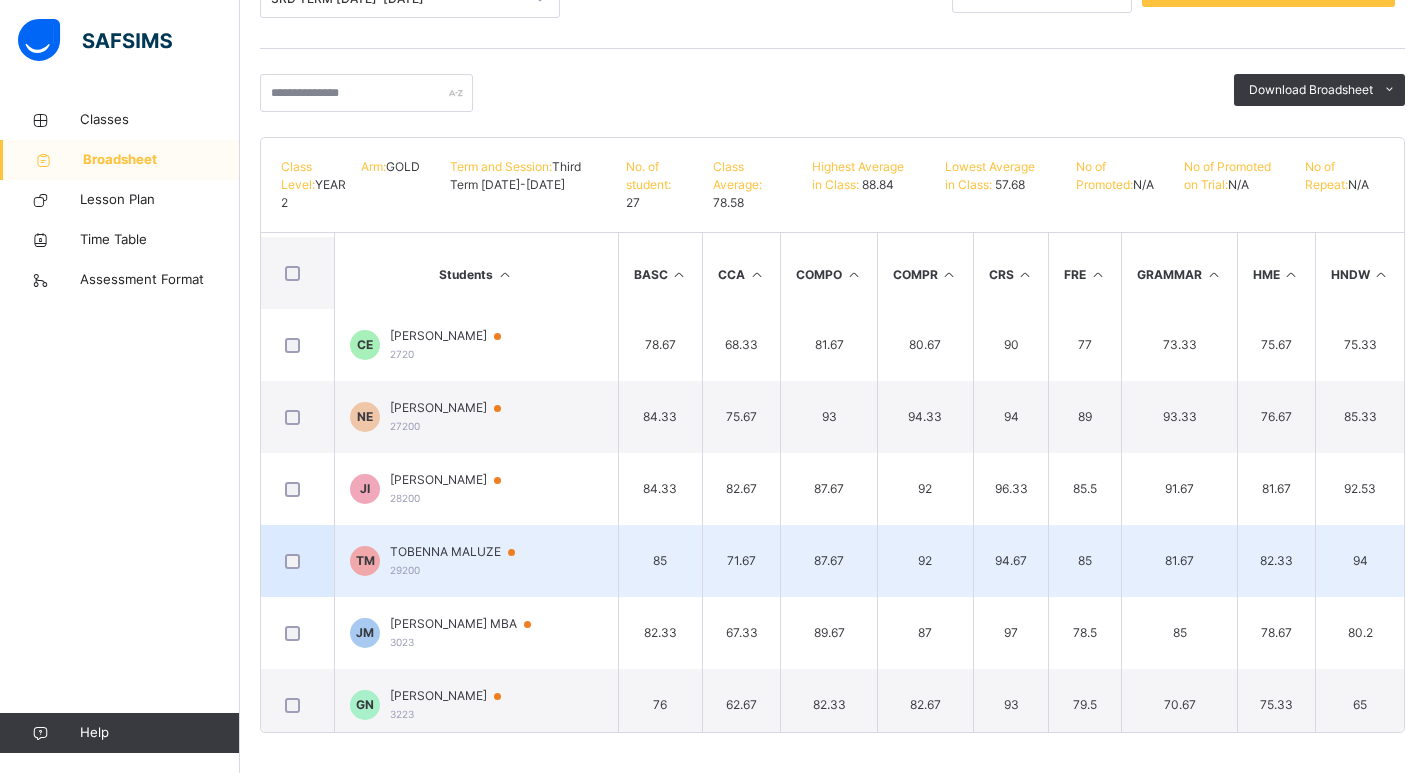 click on "TOBENNA	  MALUZE" at bounding box center [462, 552] 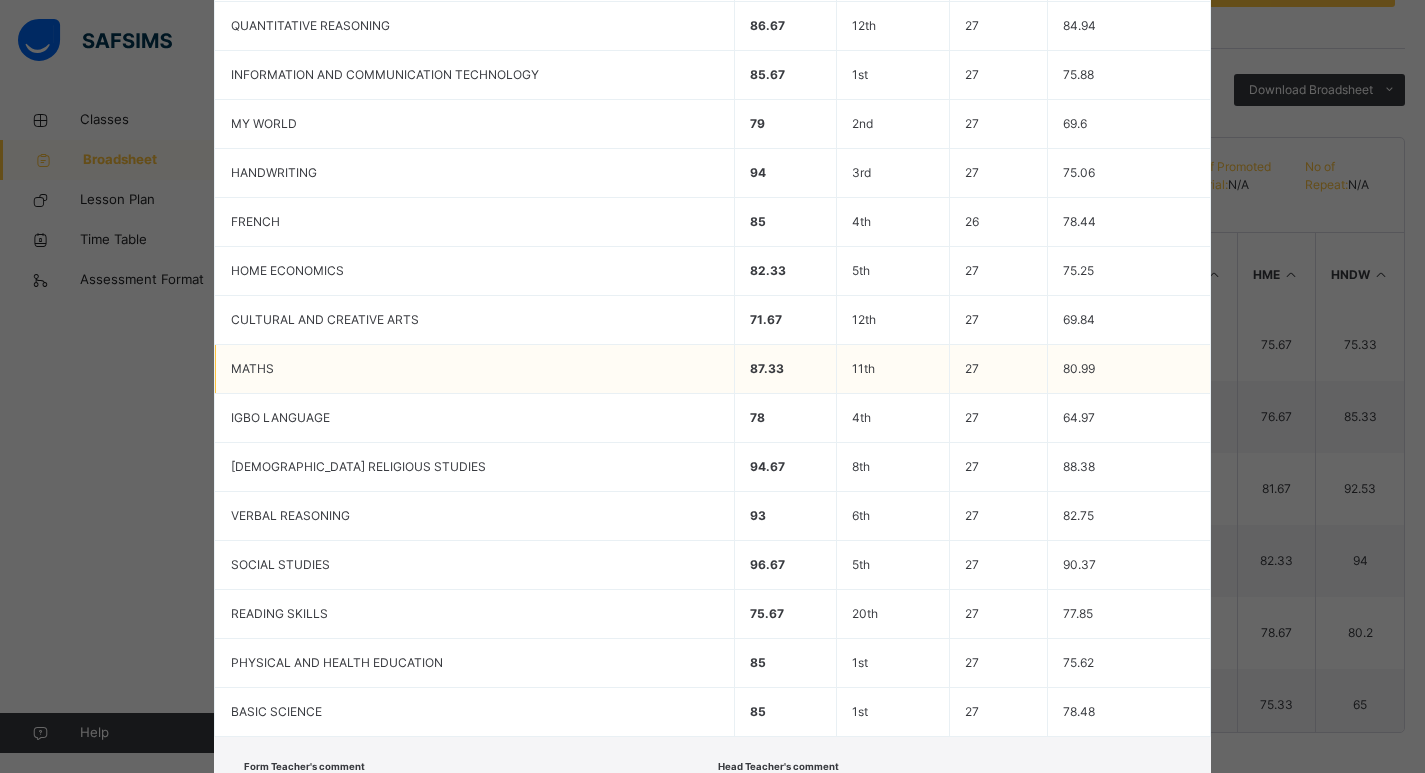 scroll, scrollTop: 859, scrollLeft: 0, axis: vertical 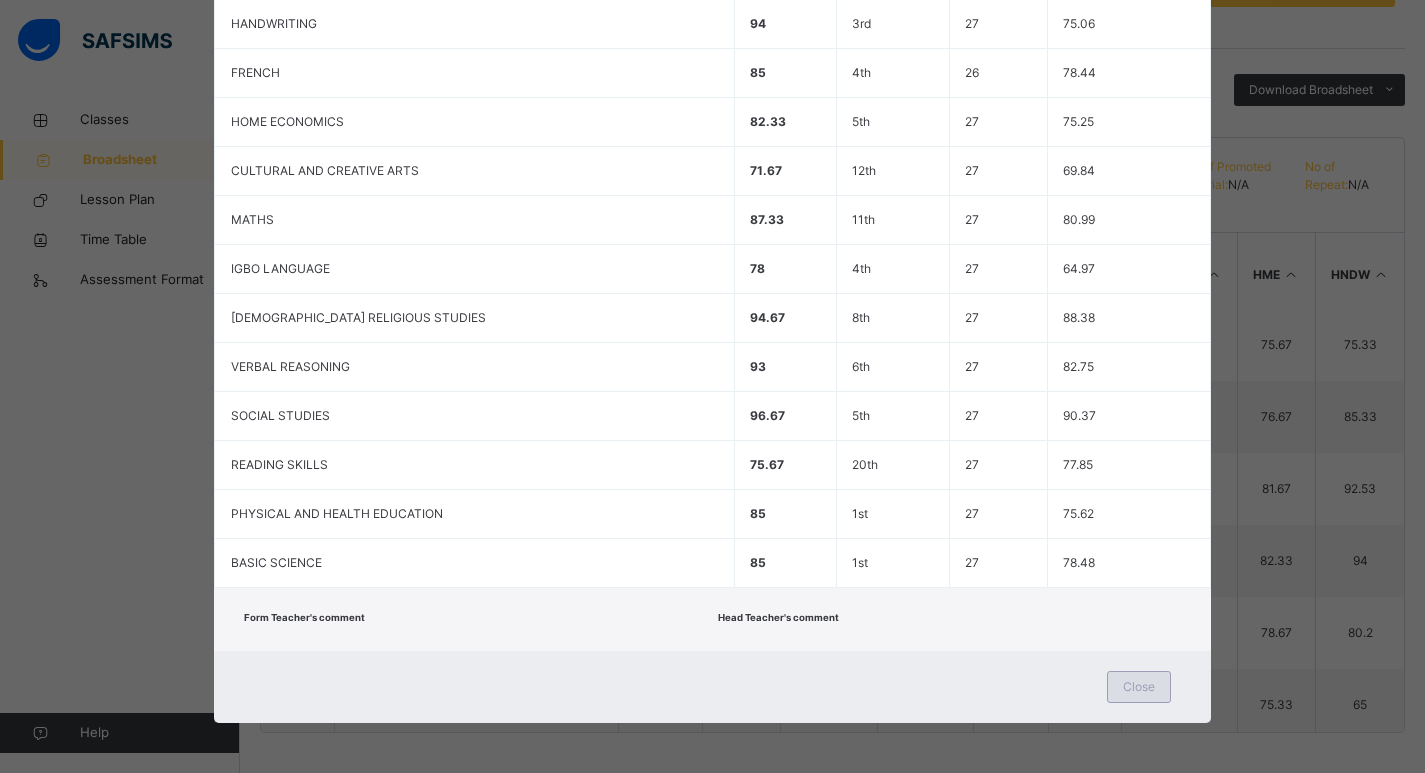 click on "Close" at bounding box center (1139, 687) 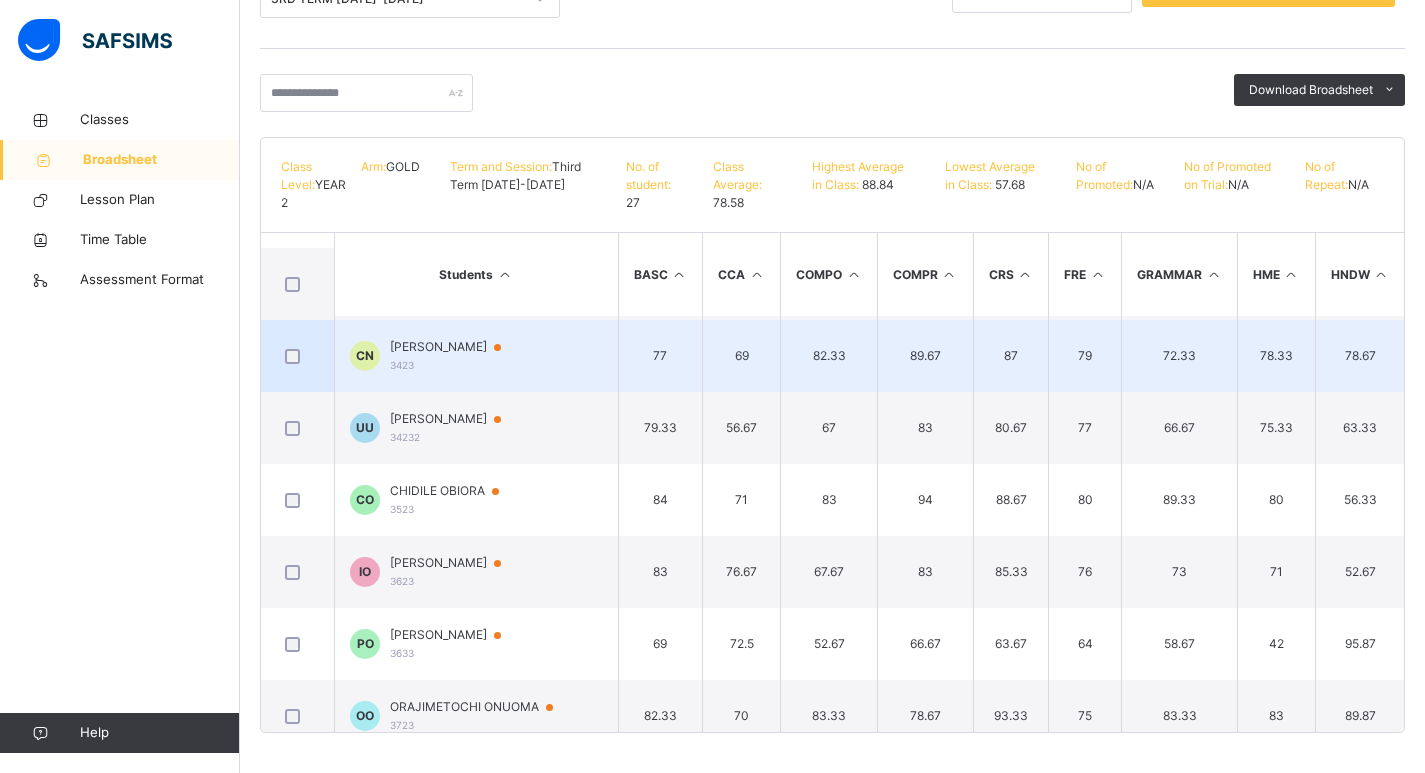 scroll, scrollTop: 1400, scrollLeft: 0, axis: vertical 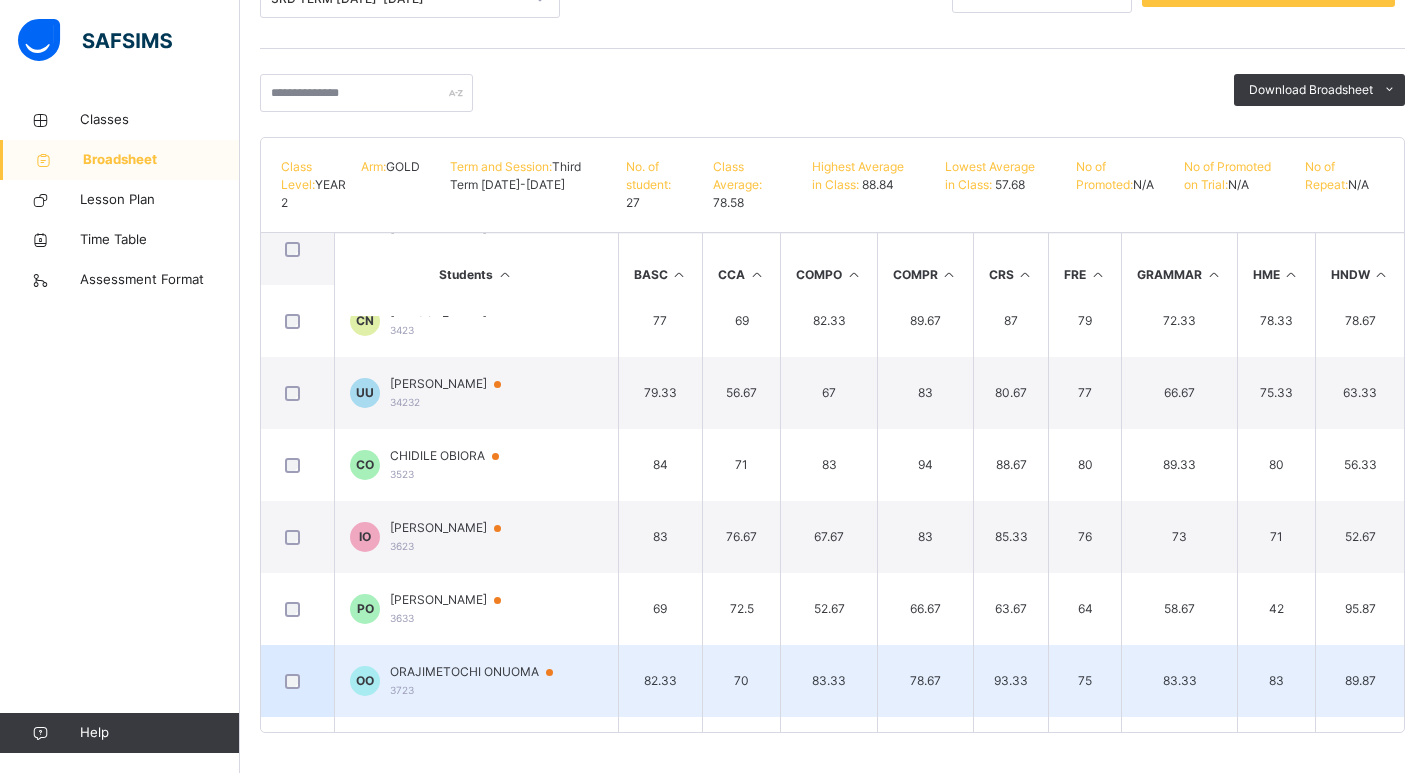 click on "ORAJIMETOCHI	  ONUOMA" at bounding box center (481, 672) 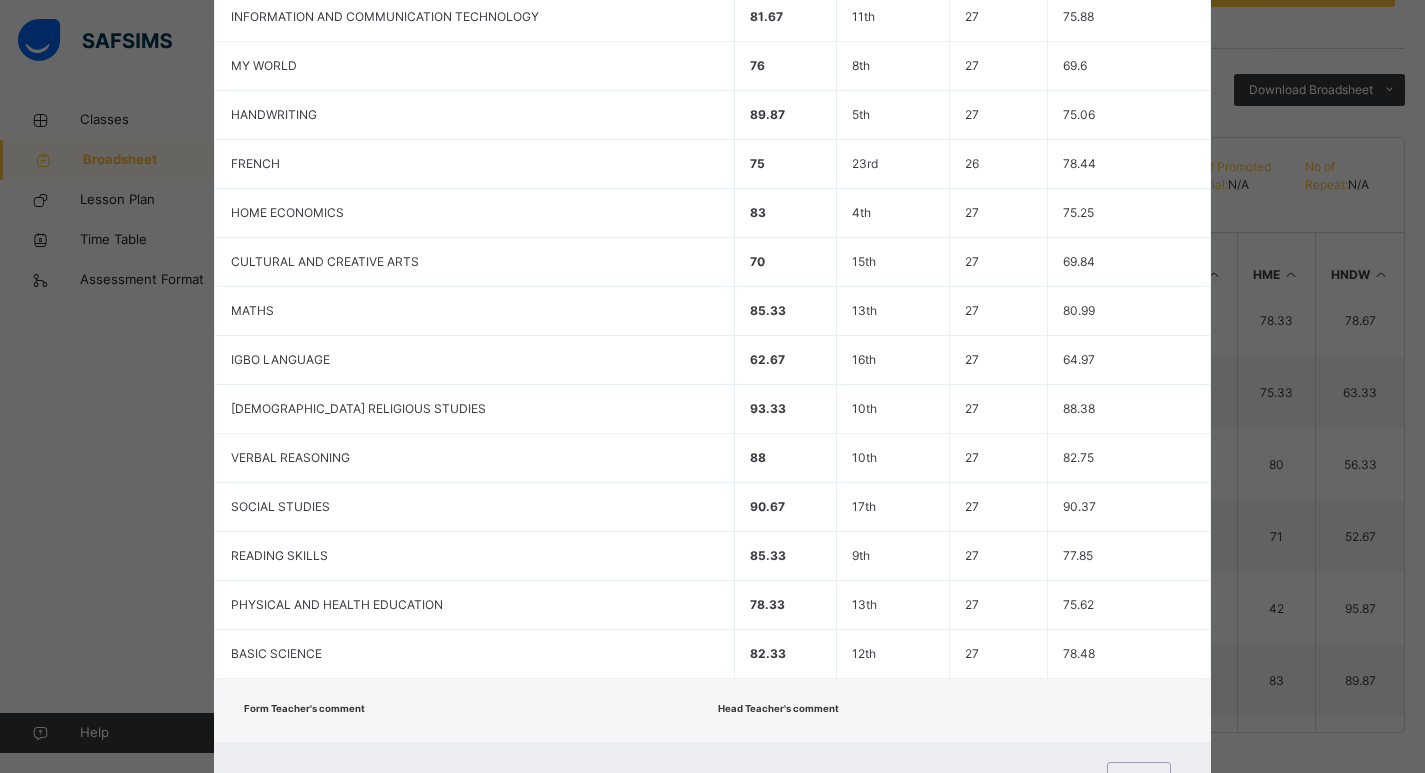 scroll, scrollTop: 859, scrollLeft: 0, axis: vertical 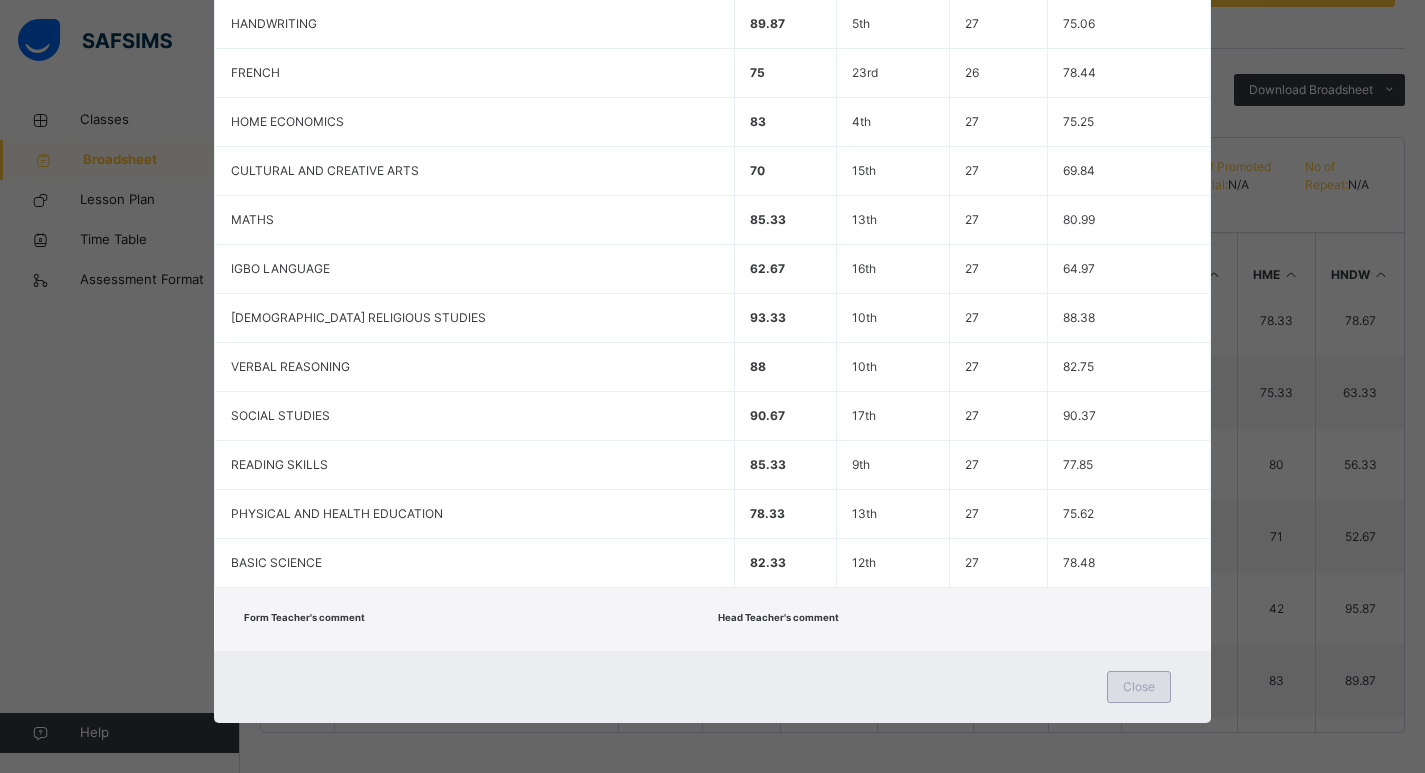 click on "Close" at bounding box center [1139, 687] 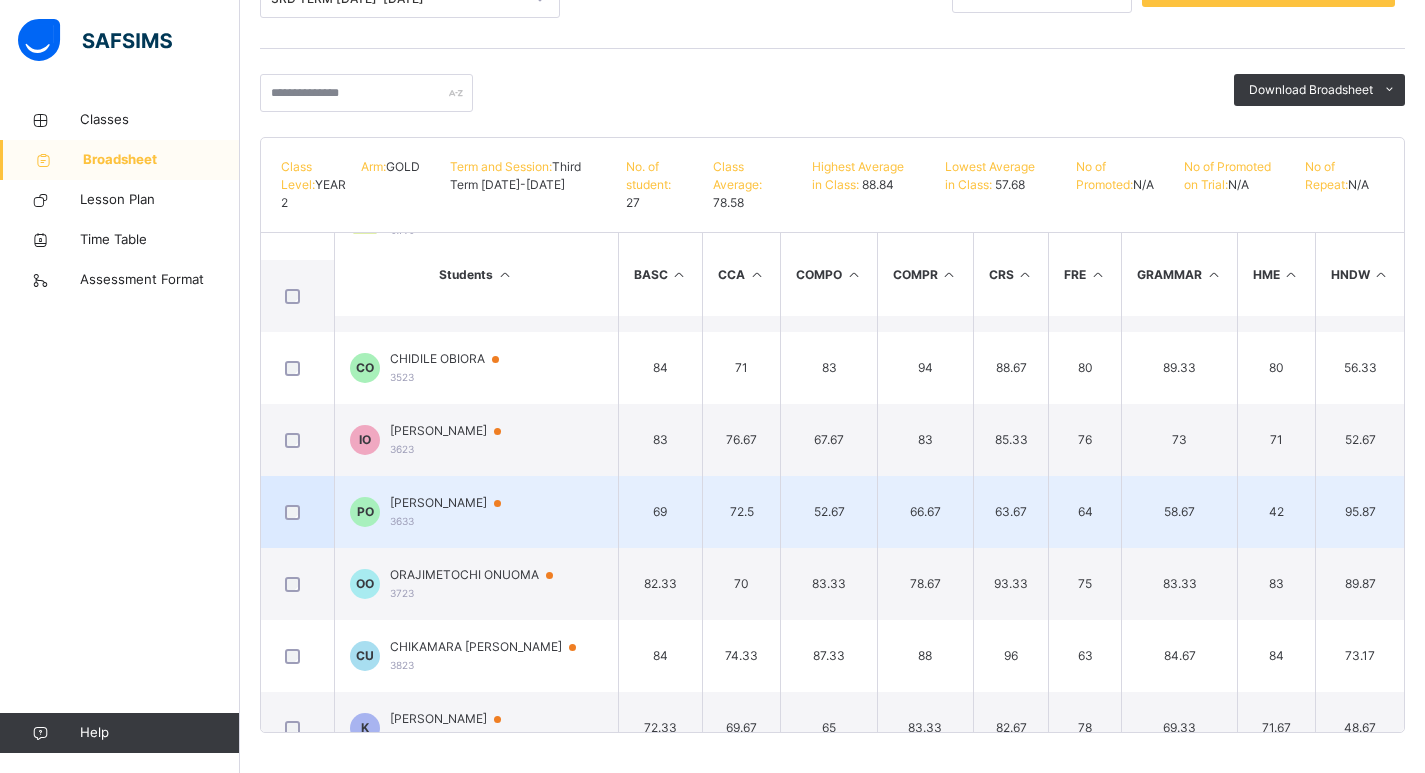 scroll, scrollTop: 1437, scrollLeft: 0, axis: vertical 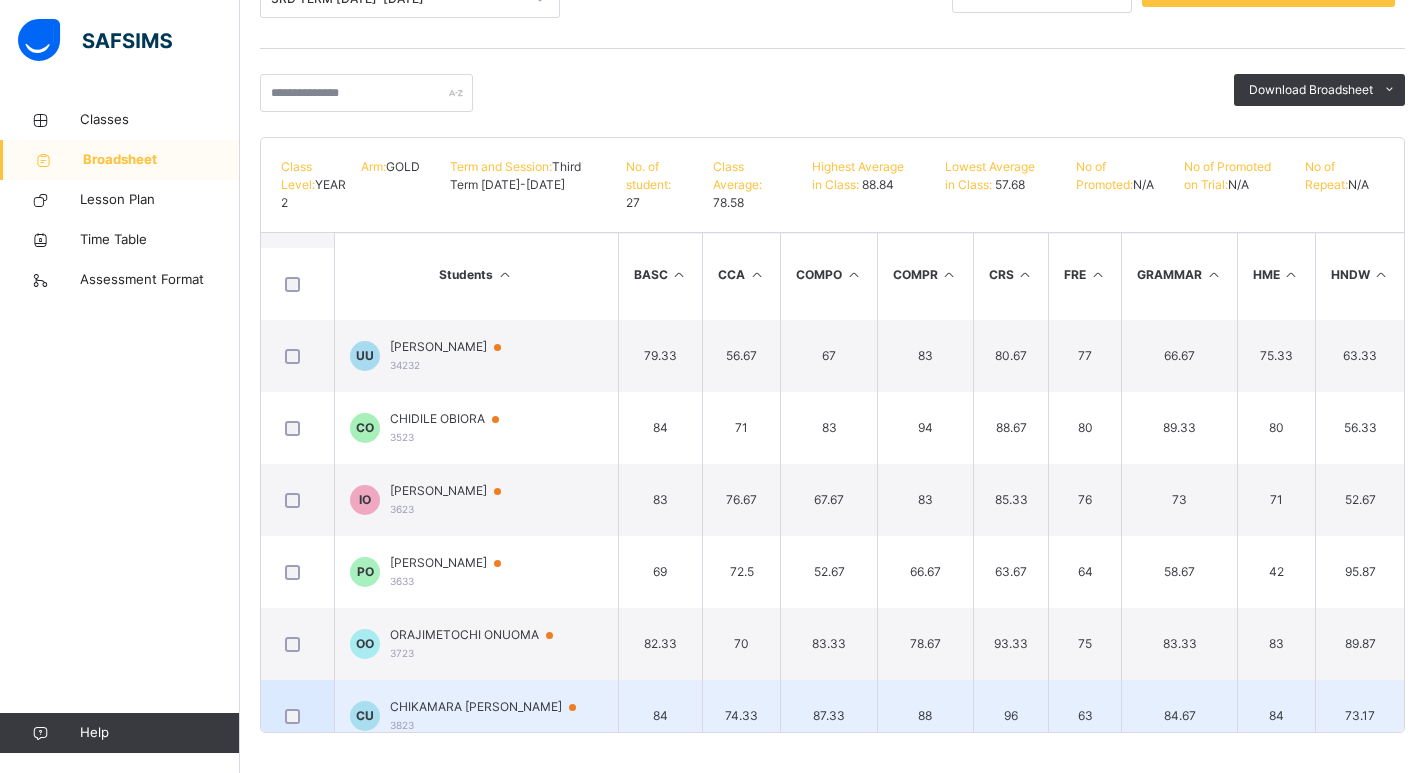 click on "CHIKAMARA [PERSON_NAME]" at bounding box center [492, 707] 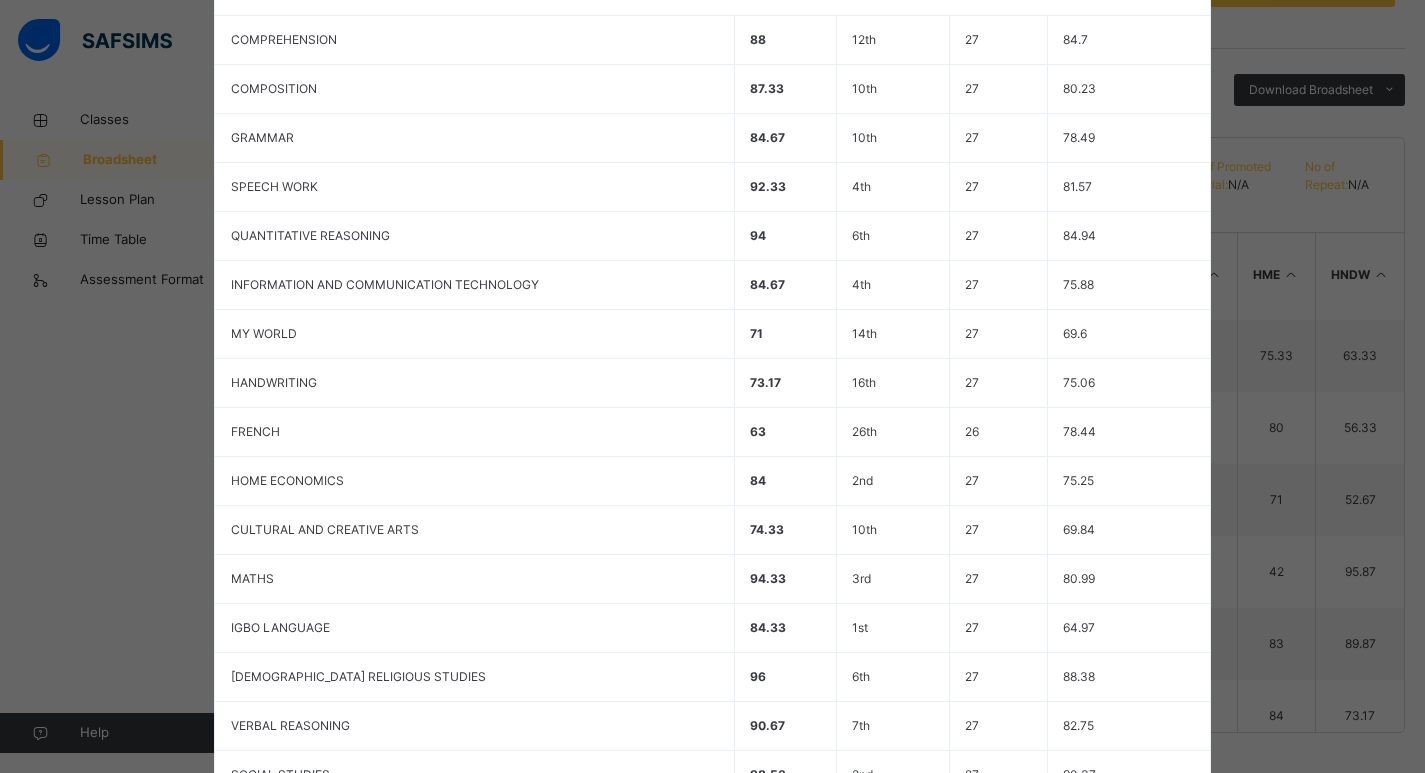 scroll, scrollTop: 859, scrollLeft: 0, axis: vertical 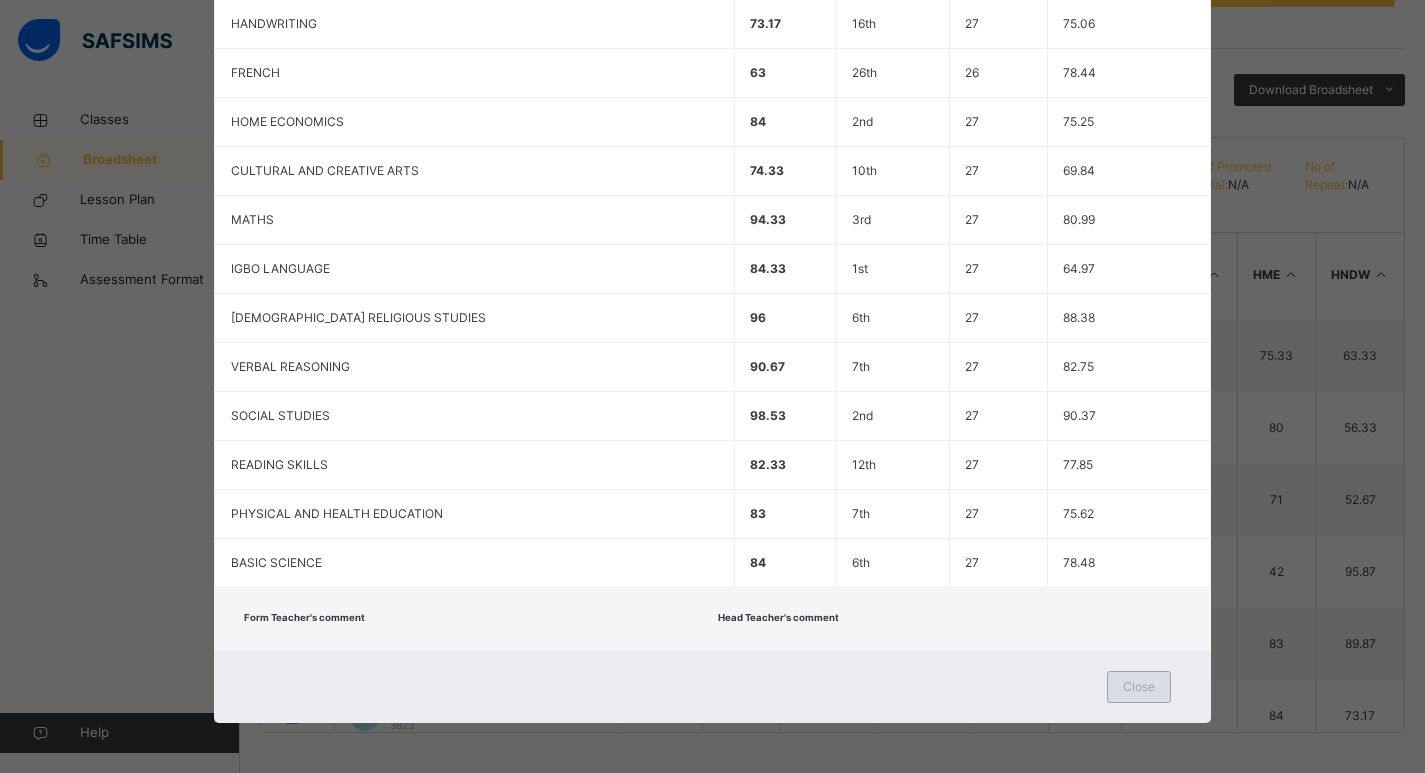 click on "Close" at bounding box center [1139, 687] 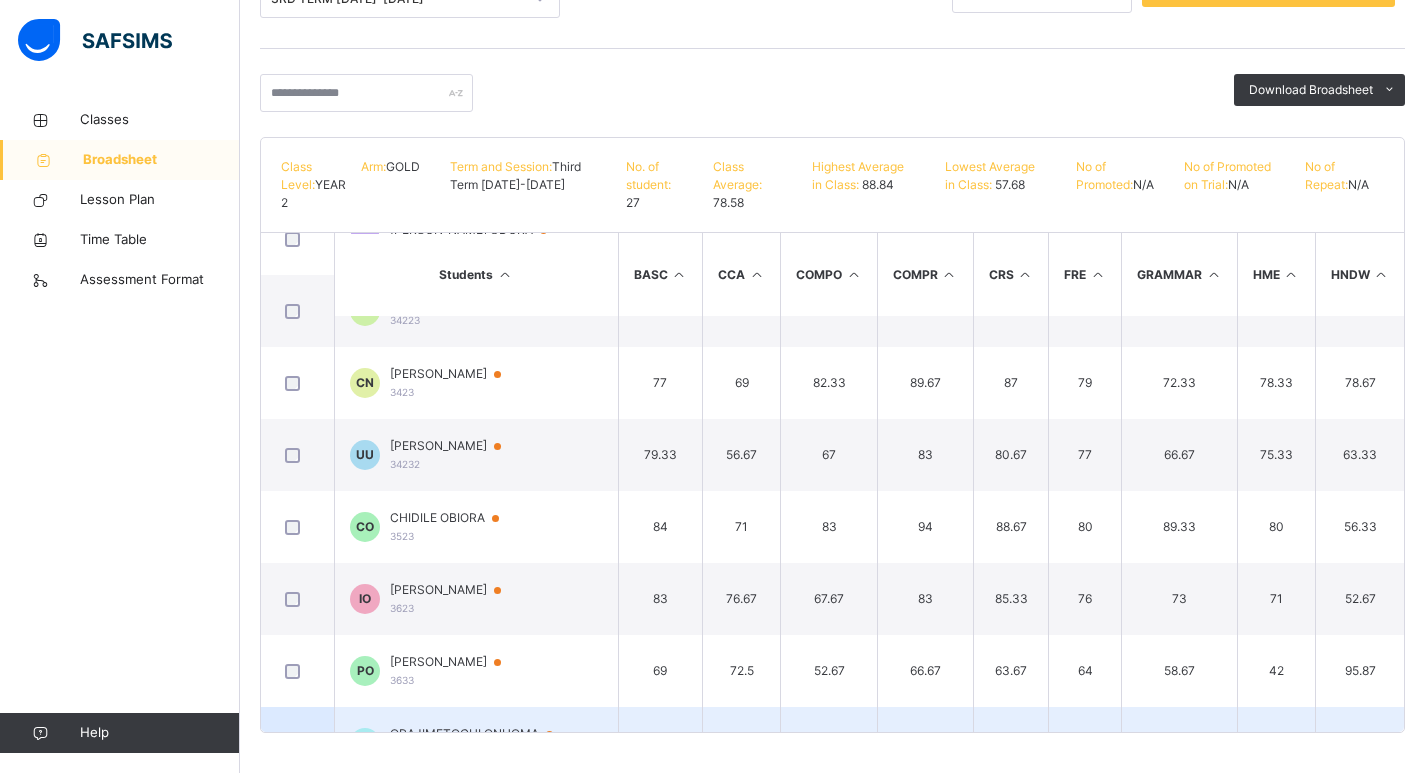 scroll, scrollTop: 1337, scrollLeft: 0, axis: vertical 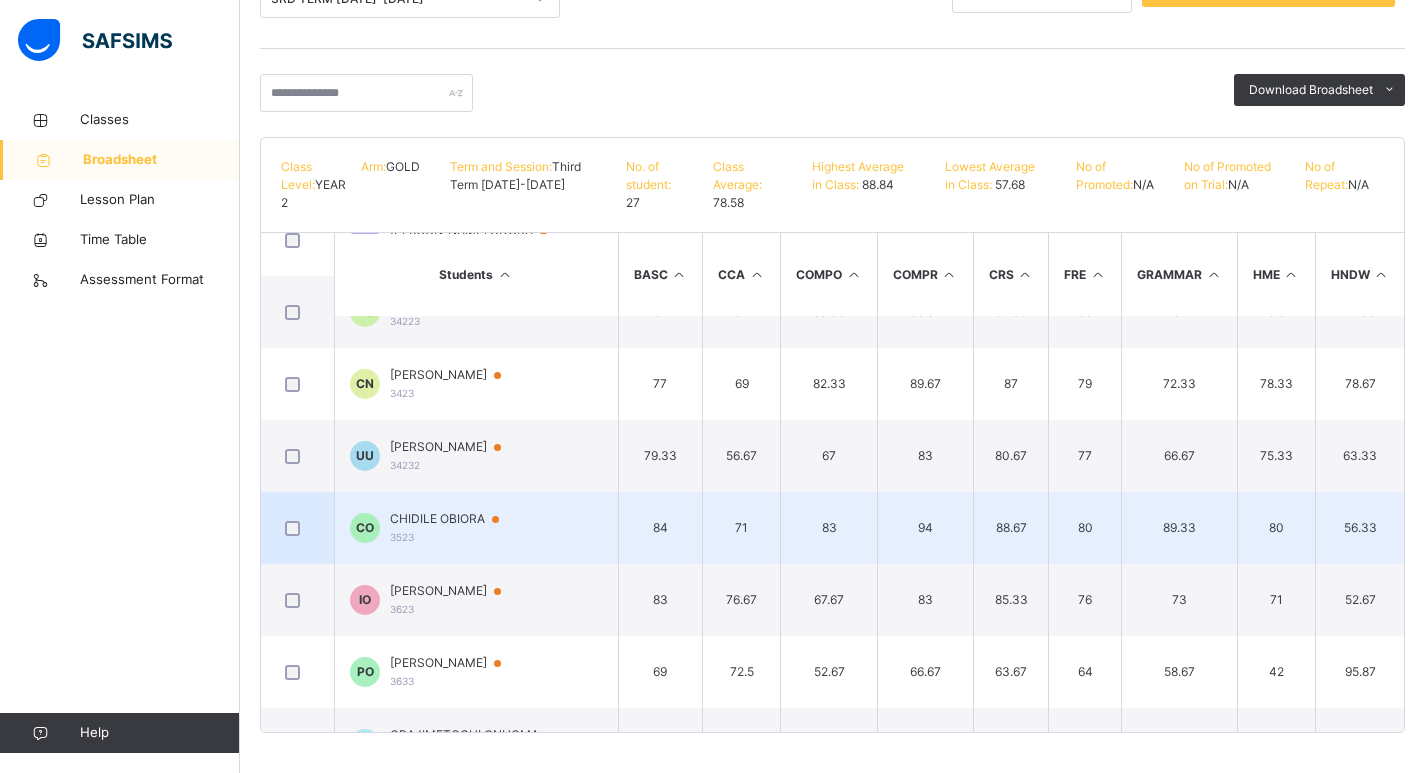 click on "CHIDILE	  OBIORA     3523" at bounding box center [454, 528] 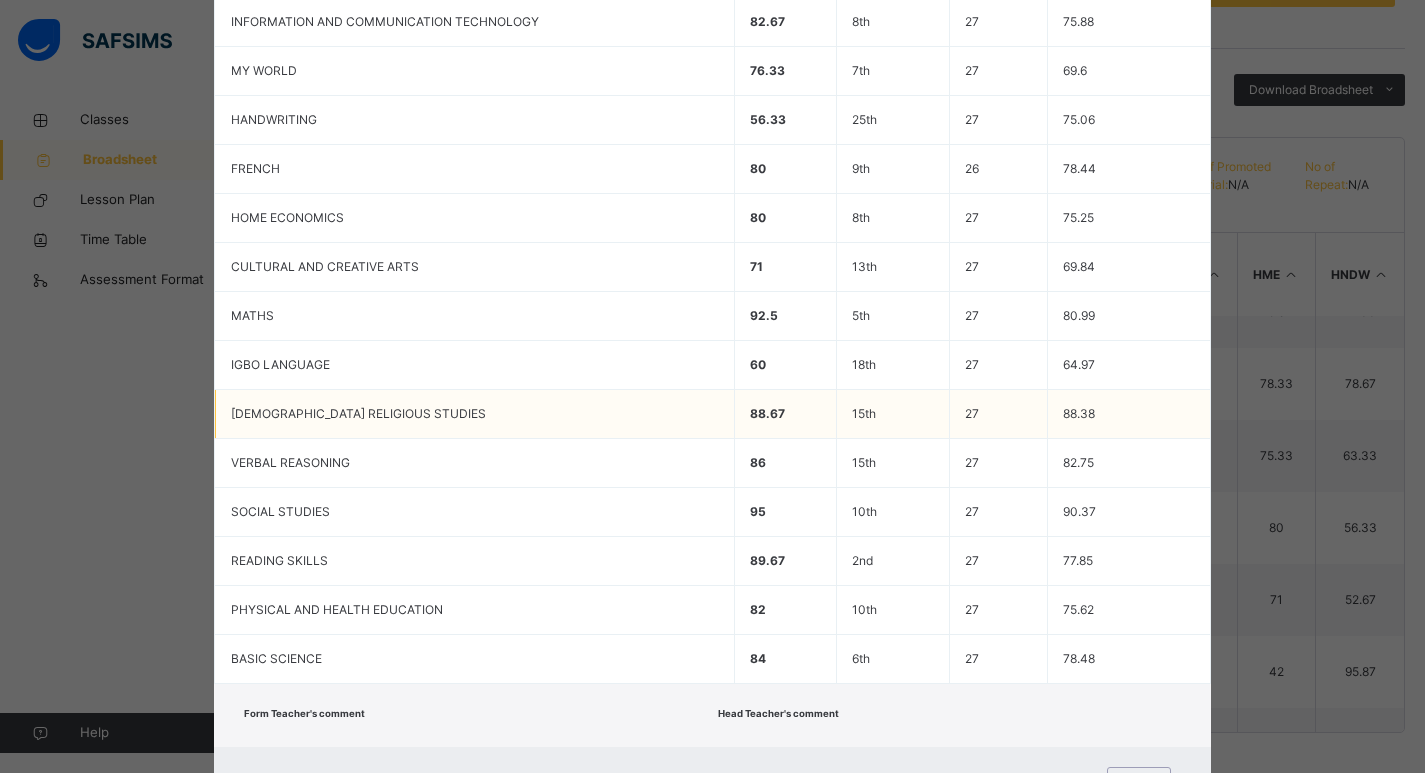 scroll, scrollTop: 859, scrollLeft: 0, axis: vertical 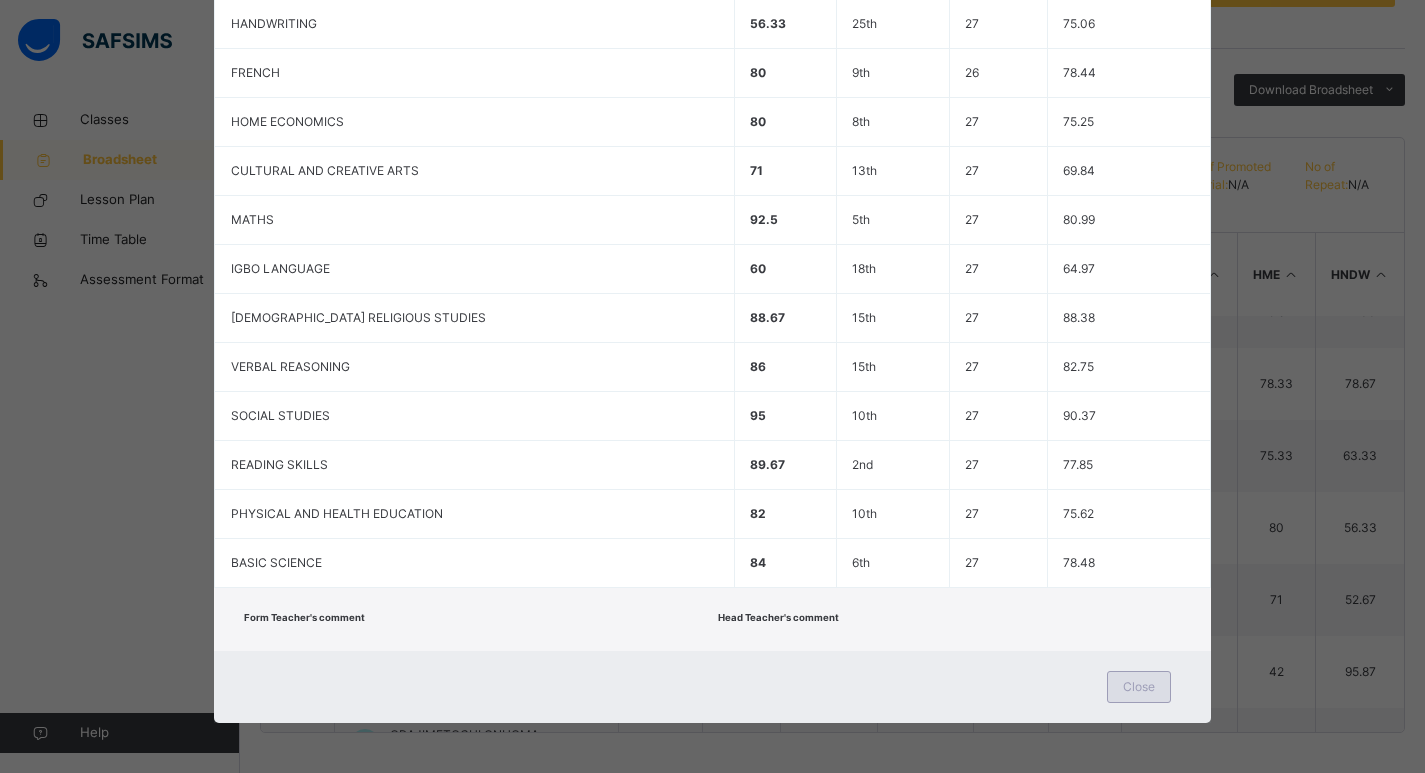 click on "Close" at bounding box center (1139, 687) 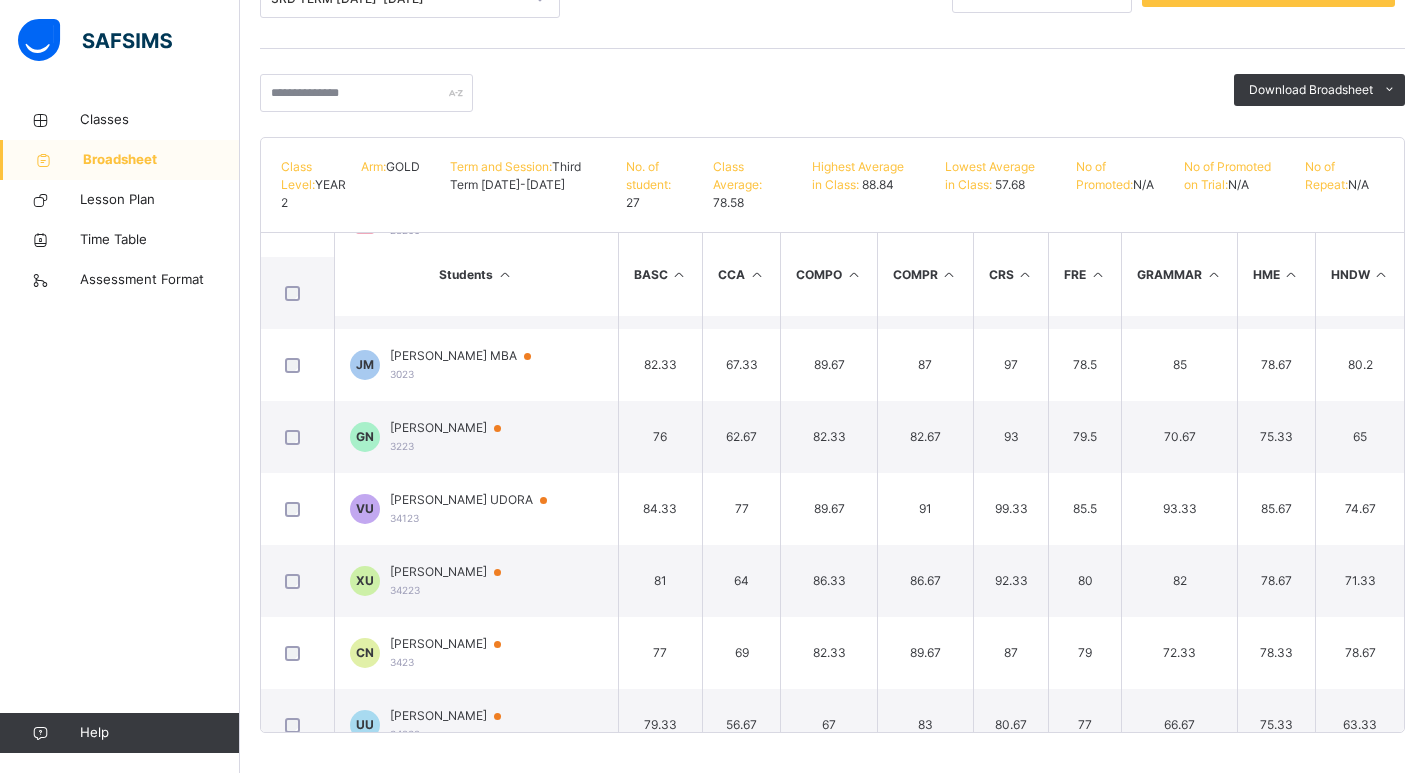 scroll, scrollTop: 1037, scrollLeft: 0, axis: vertical 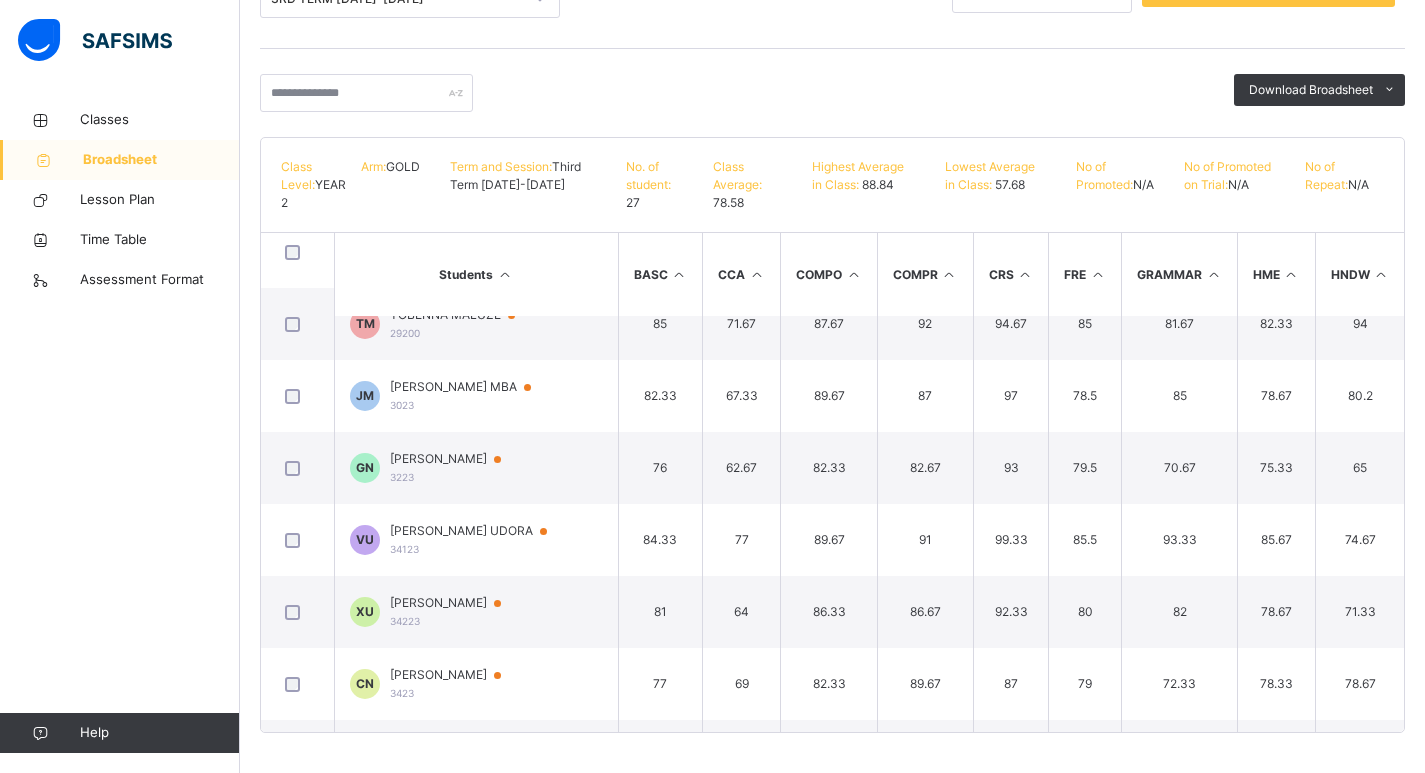 click on "VU VALENTINE	 CHIMKAMSO UDORA     34123" at bounding box center [477, 540] 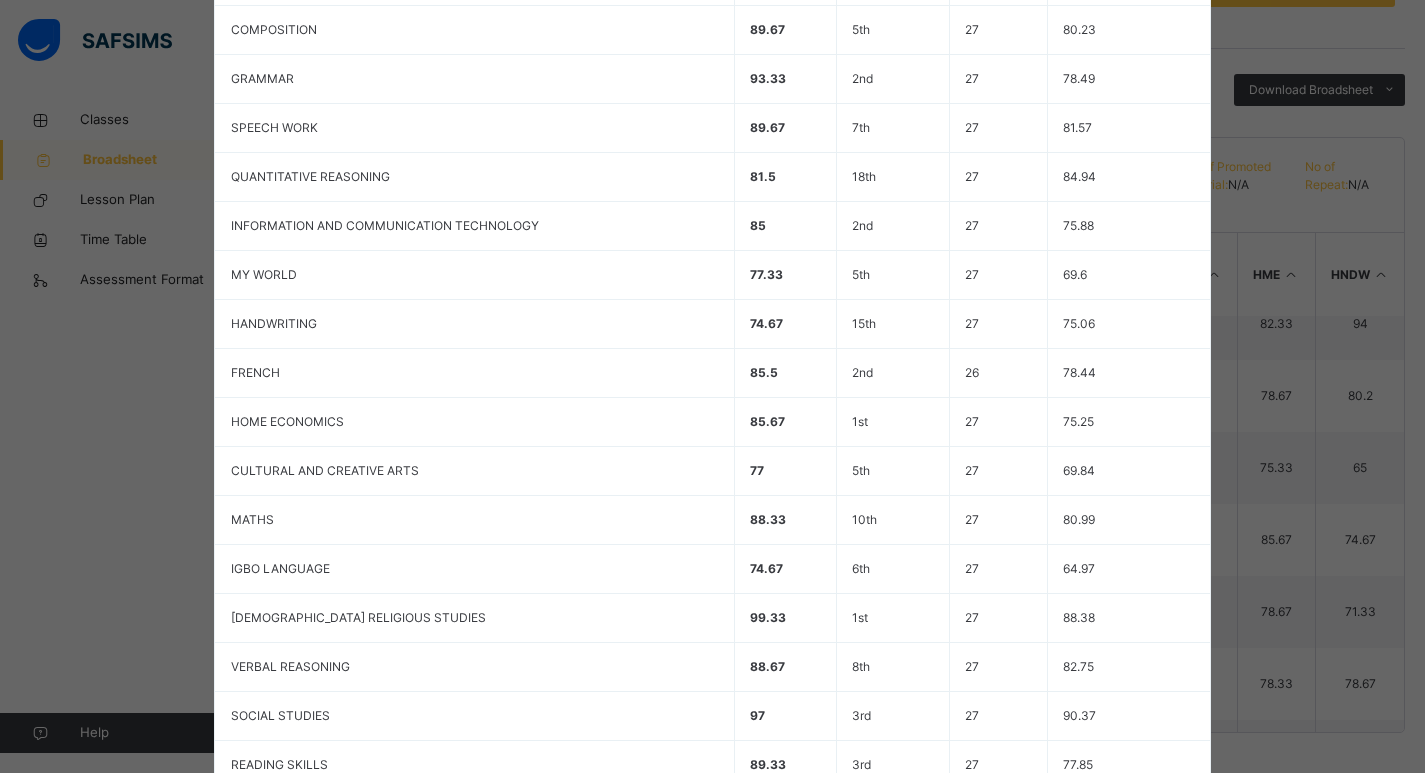 scroll, scrollTop: 859, scrollLeft: 0, axis: vertical 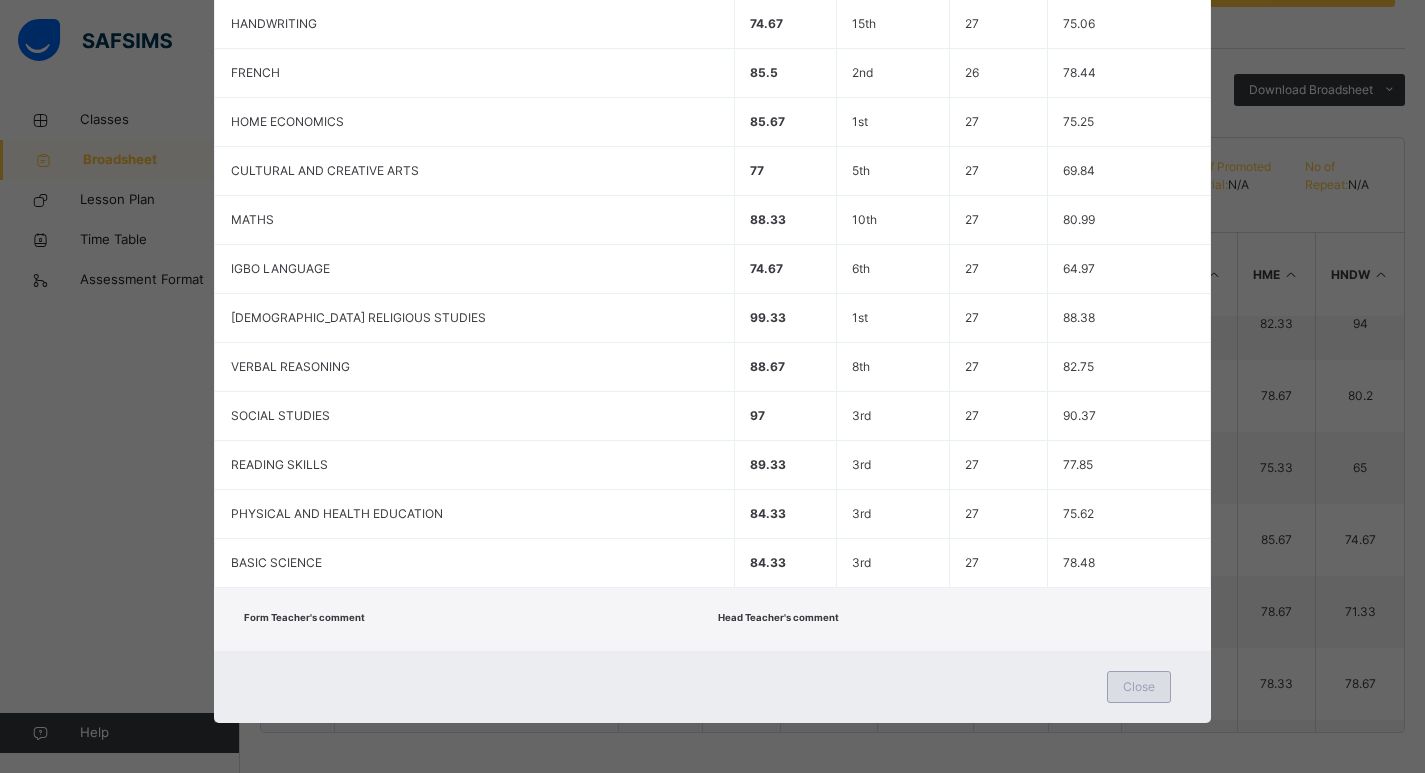 click on "Close" at bounding box center (1139, 687) 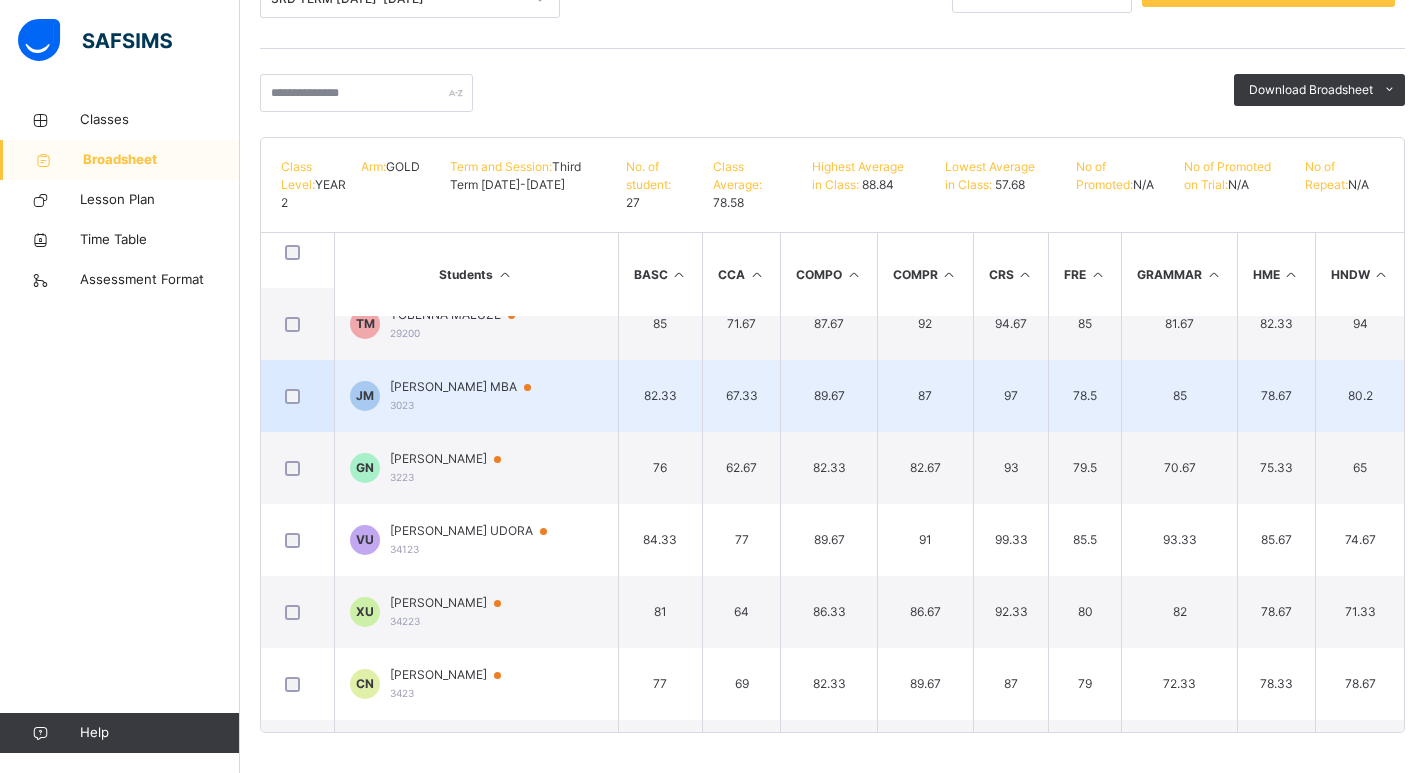 click on "JOEL	 NDUMSINACHI MBA     3023" at bounding box center [470, 396] 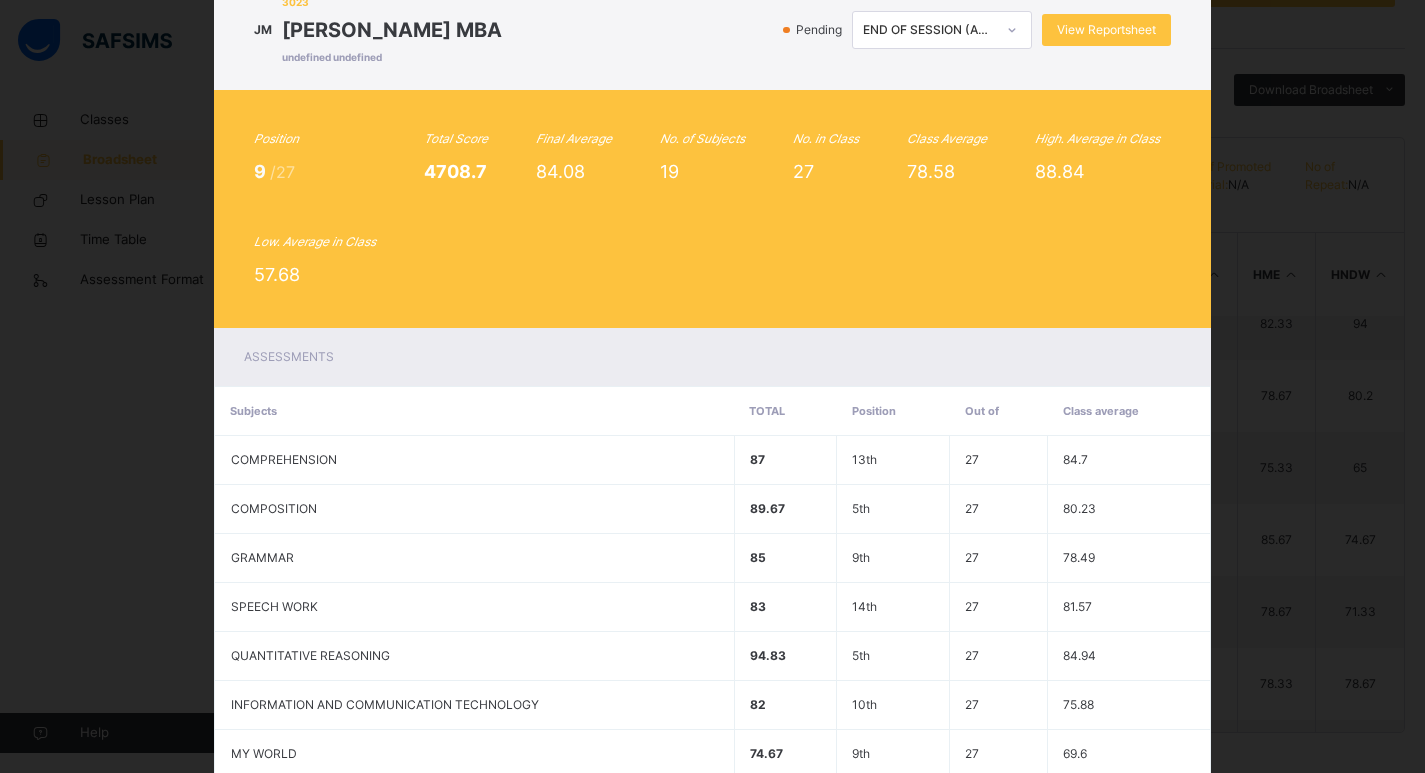 scroll, scrollTop: 0, scrollLeft: 0, axis: both 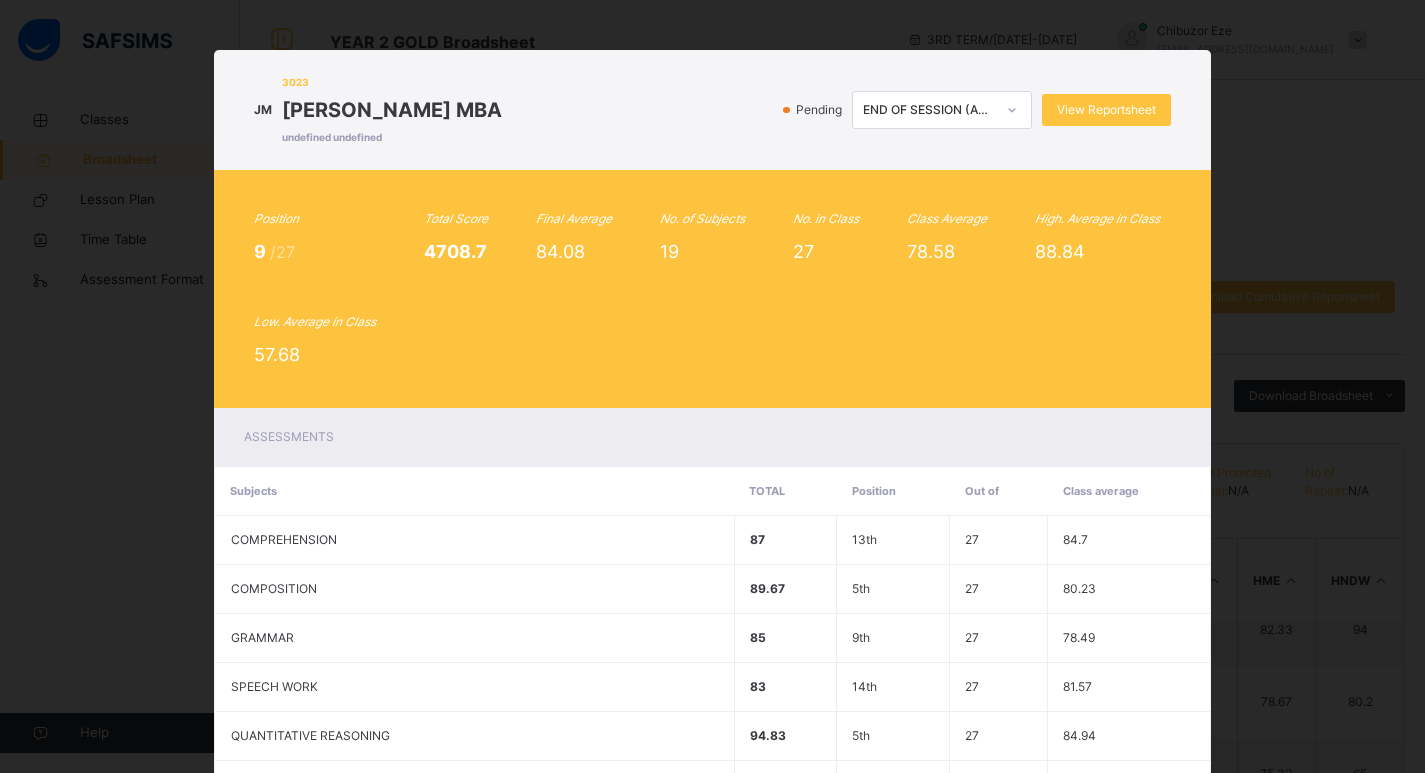 click on "JM   3023     JOEL	 NDUMSINACHI MBA     undefined undefined   Pending END OF SESSION (ANNUAL) View Reportsheet     Position         9       /27         Total Score         4708.7         Final Average         84.08         No. of Subjects         19         No. in Class         27         Class Average         78.58         High. Average in Class         88.84         Low. Average in Class         57.68     Assessments     Subjects         Total         Position         Out of         Class average       COMPREHENSION     87     13th     27     84.7     COMPOSITION     89.67     5th     27     80.23     GRAMMAR     85     9th     27     78.49     SPEECH WORK     83     14th     27     81.57     QUANTITATIVE REASONING     94.83     5th     27     84.94     INFORMATION AND COMMUNICATION TECHNOLOGY     82     10th     27     75.88     MY WORLD     74.67     9th     27     69.6     HANDWRITING     80.2     10th     27     75.06     FRENCH     78.5     14th     26     78.44     HOME ECONOMICS     78.67     11th" at bounding box center (712, 386) 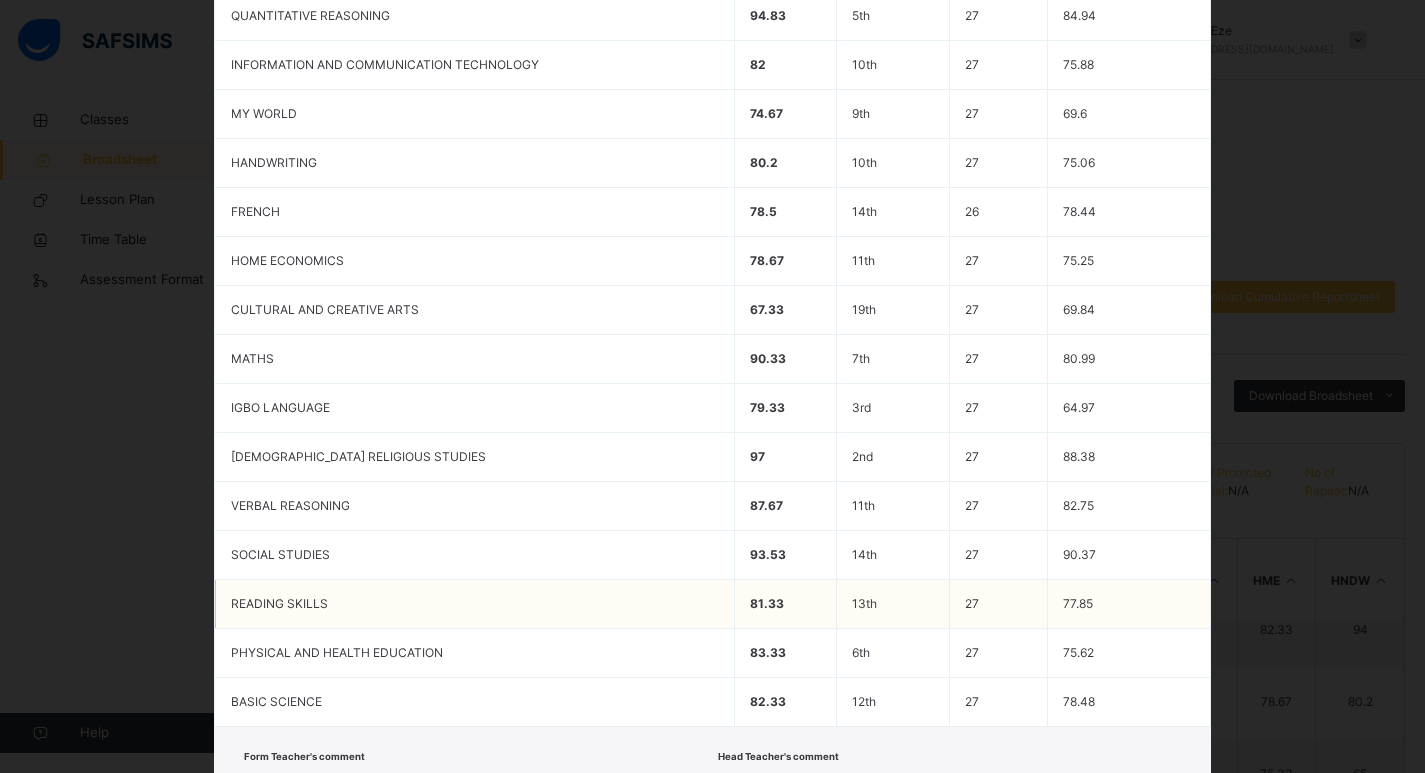 scroll, scrollTop: 859, scrollLeft: 0, axis: vertical 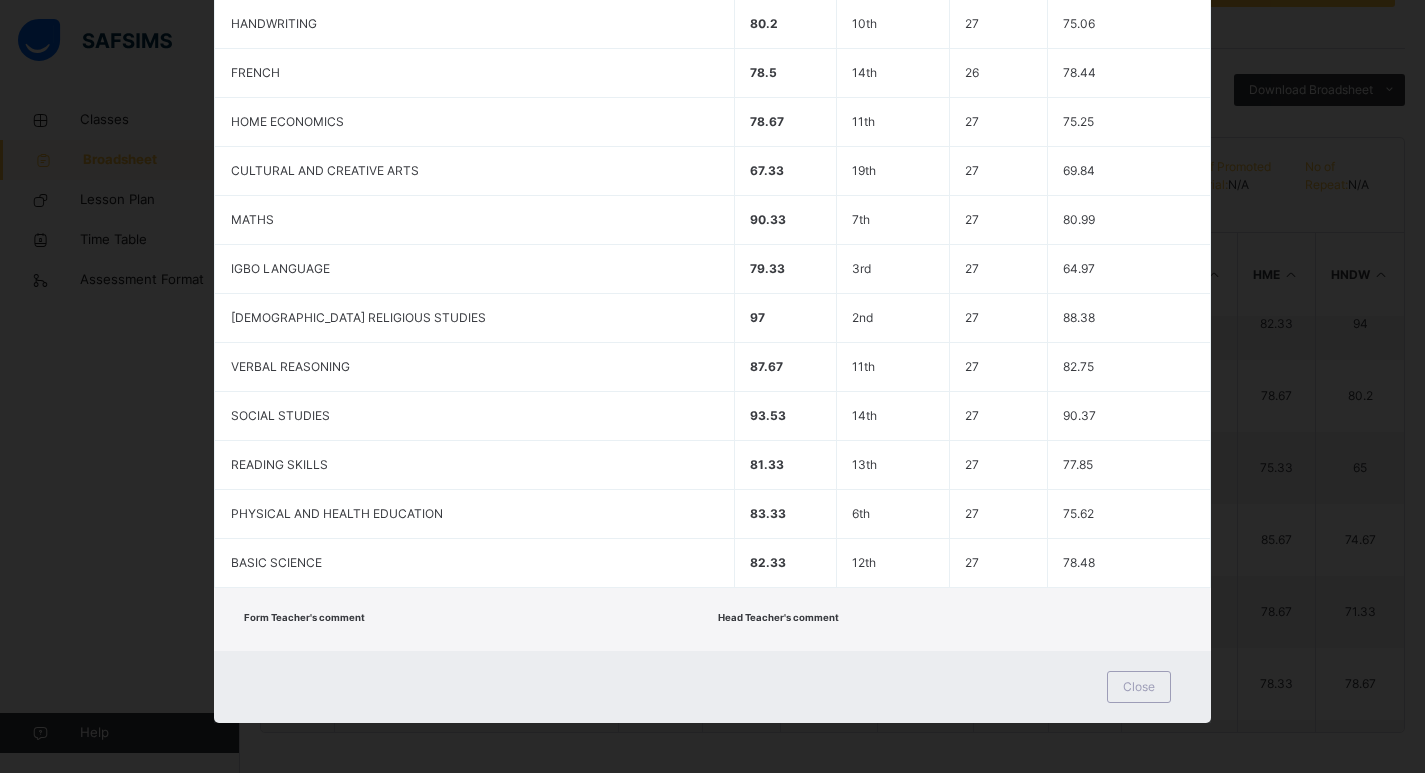 click on "Close" at bounding box center (713, 687) 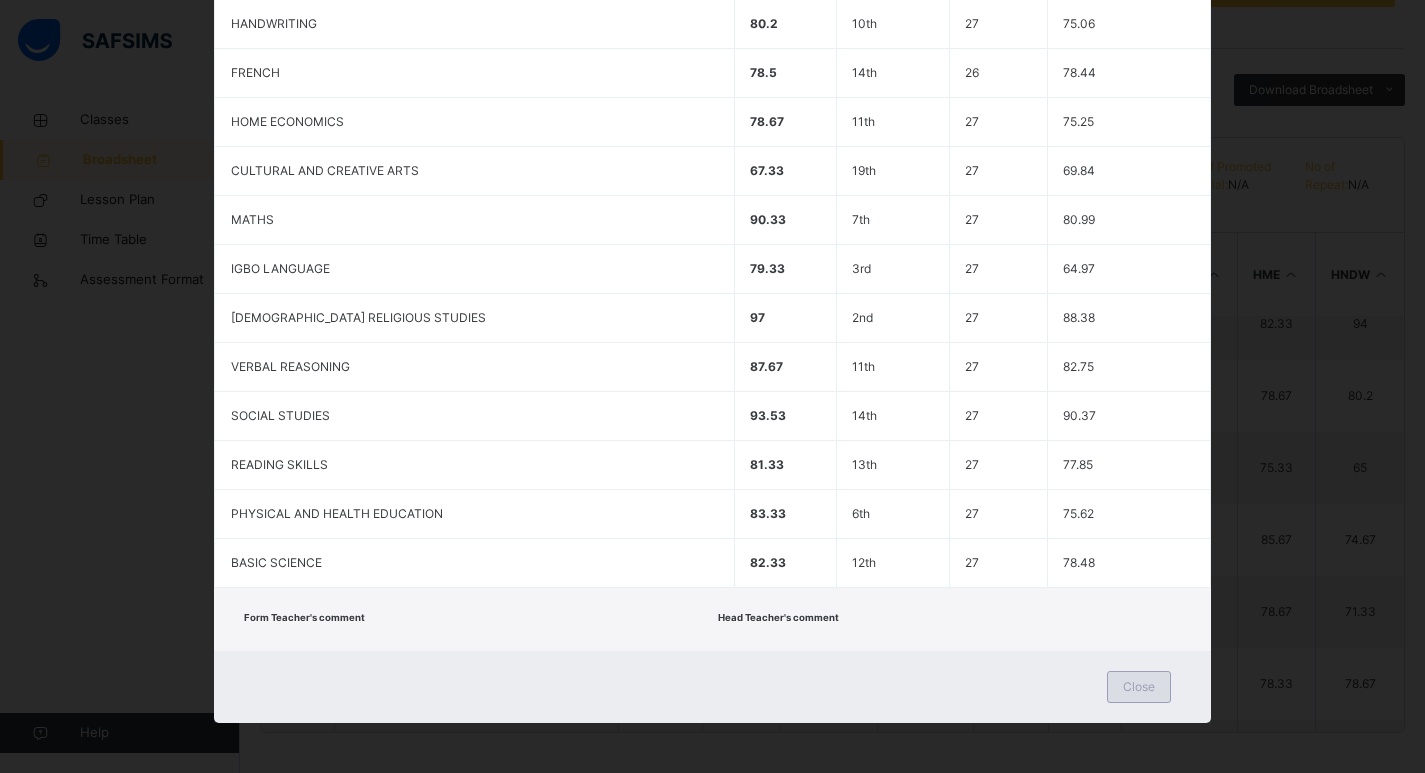 click on "Close" at bounding box center (1139, 687) 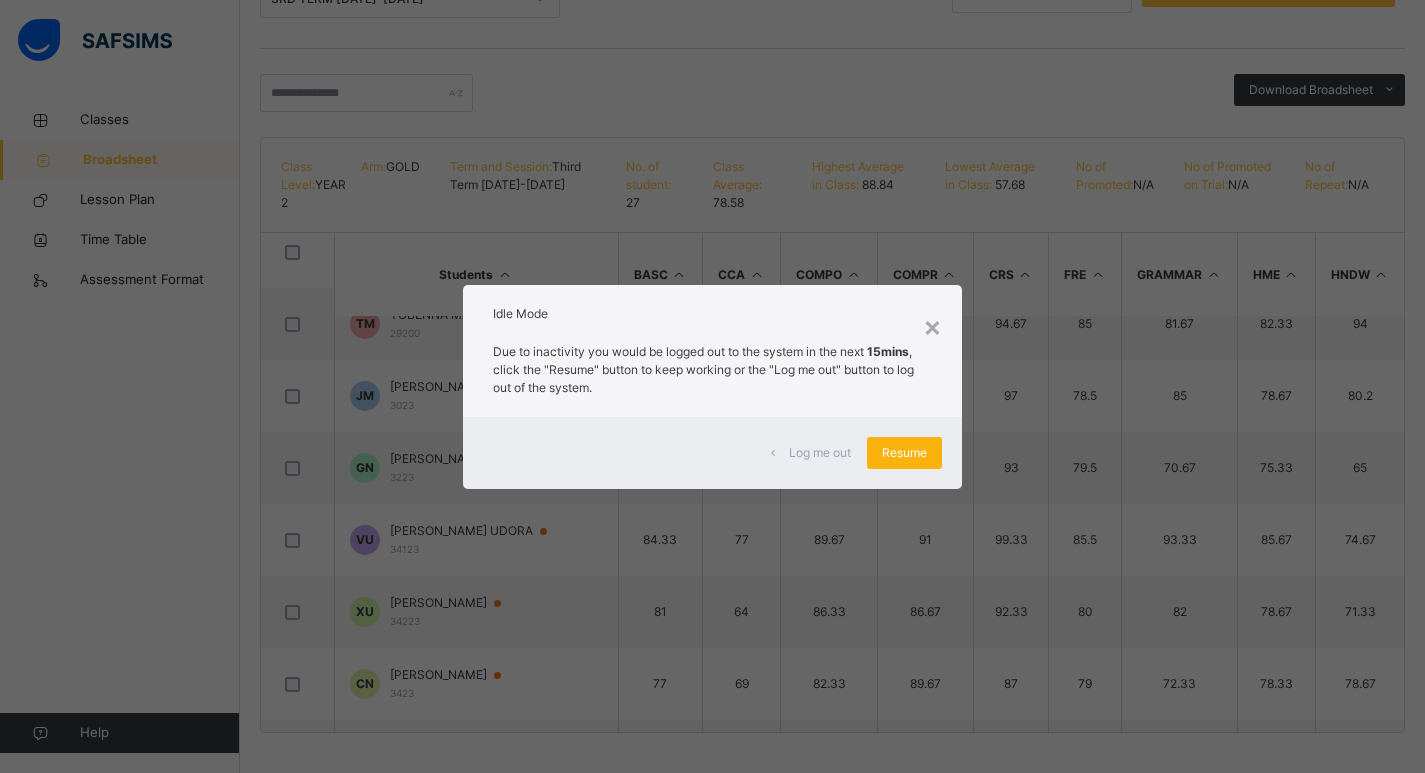 click on "Resume" at bounding box center (904, 453) 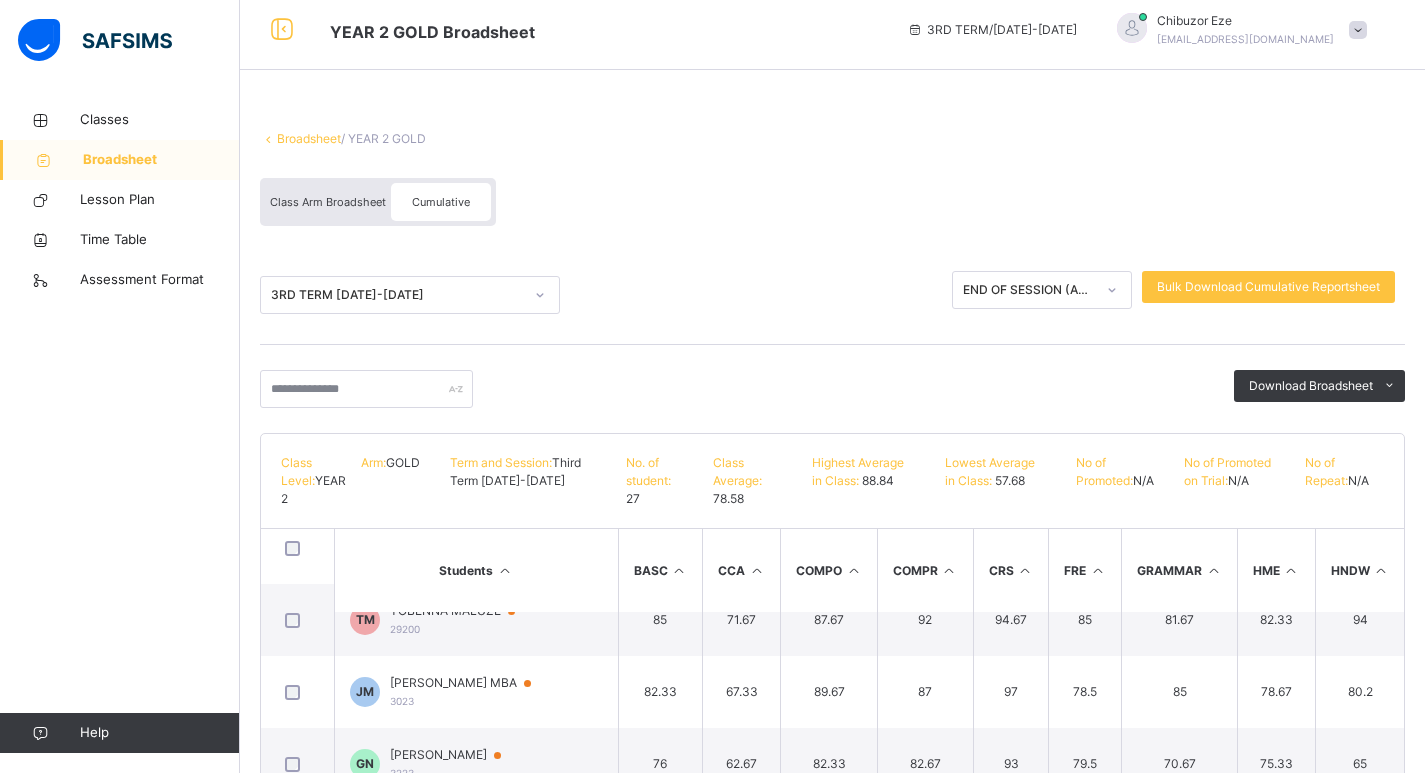 scroll, scrollTop: 0, scrollLeft: 0, axis: both 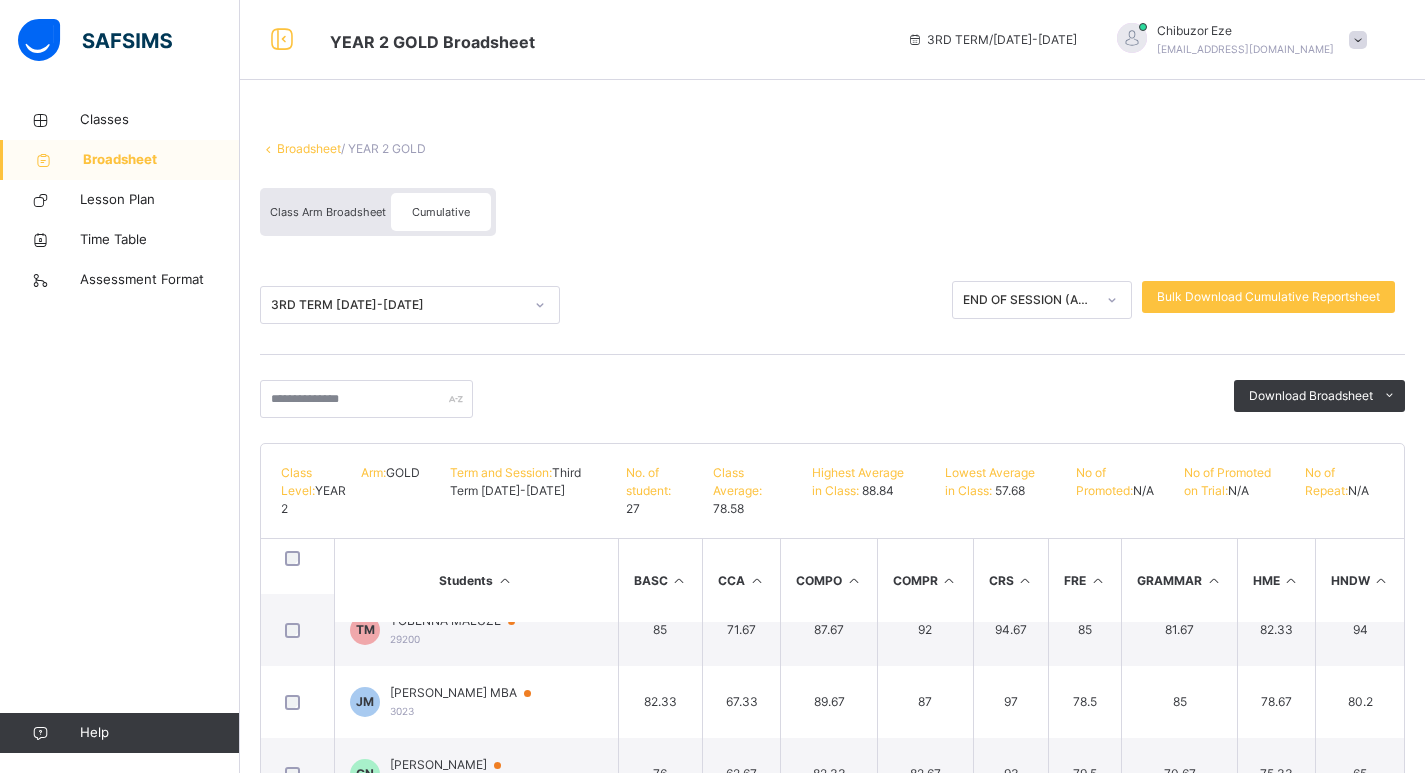 click at bounding box center [1358, 40] 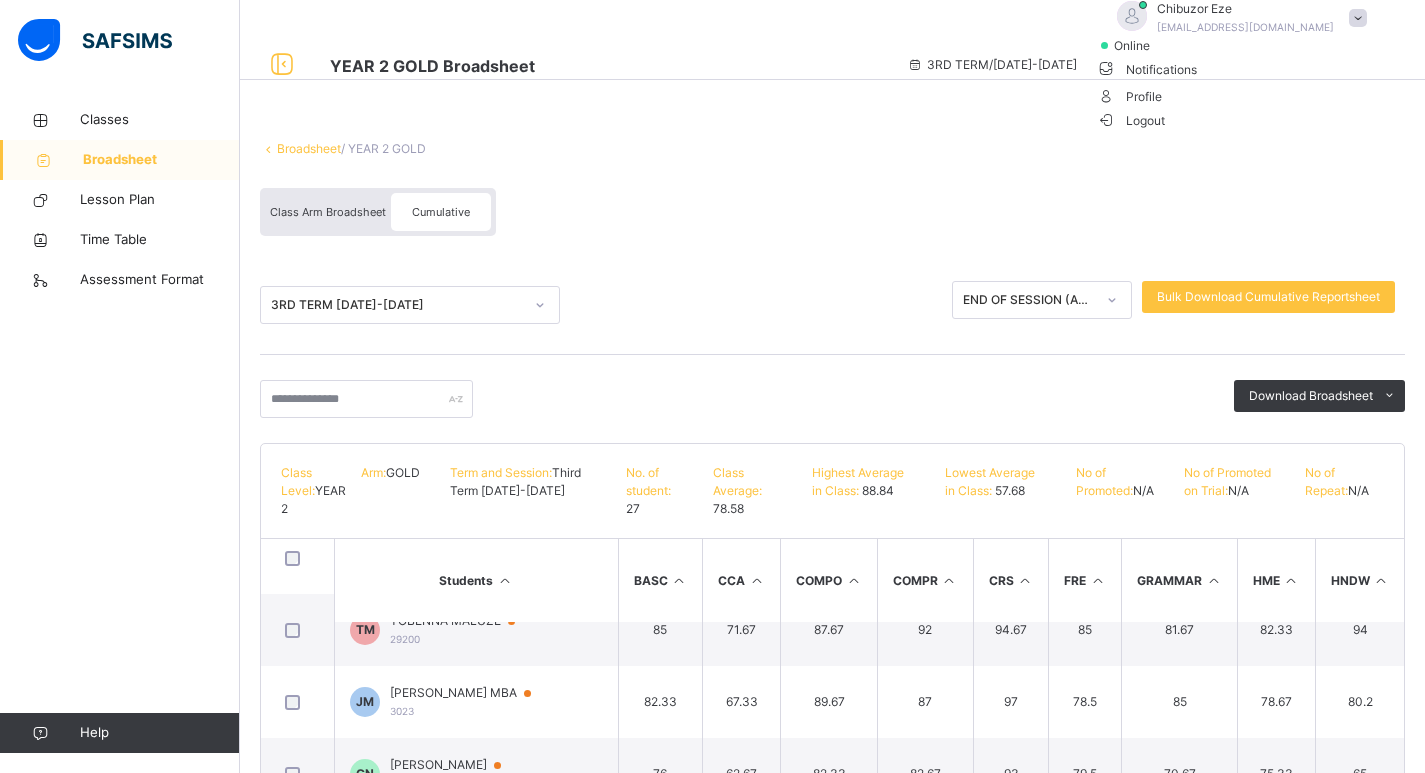 click on "Logout" at bounding box center (1131, 120) 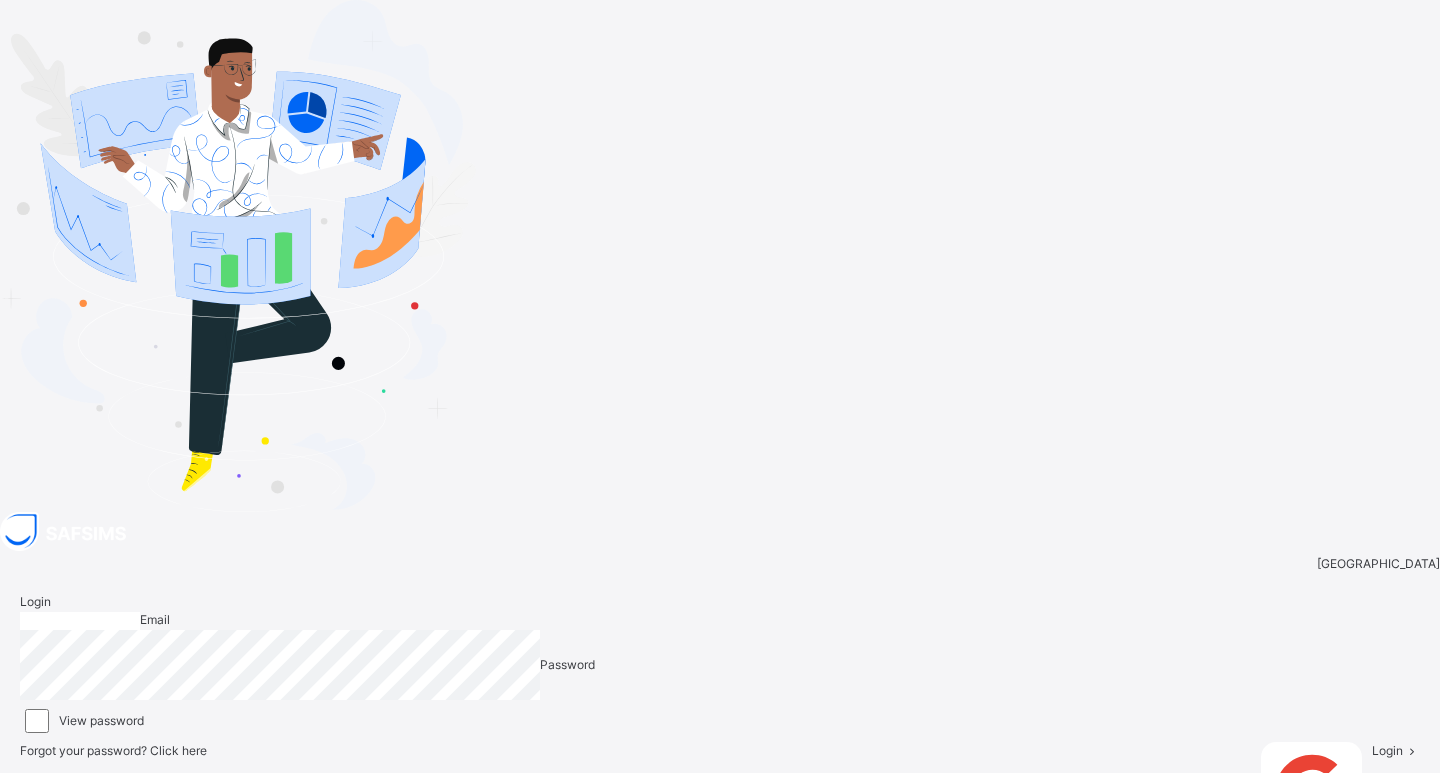 click at bounding box center (80, 621) 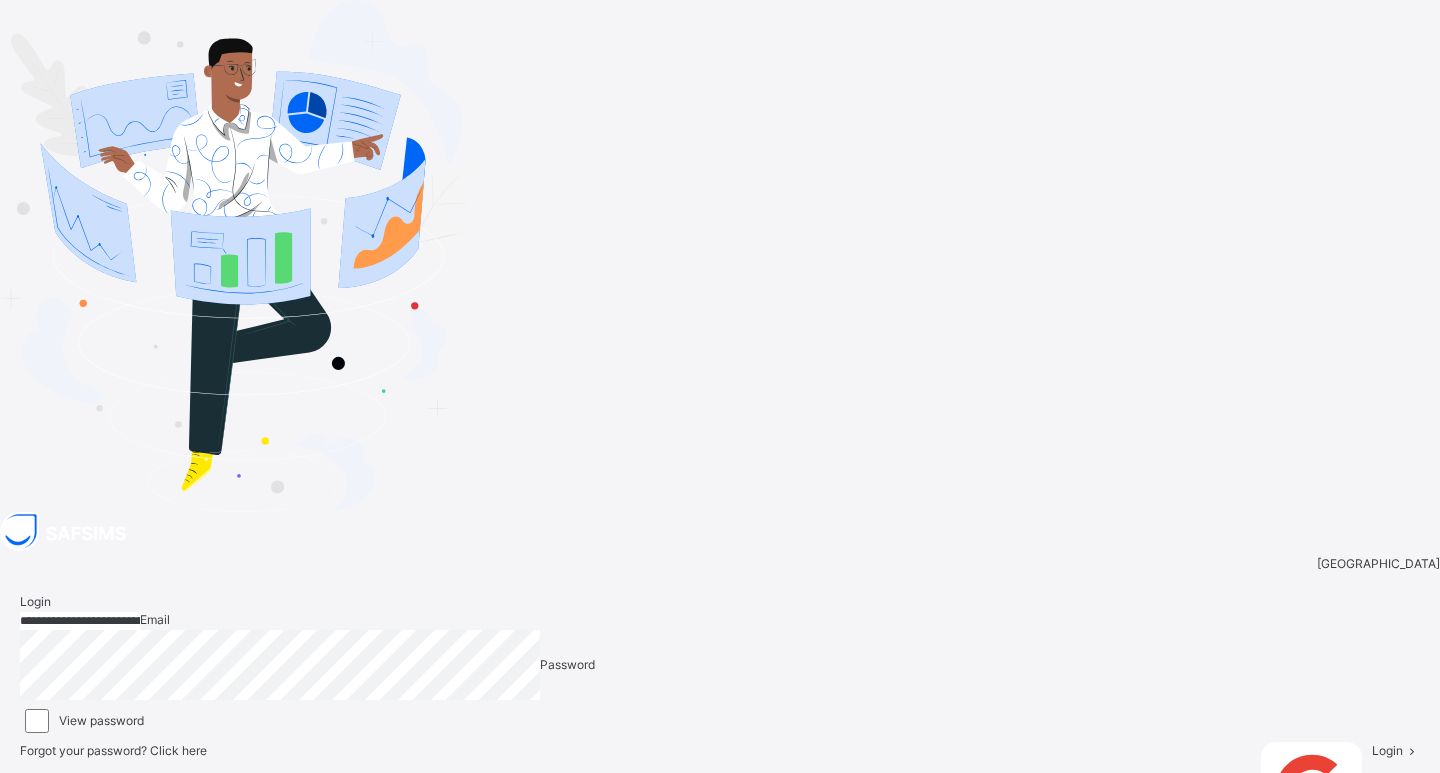 click on "**********" at bounding box center [720, 727] 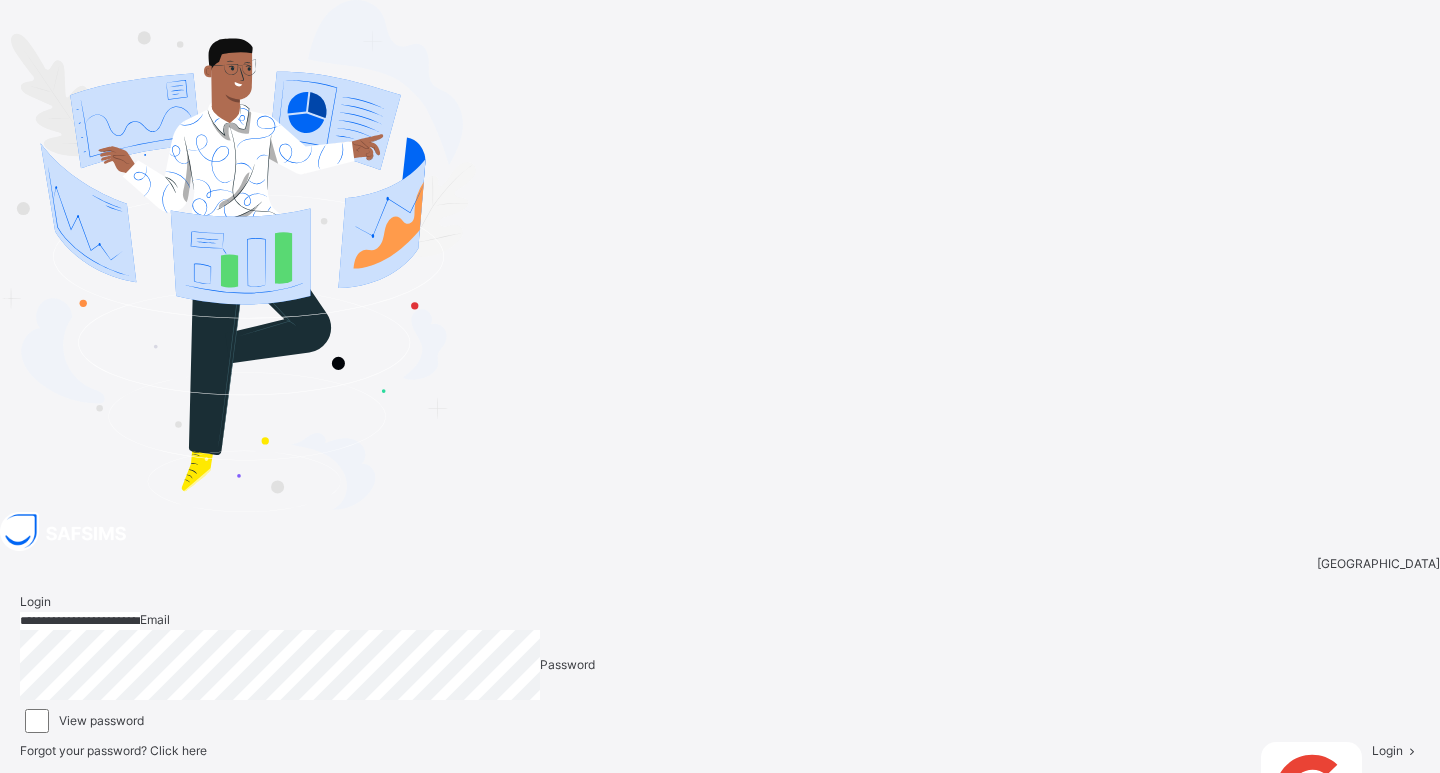 click on "Login" at bounding box center (1396, 801) 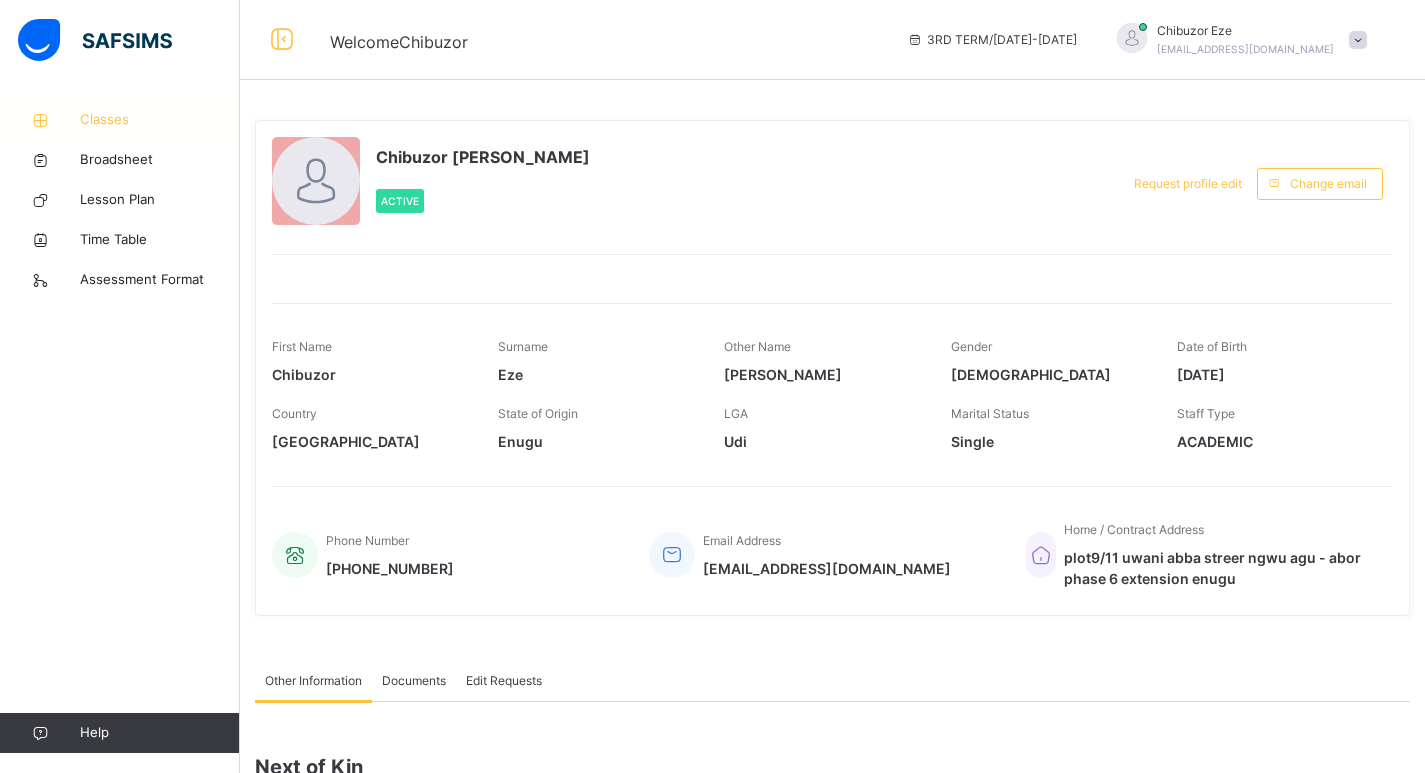 click on "Classes" at bounding box center (160, 120) 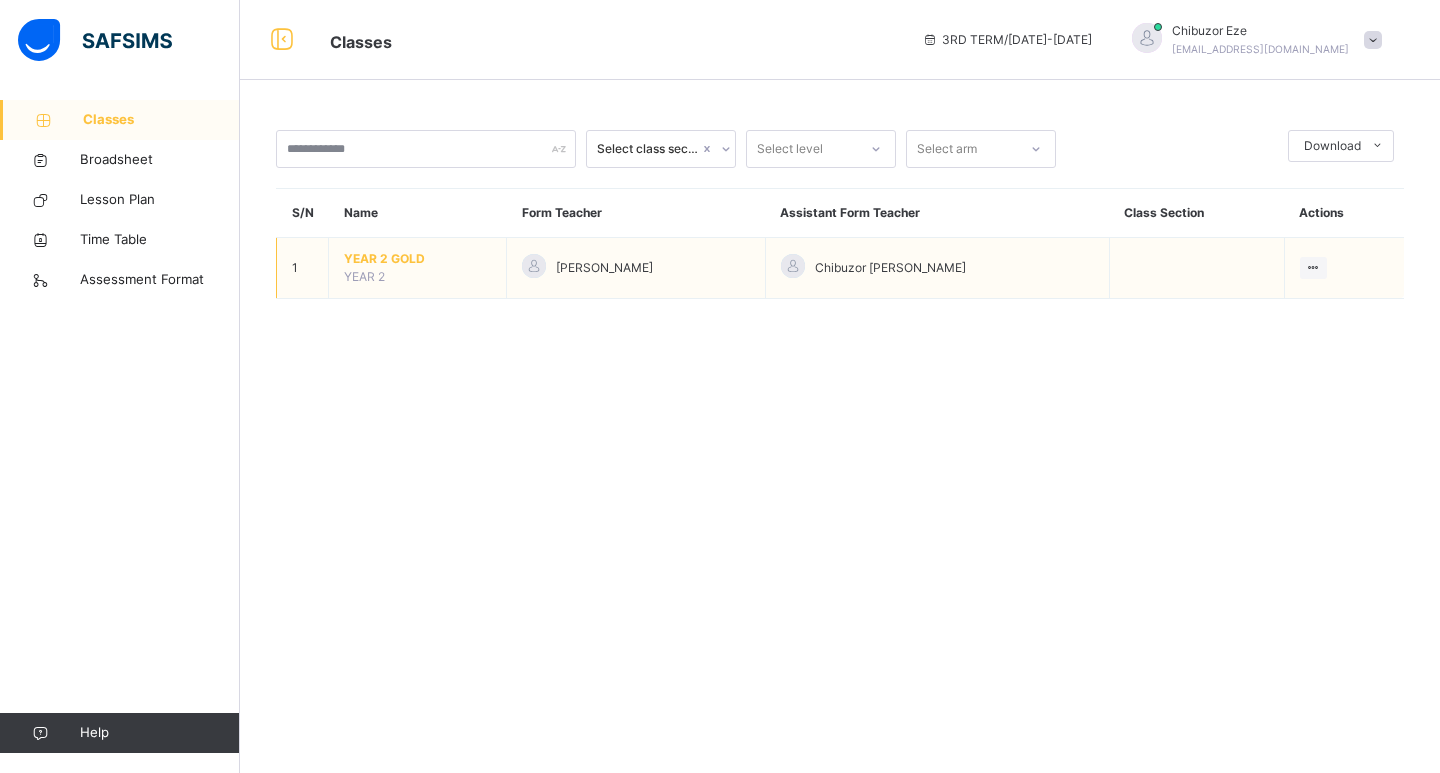 click on "YEAR 2   GOLD" at bounding box center (417, 259) 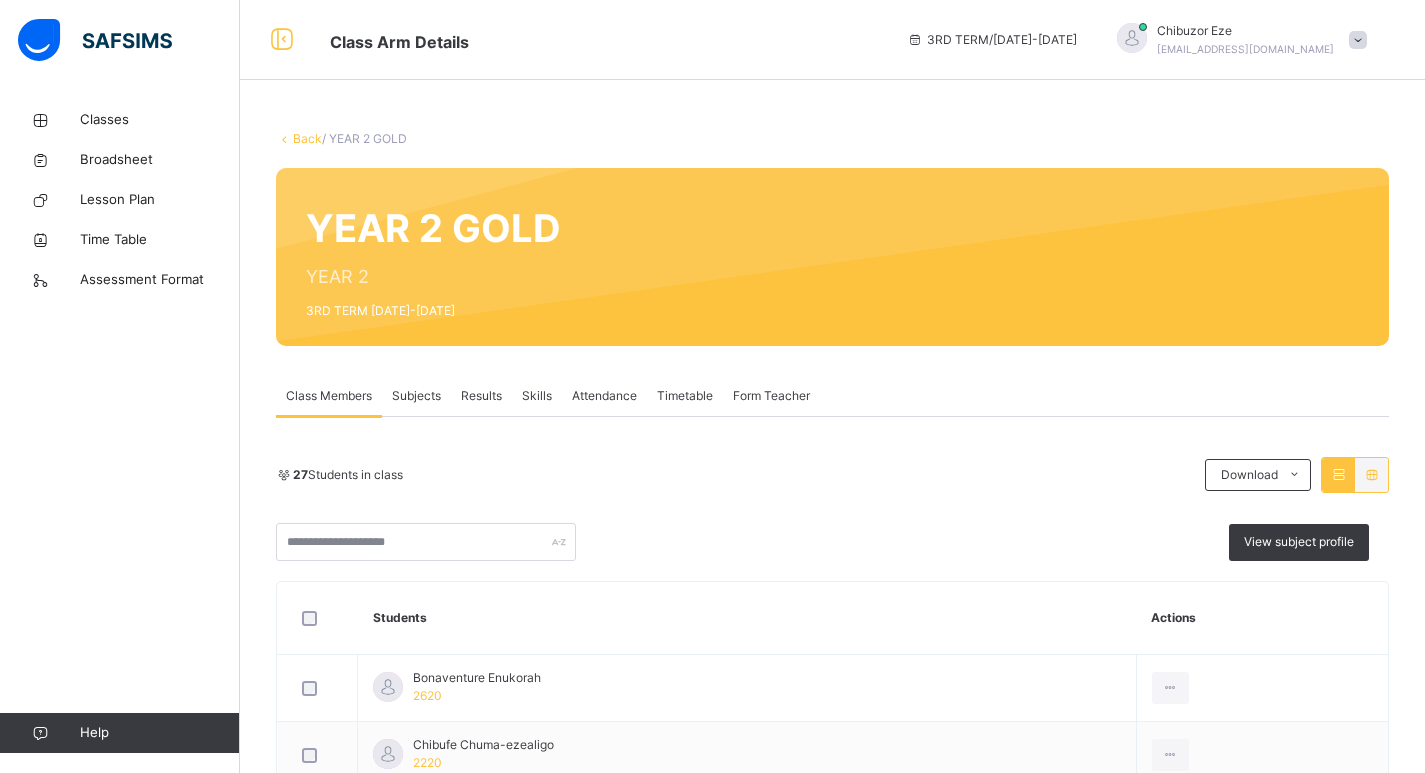 click on "Results" at bounding box center (481, 396) 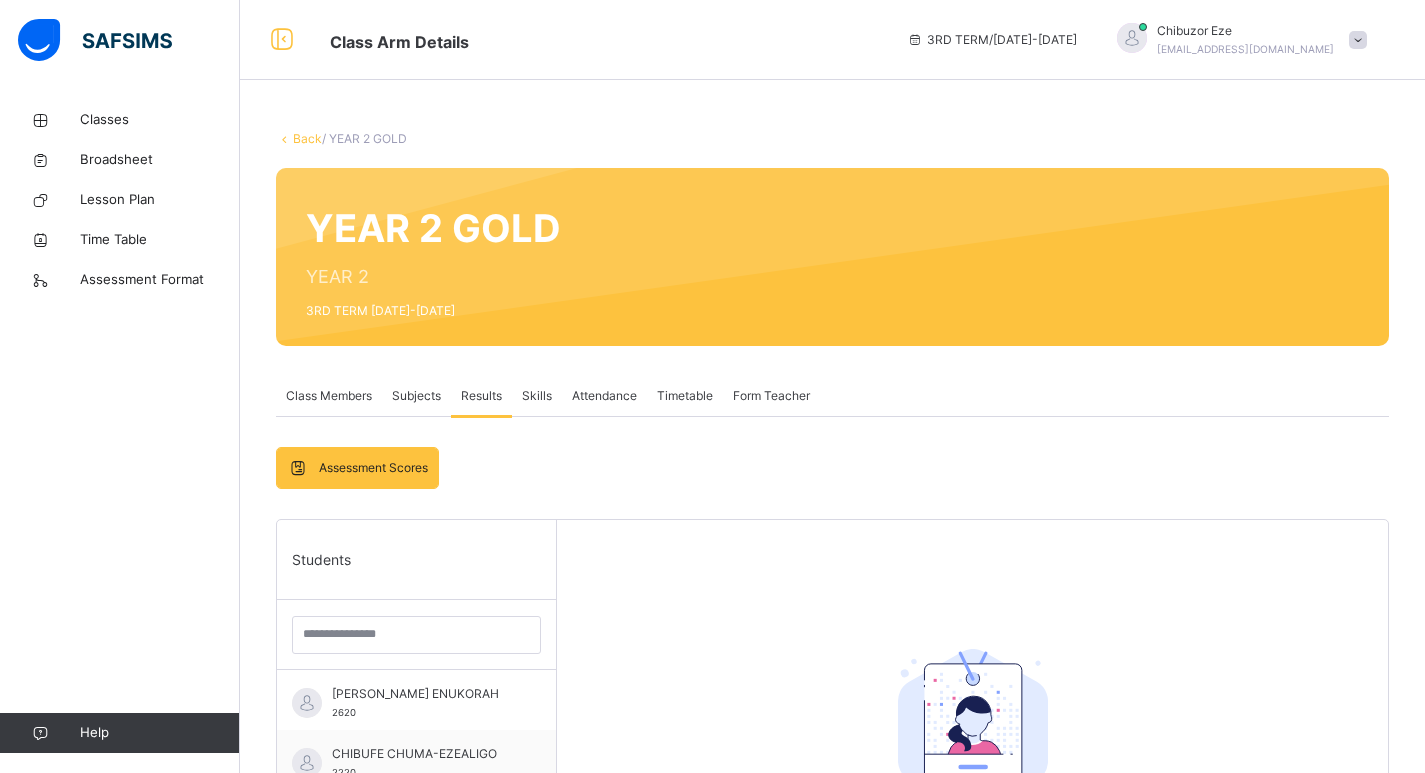 scroll, scrollTop: 300, scrollLeft: 0, axis: vertical 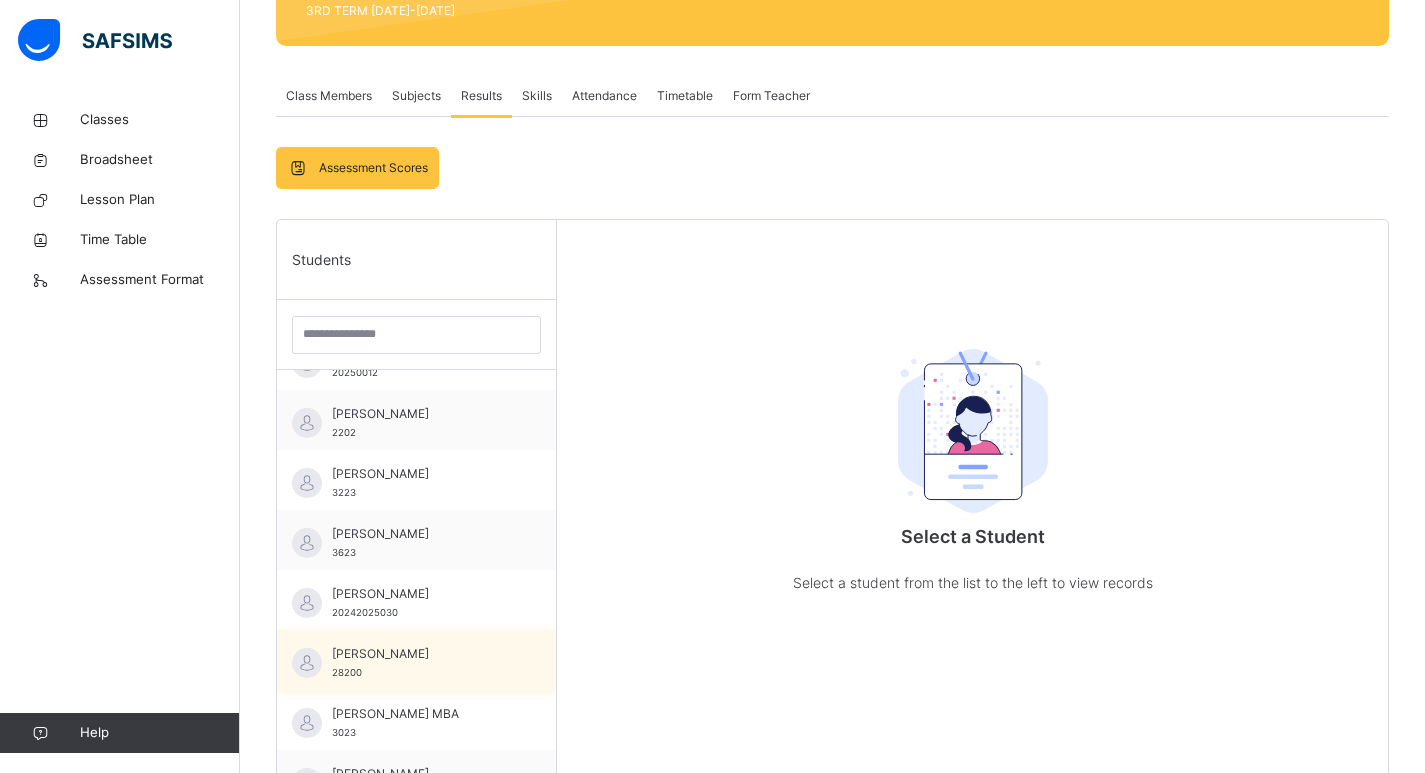 click on "JIMETO	  IKENNA" at bounding box center (421, 654) 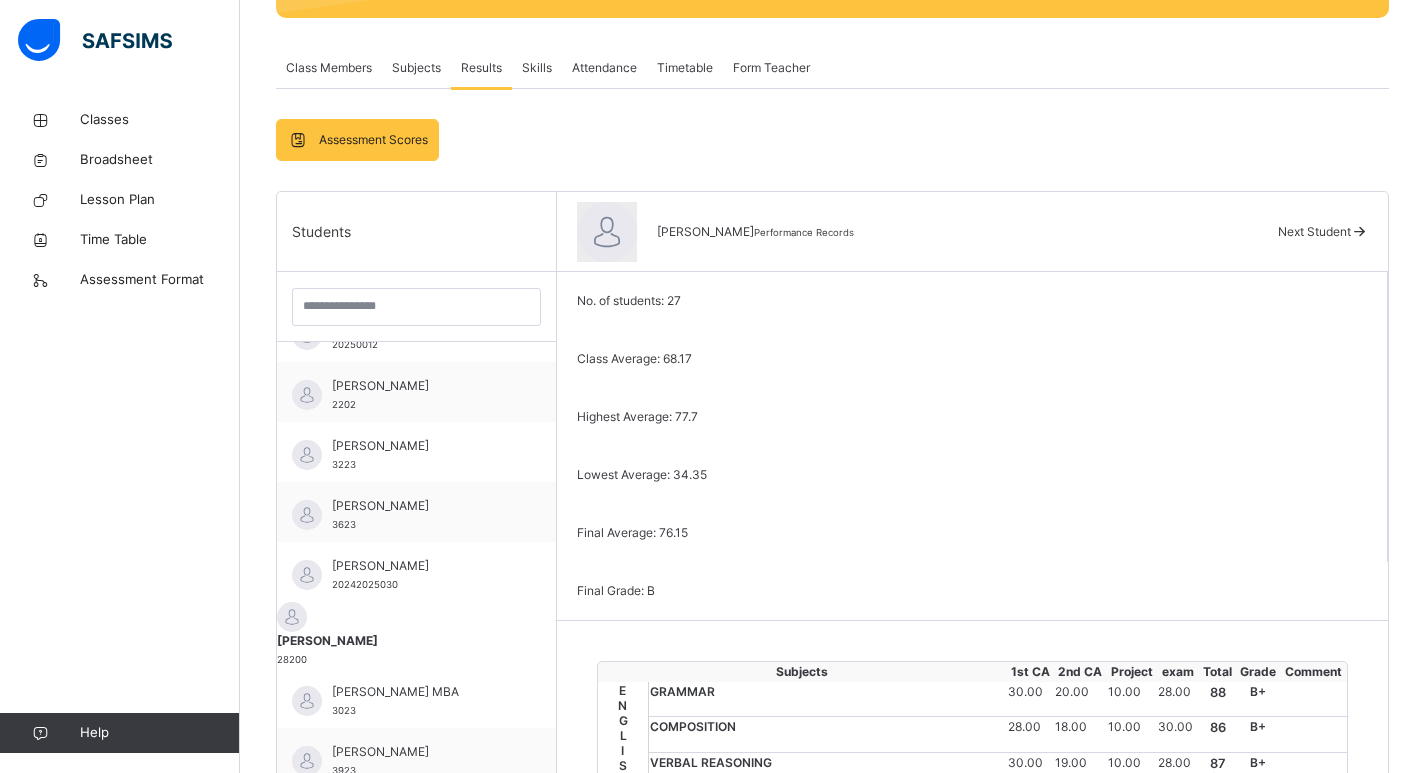 scroll, scrollTop: 273, scrollLeft: 0, axis: vertical 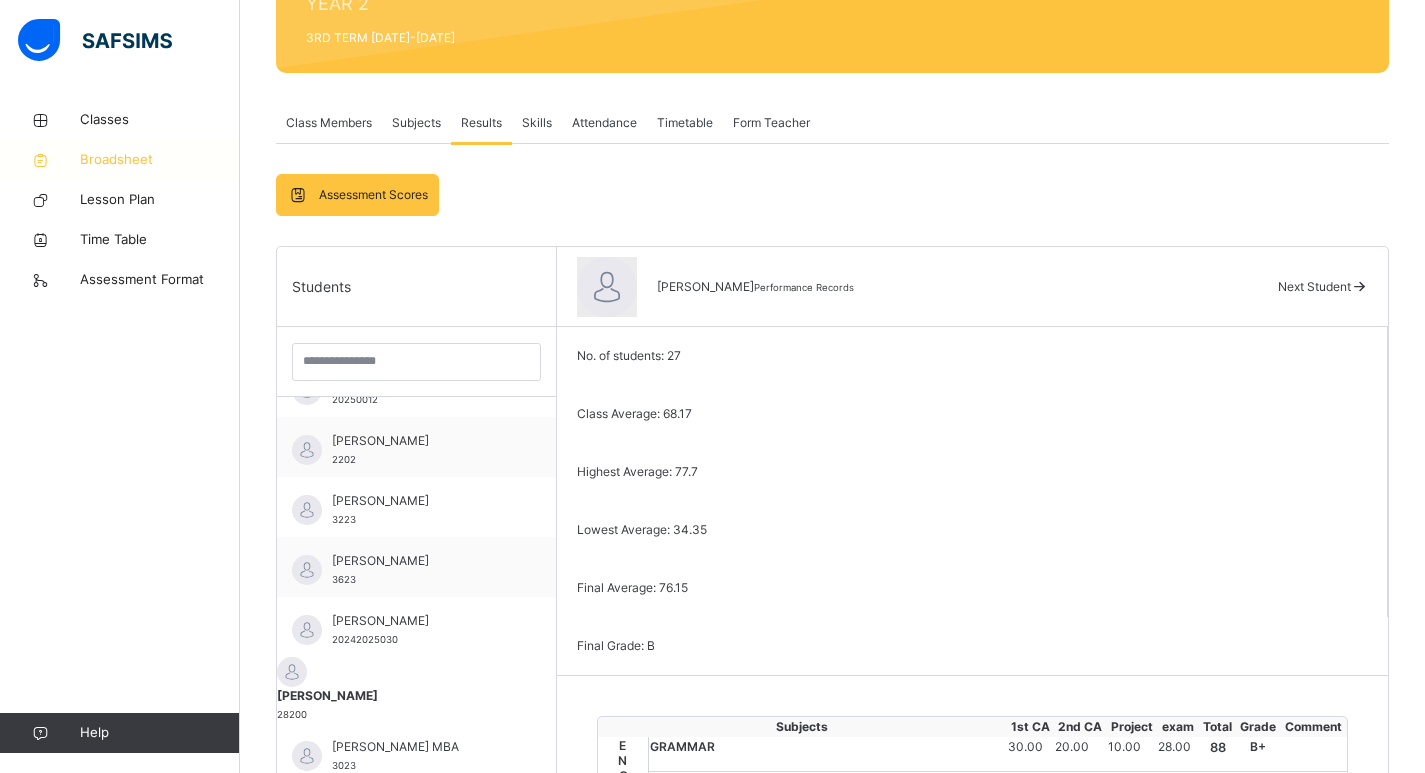 click at bounding box center [40, 160] 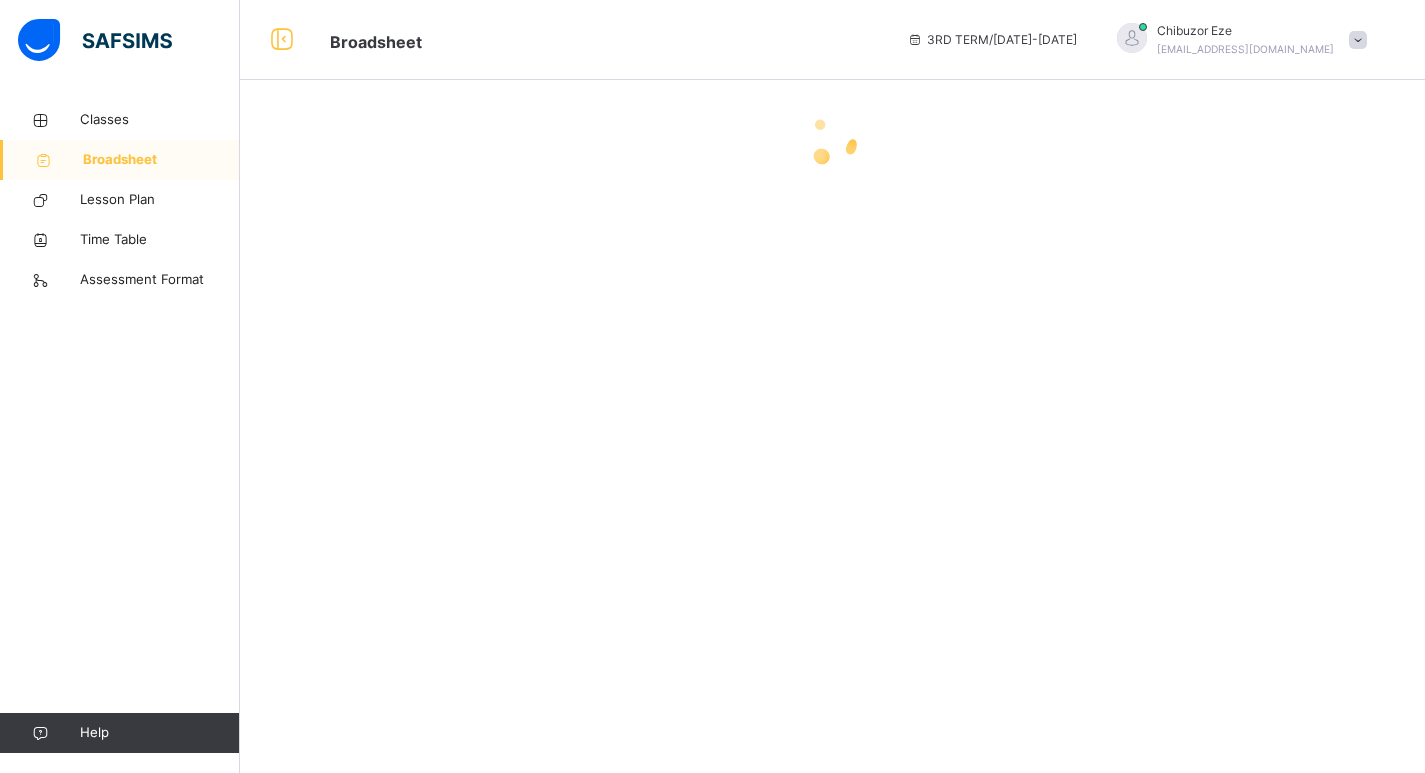 scroll, scrollTop: 0, scrollLeft: 0, axis: both 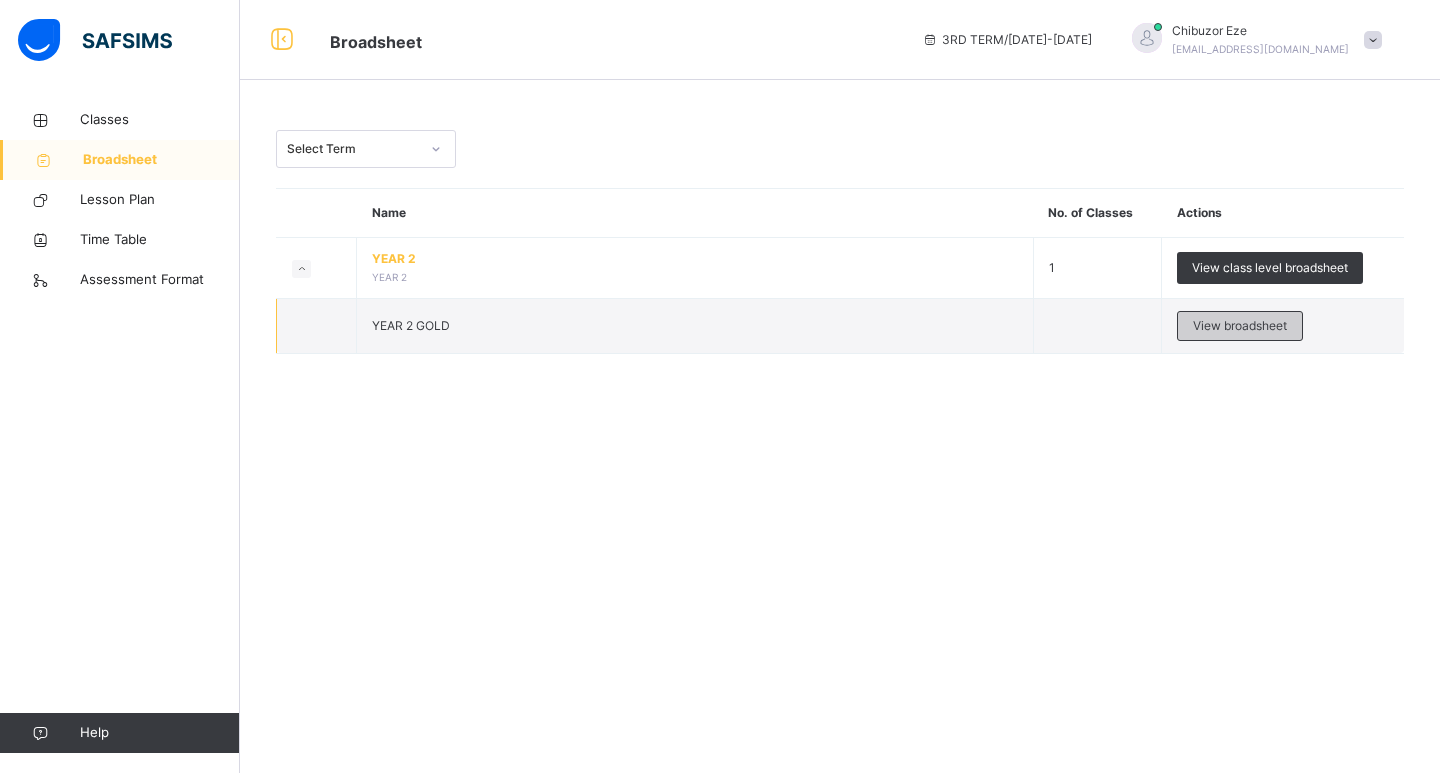 click on "View broadsheet" at bounding box center (1240, 326) 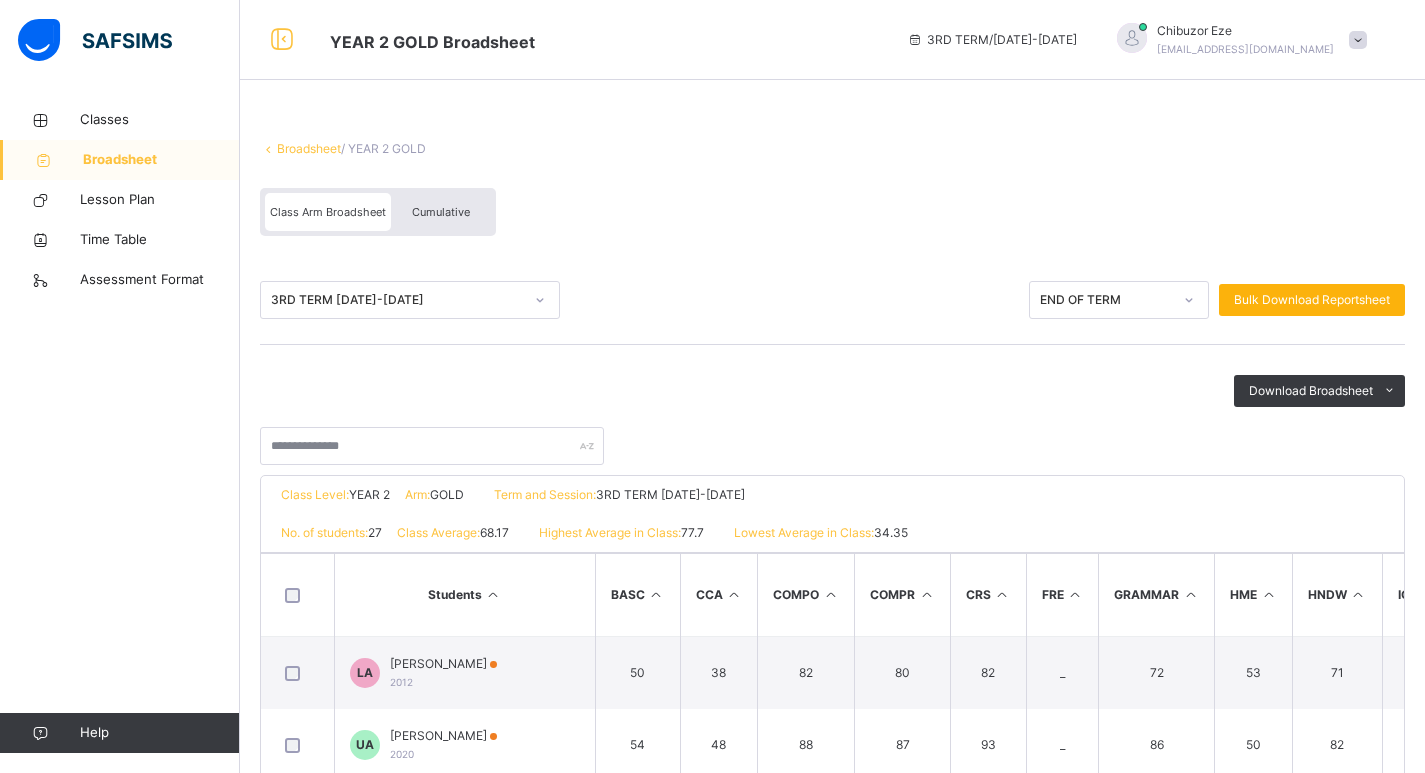 click on "Bulk Download Reportsheet" at bounding box center [1312, 300] 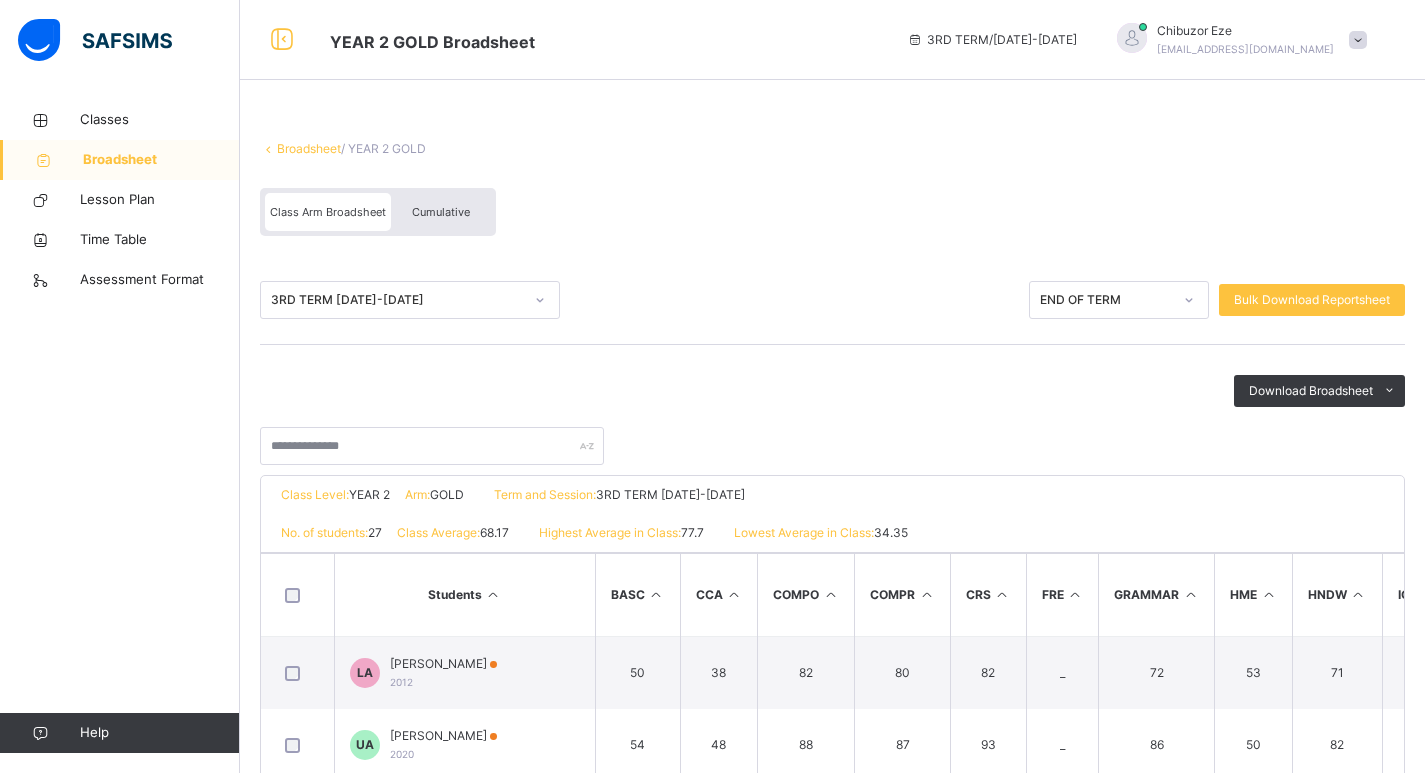 click on "Cumulative" at bounding box center [441, 212] 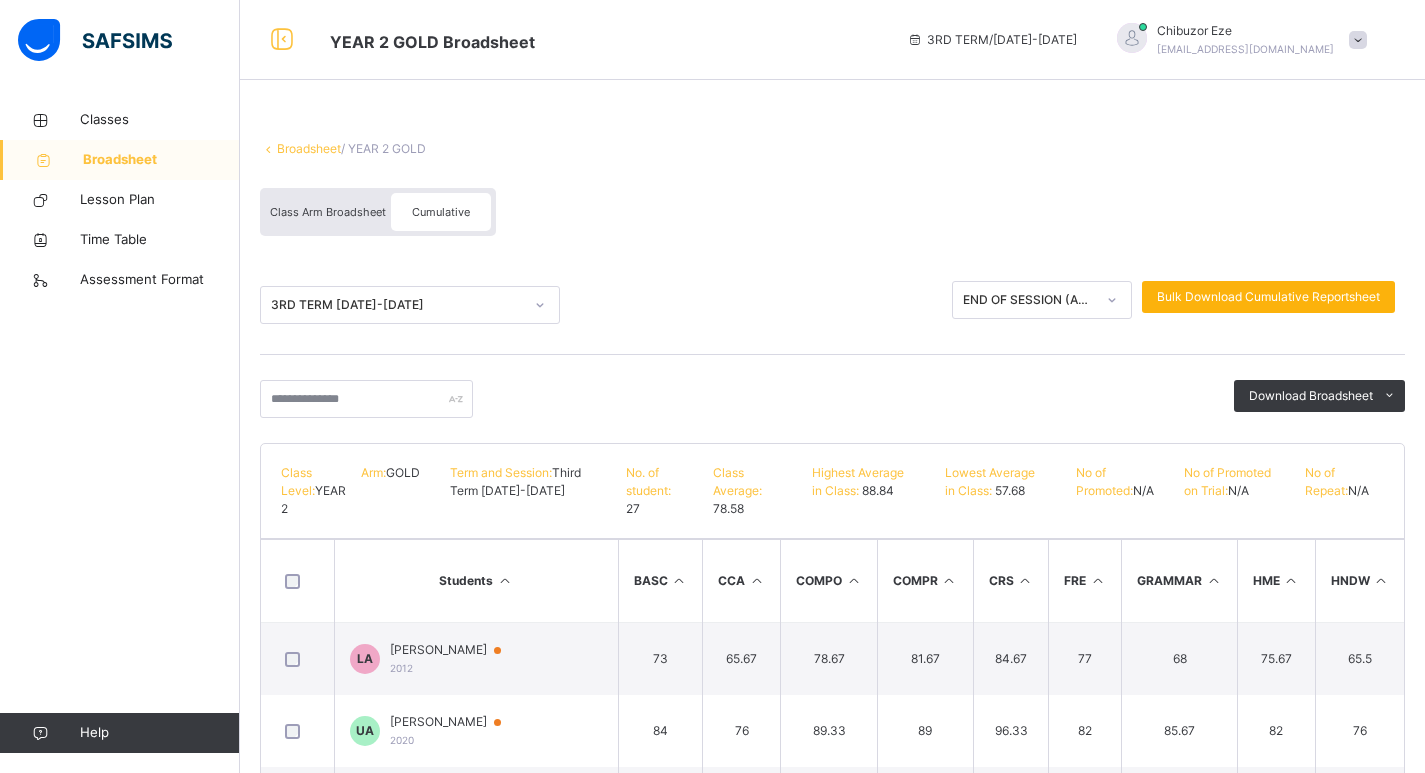 click on "Bulk Download Cumulative Reportsheet" at bounding box center [1268, 297] 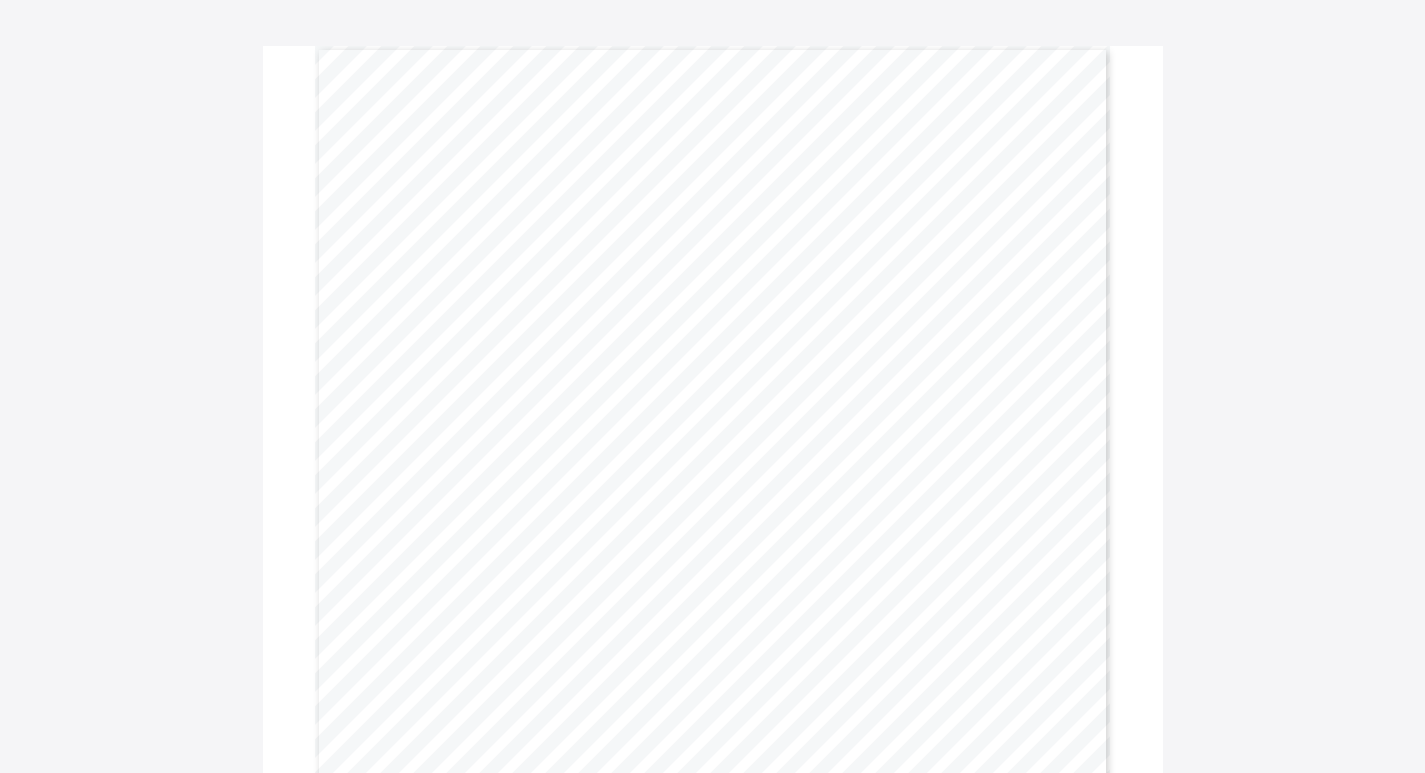 scroll, scrollTop: 0, scrollLeft: 0, axis: both 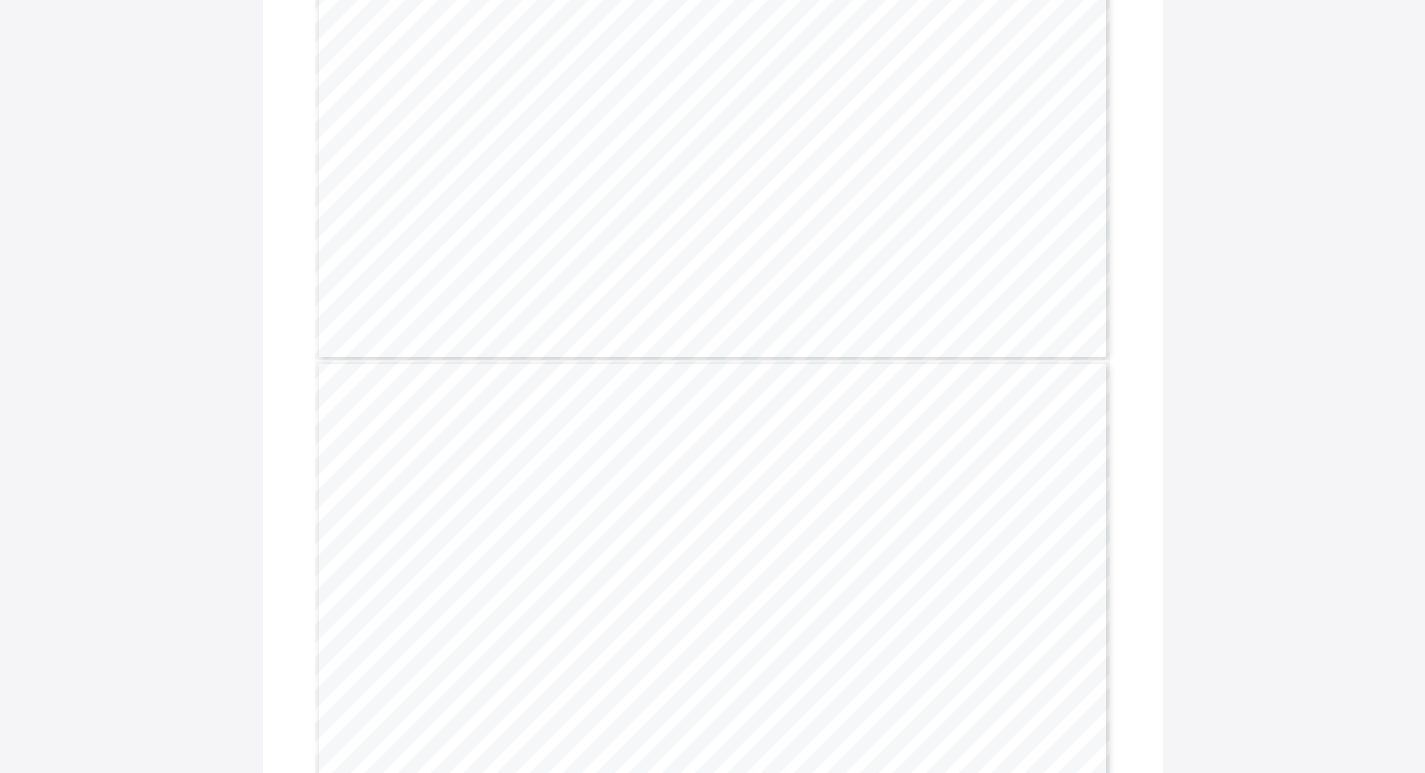 drag, startPoint x: 171, startPoint y: 530, endPoint x: 938, endPoint y: 284, distance: 805.4843 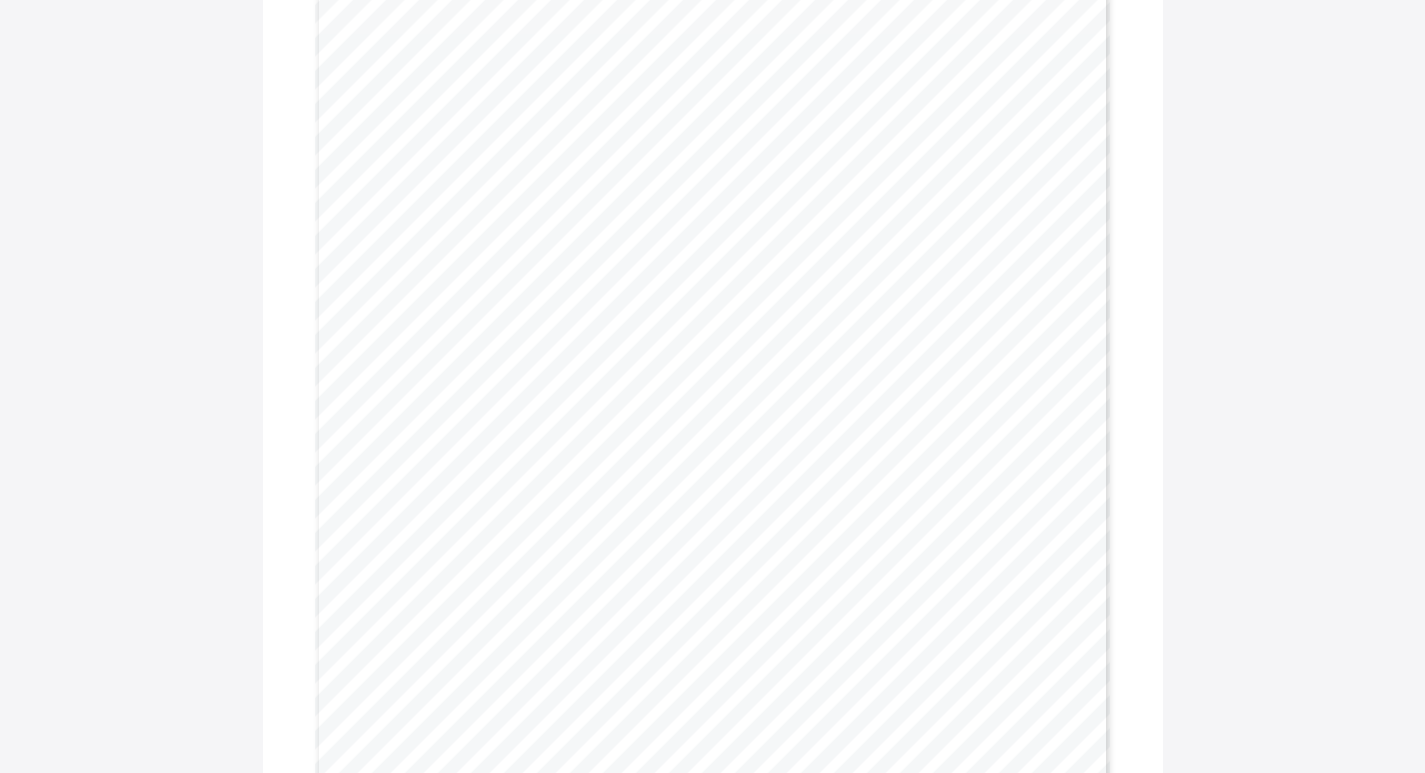 scroll, scrollTop: 26908, scrollLeft: 0, axis: vertical 